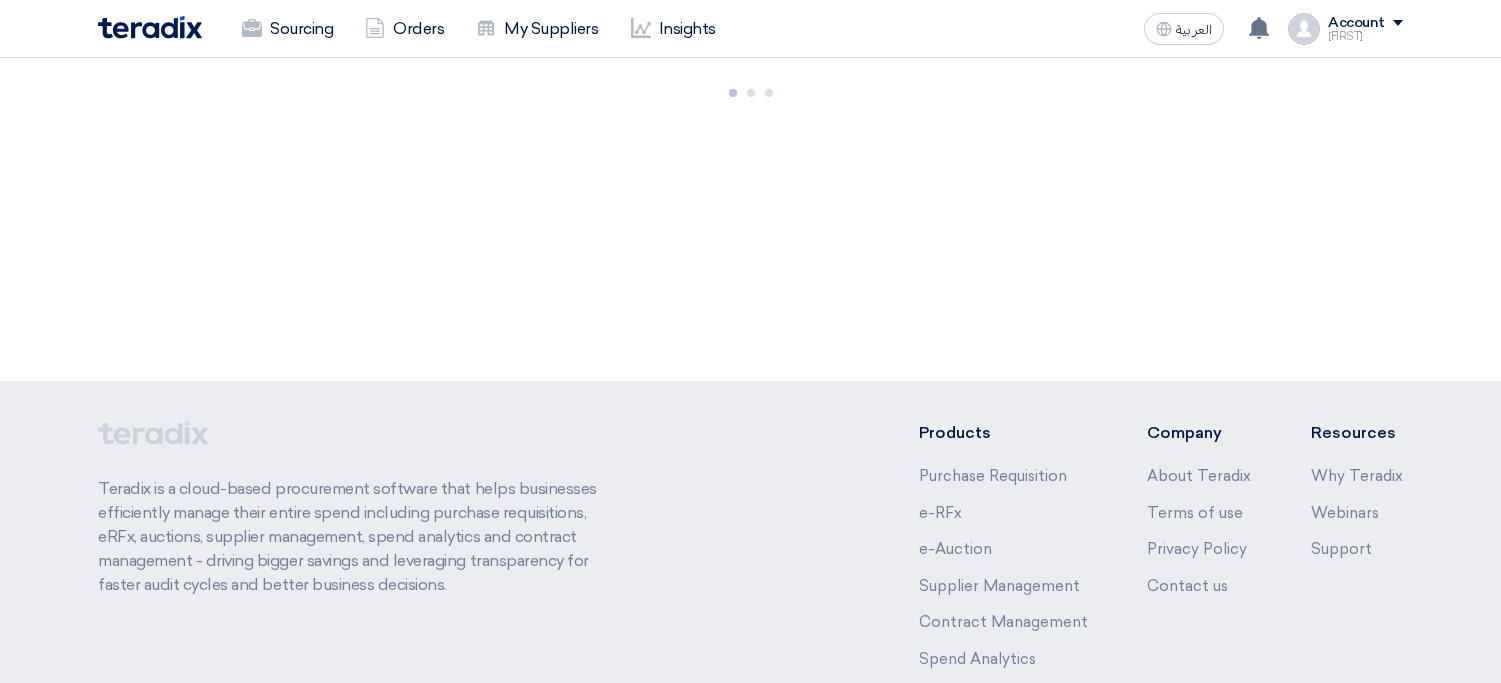 scroll, scrollTop: 0, scrollLeft: 0, axis: both 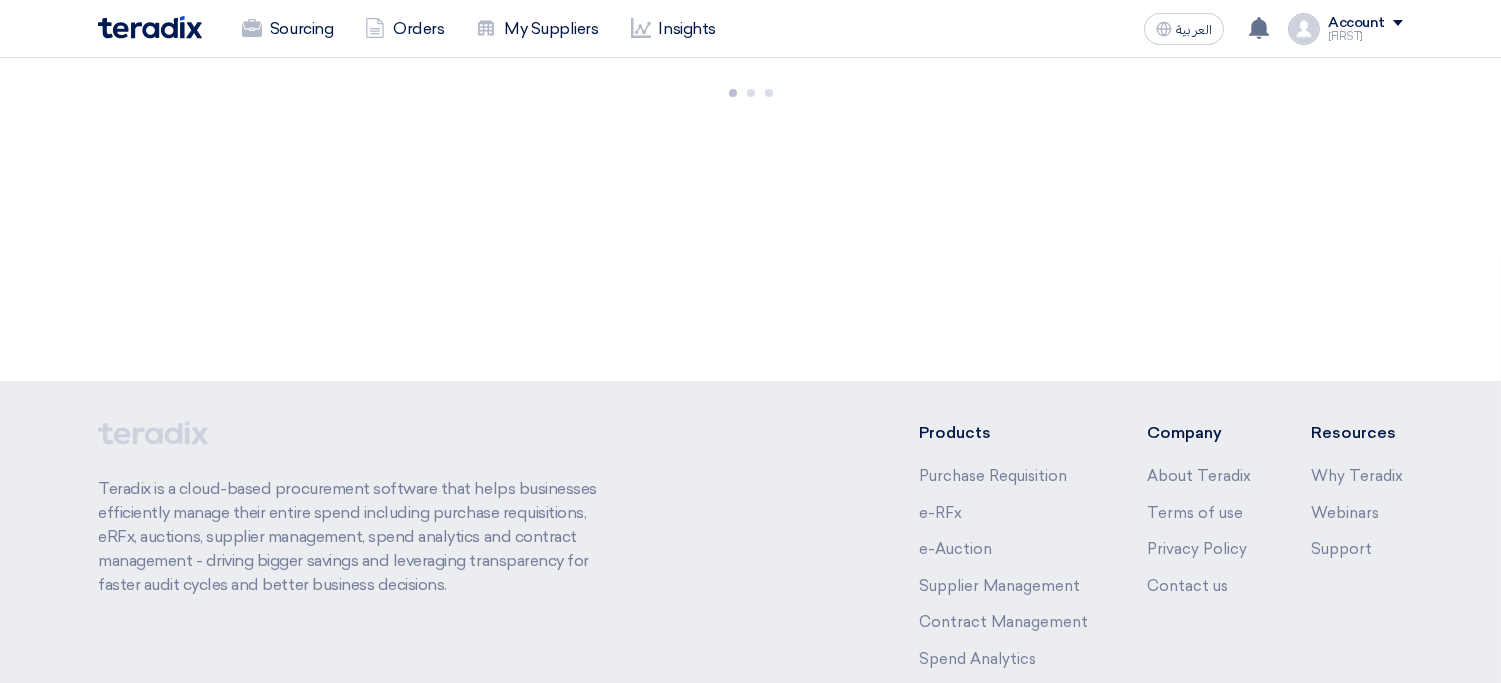 click 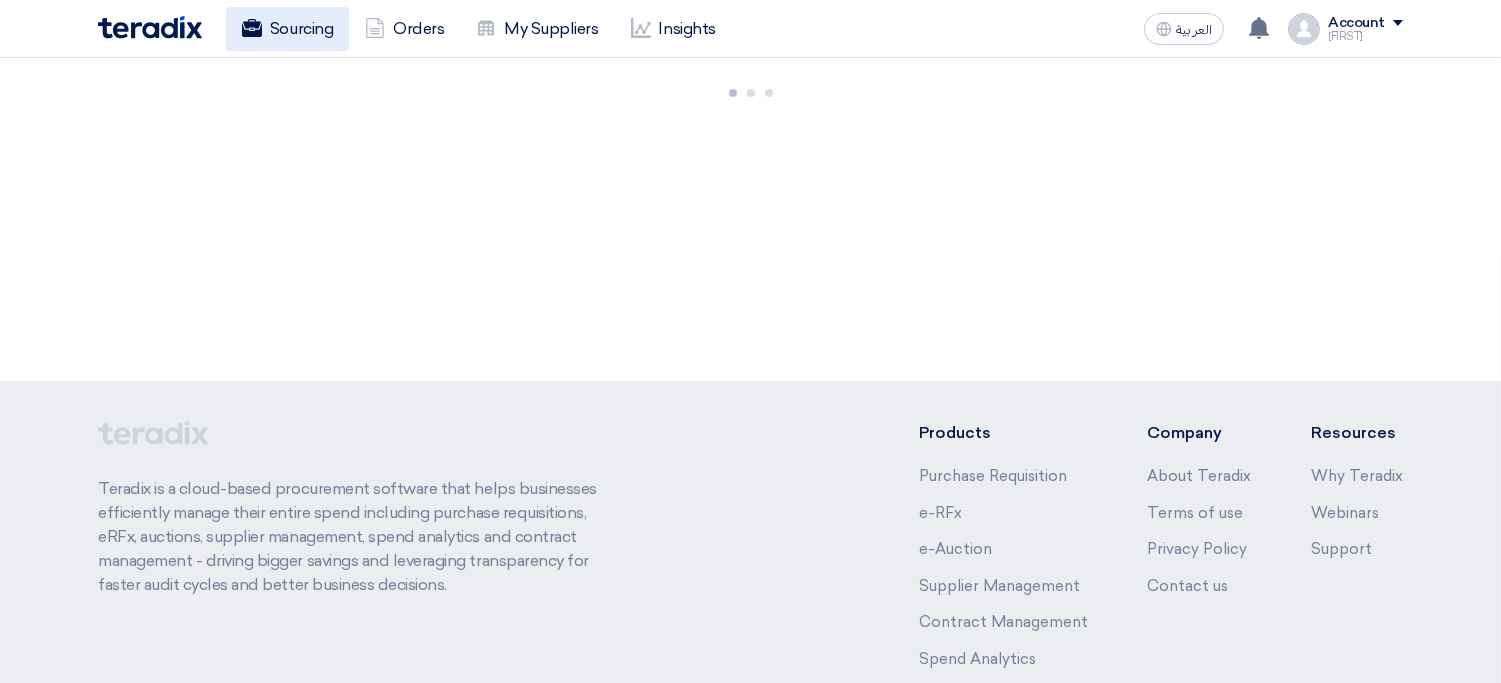 click on "Sourcing" 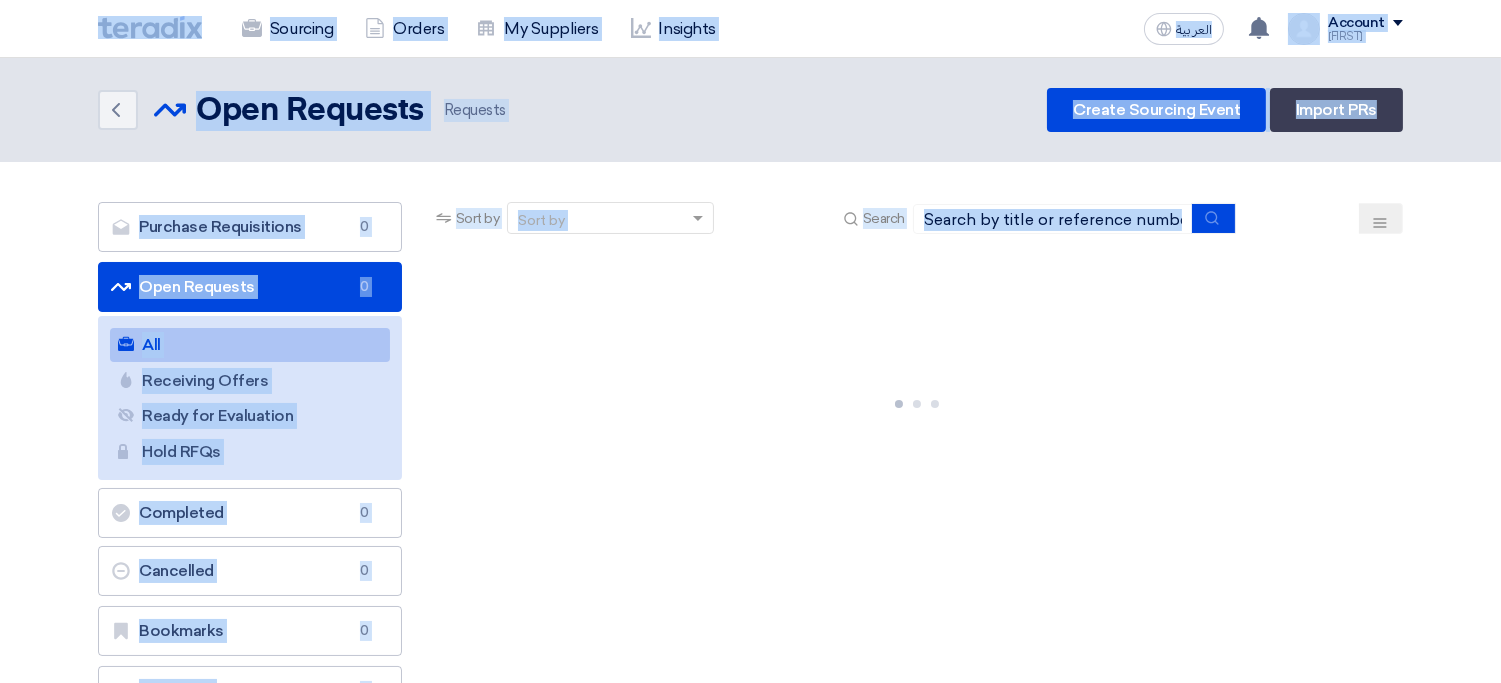drag, startPoint x: 43, startPoint y: 33, endPoint x: 847, endPoint y: 502, distance: 930.79376 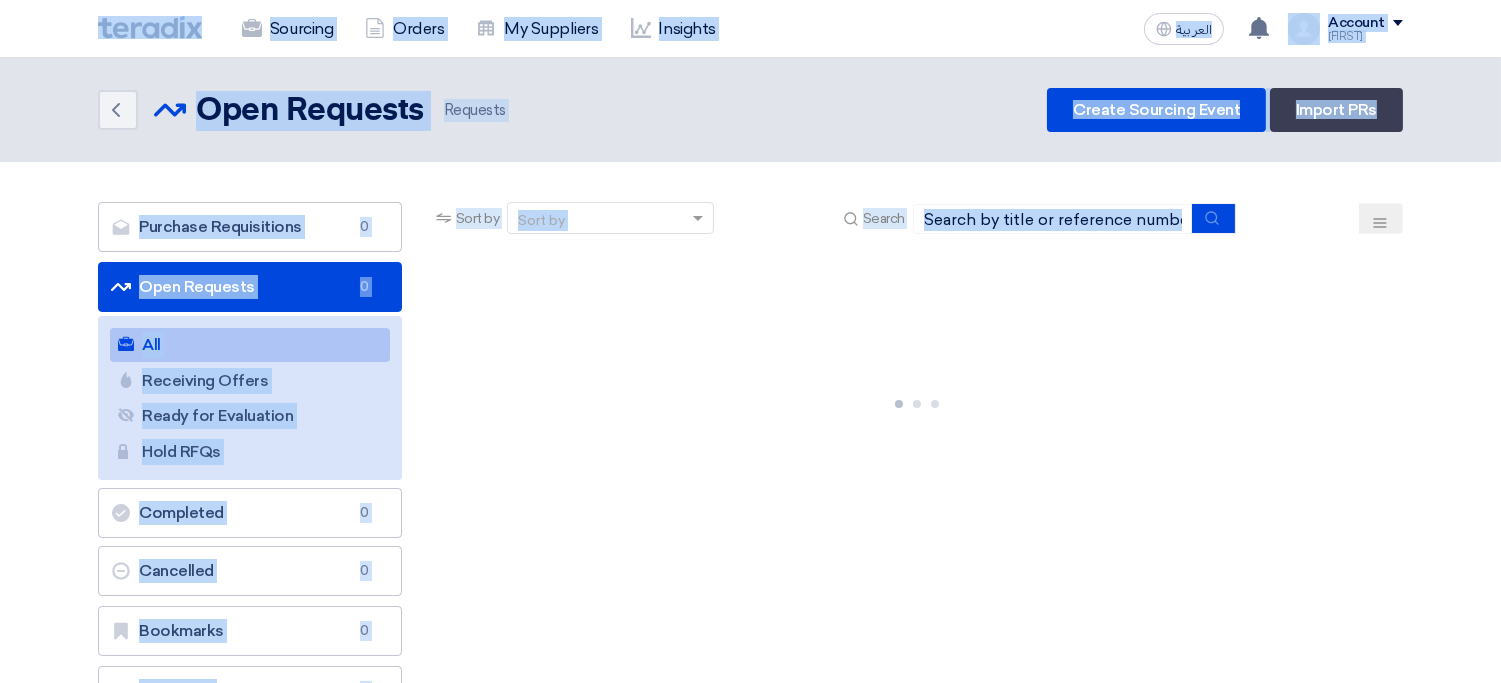 click on "Sourcing
Orders
My Suppliers
Insights
العربية
ع
Your notification list is empty" 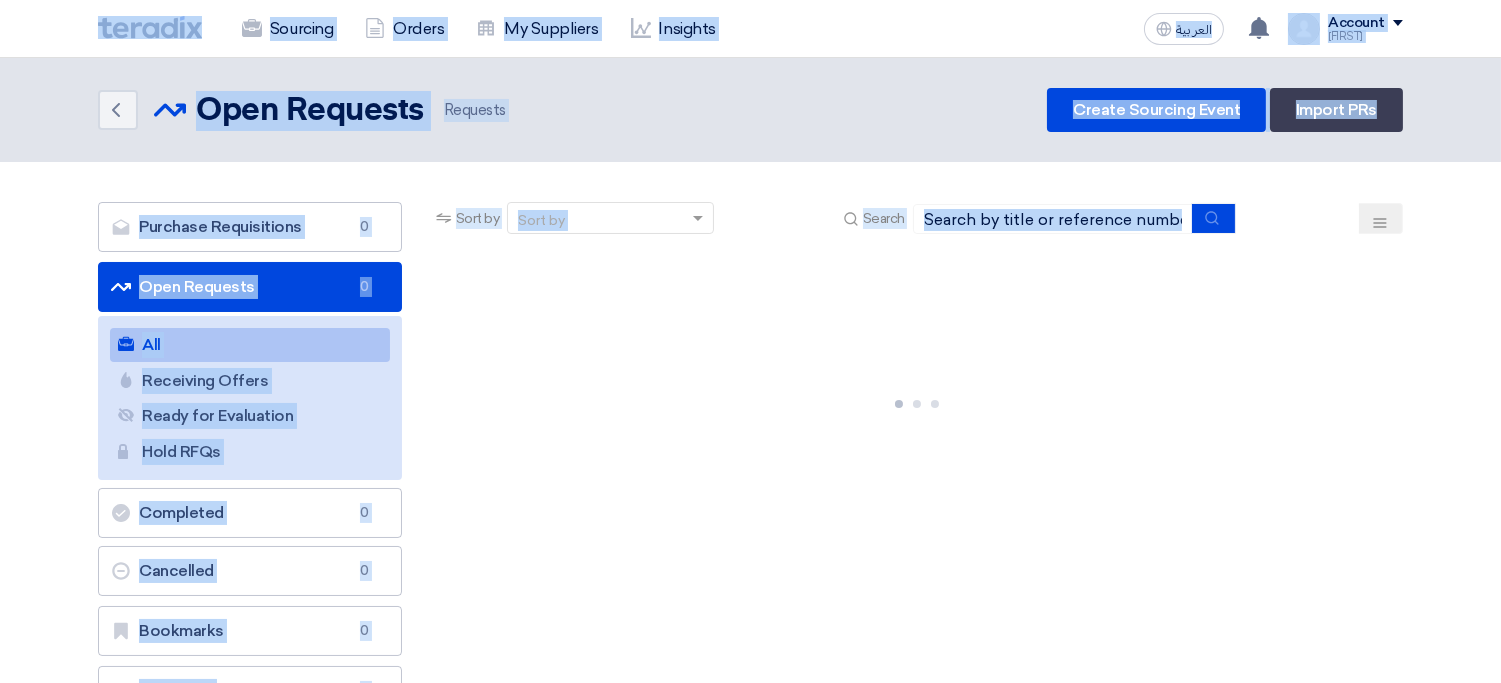 drag, startPoint x: 847, startPoint y: 502, endPoint x: 63, endPoint y: 34, distance: 913.0608 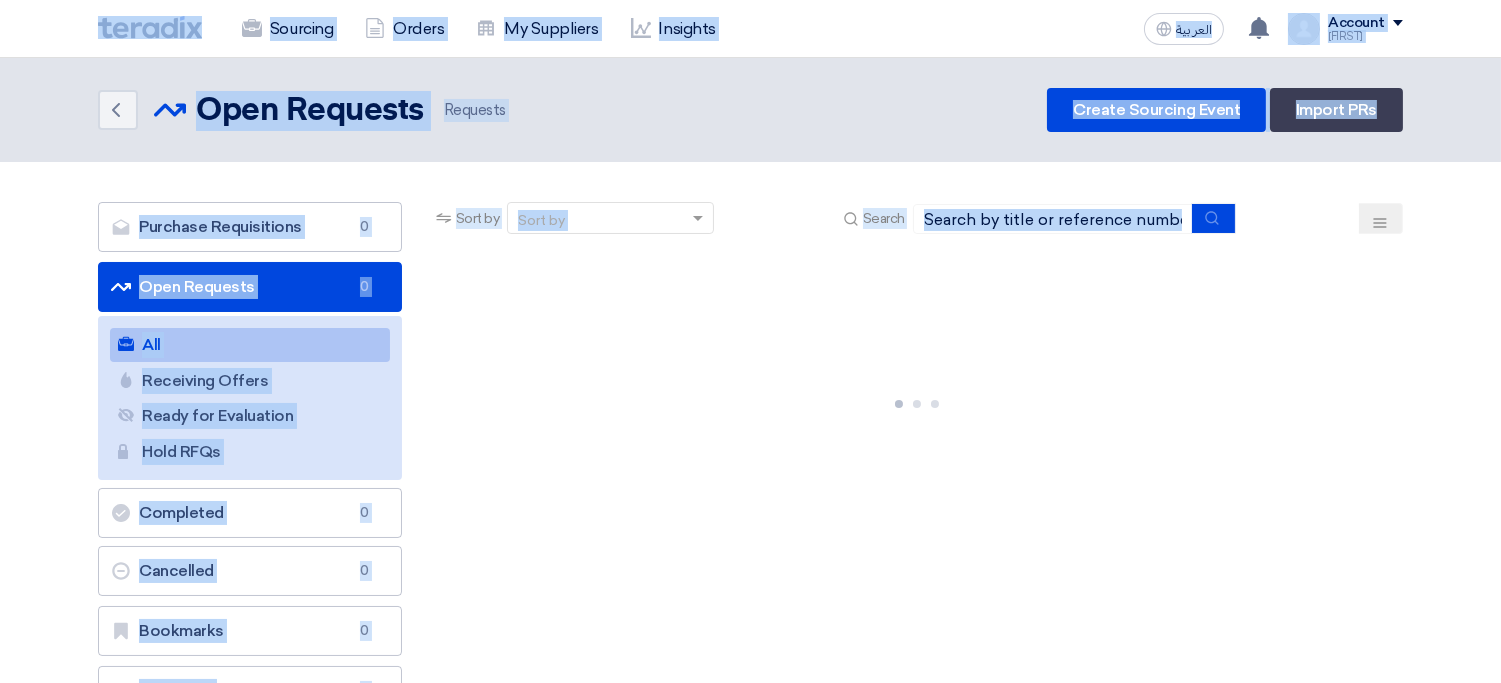 click on "Sourcing
Orders
My Suppliers
Insights
العربية
ع
Your notification list is empty" 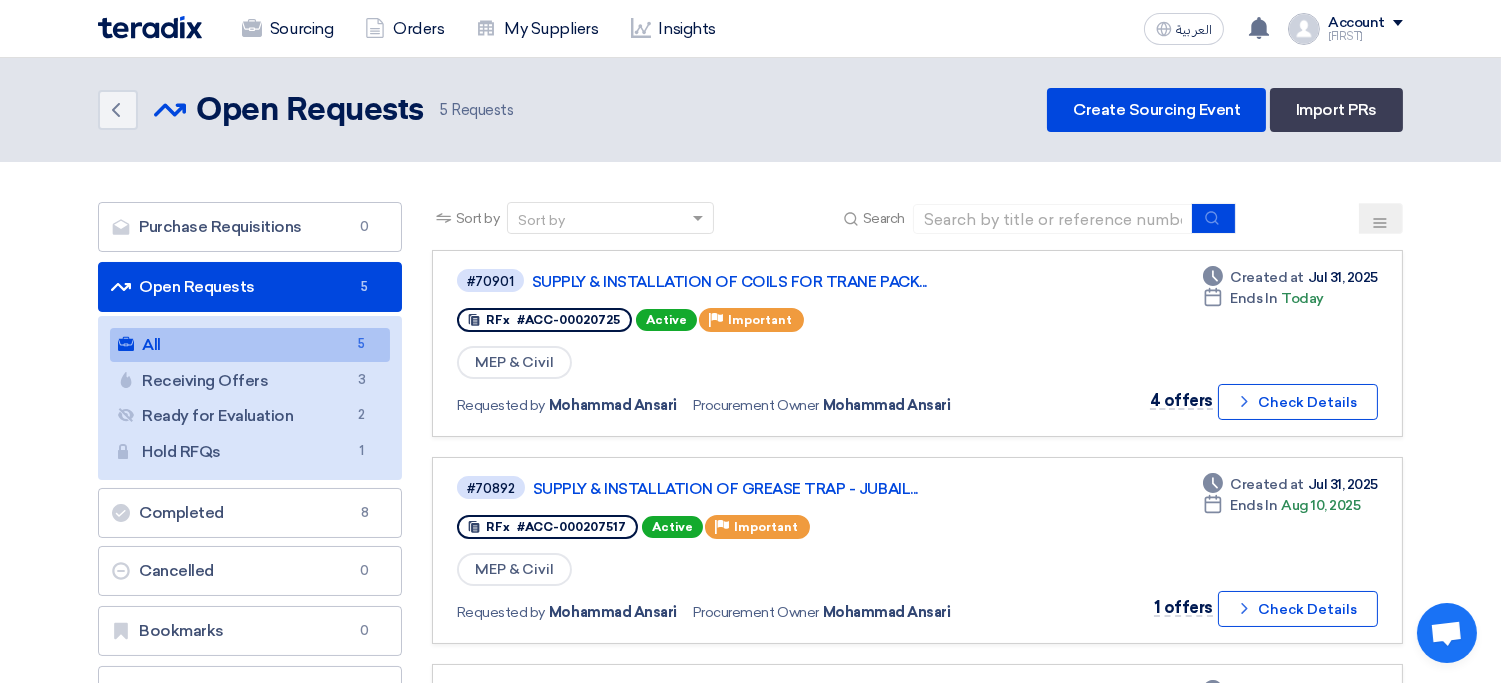 scroll, scrollTop: 547, scrollLeft: 0, axis: vertical 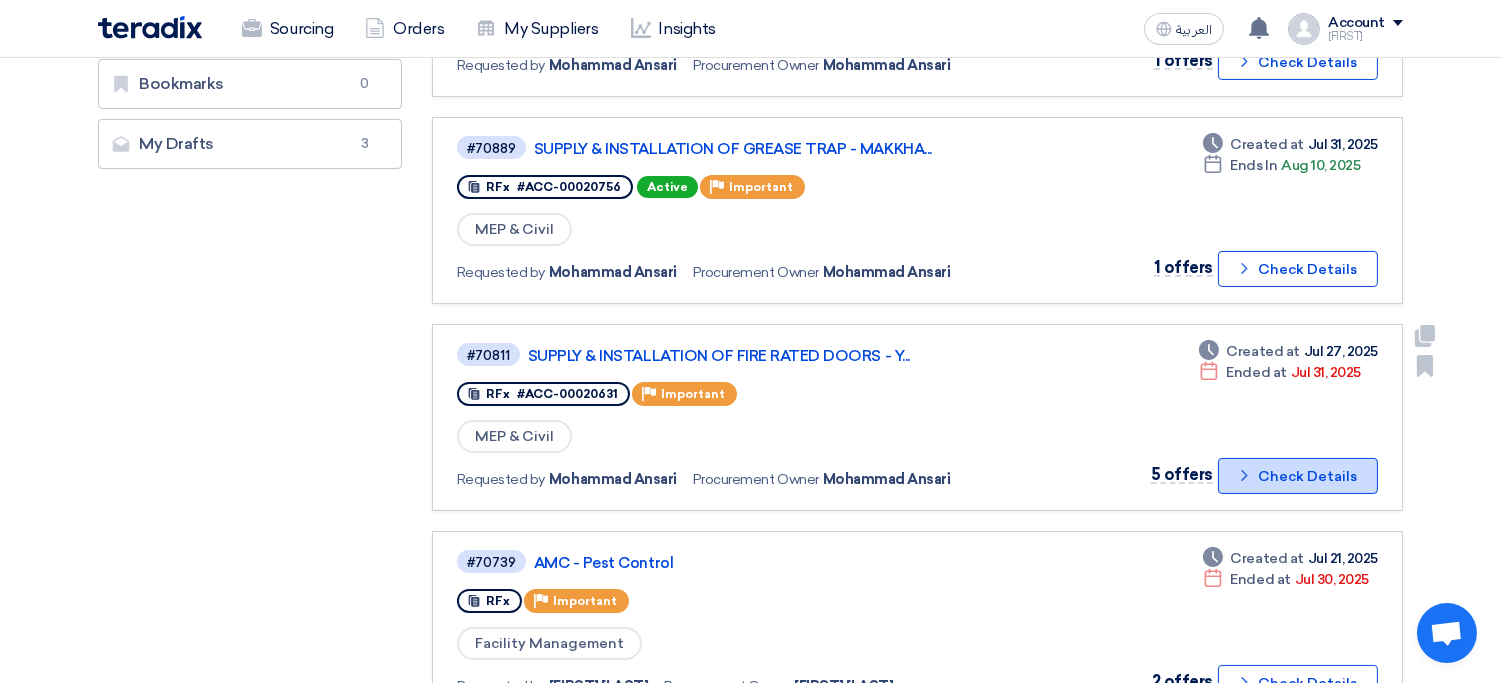 click on "Check details
Check Details" 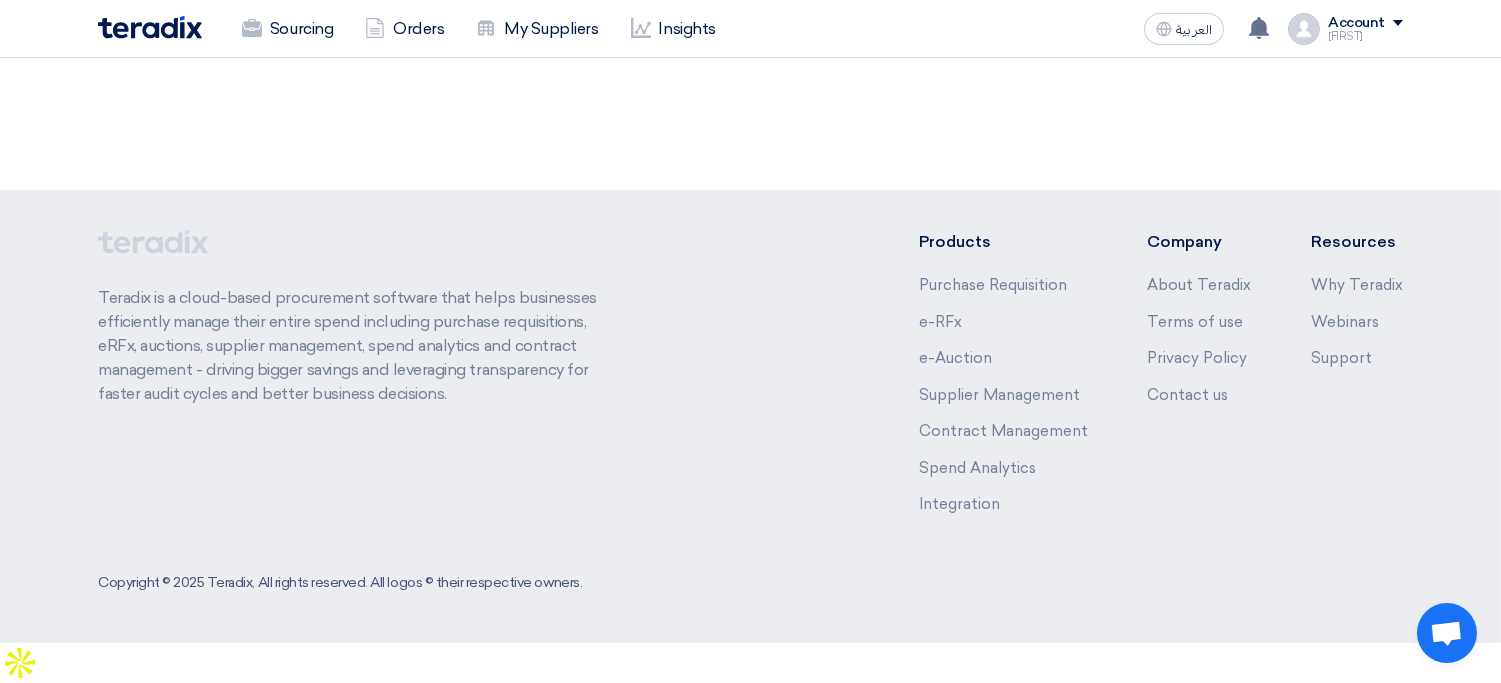scroll, scrollTop: 0, scrollLeft: 0, axis: both 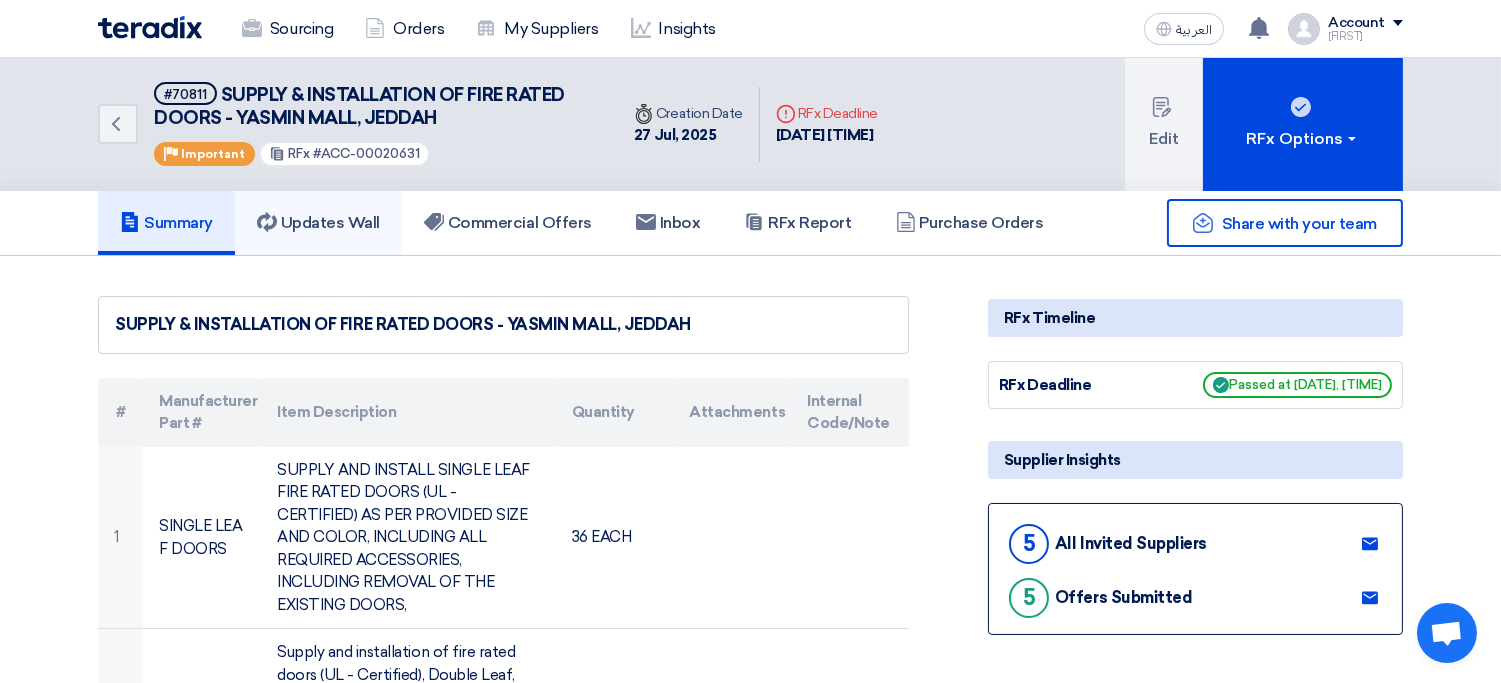 click on "Updates Wall" 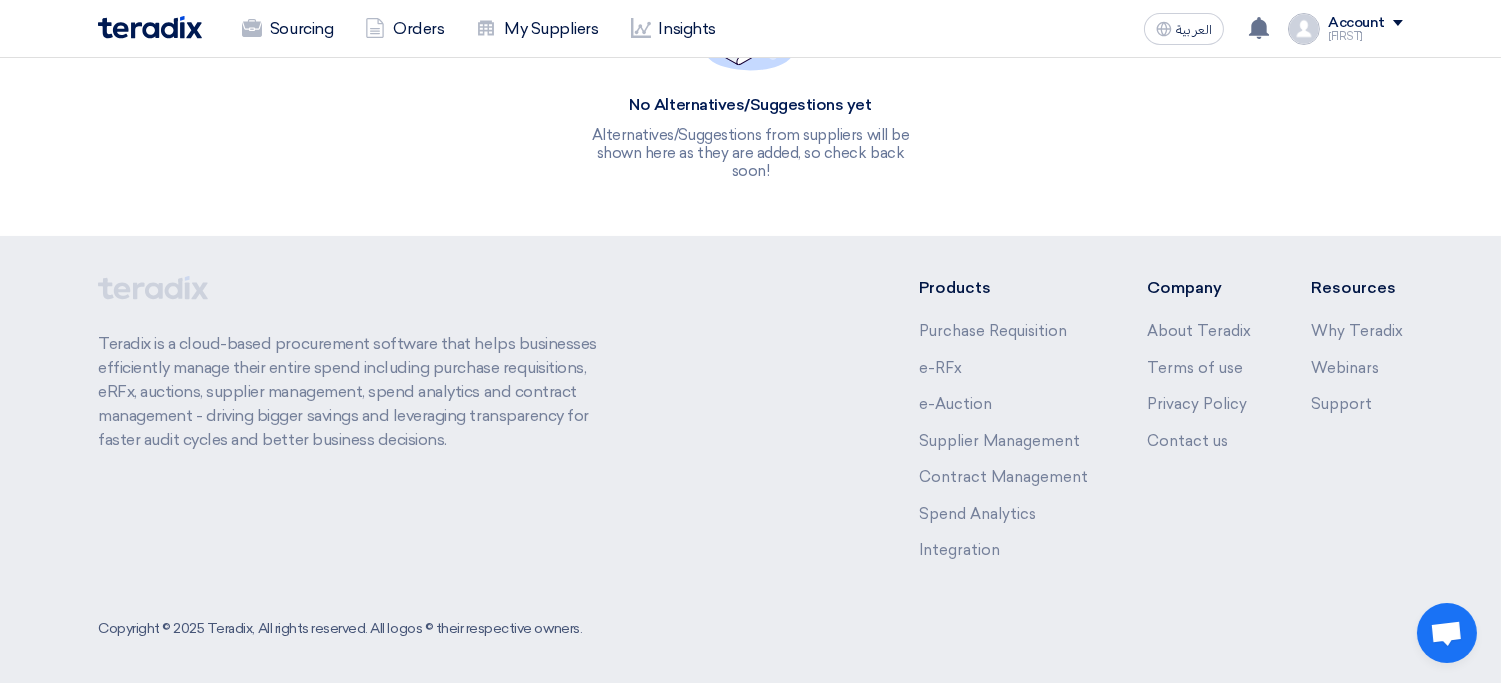 scroll, scrollTop: 0, scrollLeft: 0, axis: both 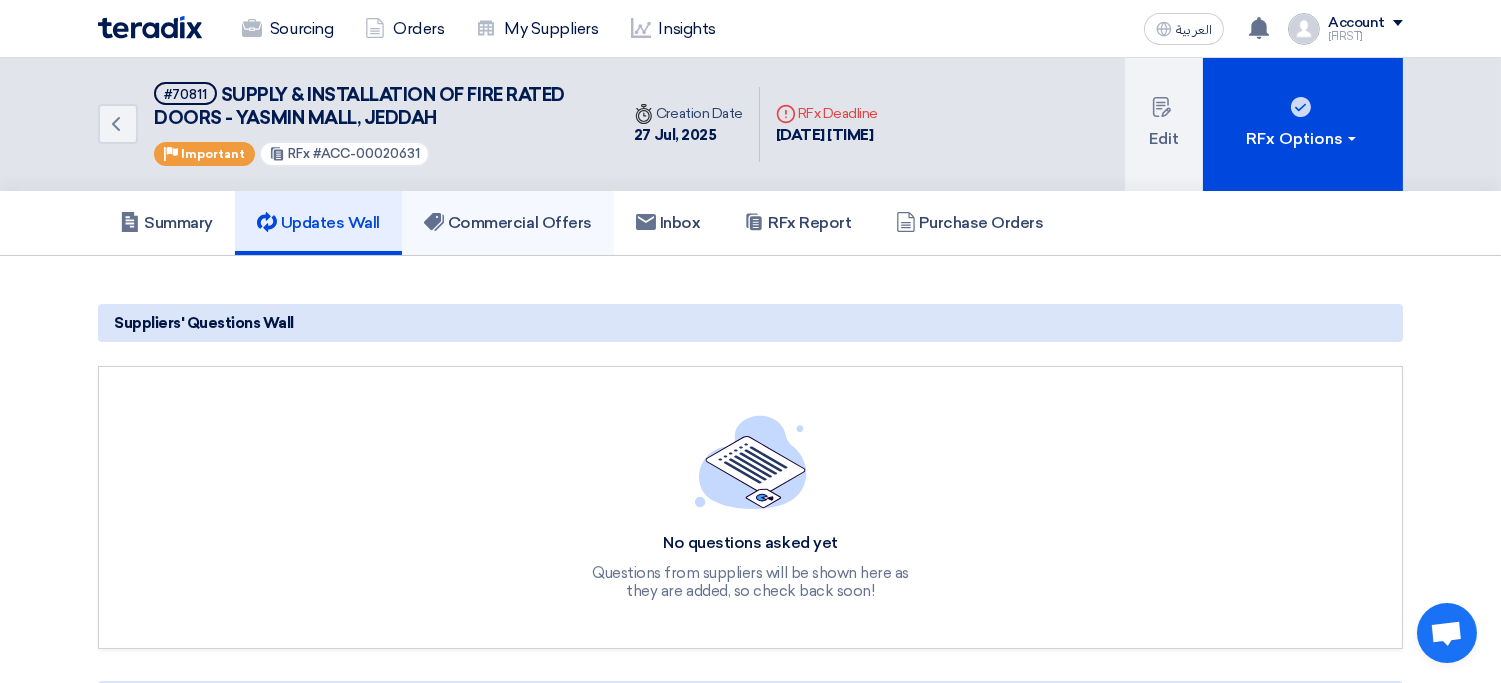 click on "Commercial Offers" 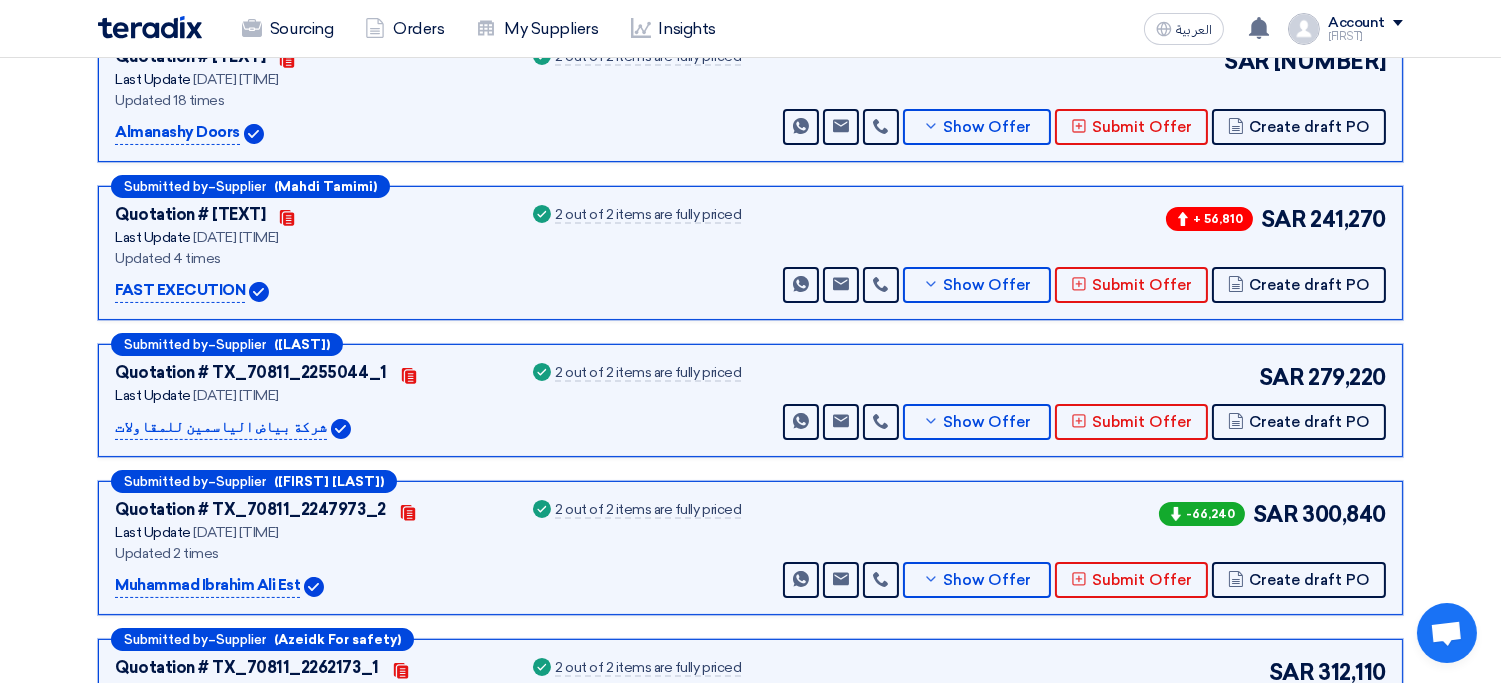 scroll, scrollTop: 432, scrollLeft: 0, axis: vertical 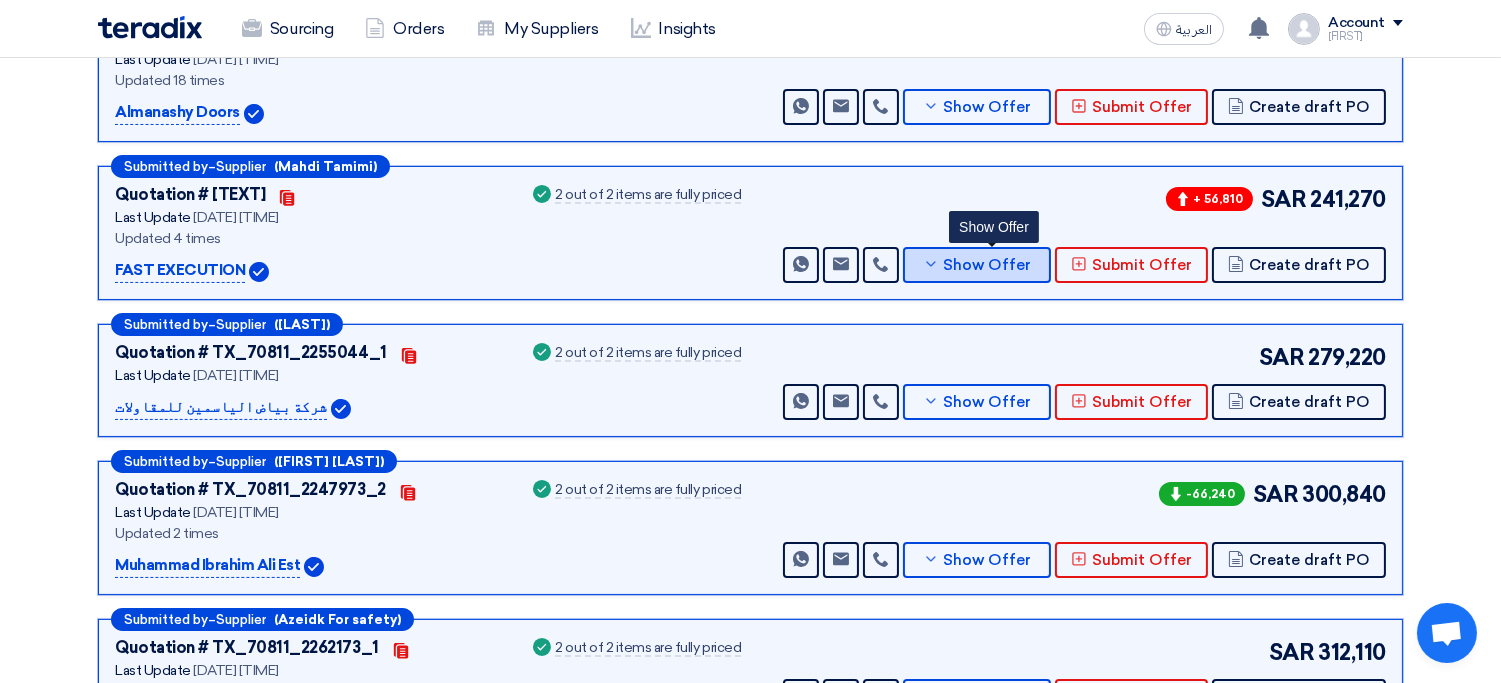 click on "Show Offer" at bounding box center [988, 265] 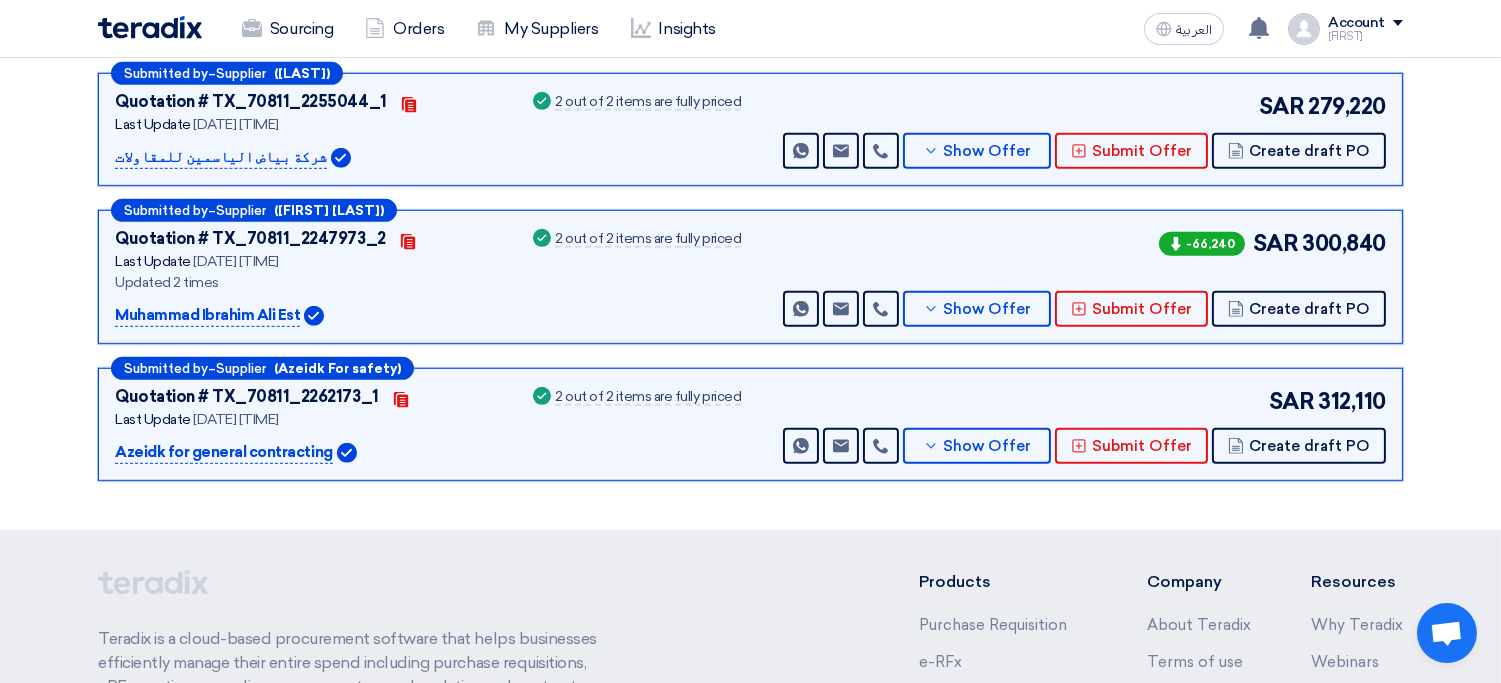scroll, scrollTop: 2088, scrollLeft: 0, axis: vertical 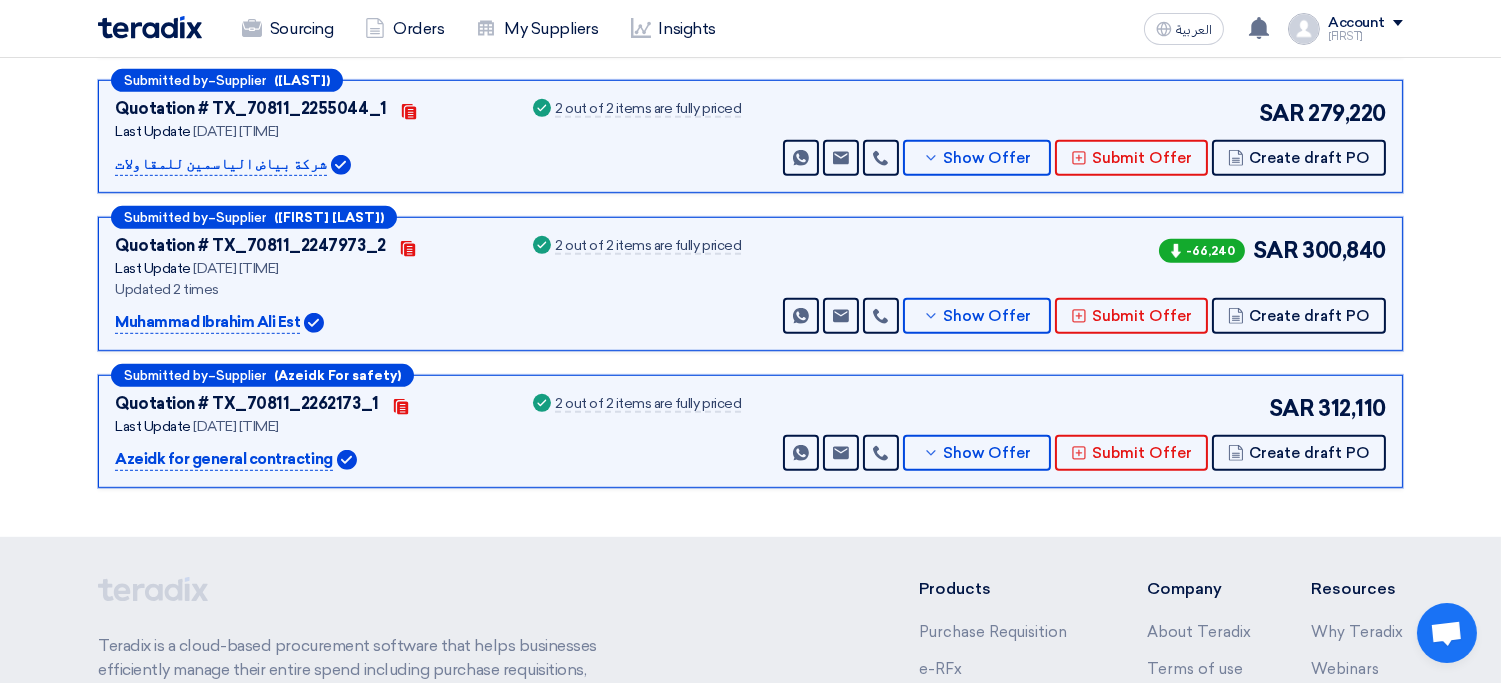 click on "-66,240" at bounding box center [1202, 251] 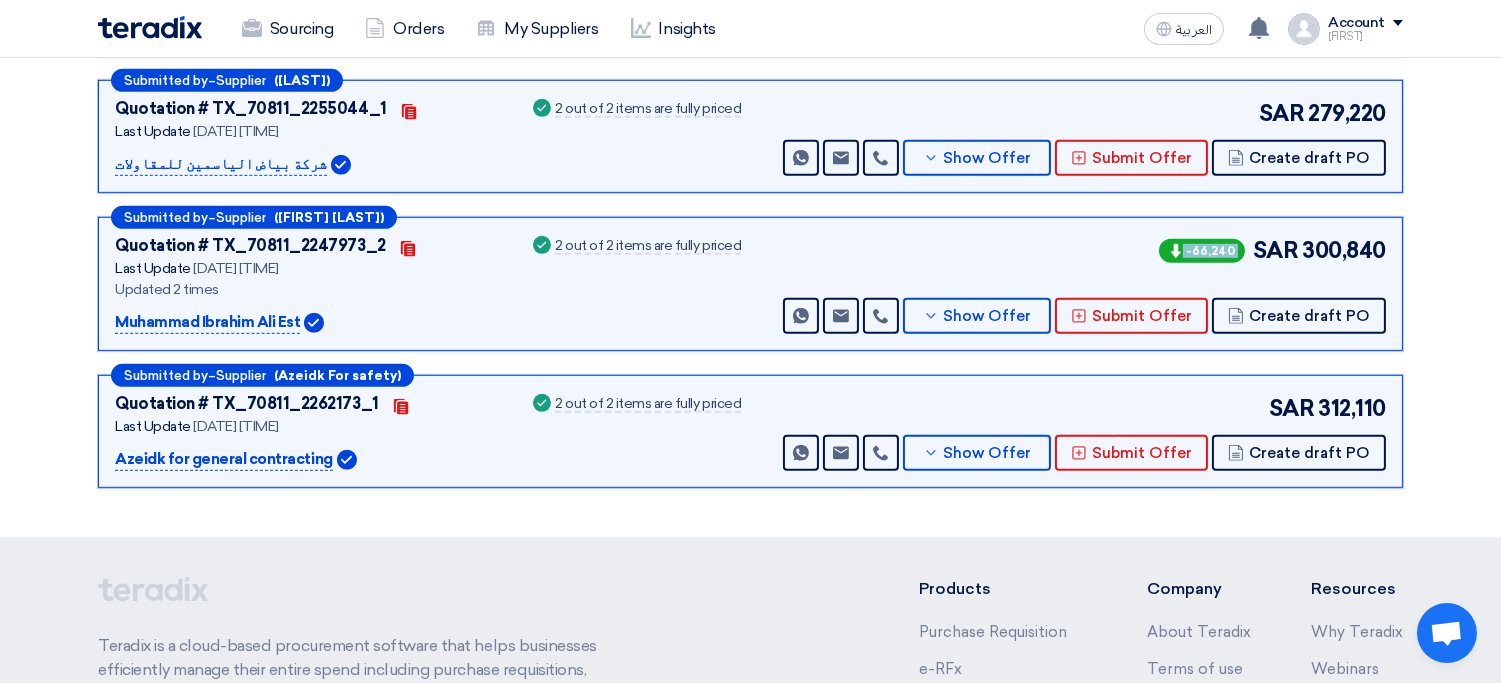 click on "-66,240" at bounding box center [1202, 251] 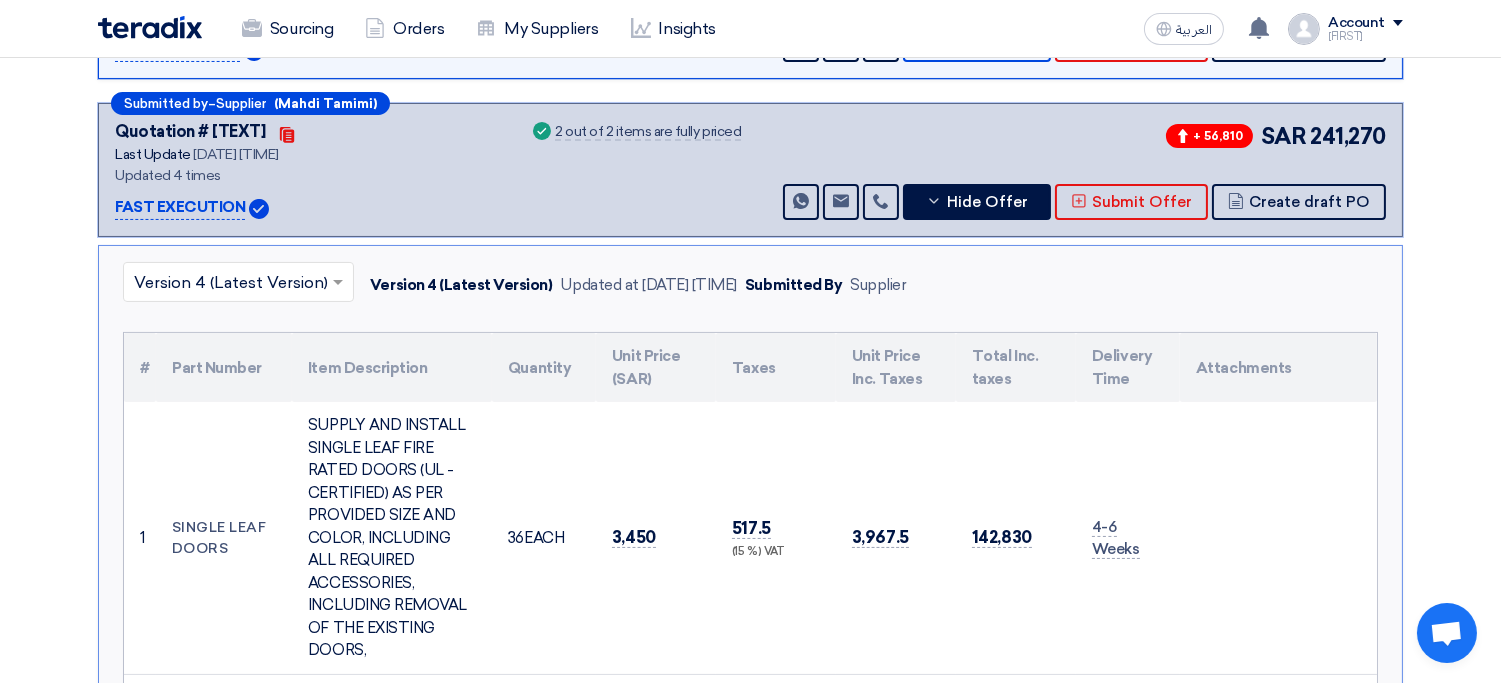scroll, scrollTop: 502, scrollLeft: 0, axis: vertical 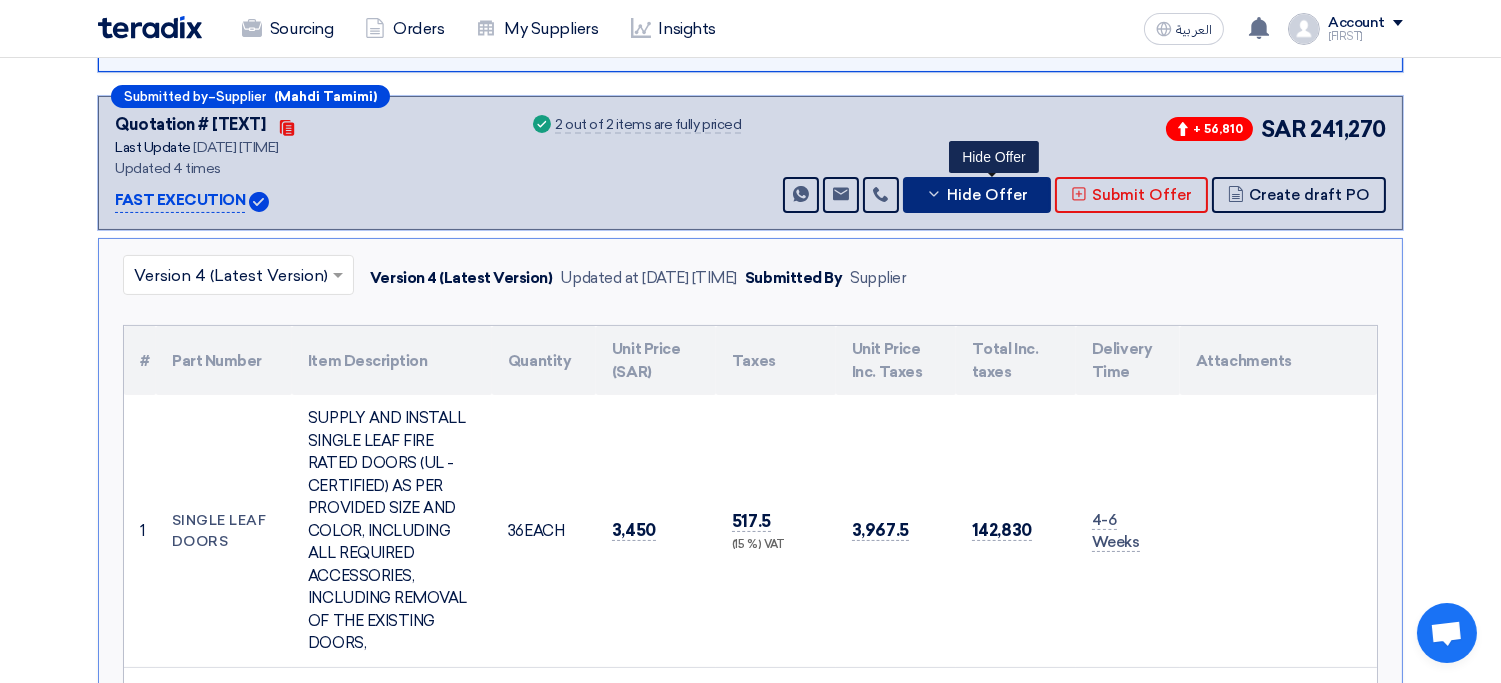 click on "Hide Offer" at bounding box center [987, 195] 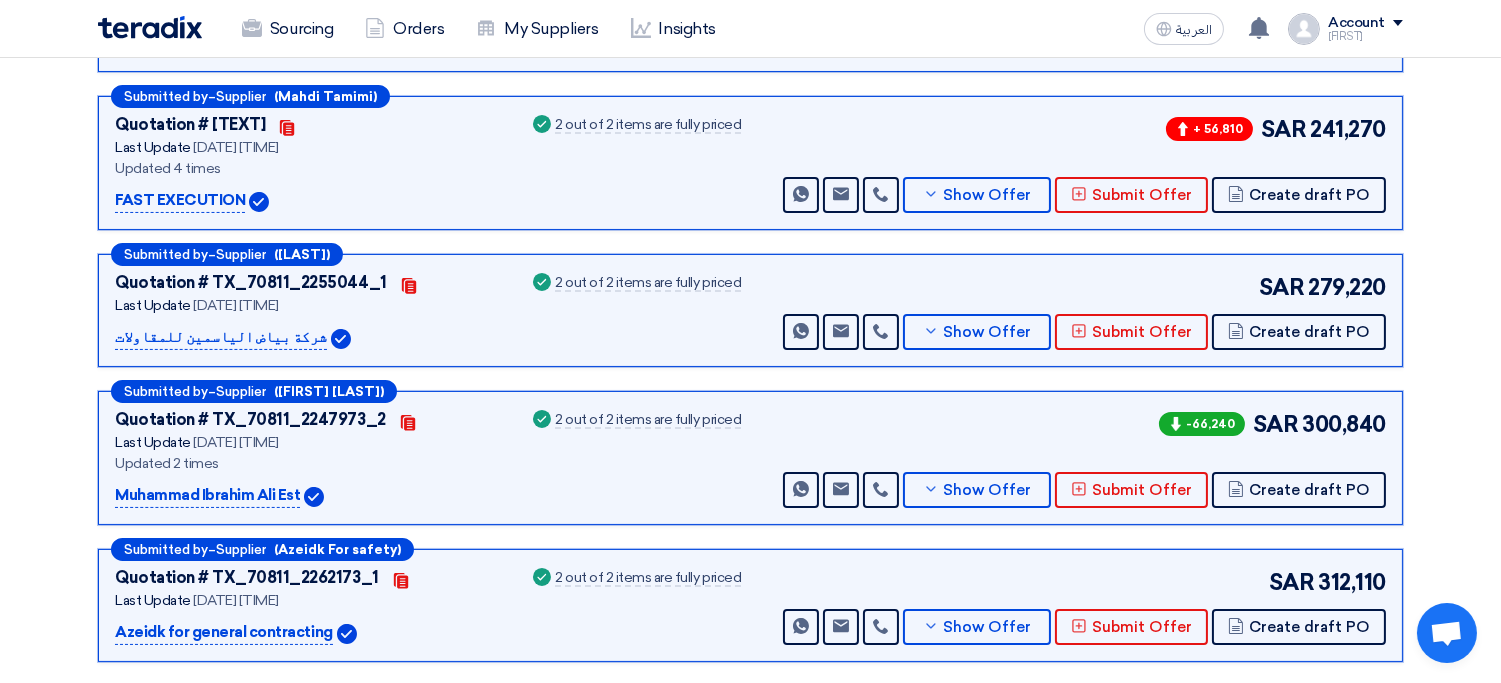 click on "Submitted by
–
Supplier
(Usama Elwahy)
Quotation #
TX_70811_2249923_18
Contacts
Last Update
7 Aug 2025, 11:22 AM
Updated 18 times" 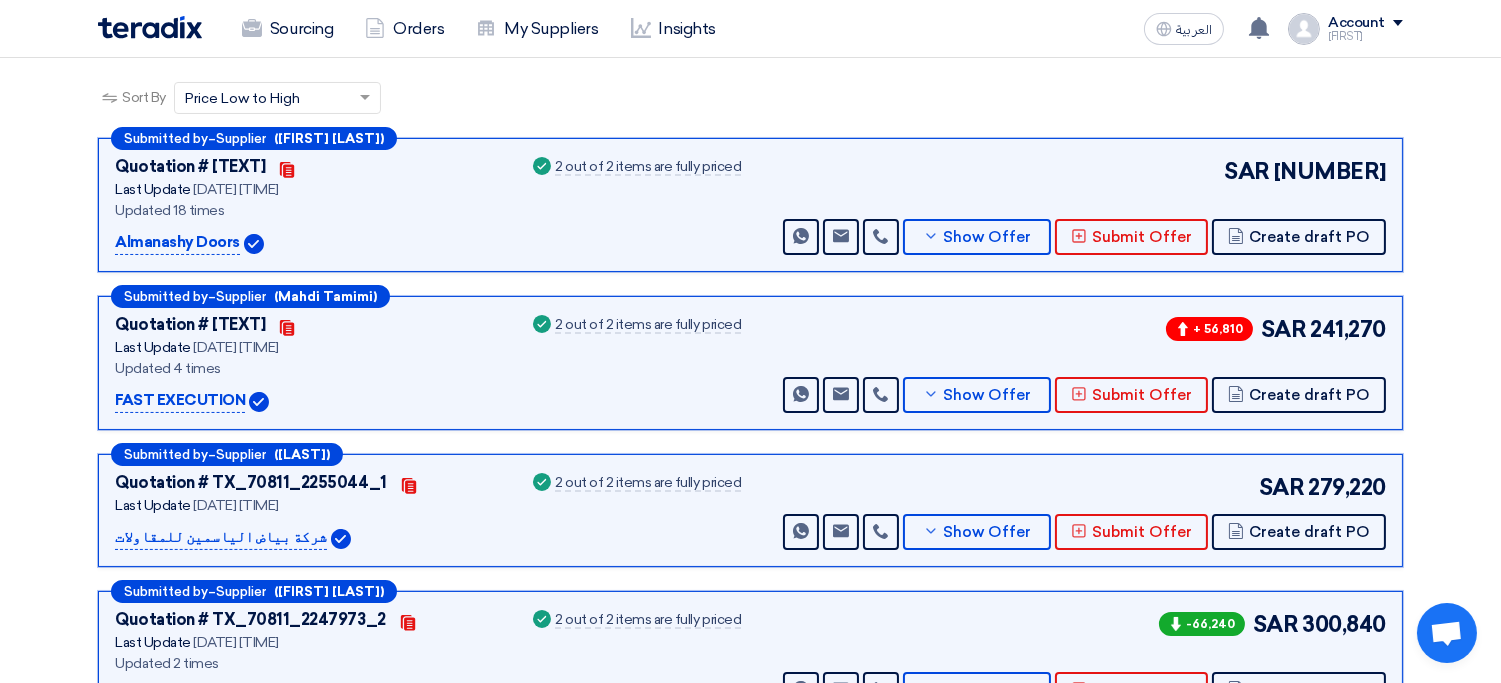 scroll, scrollTop: 296, scrollLeft: 0, axis: vertical 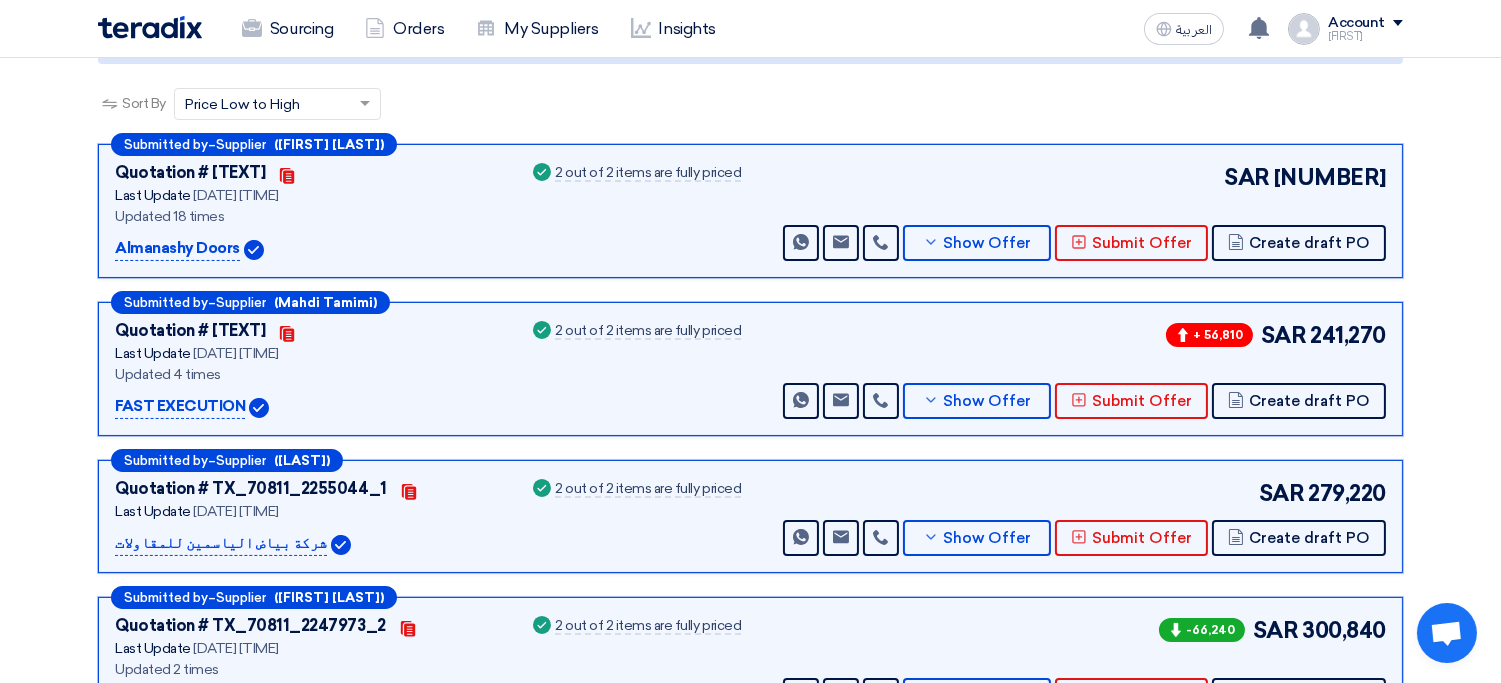 click 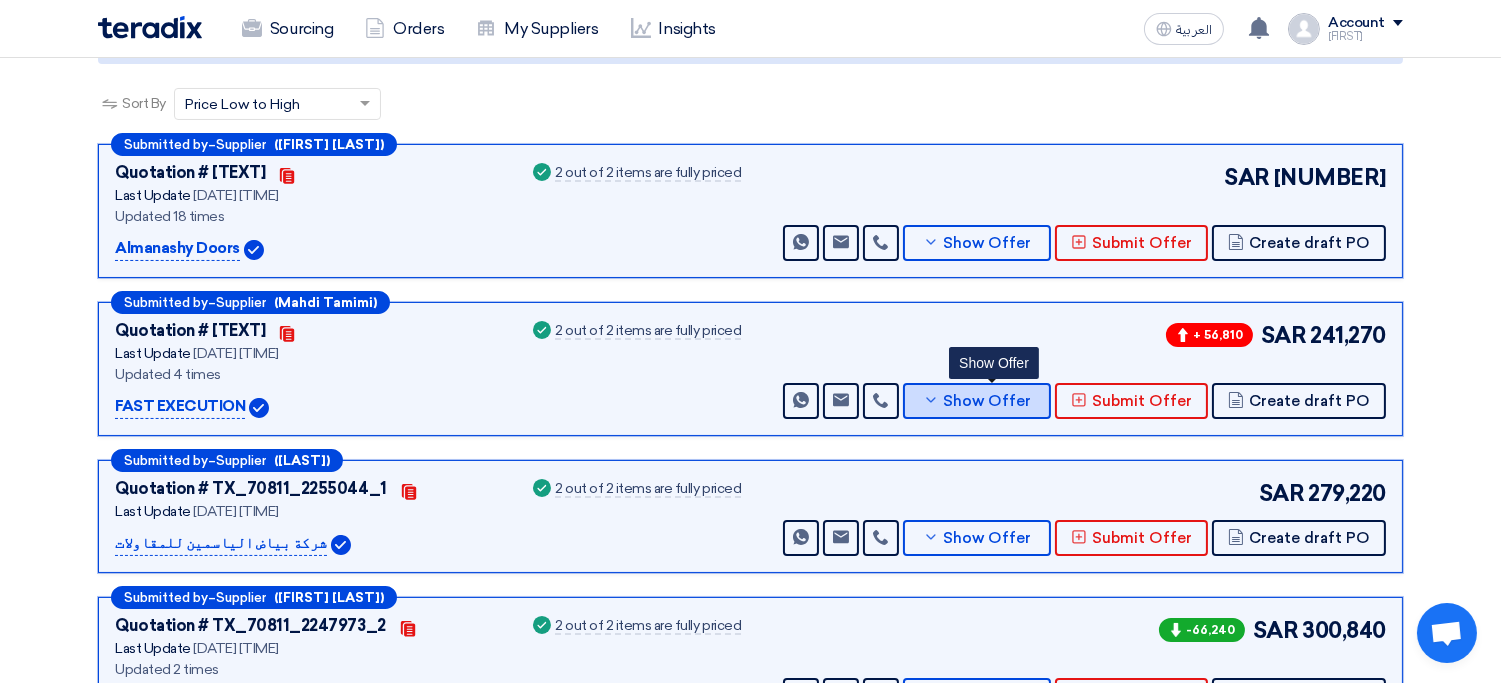 click on "Show Offer" at bounding box center (988, 401) 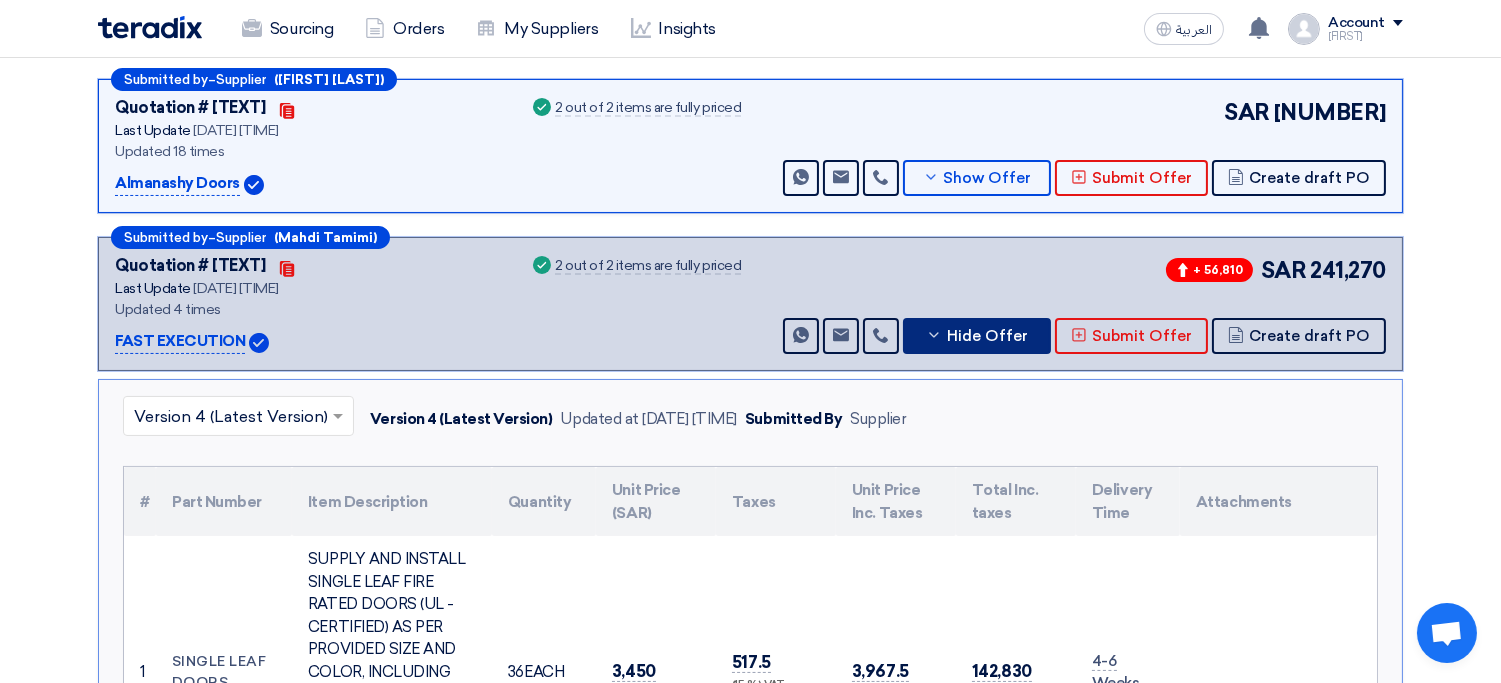 scroll, scrollTop: 324, scrollLeft: 0, axis: vertical 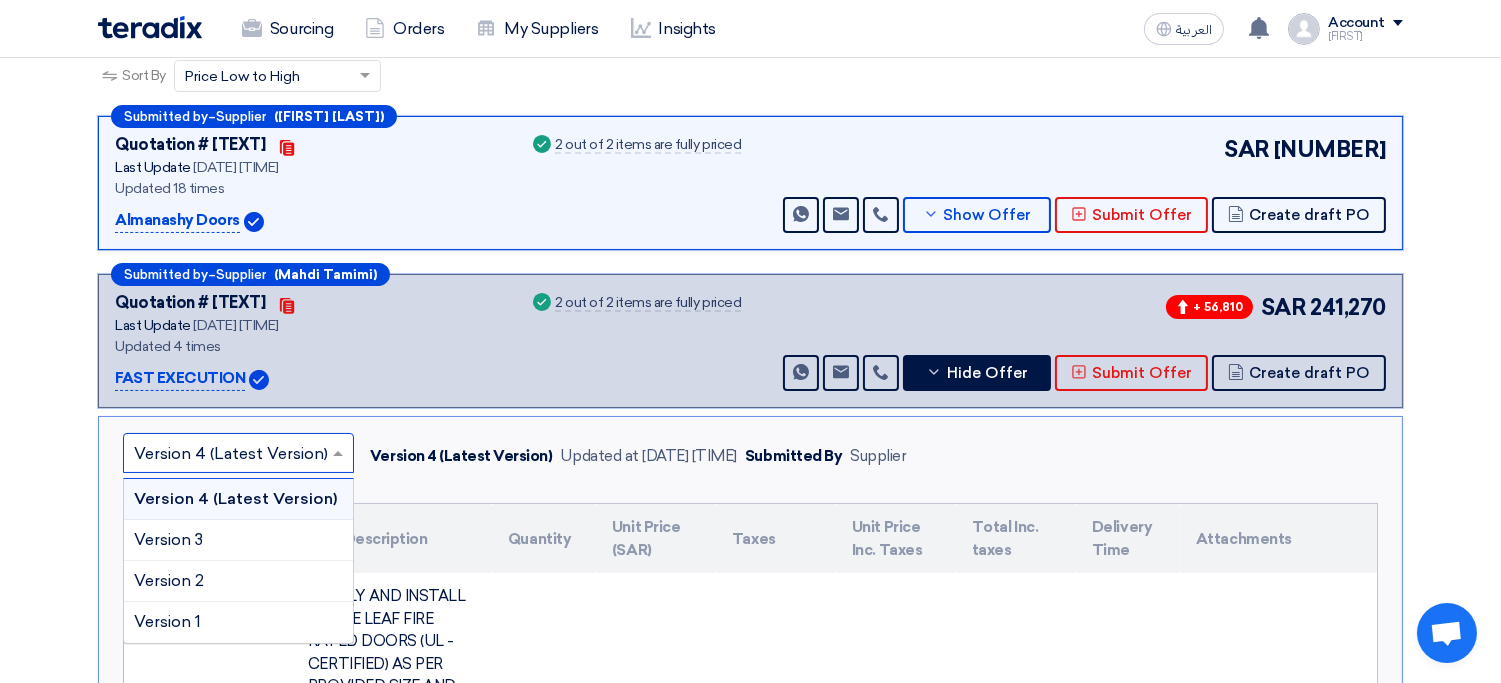 click at bounding box center (228, 454) 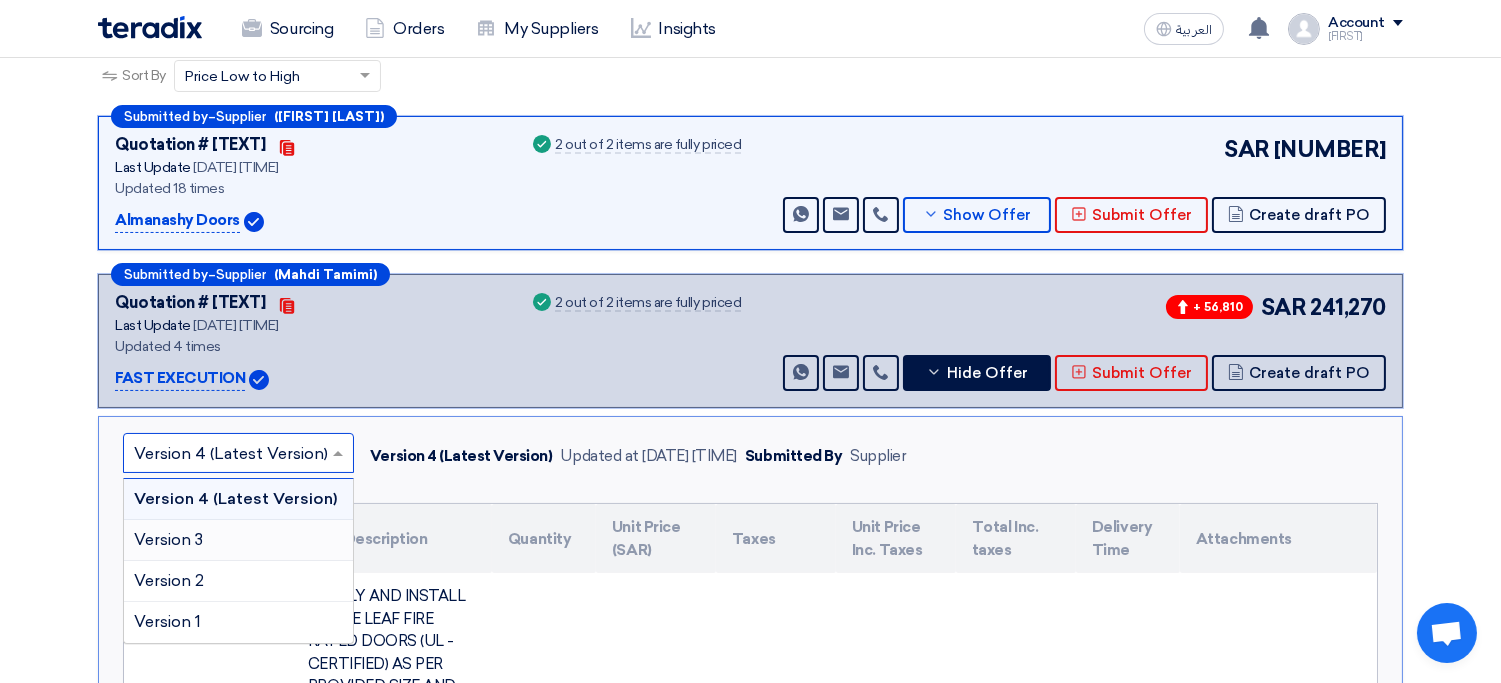 click on "Version 3" at bounding box center (238, 540) 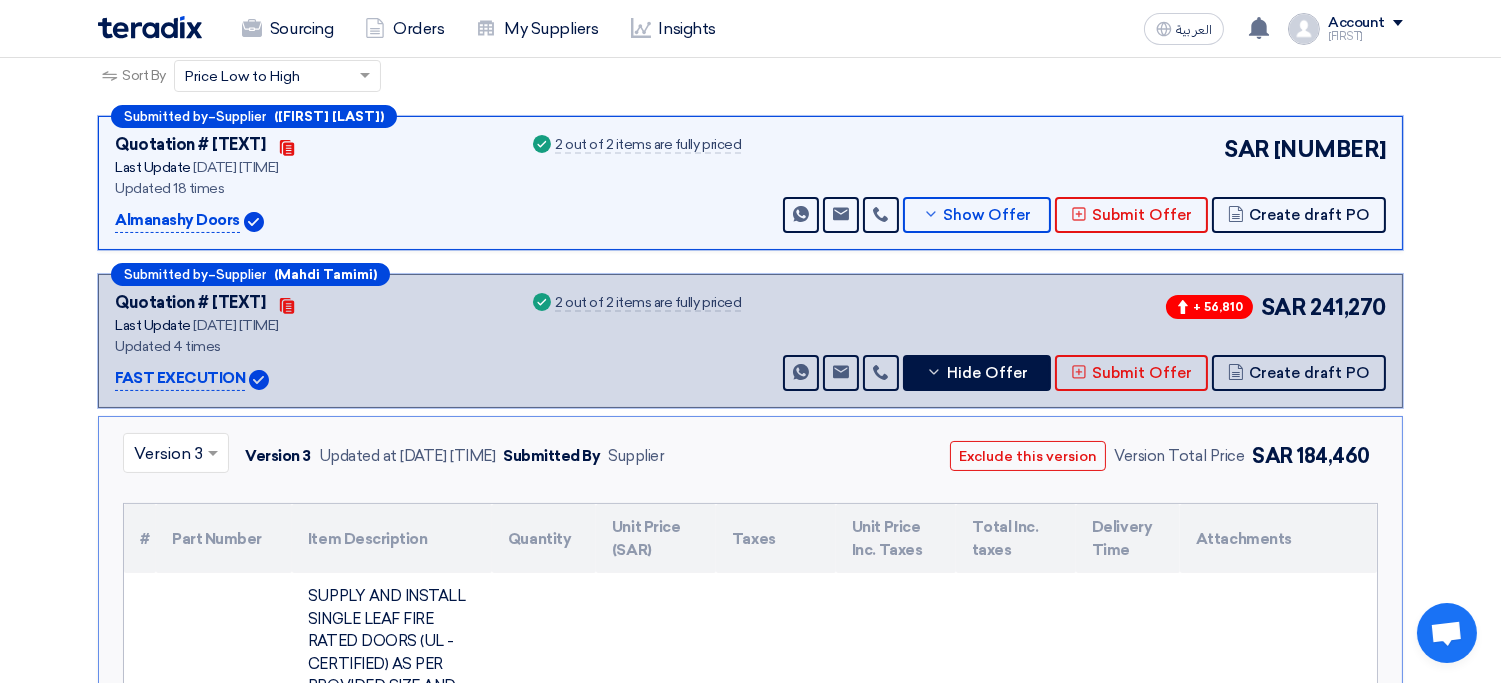 click at bounding box center (215, 453) 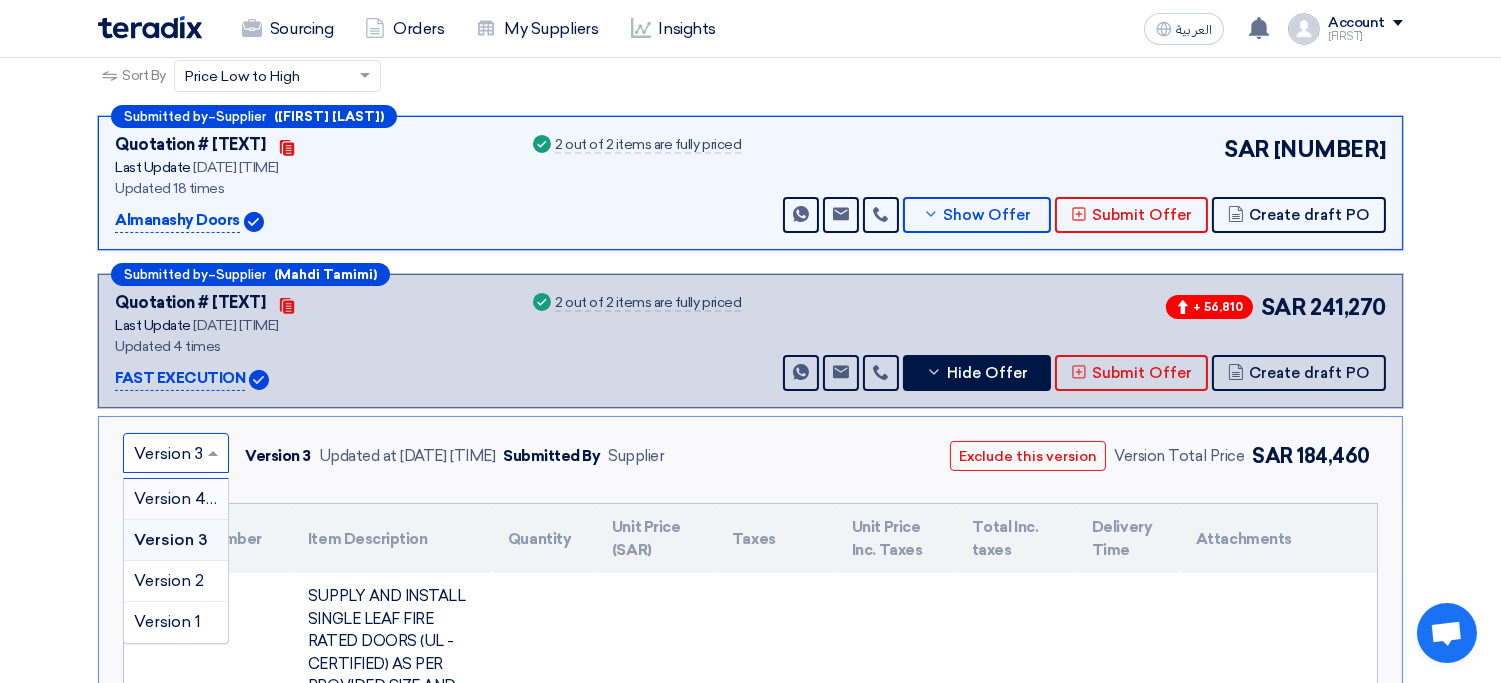 click on "Version 4 (Latest Version)" at bounding box center [231, 498] 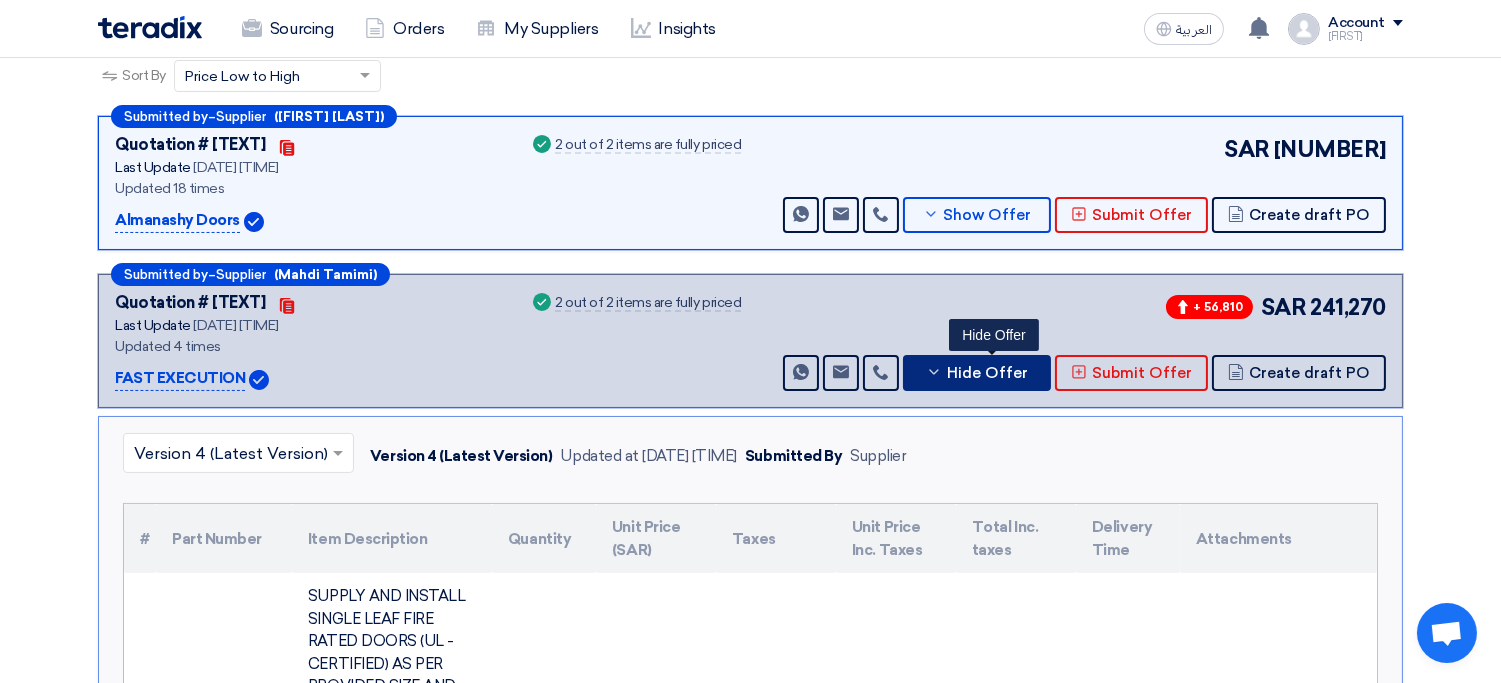 click on "Hide Offer" at bounding box center [987, 373] 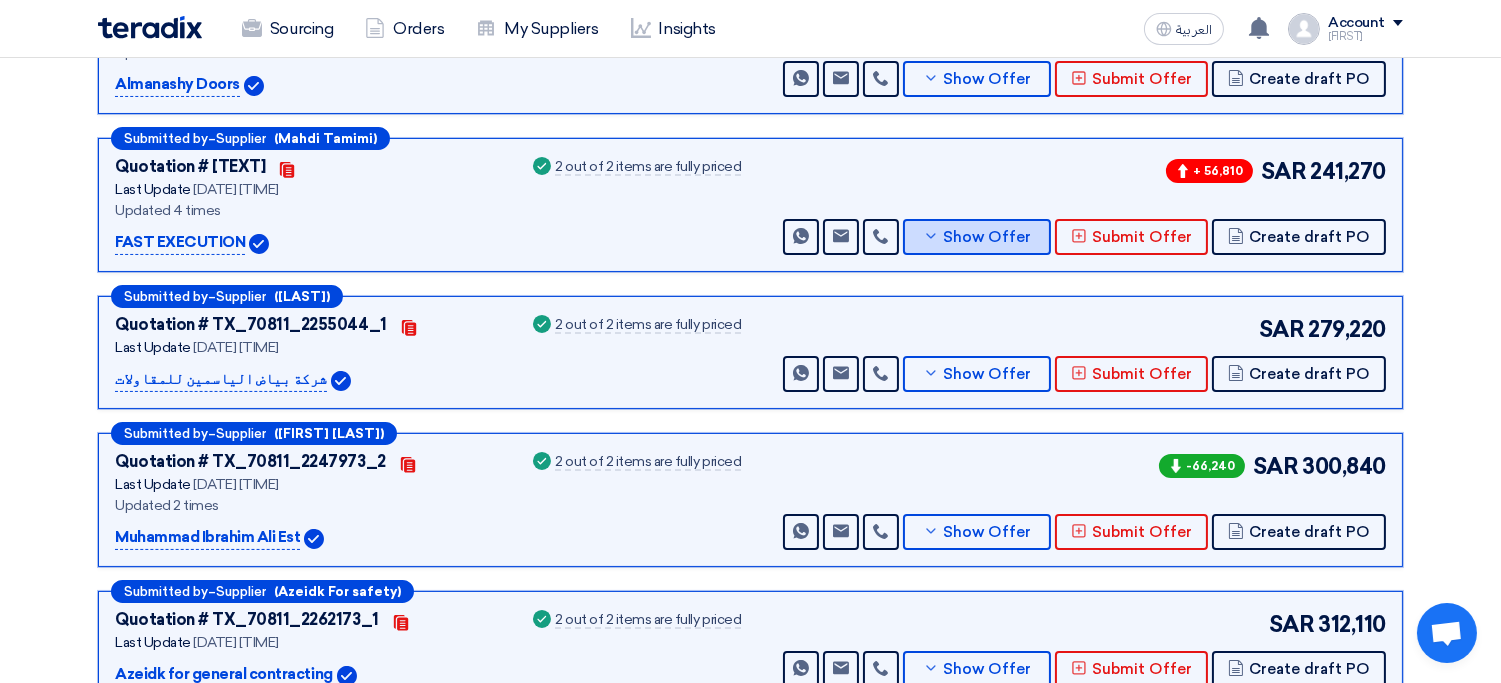 scroll, scrollTop: 407, scrollLeft: 0, axis: vertical 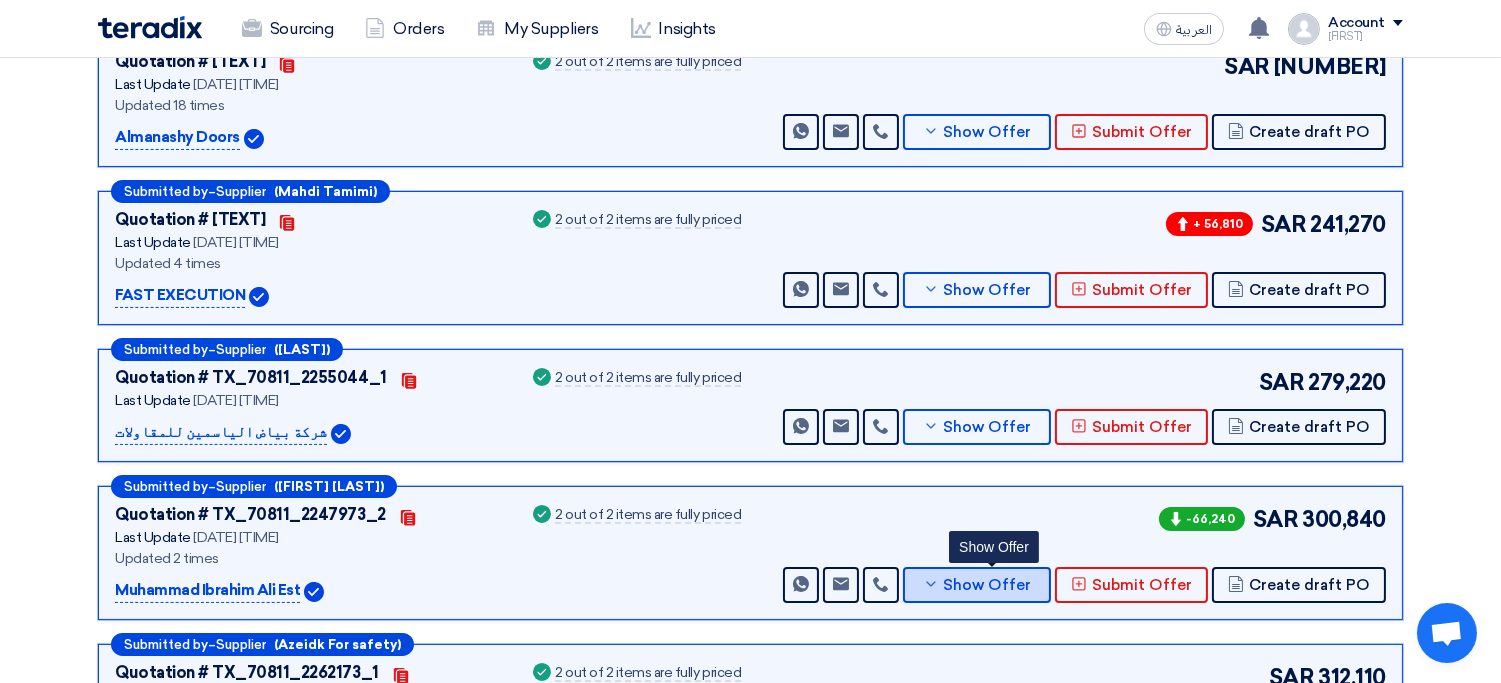 click on "Show Offer" at bounding box center (977, 585) 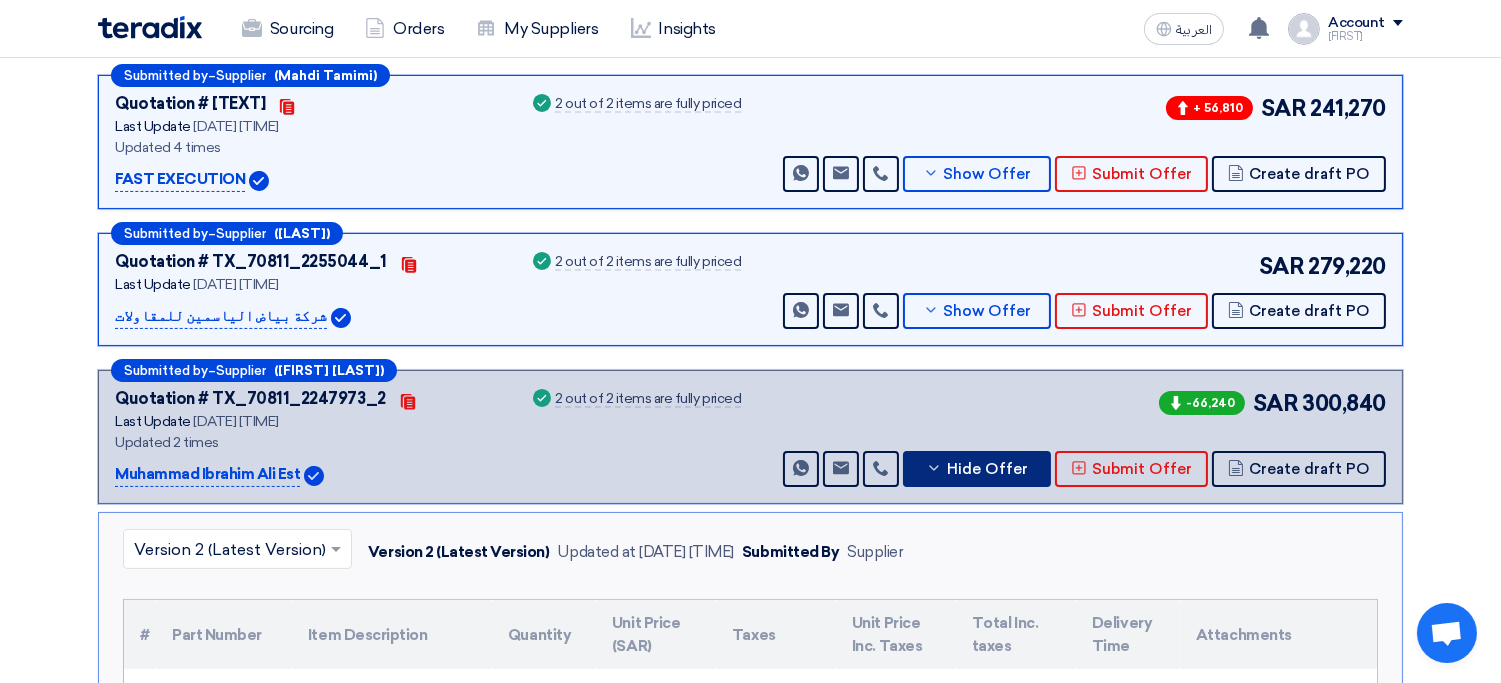 scroll, scrollTop: 554, scrollLeft: 0, axis: vertical 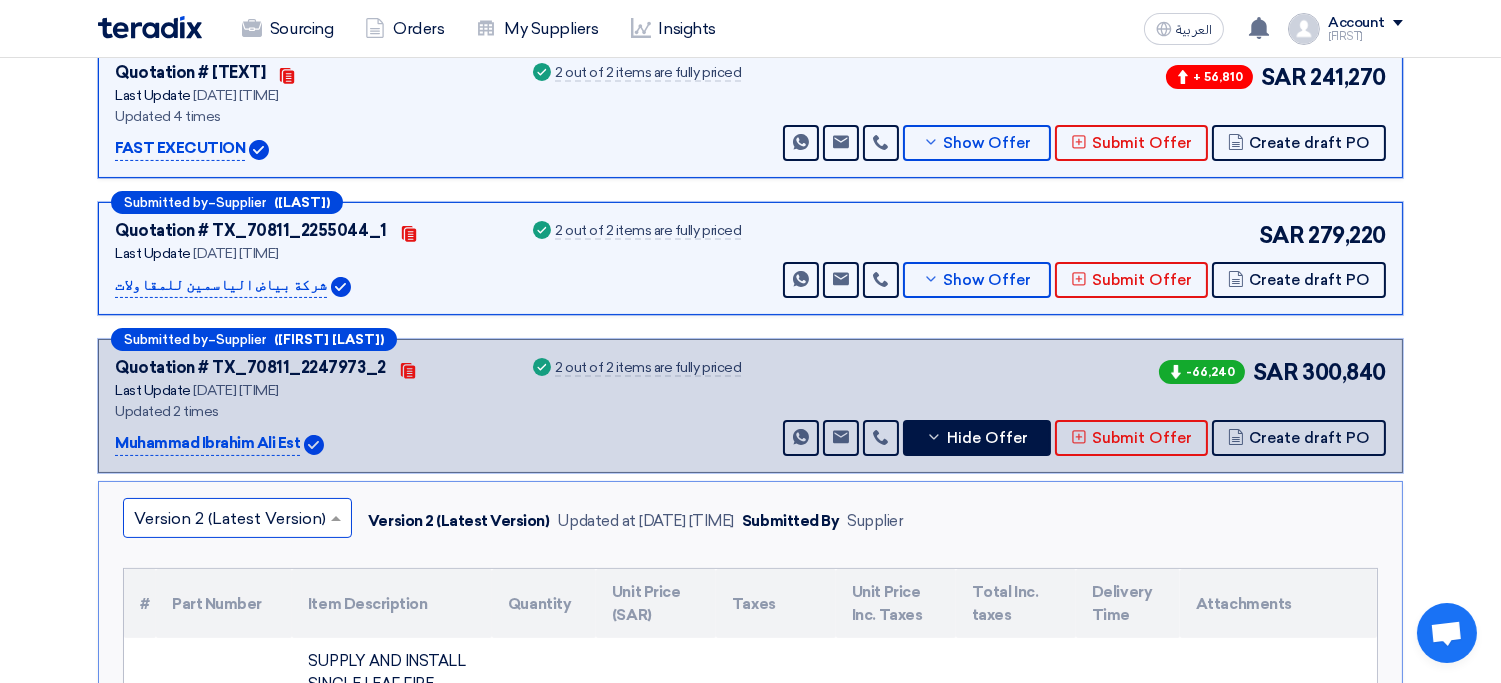 click at bounding box center [227, 519] 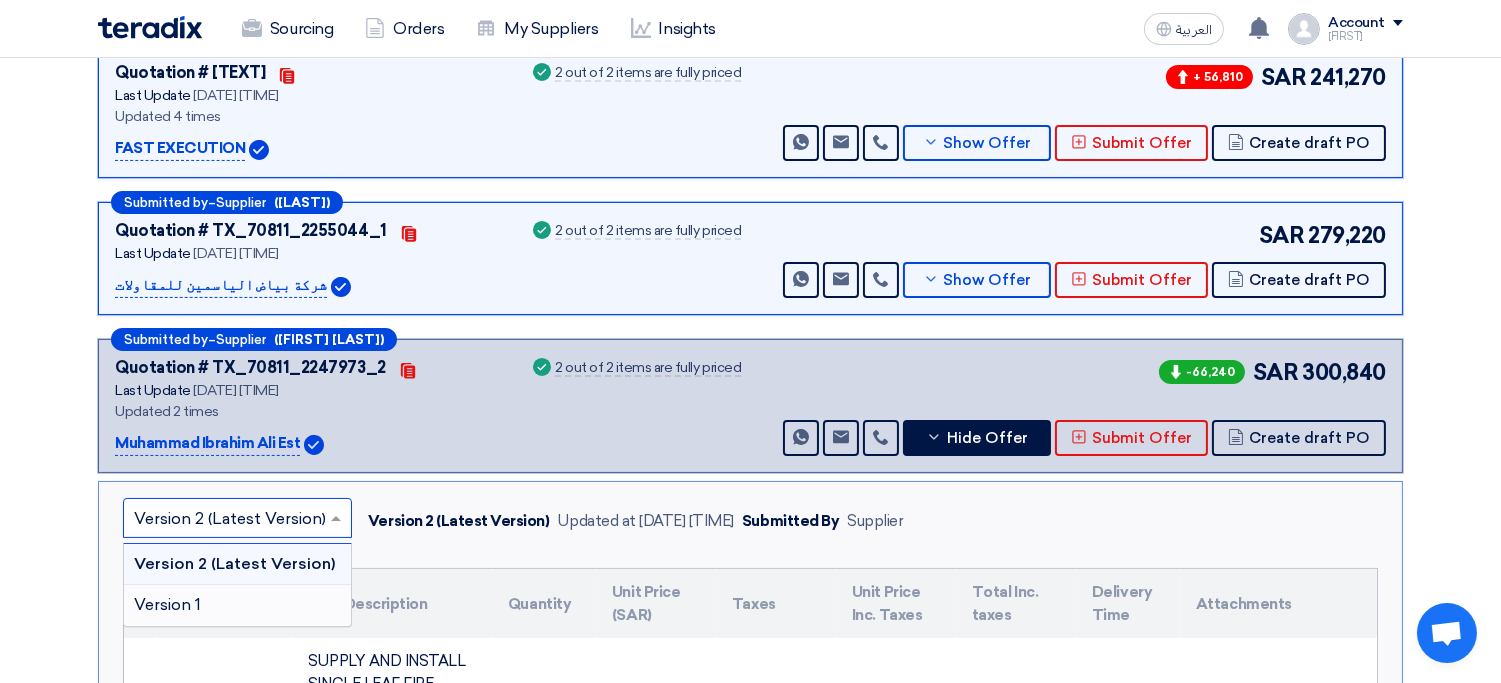 click on "Version 1" at bounding box center (237, 605) 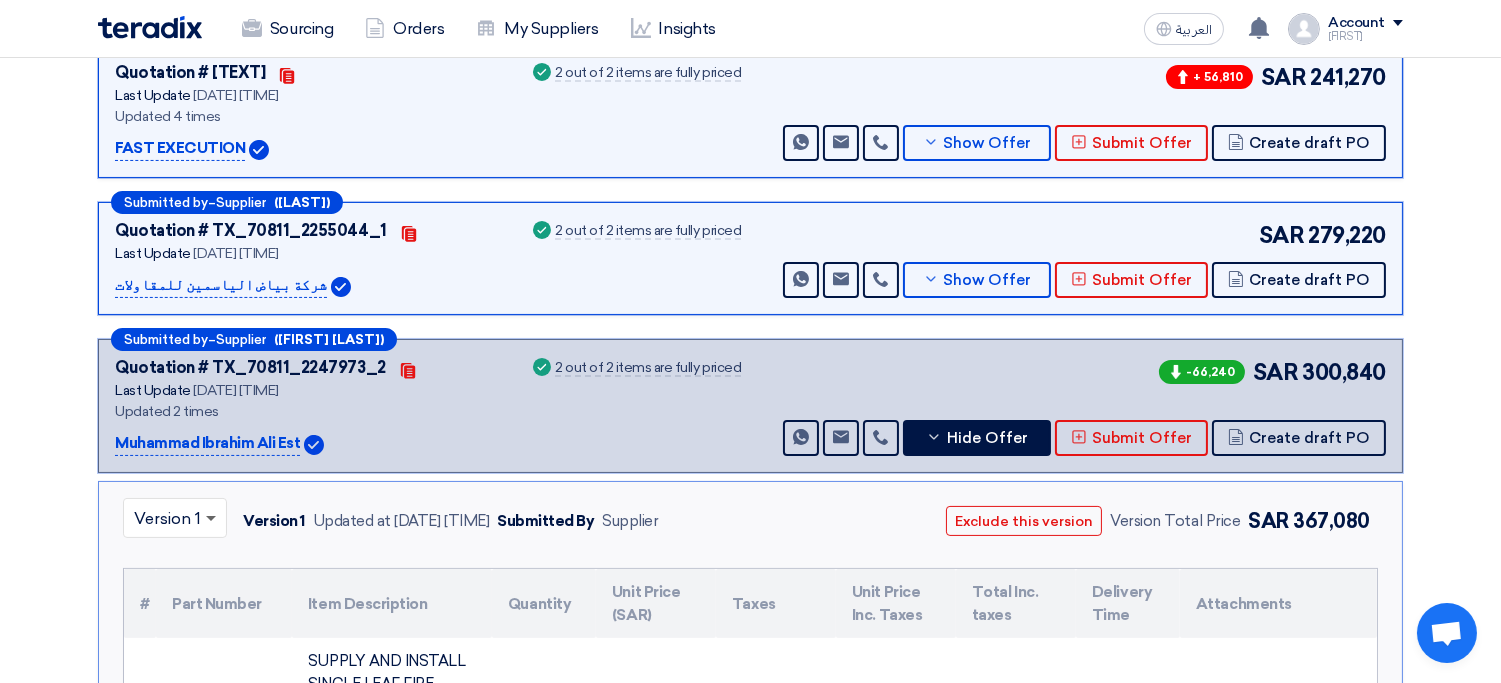click at bounding box center [211, 519] 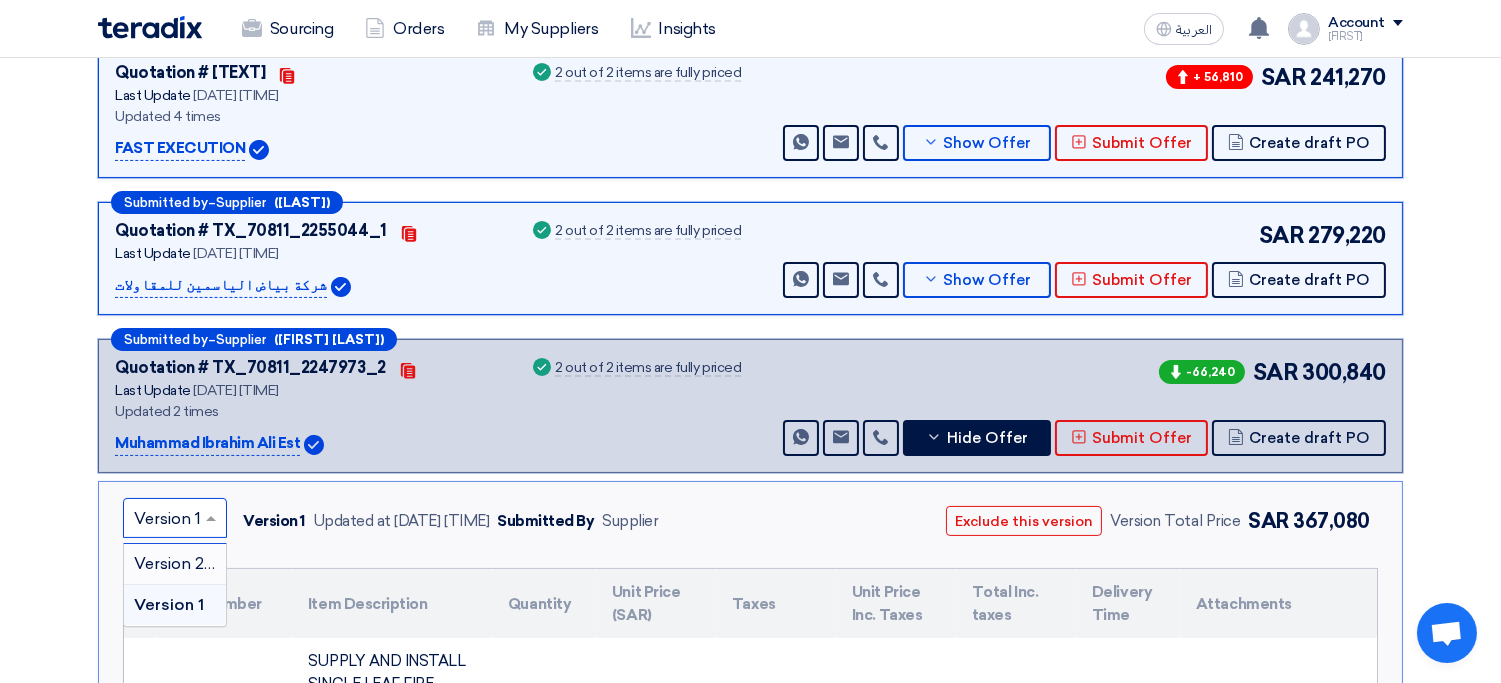 click on "Version 2 (Latest Version)" at bounding box center [230, 563] 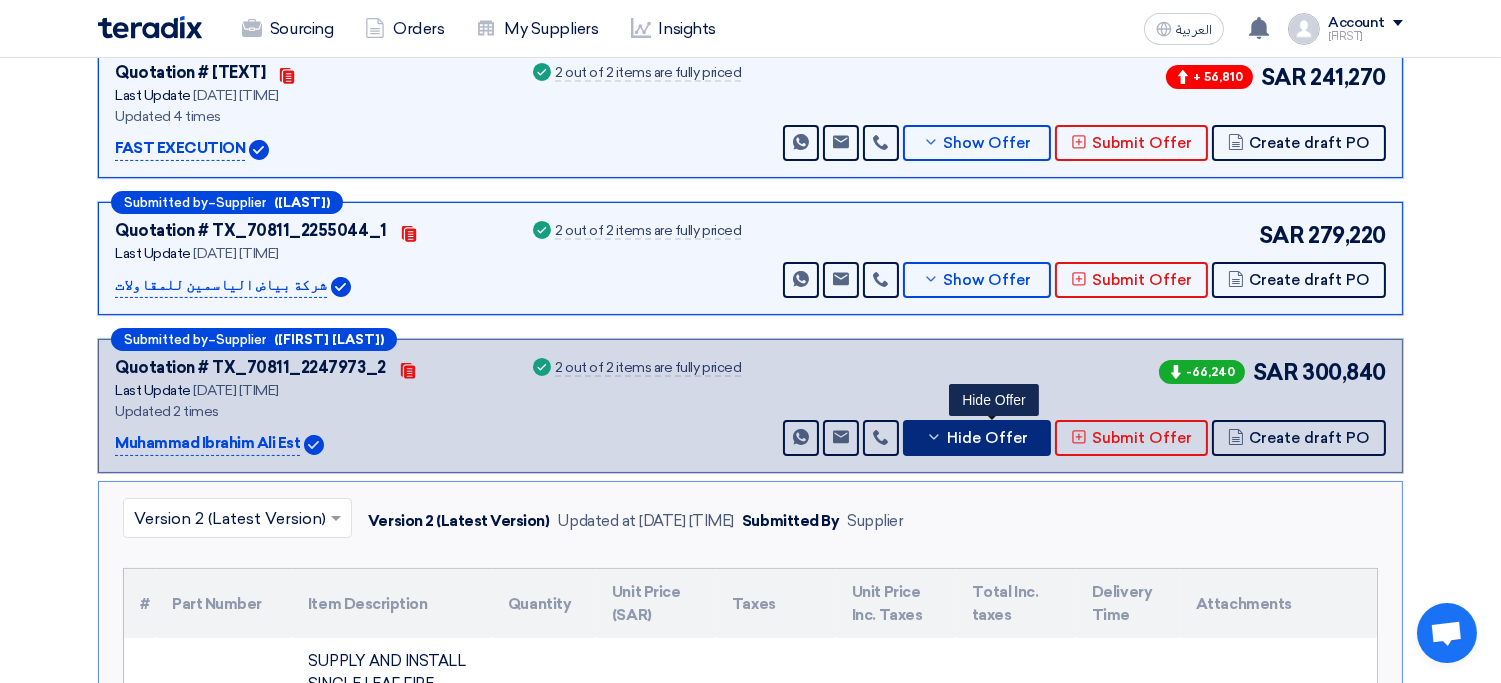 click on "Hide Offer" at bounding box center (987, 438) 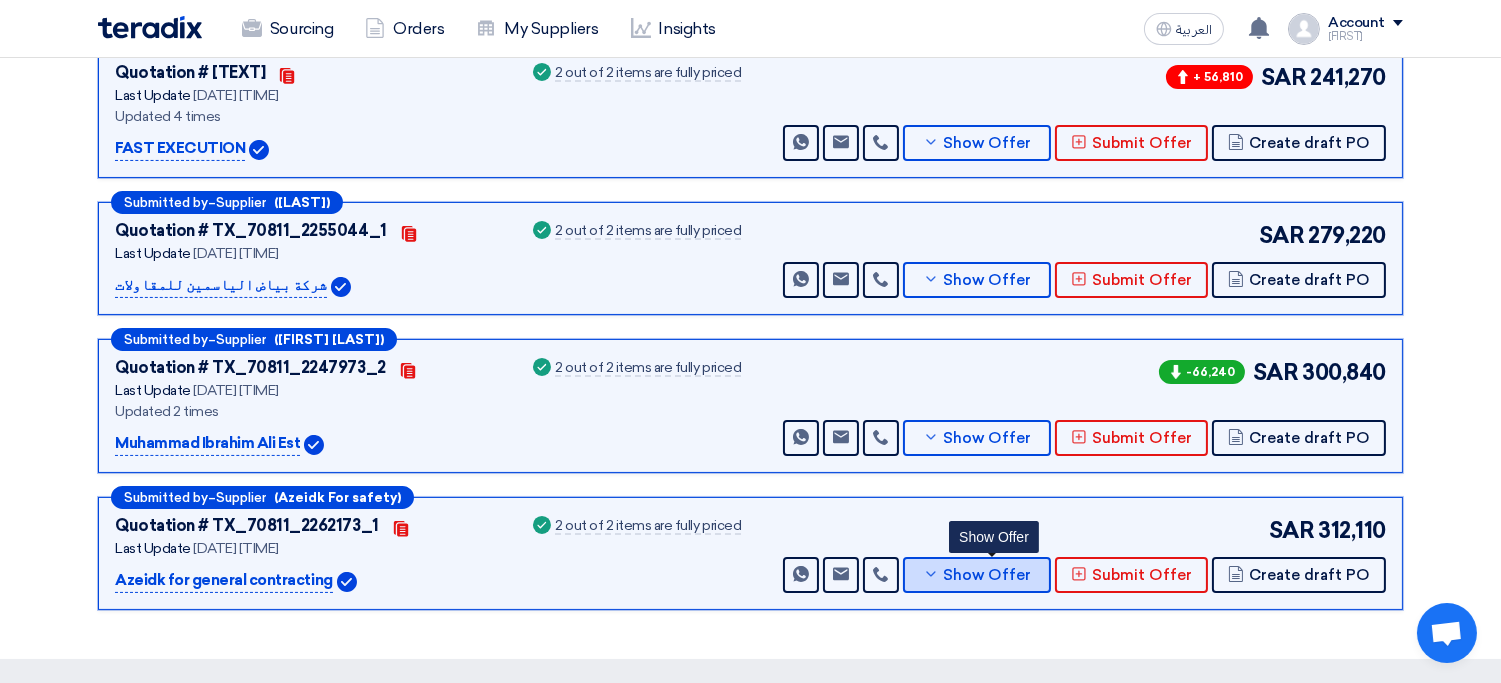 click on "Show Offer" at bounding box center (988, 575) 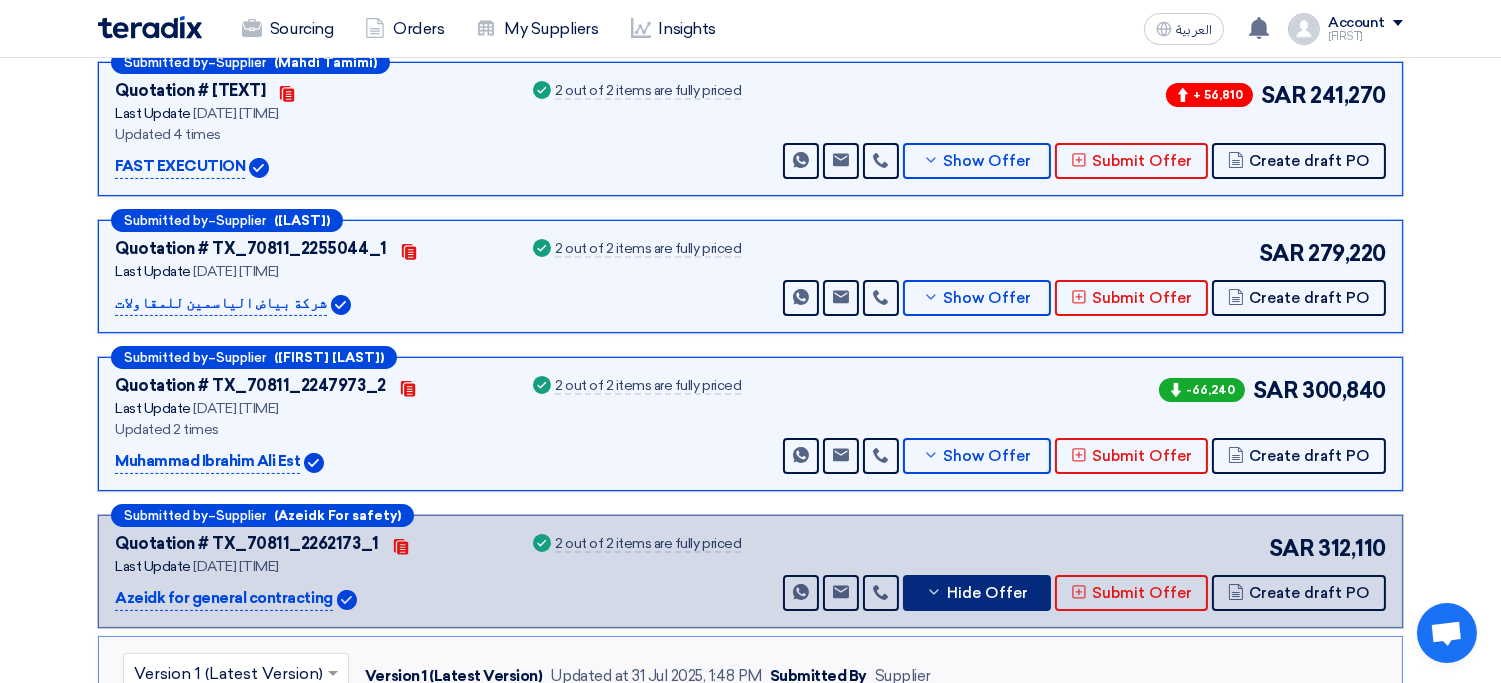 scroll, scrollTop: 713, scrollLeft: 0, axis: vertical 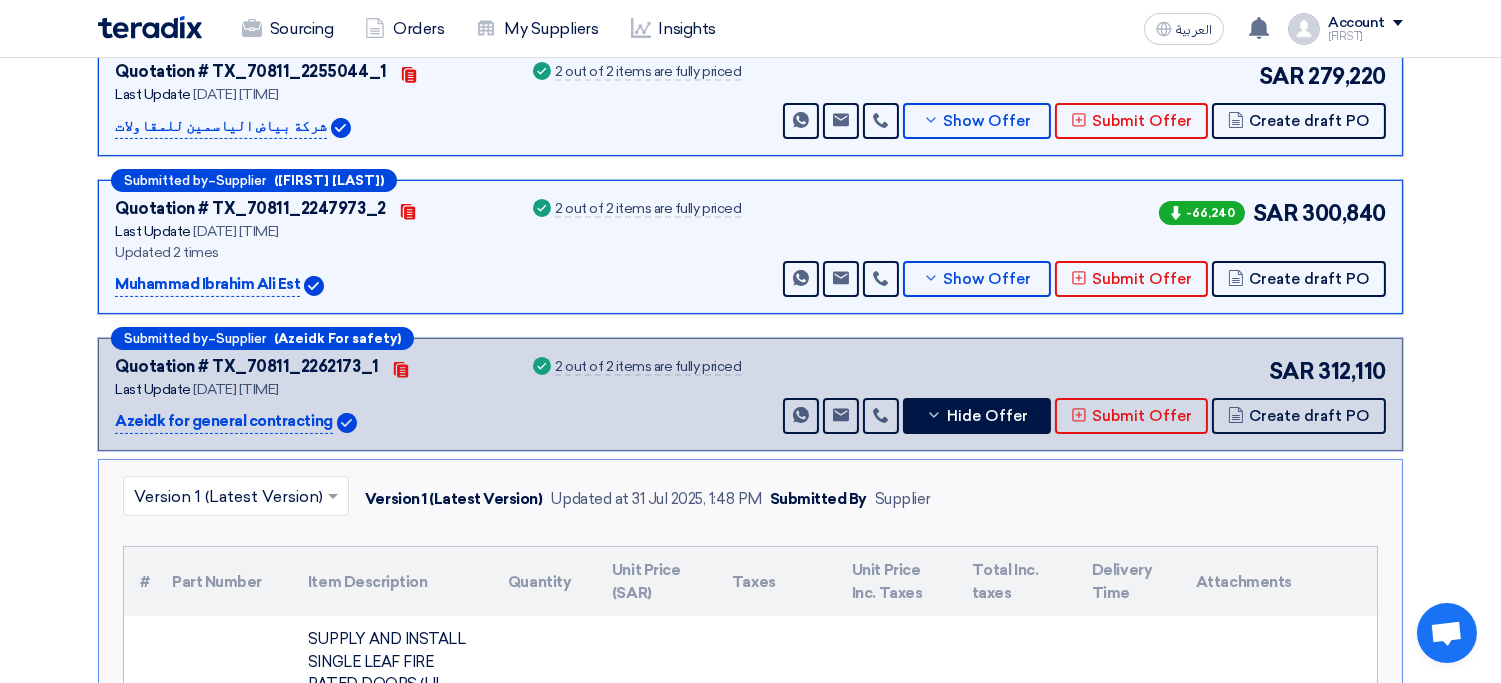 click at bounding box center [226, 497] 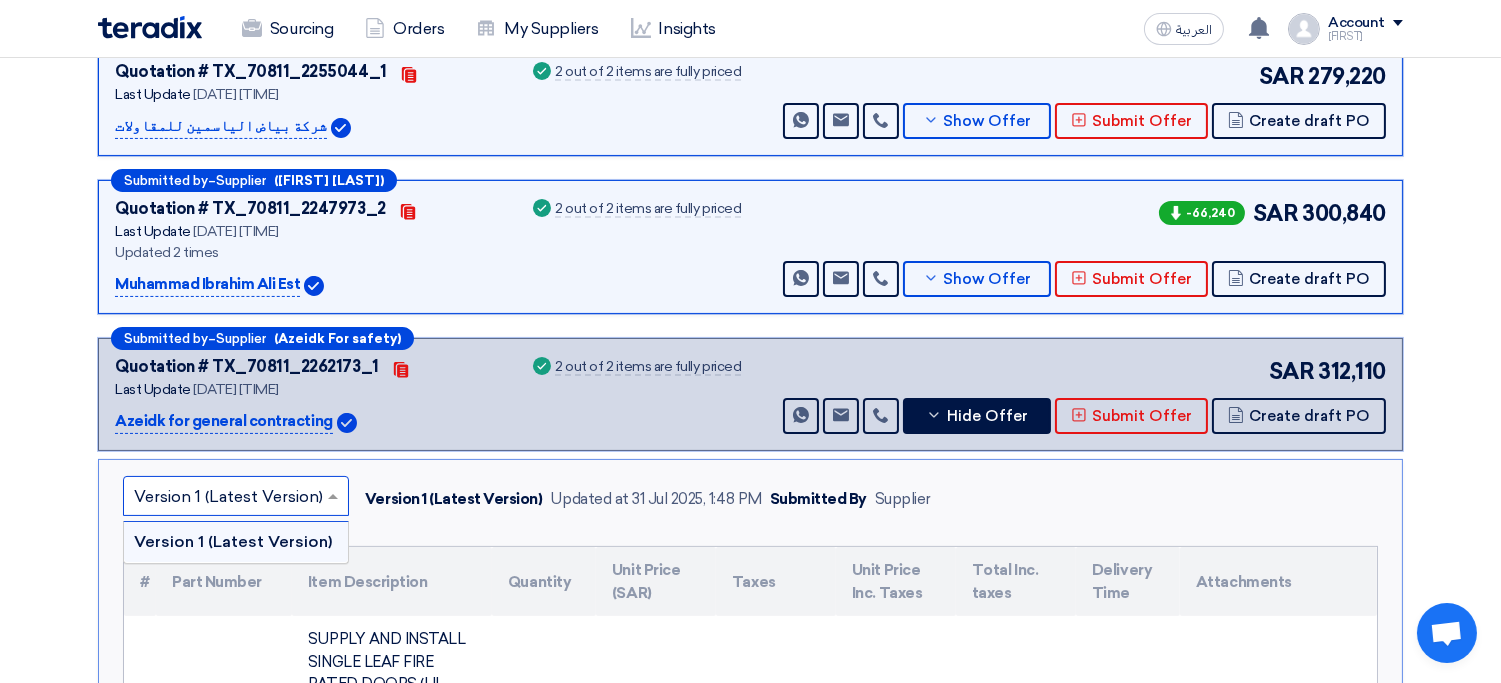 click at bounding box center [226, 497] 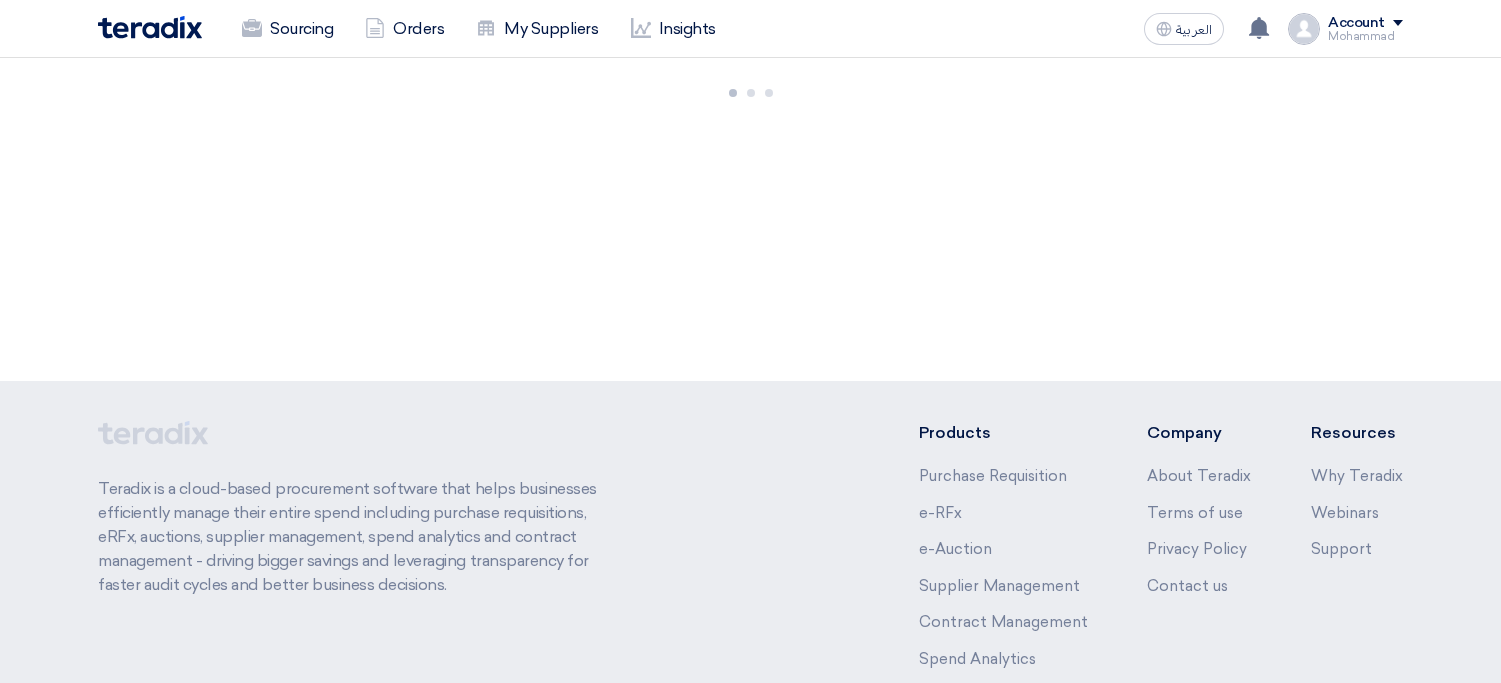 scroll, scrollTop: 0, scrollLeft: 0, axis: both 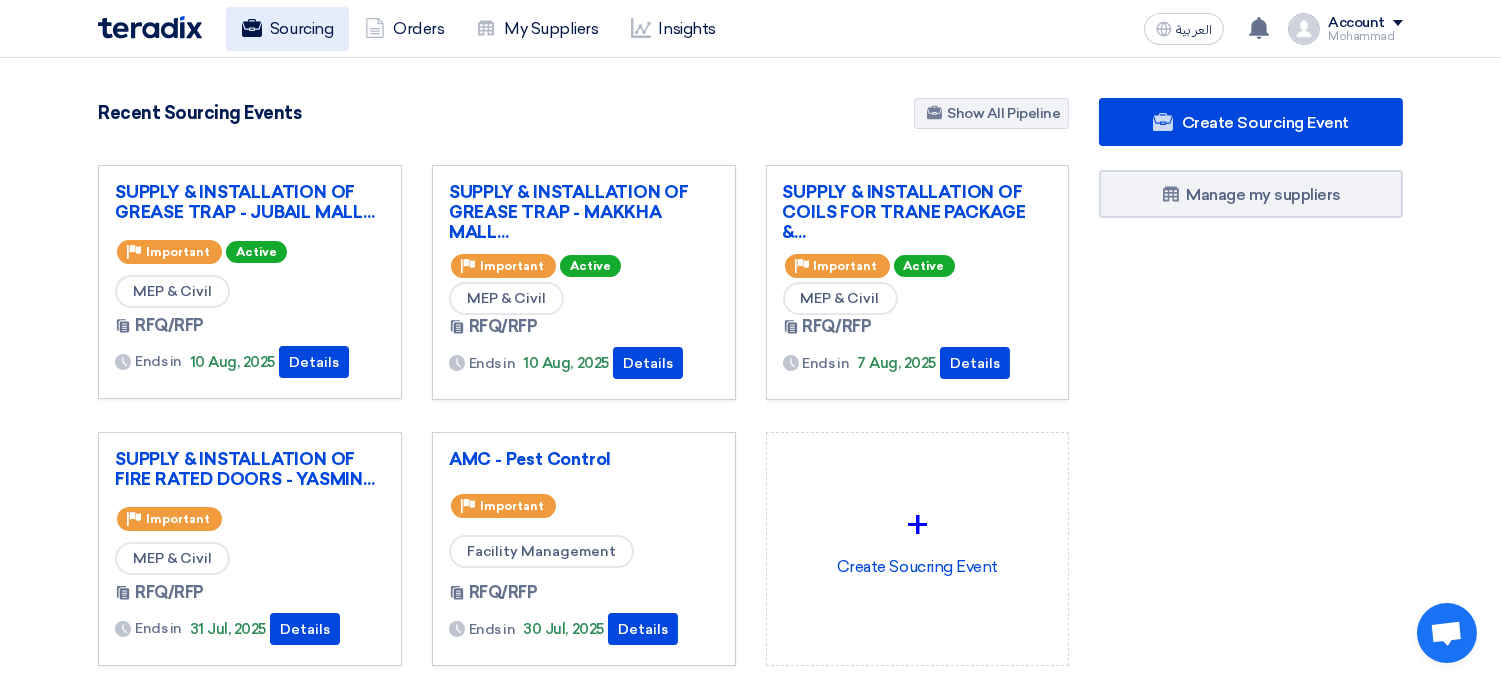 click on "Sourcing" 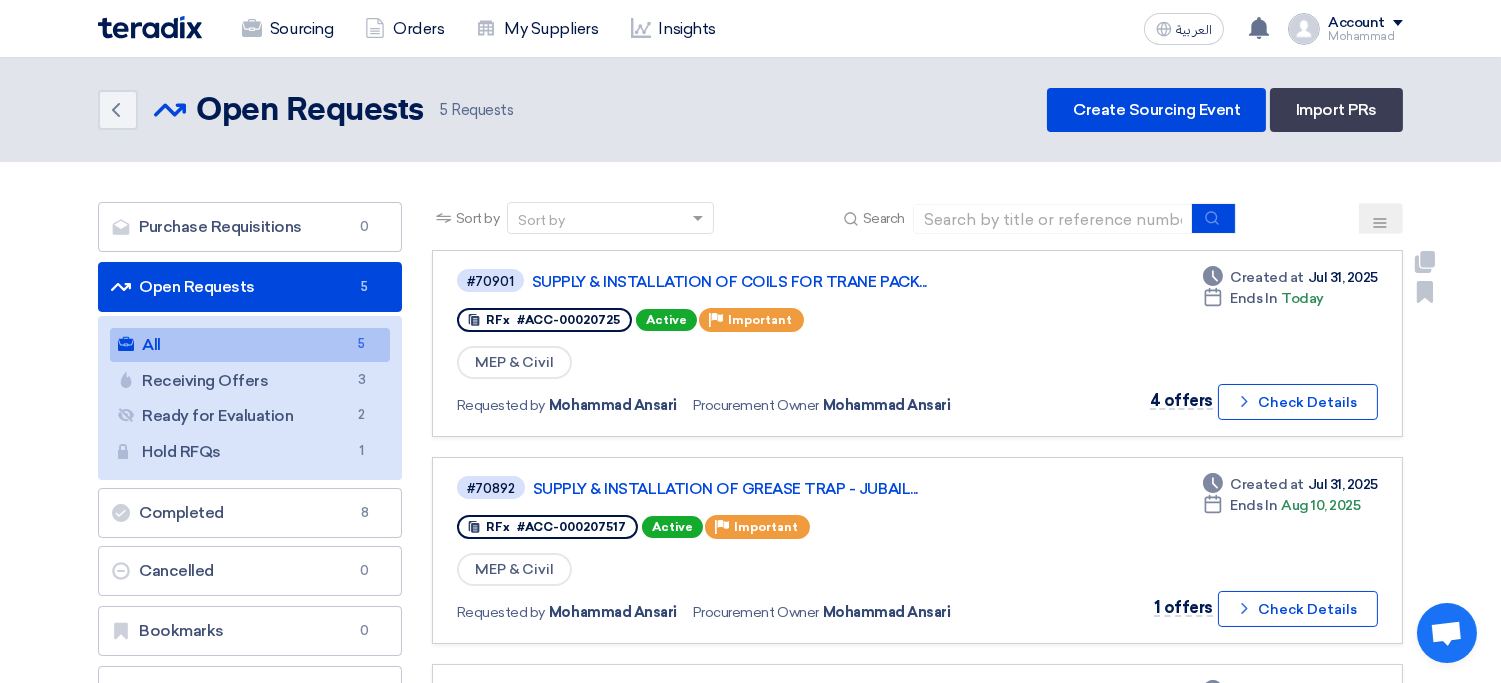 scroll, scrollTop: 547, scrollLeft: 0, axis: vertical 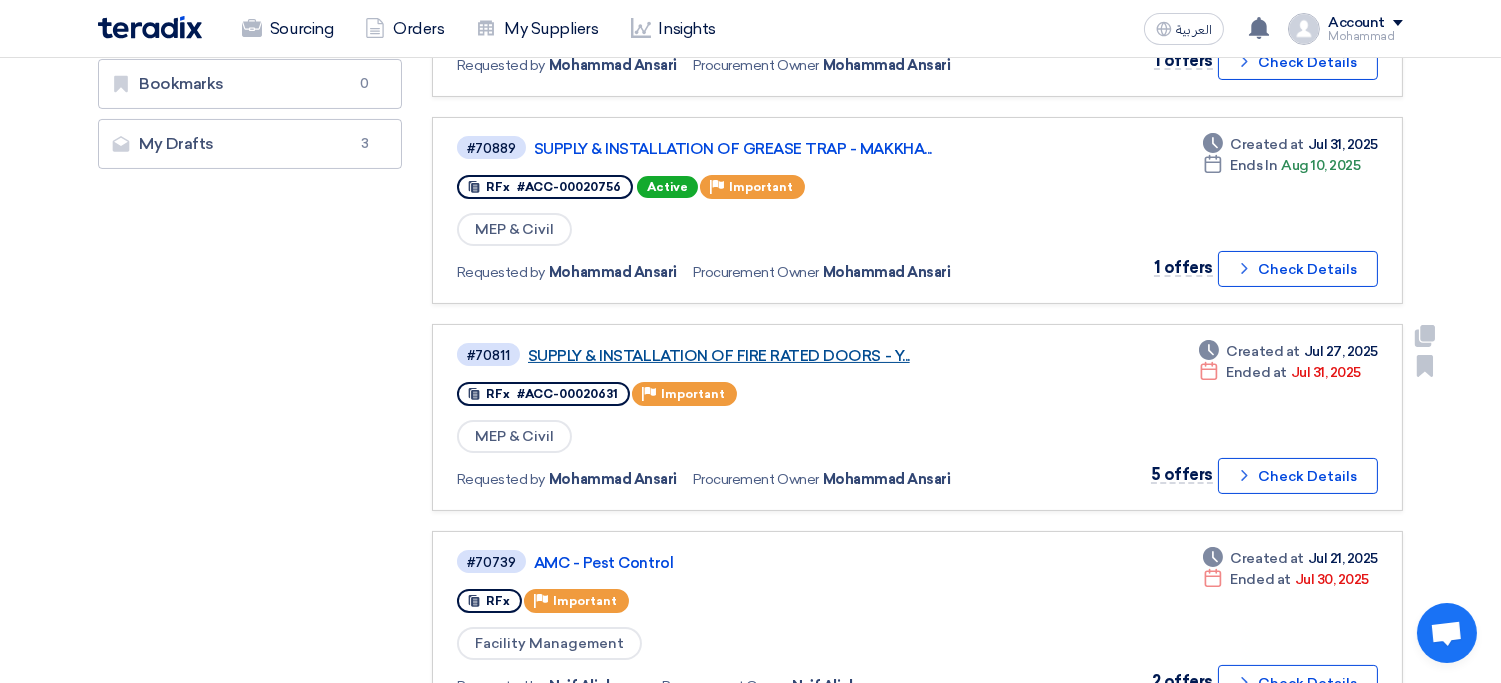 click on "SUPPLY & INSTALLATION OF FIRE RATED DOORS - Y..." 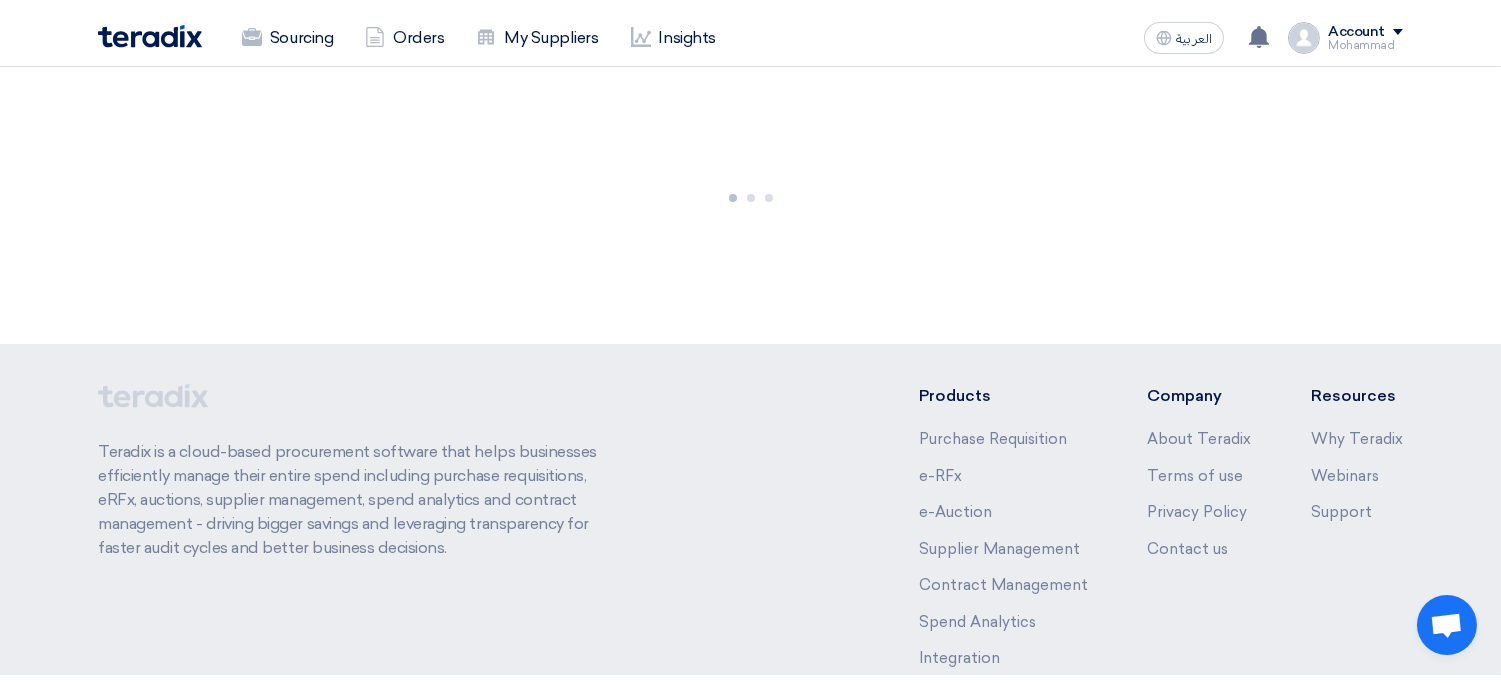 scroll, scrollTop: 0, scrollLeft: 0, axis: both 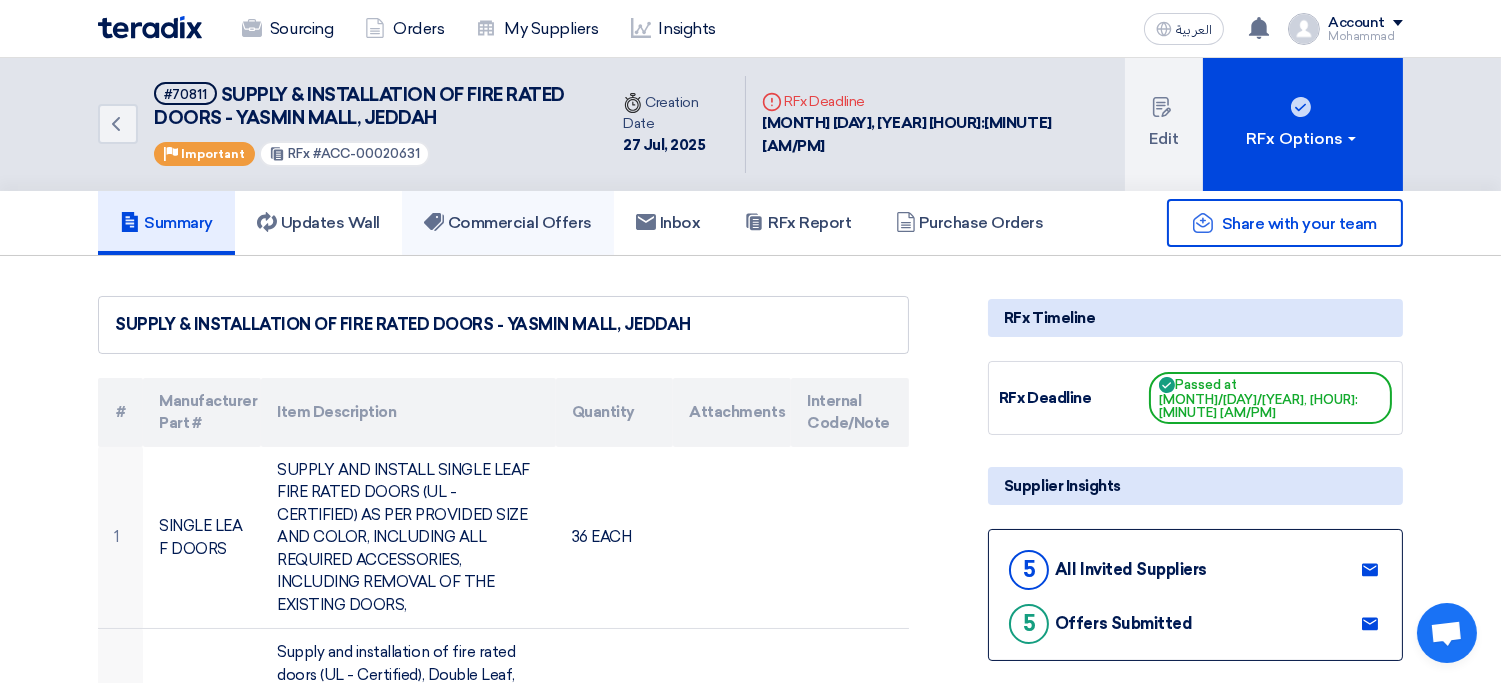 click on "Commercial Offers" 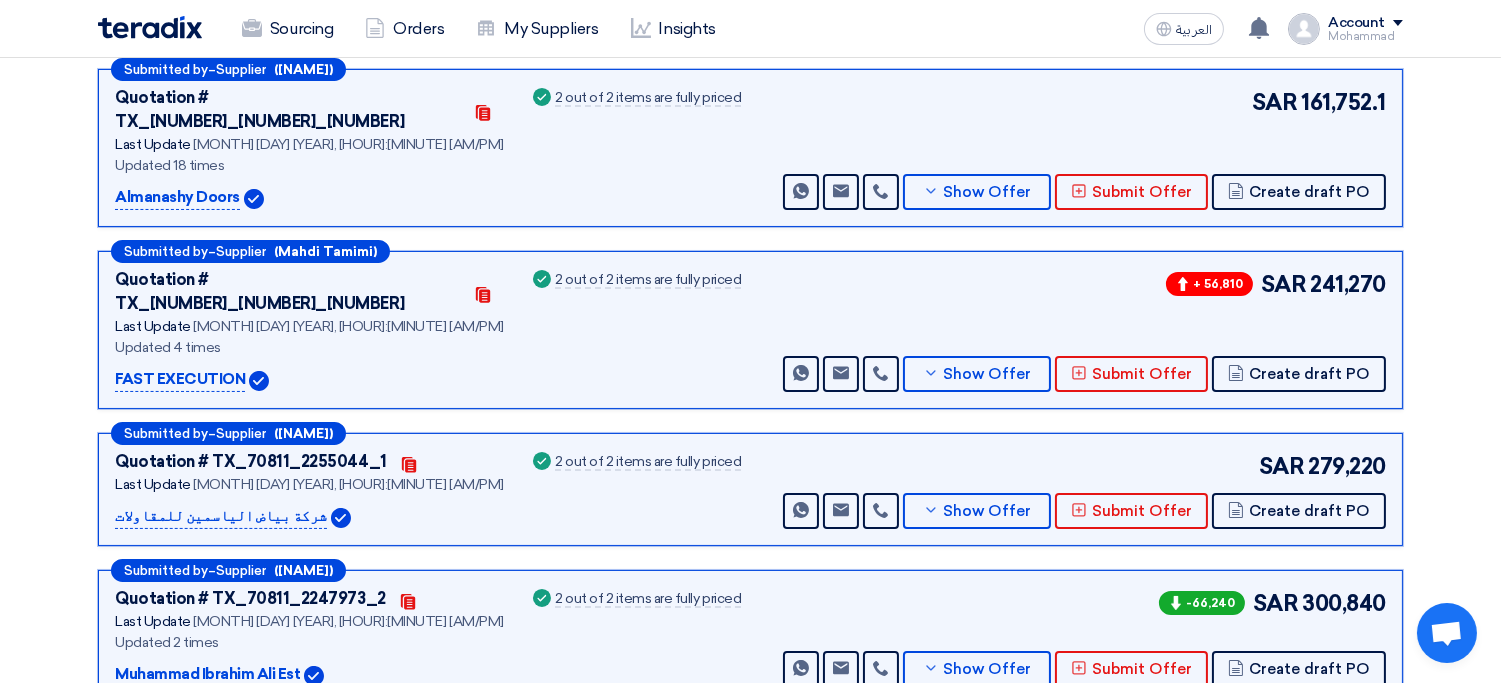 scroll, scrollTop: 412, scrollLeft: 0, axis: vertical 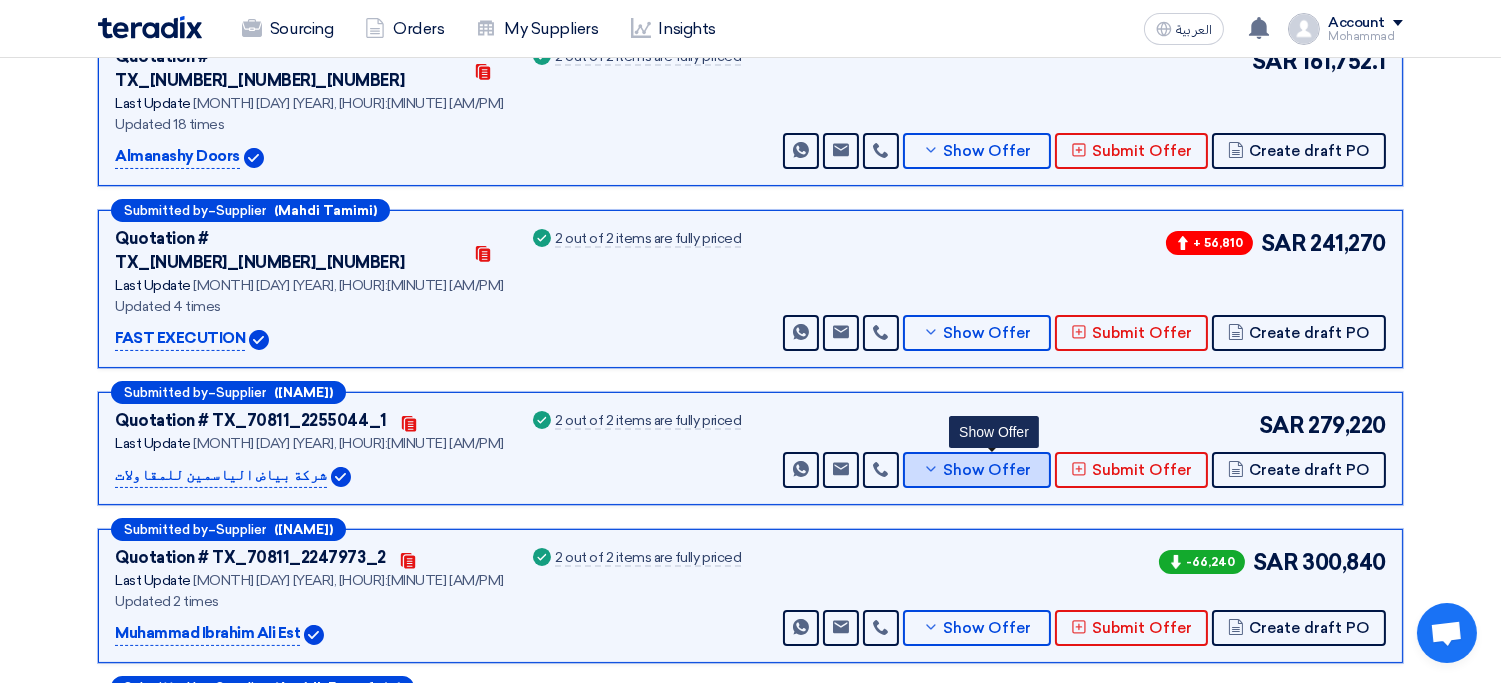 click on "Show Offer" at bounding box center [988, 470] 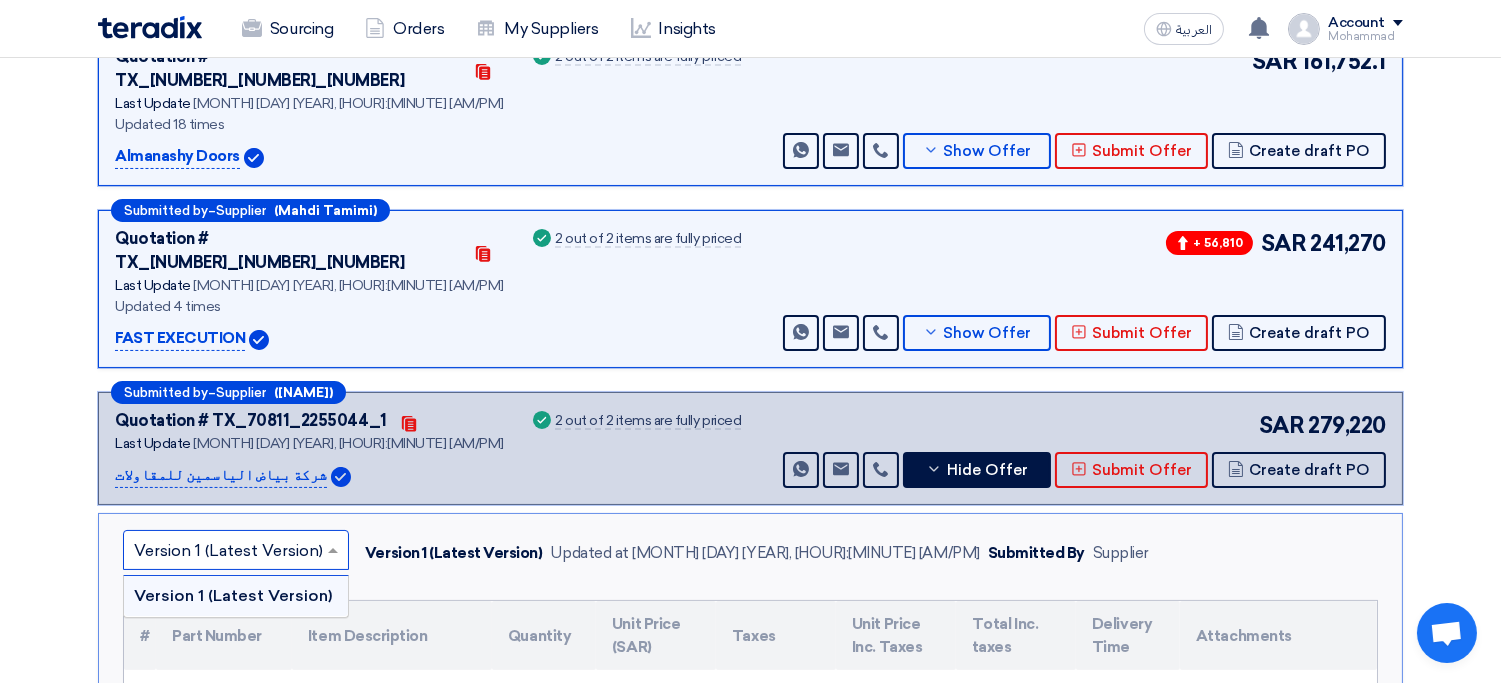 click at bounding box center [226, 551] 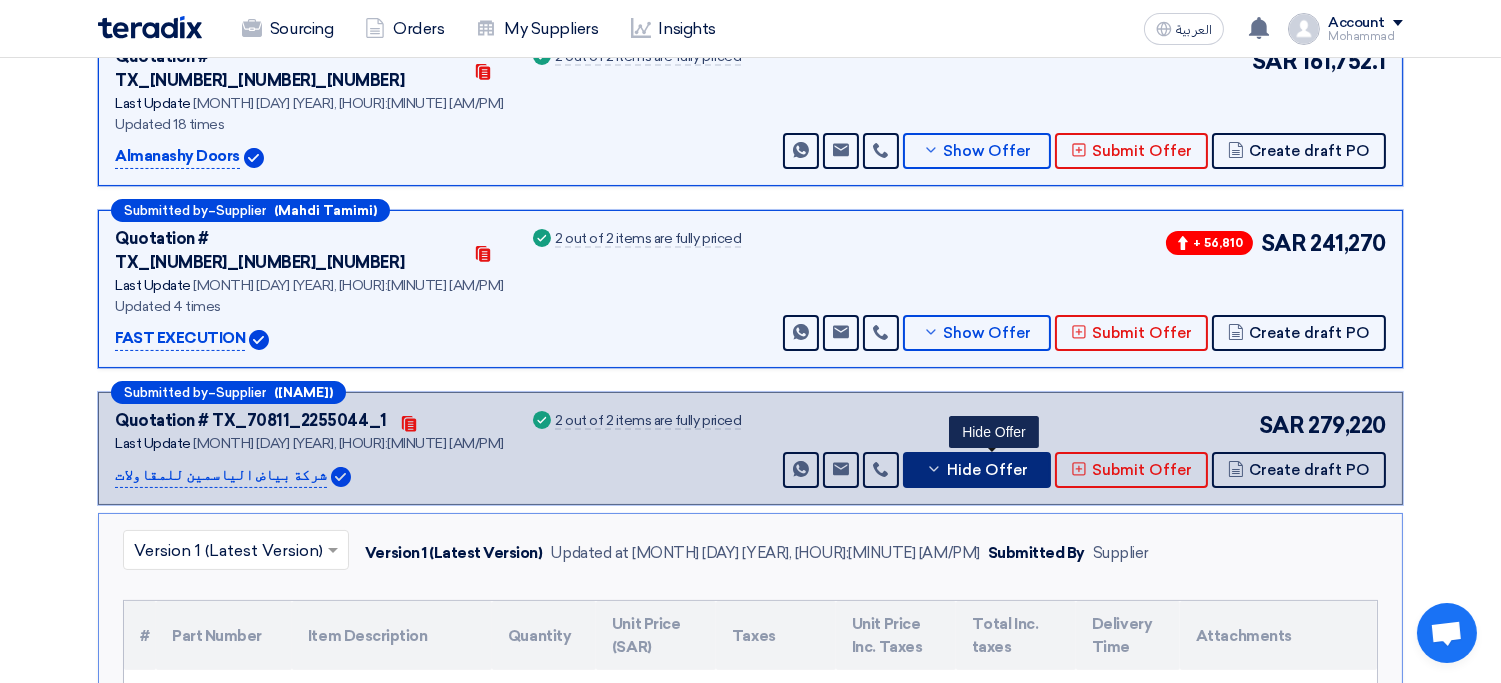 click on "Hide Offer" at bounding box center (987, 470) 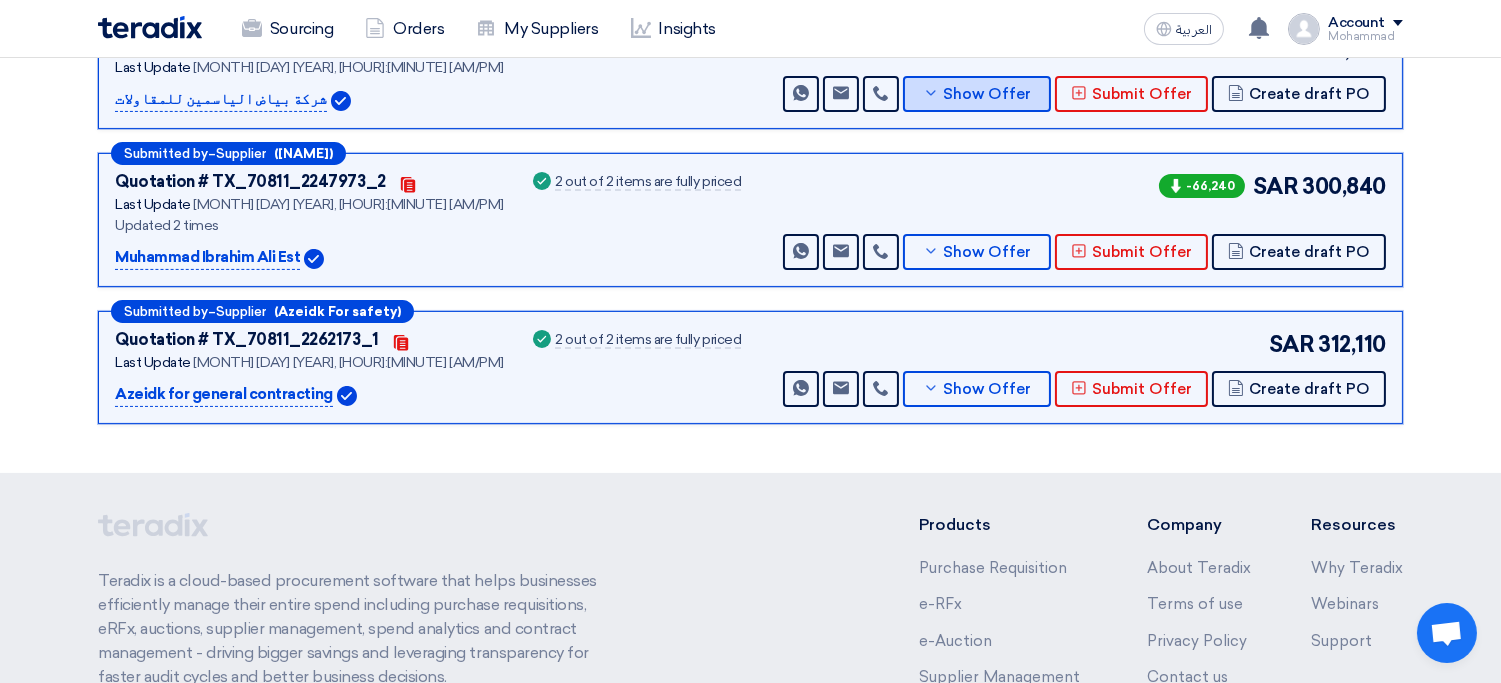 scroll, scrollTop: 797, scrollLeft: 0, axis: vertical 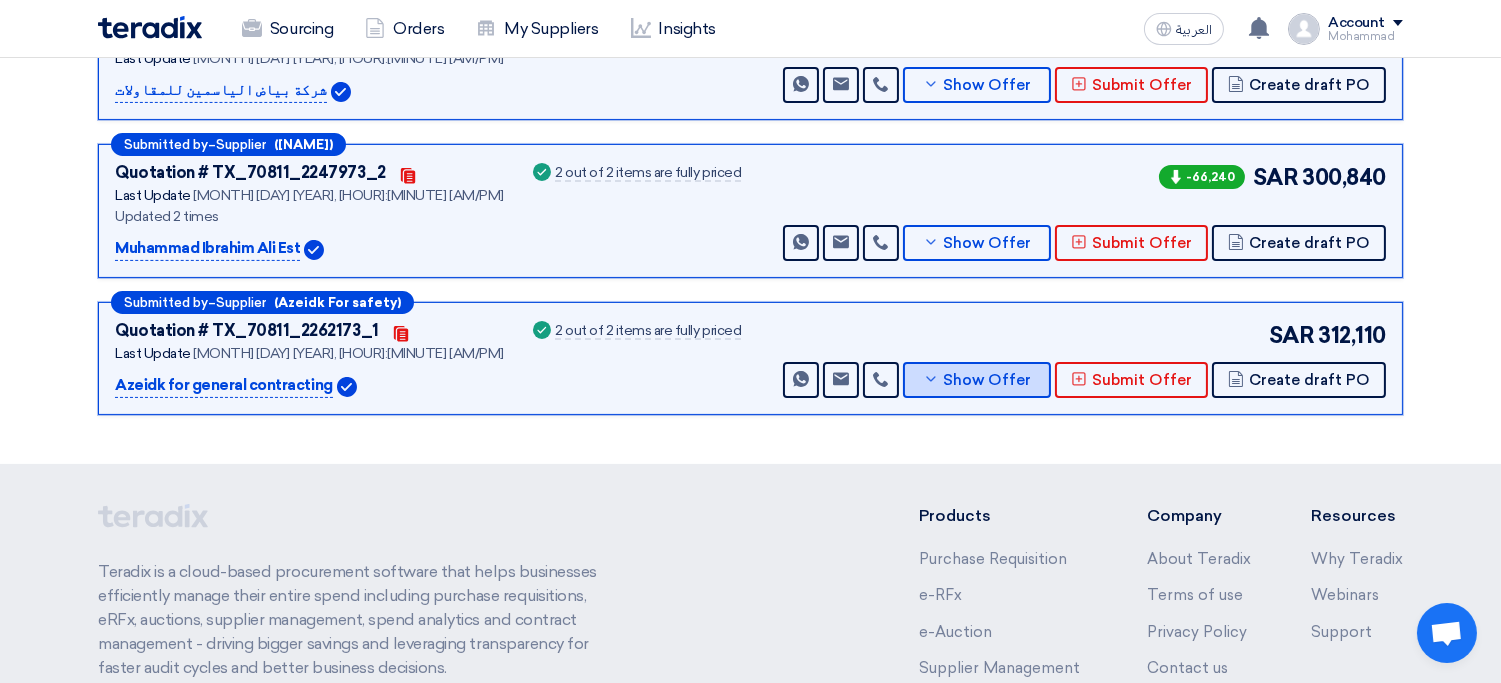 click on "Send Message
Send Message
Show Offer
Submit Offer
Create draft PO" at bounding box center (1082, 380) 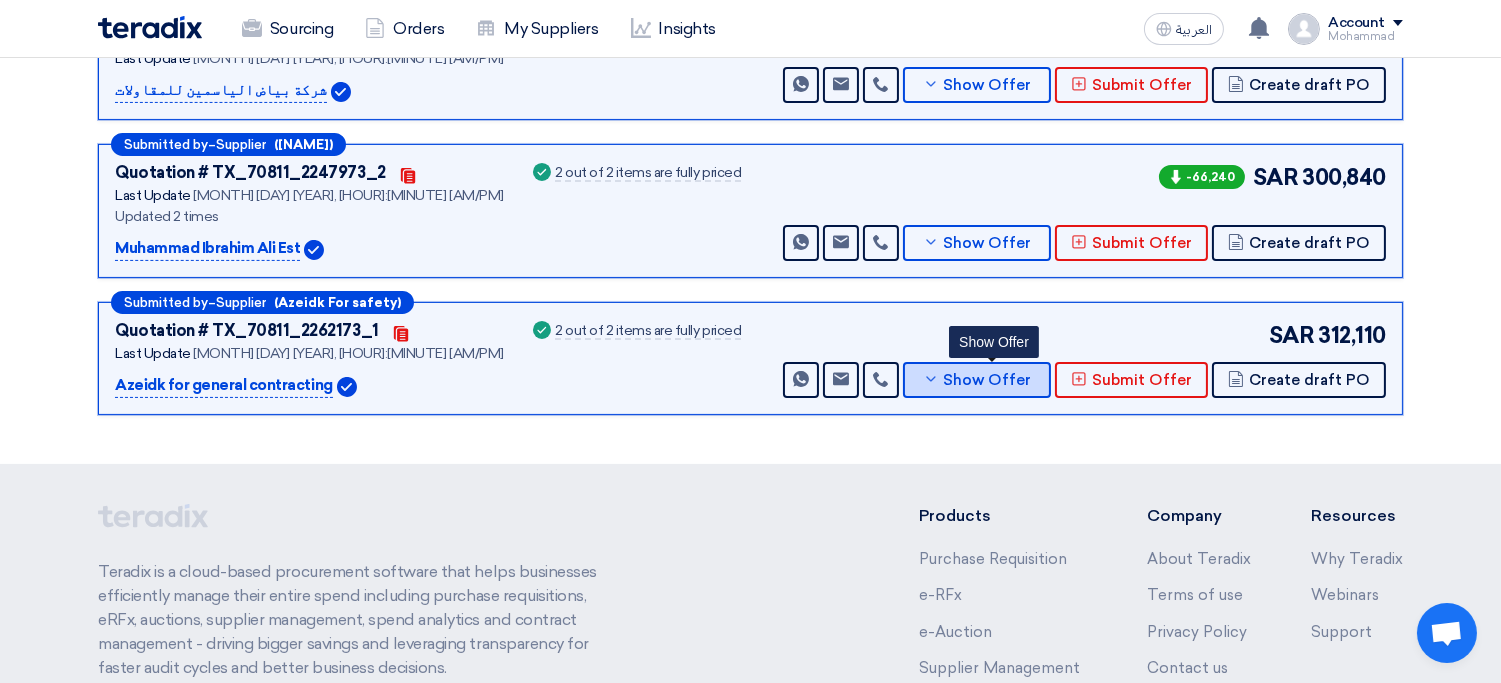 drag, startPoint x: 959, startPoint y: 348, endPoint x: 930, endPoint y: 331, distance: 33.61547 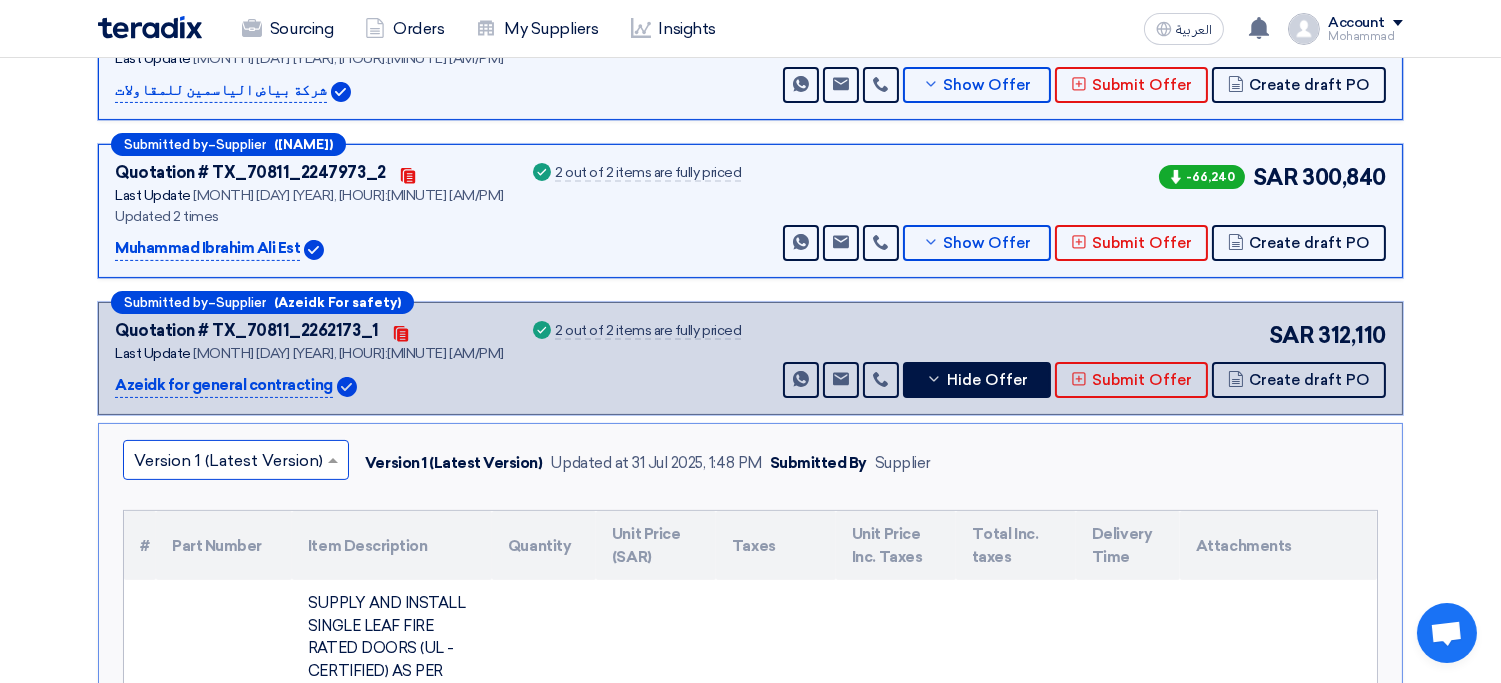 click at bounding box center [226, 461] 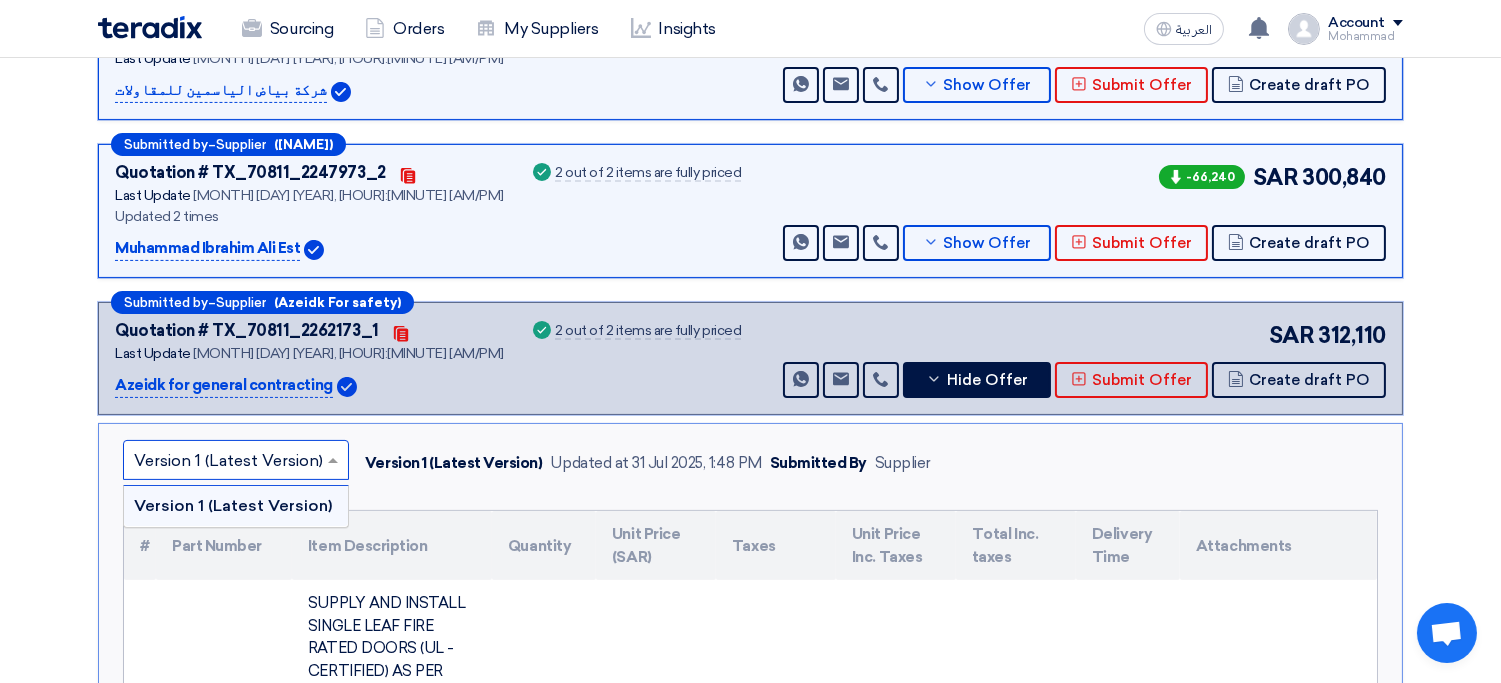 click at bounding box center (226, 461) 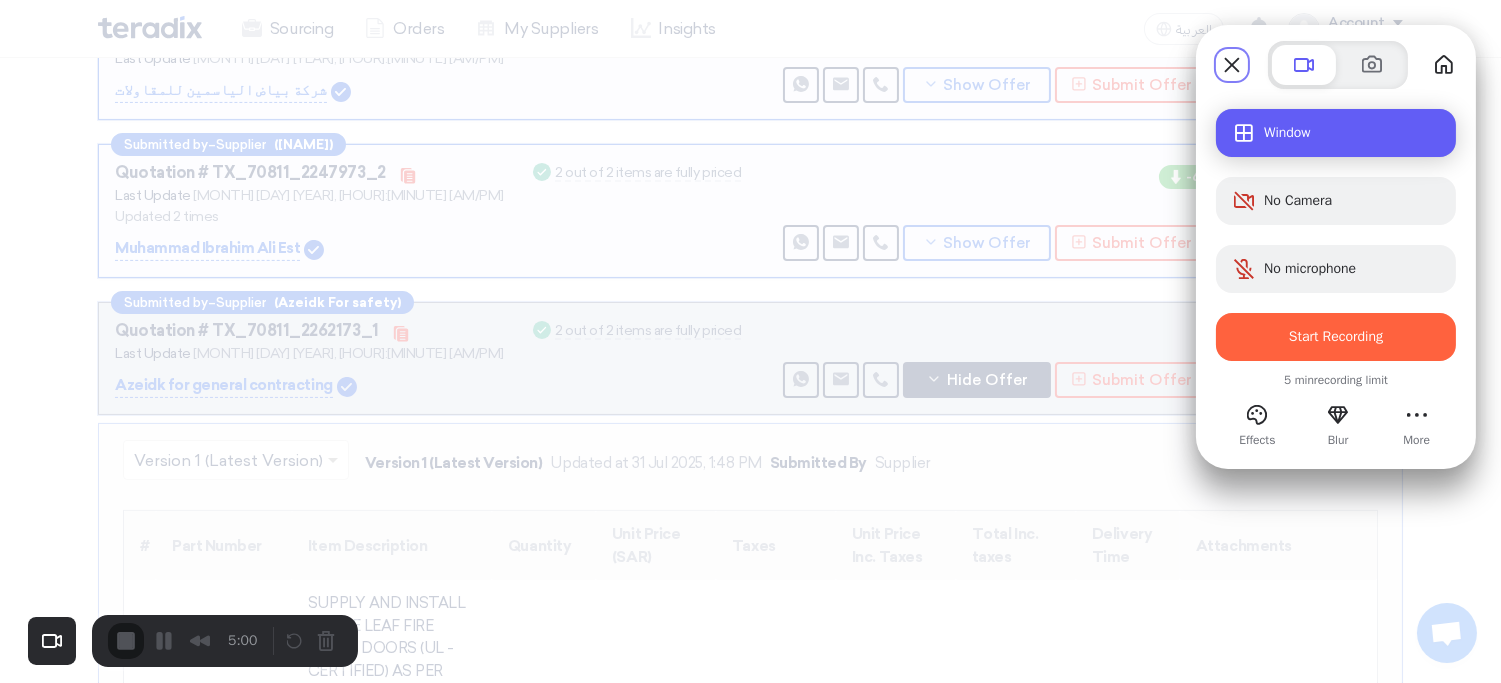 click on "Window" at bounding box center (1336, 133) 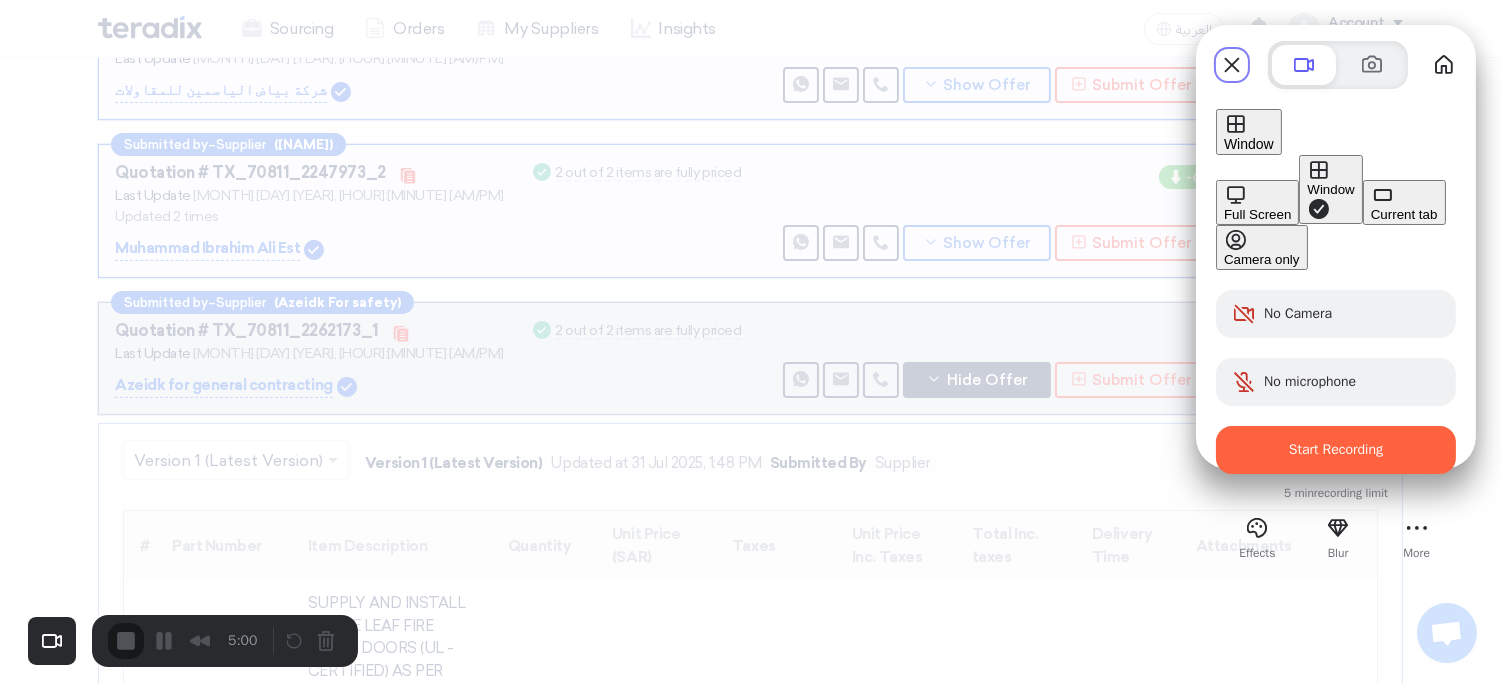 click on "Full Screen" at bounding box center [1257, 214] 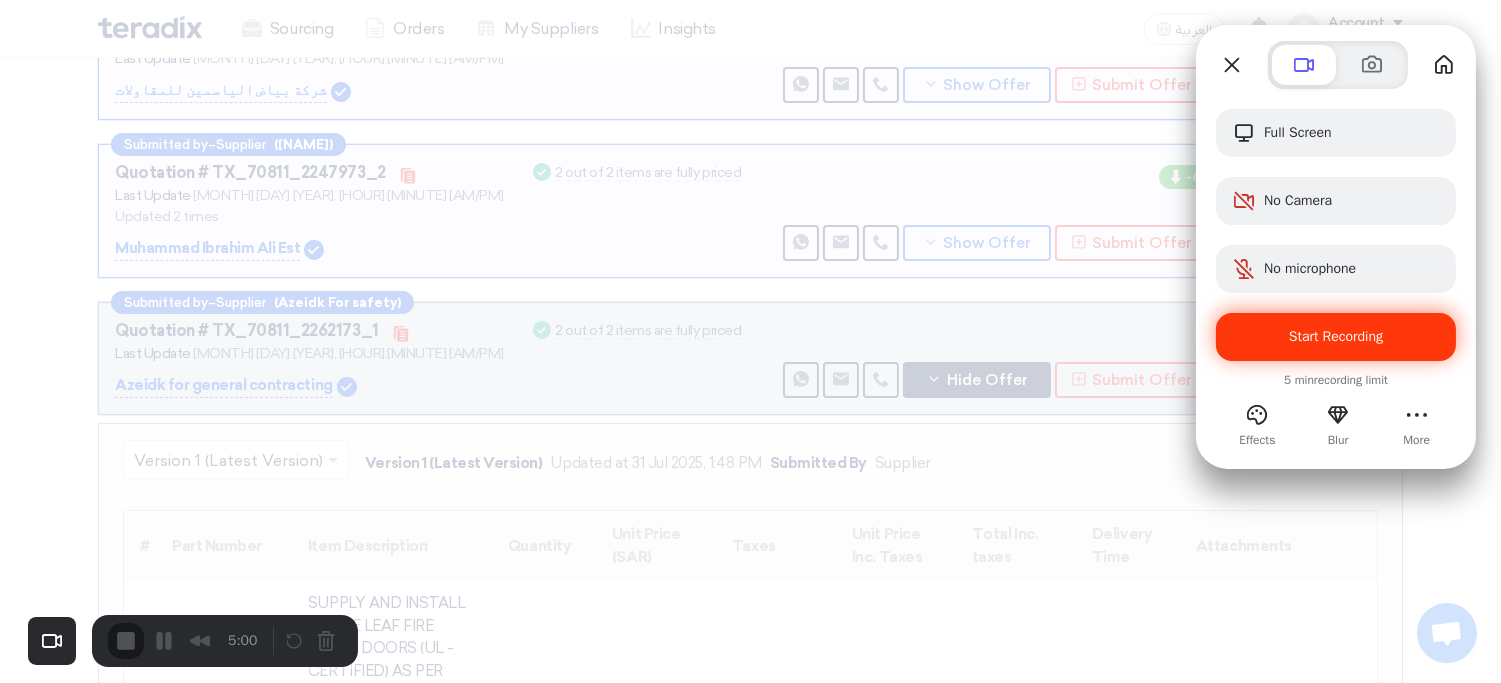 click on "Start Recording" at bounding box center (1336, 336) 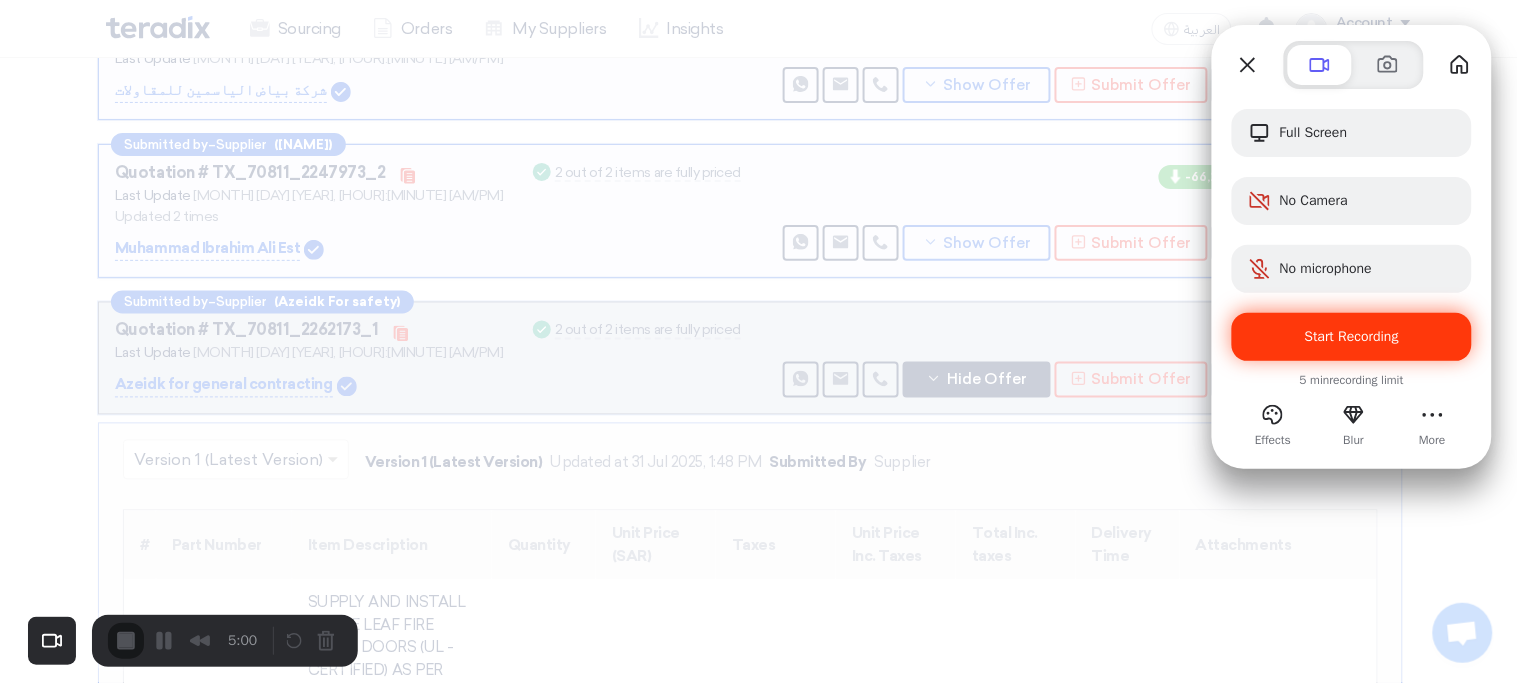 click on "Yes, proceed" at bounding box center [425, 1556] 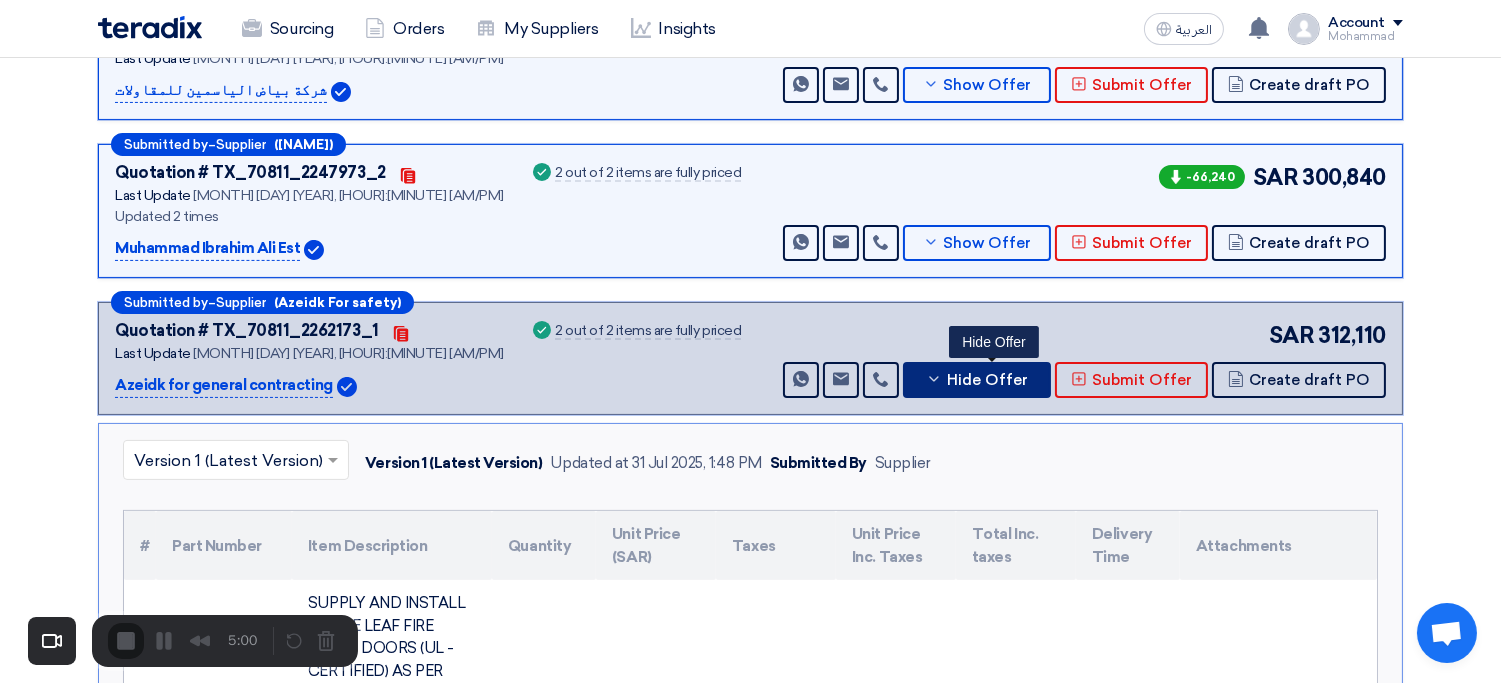 click on "Hide Offer" at bounding box center [987, 380] 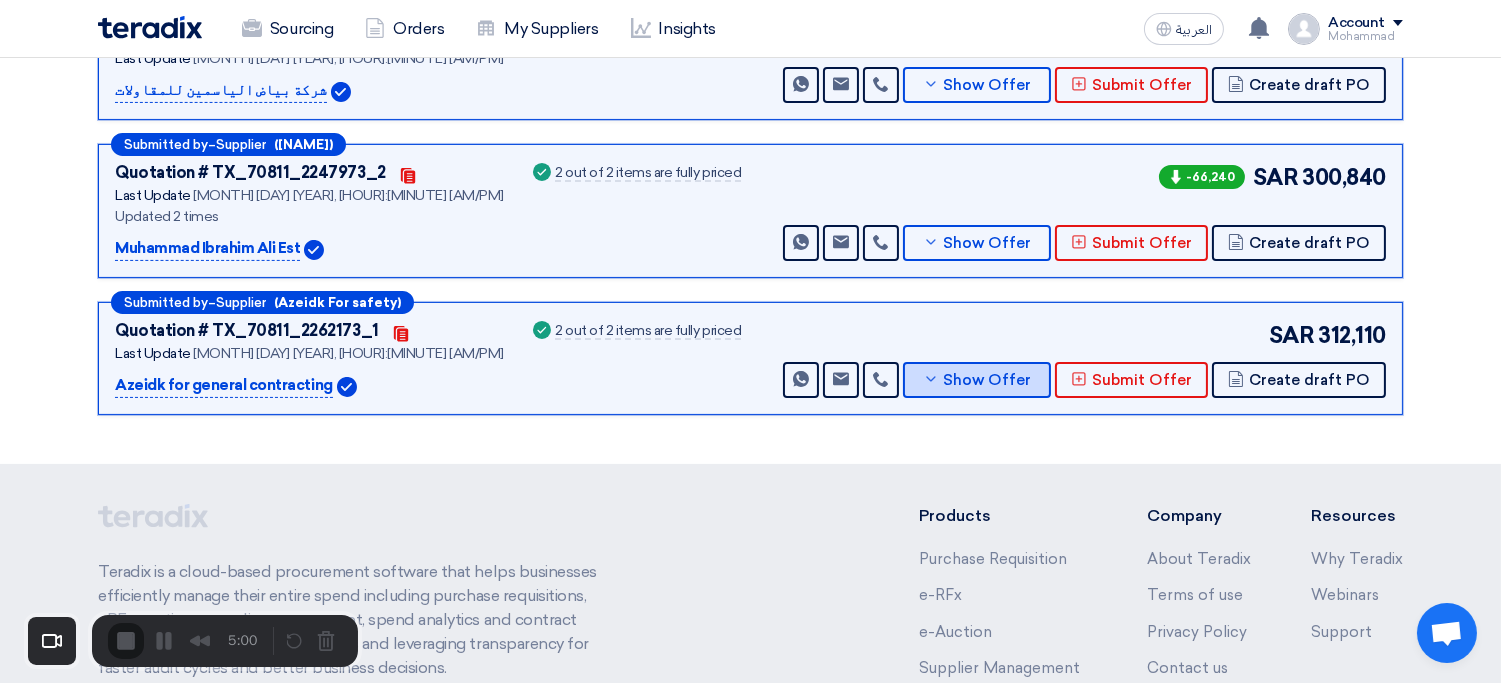 scroll, scrollTop: 0, scrollLeft: 0, axis: both 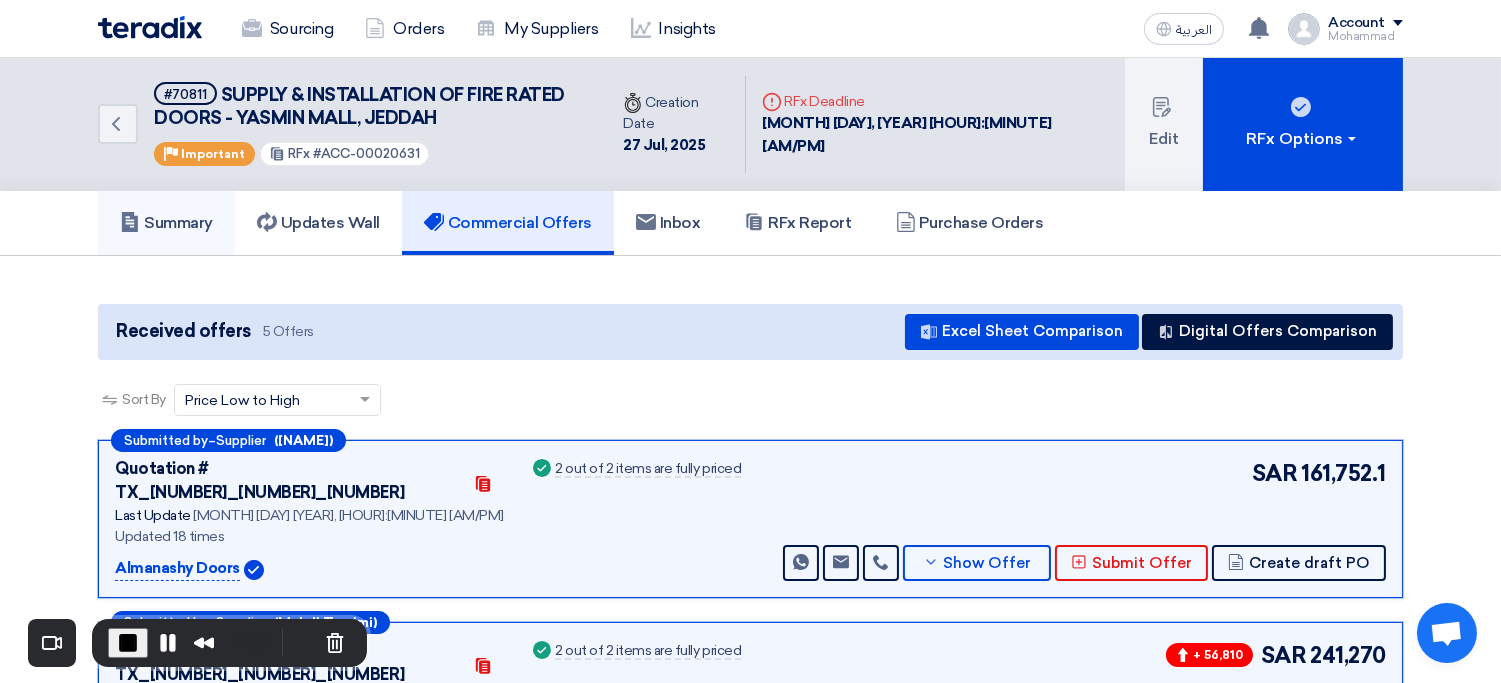click on "Summary" 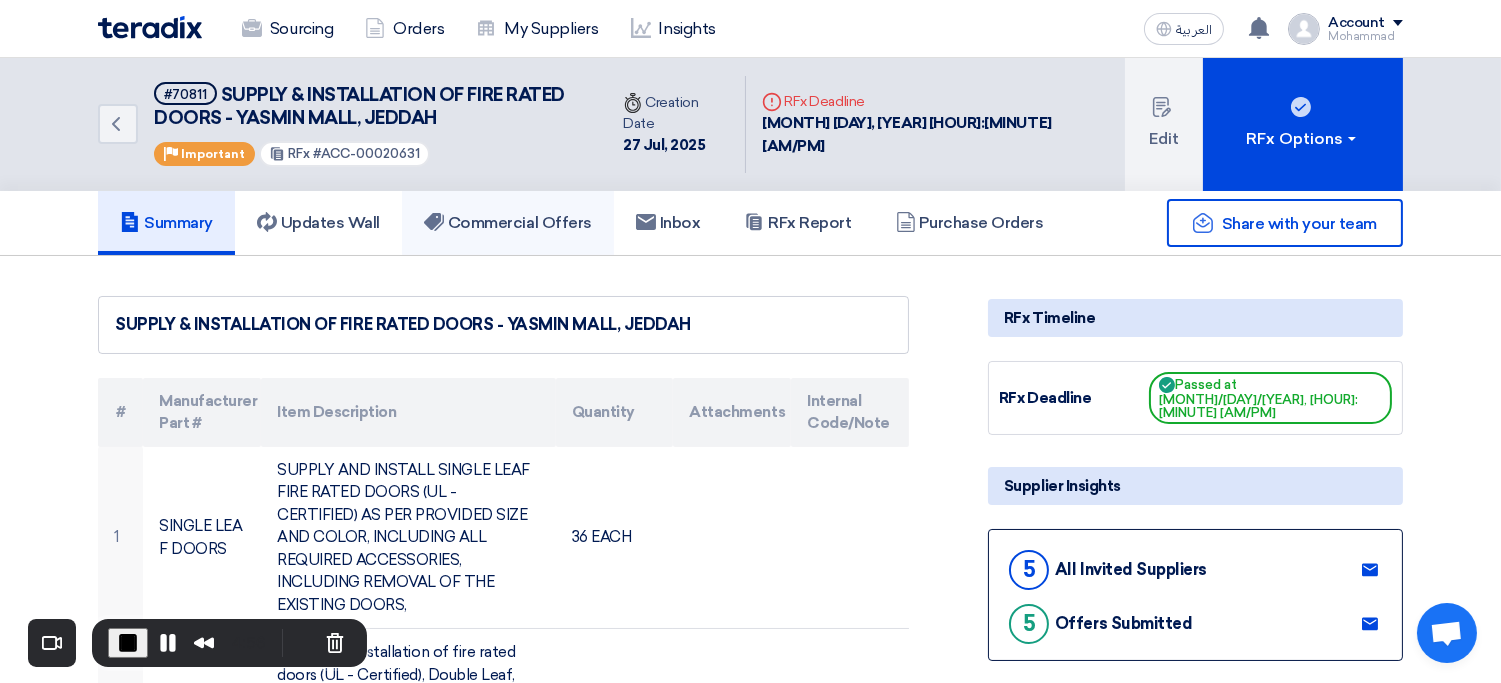 click on "Commercial Offers" 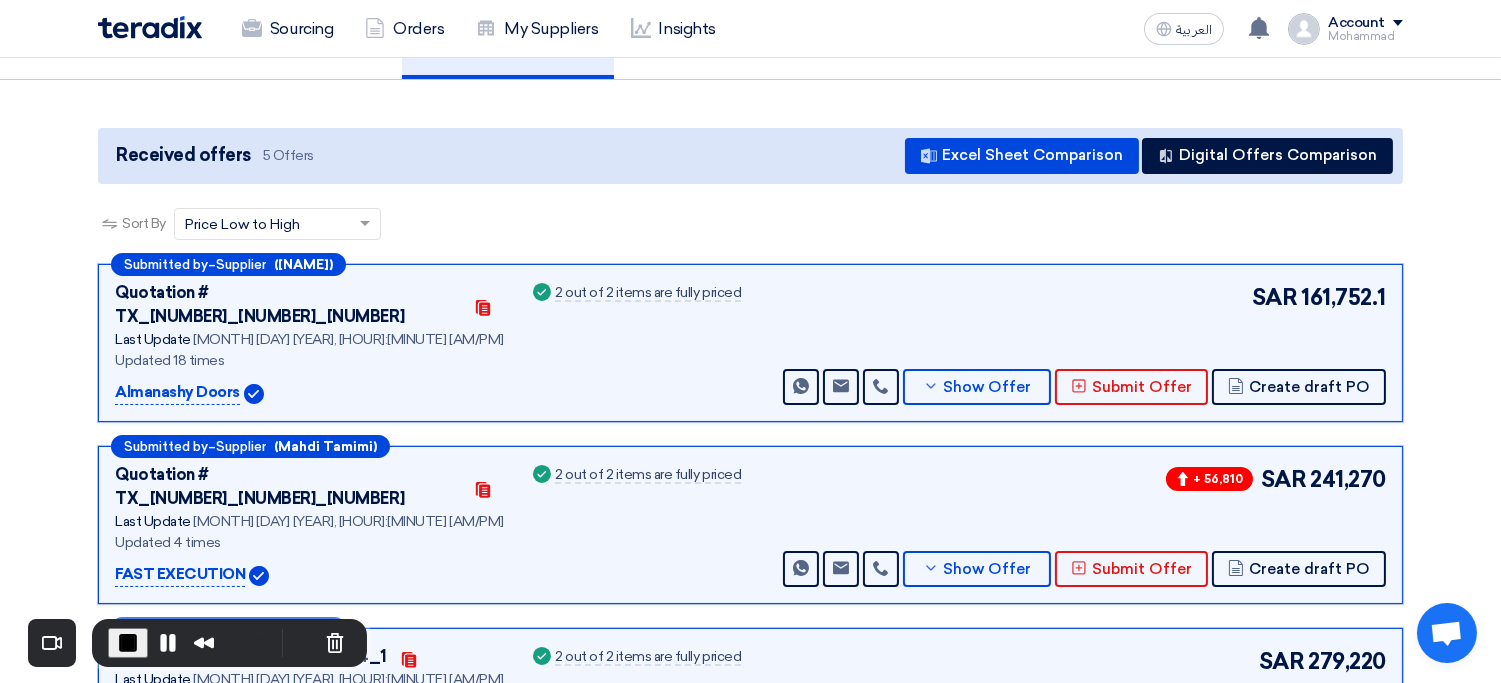 scroll, scrollTop: 131, scrollLeft: 0, axis: vertical 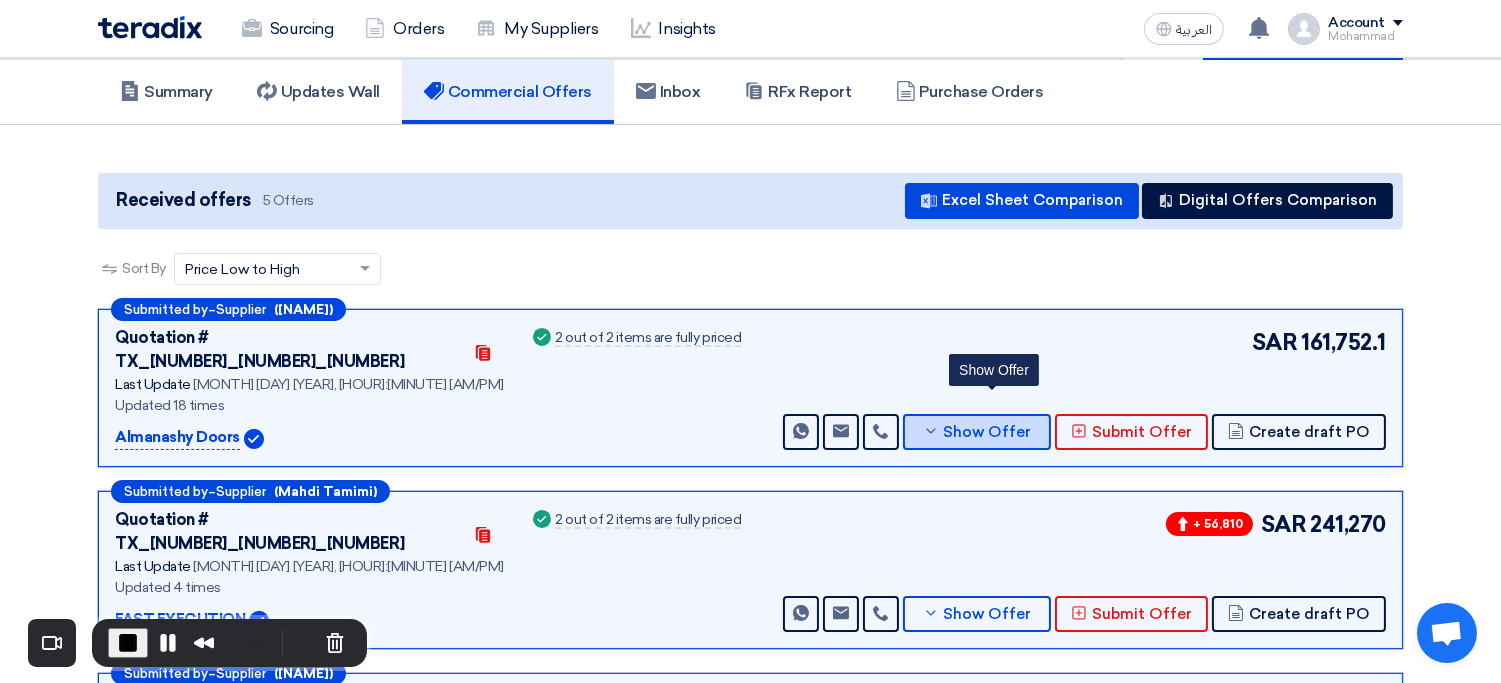 click on "Show Offer" at bounding box center (977, 432) 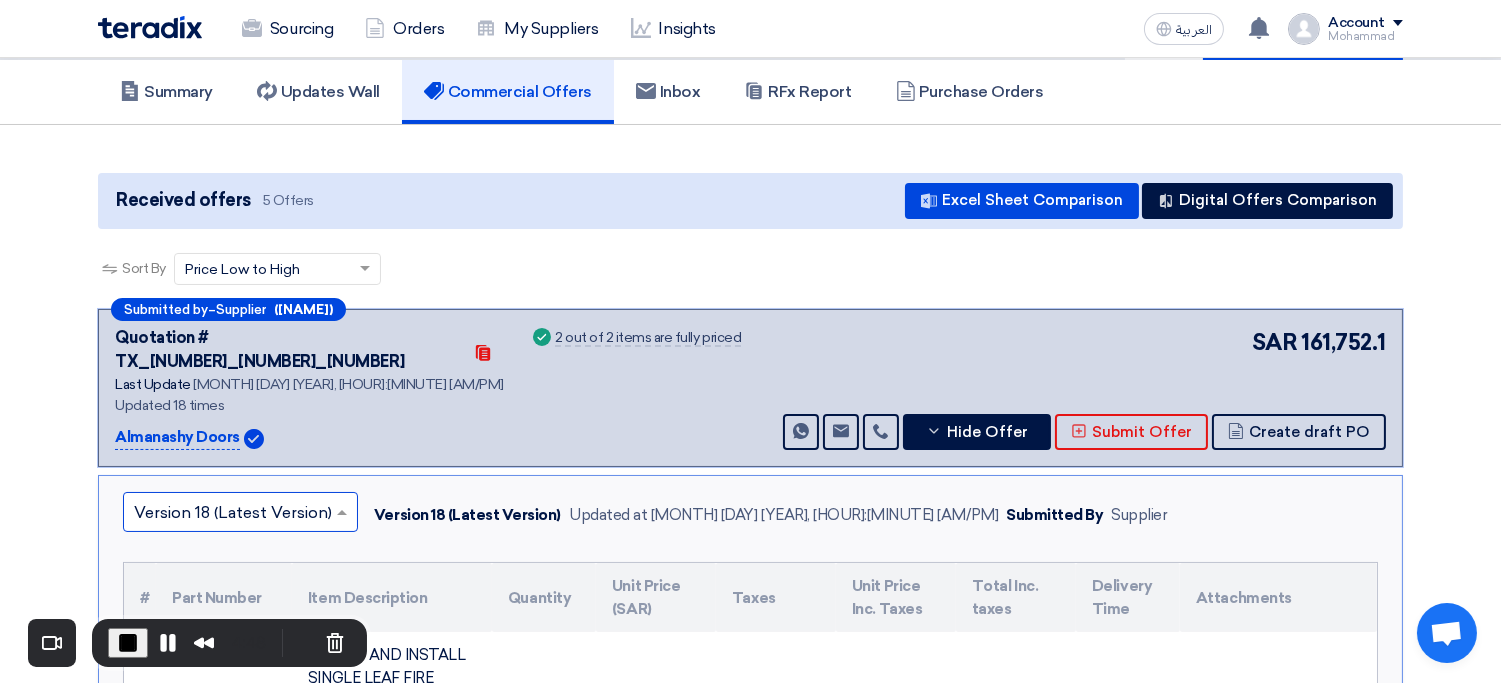 click at bounding box center (230, 513) 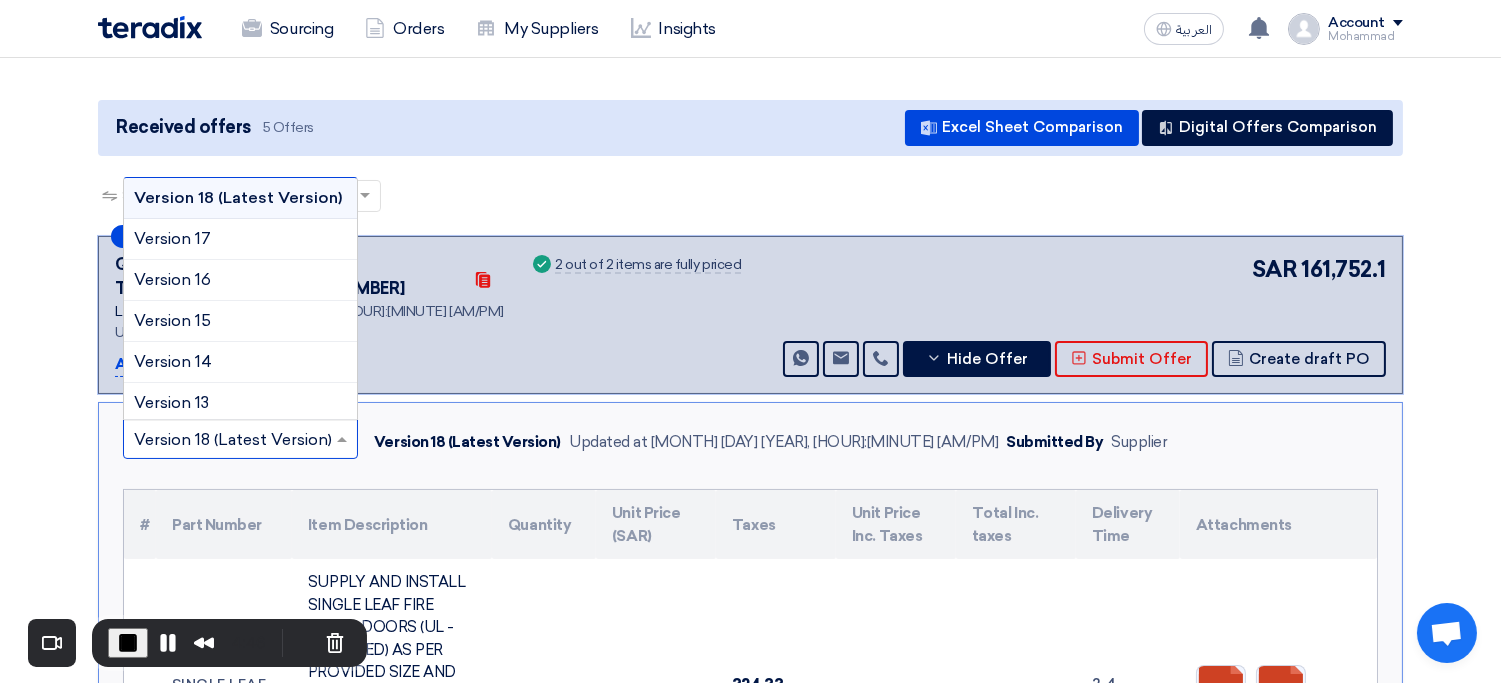 scroll, scrollTop: 157, scrollLeft: 0, axis: vertical 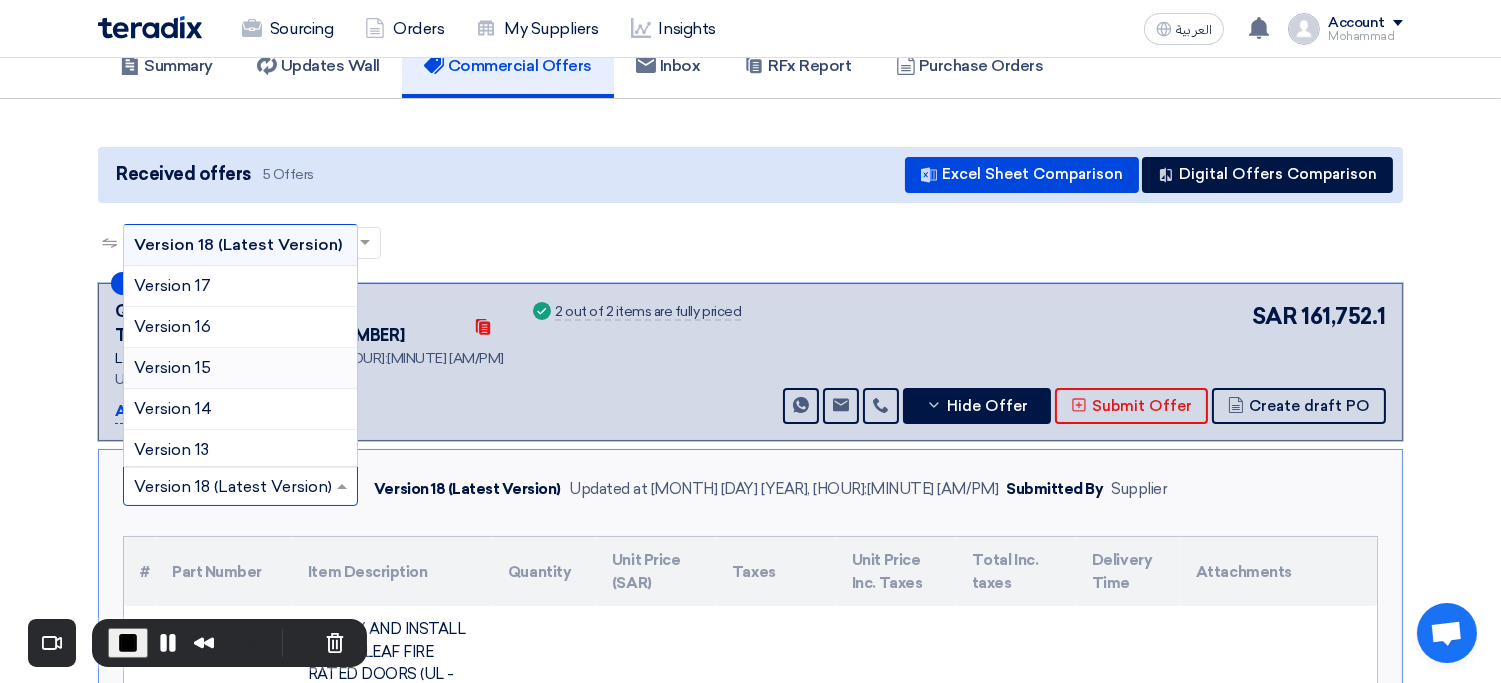 click on "Version 15" at bounding box center (240, 368) 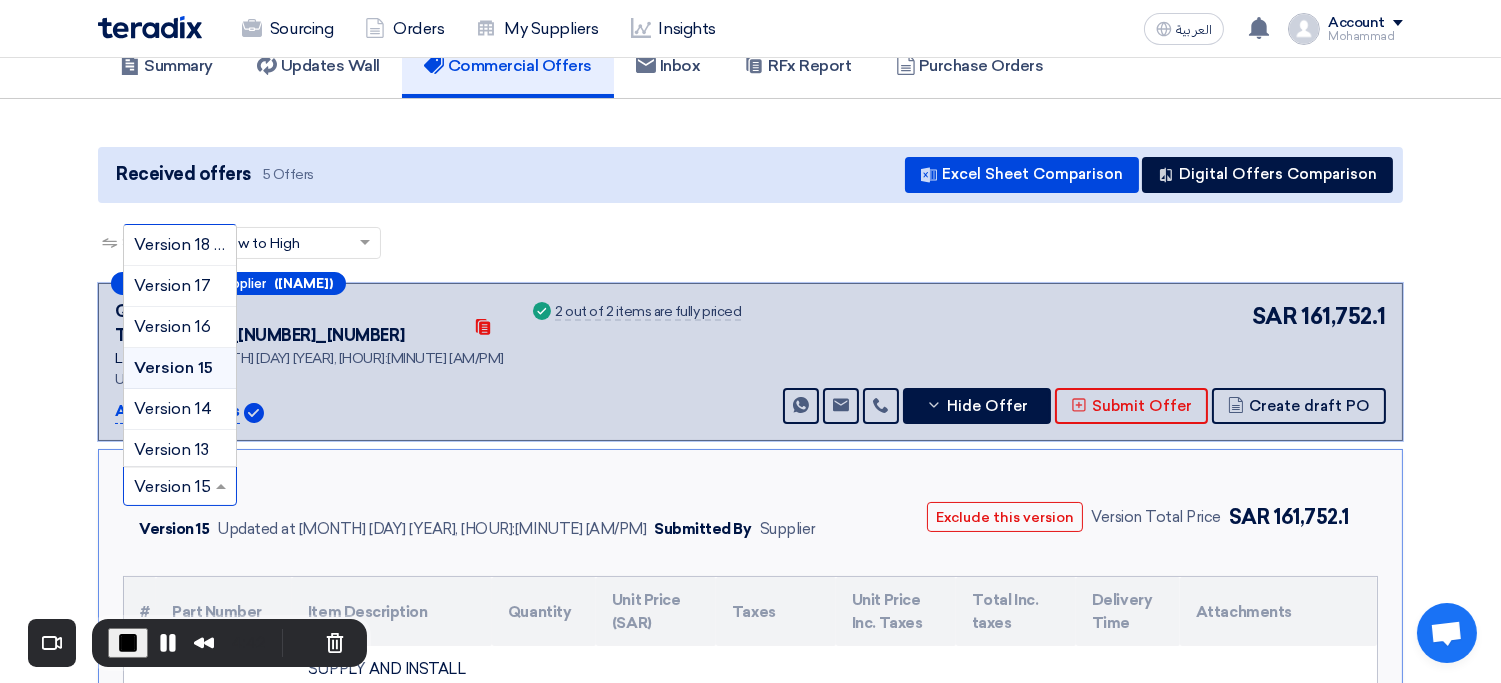 drag, startPoint x: 198, startPoint y: 452, endPoint x: 226, endPoint y: 364, distance: 92.34717 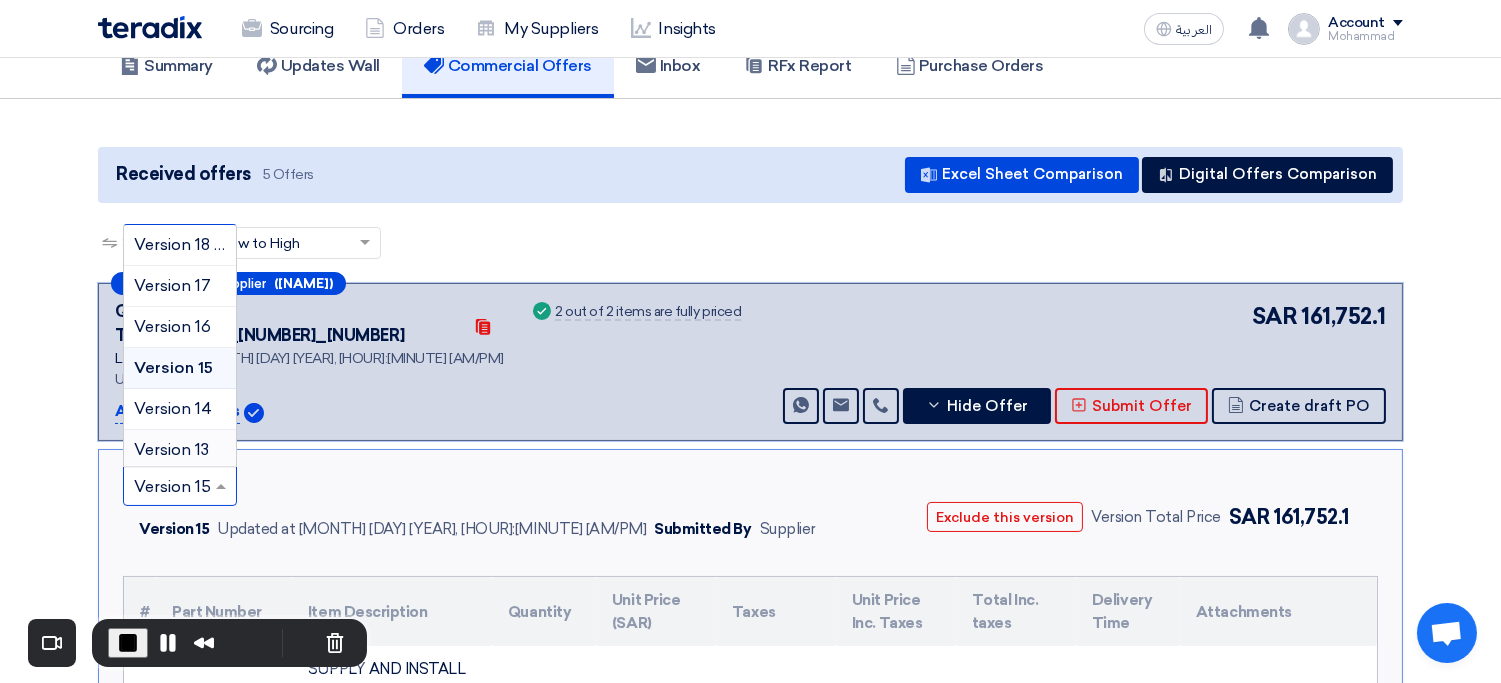 scroll, scrollTop: 498, scrollLeft: 0, axis: vertical 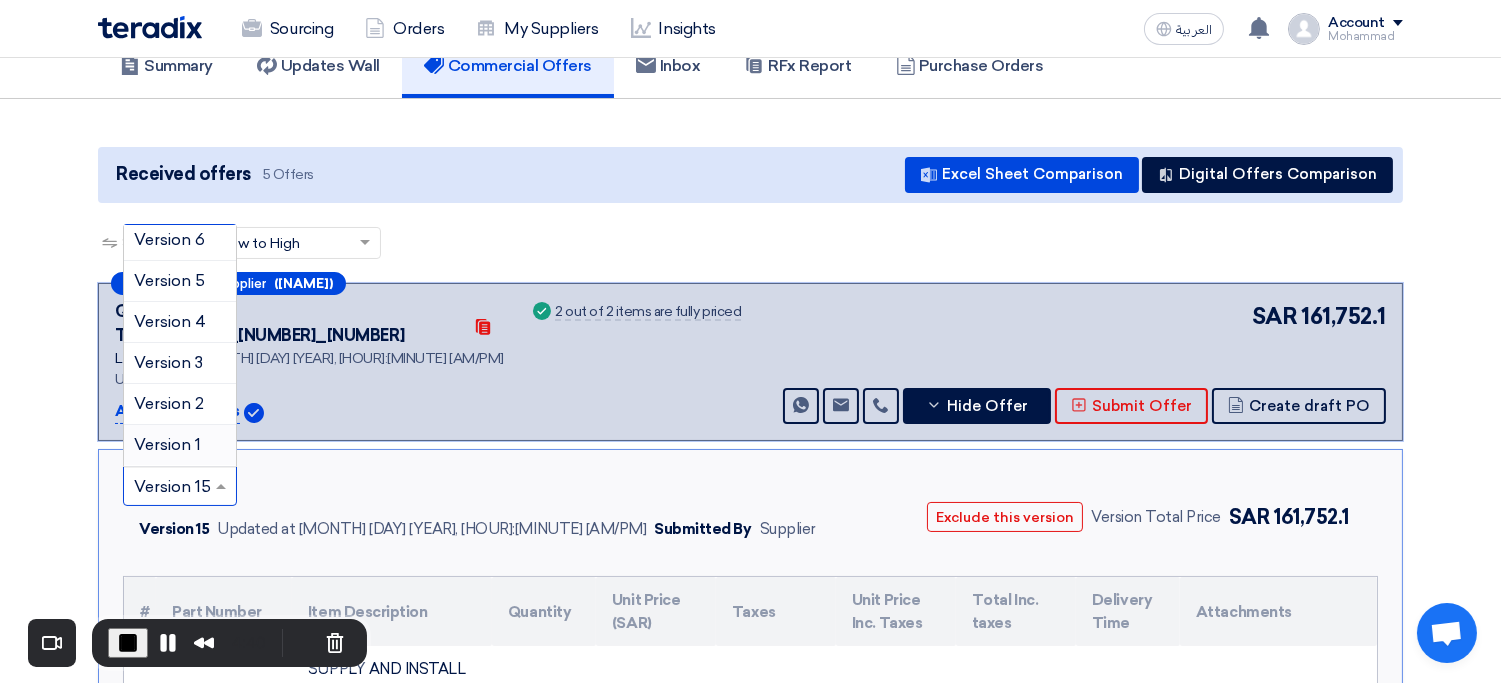 click on "Version 1" at bounding box center (180, 445) 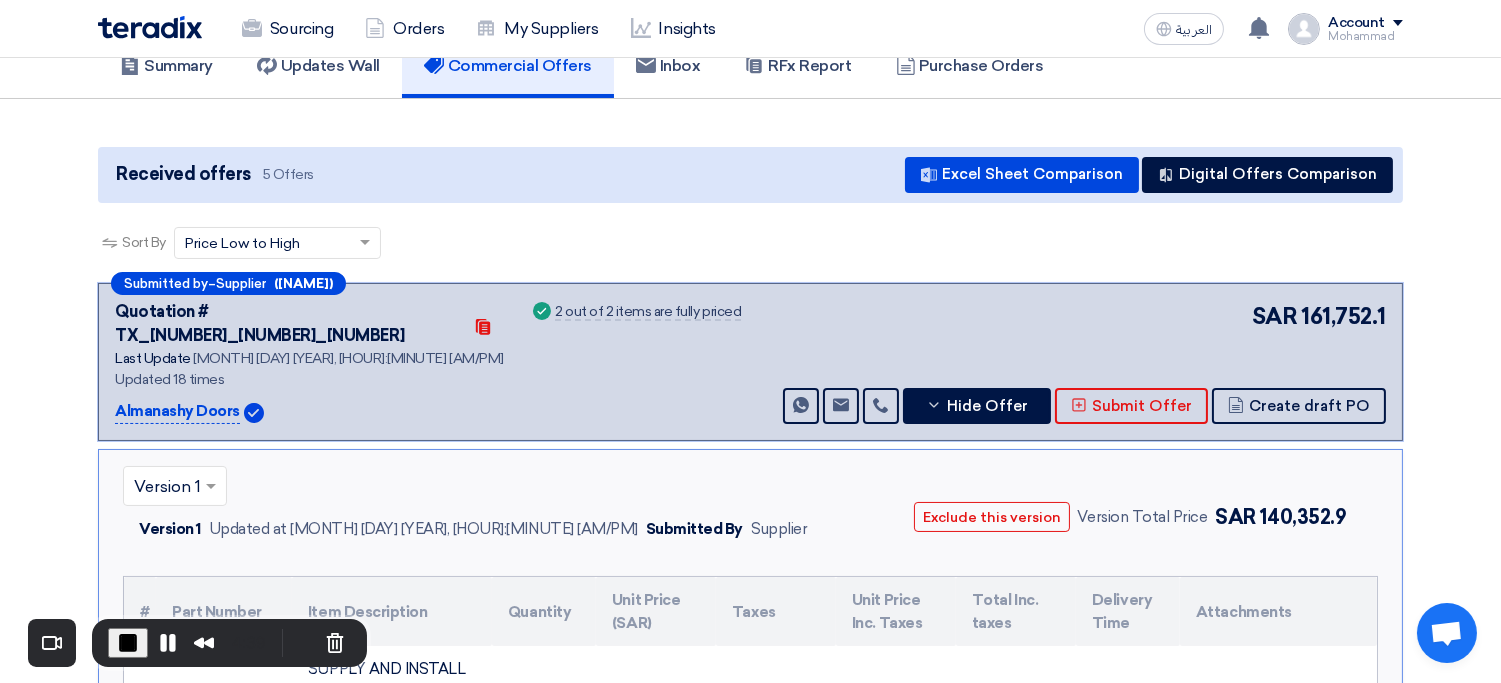 click at bounding box center [165, 487] 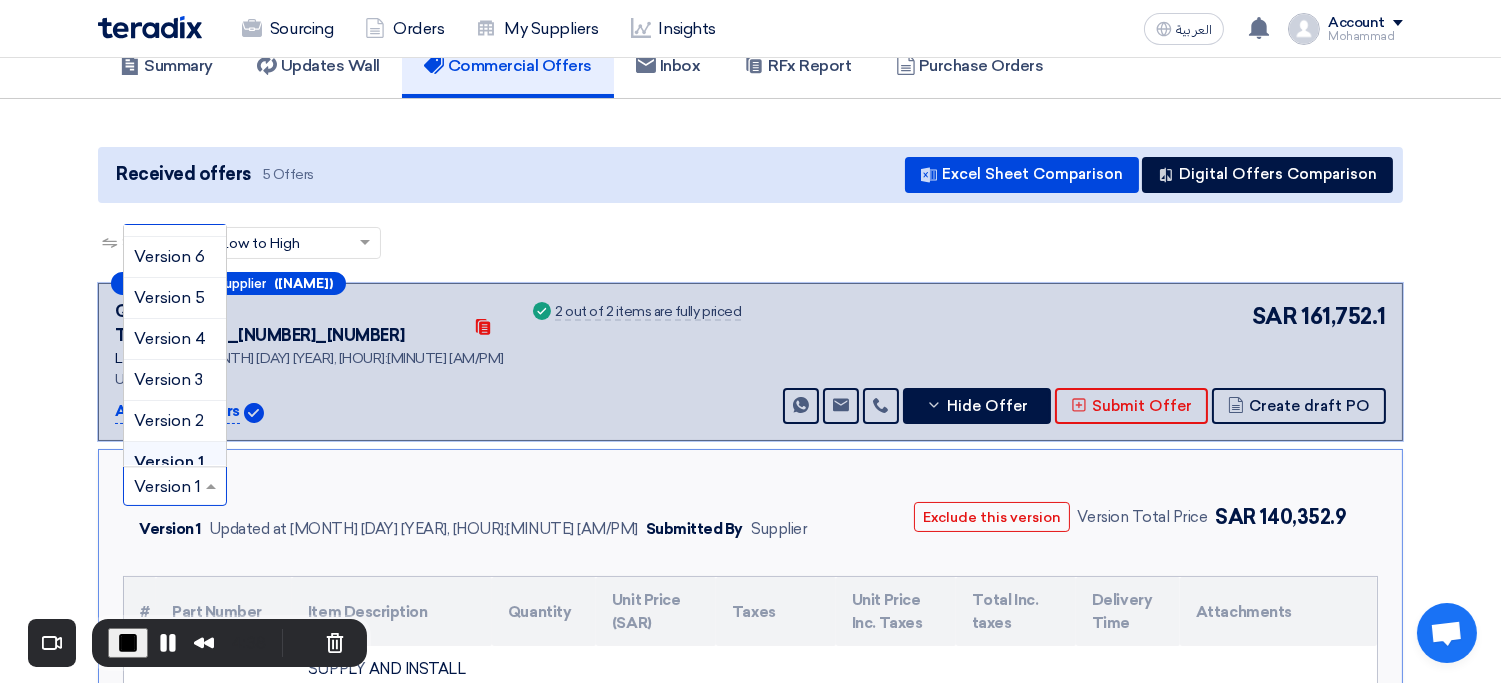 scroll, scrollTop: 0, scrollLeft: 0, axis: both 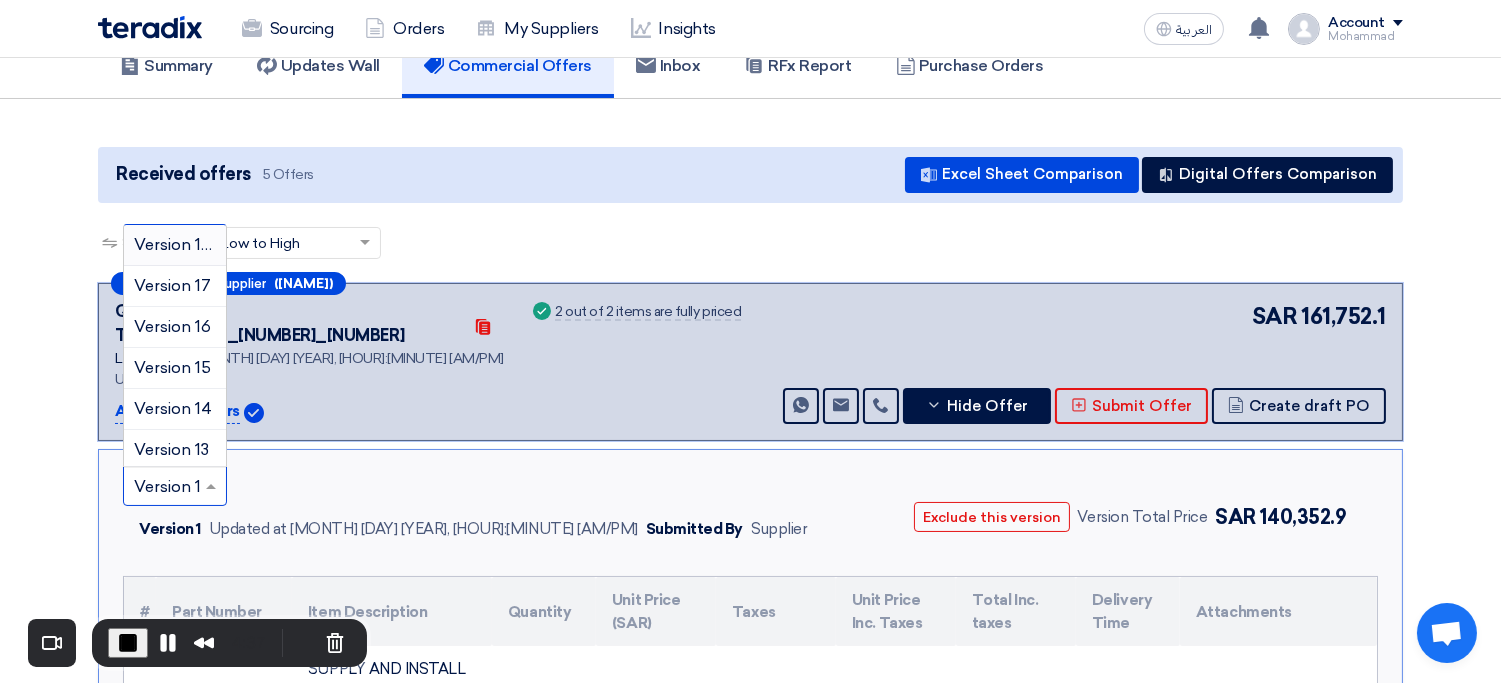 click on "Version 18 (Latest Version)" at bounding box center (233, 244) 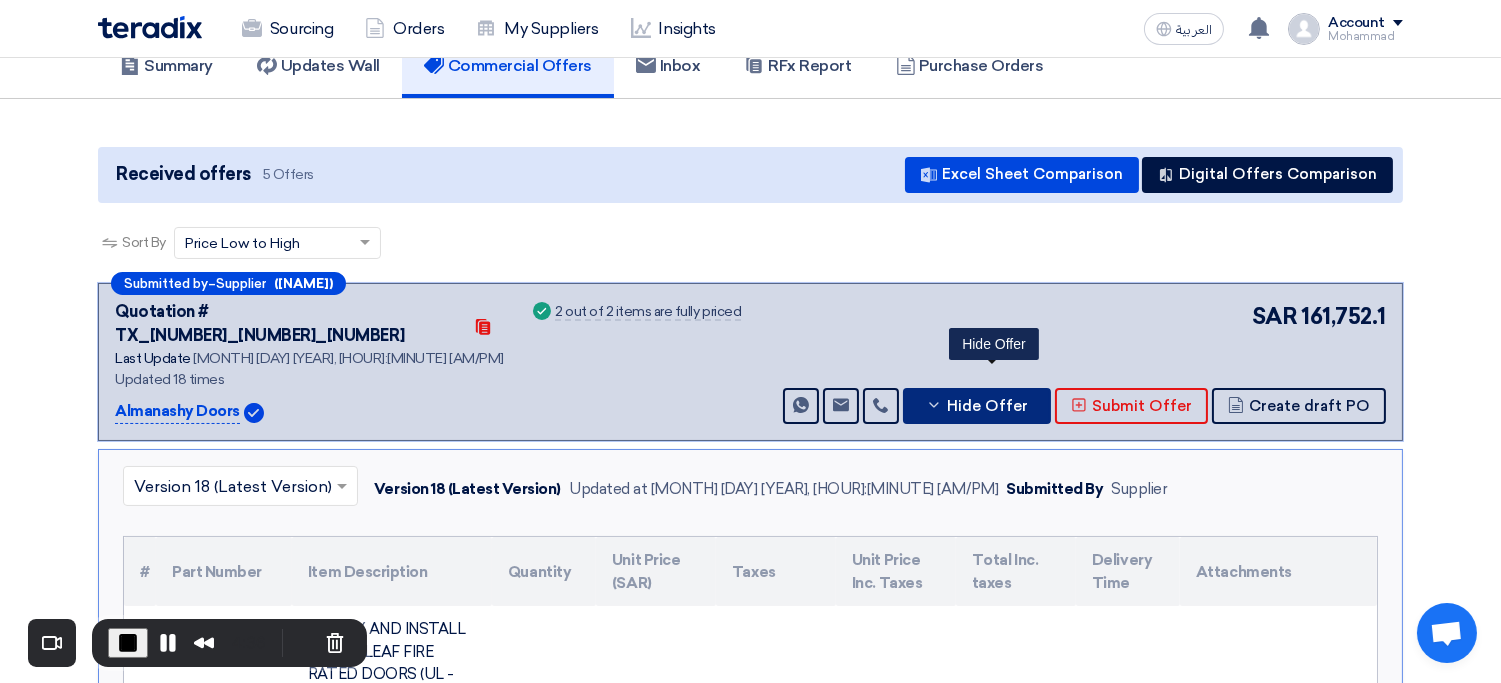click on "Hide Offer" at bounding box center [987, 406] 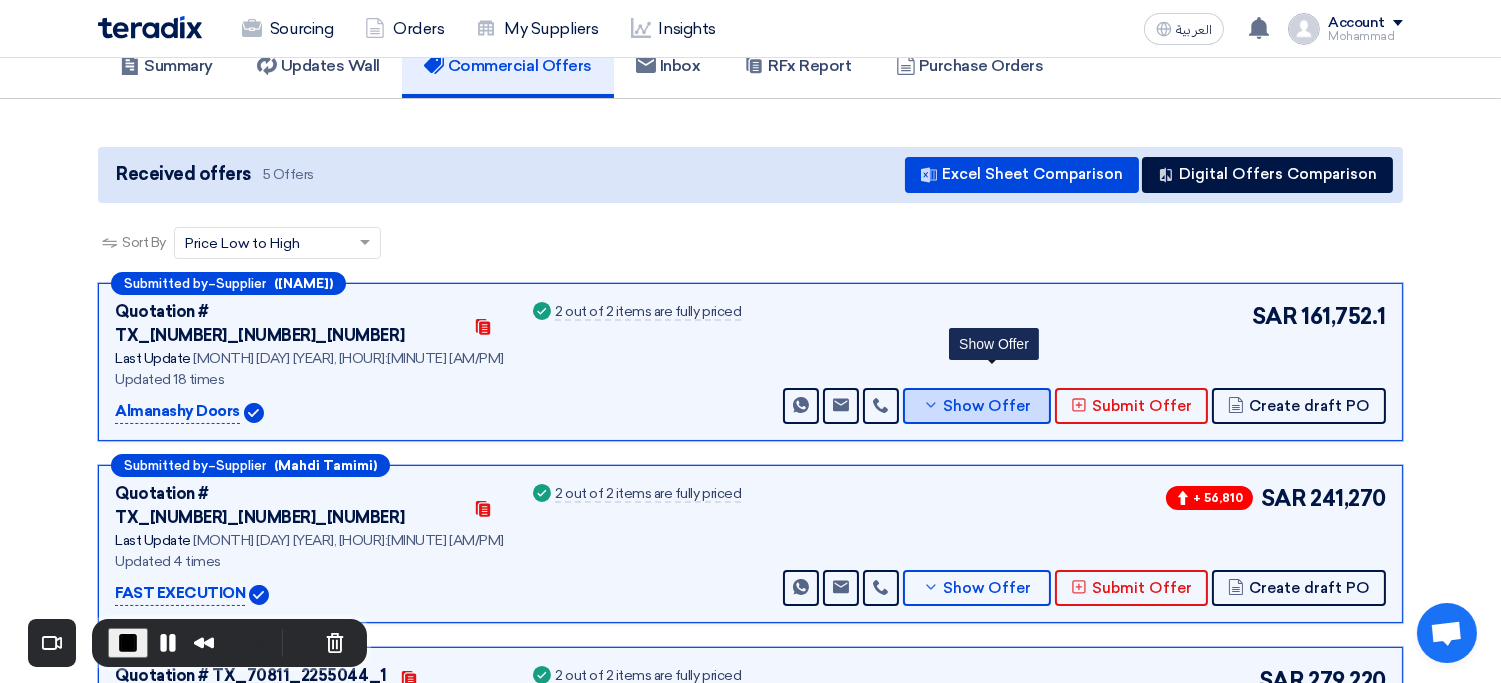 click on "Show Offer" at bounding box center [988, 406] 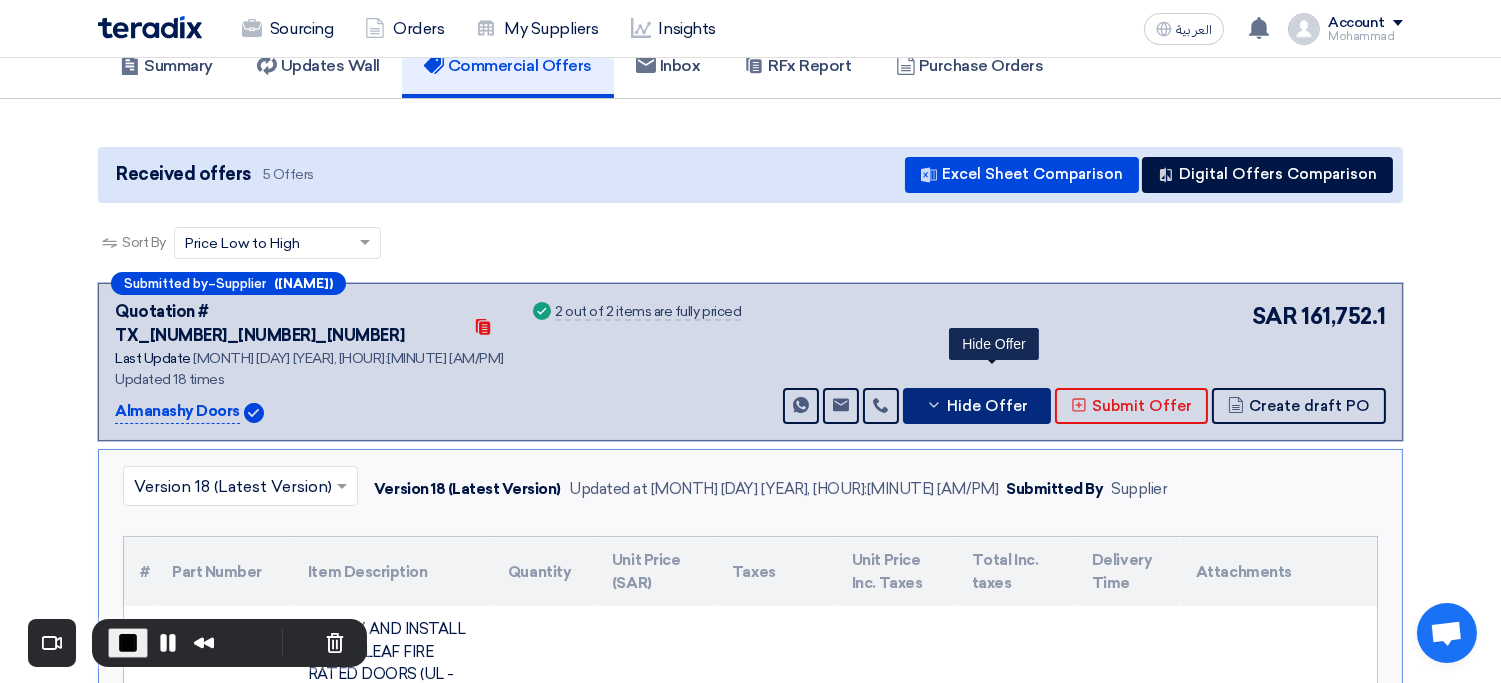 click on "Hide Offer" at bounding box center [987, 406] 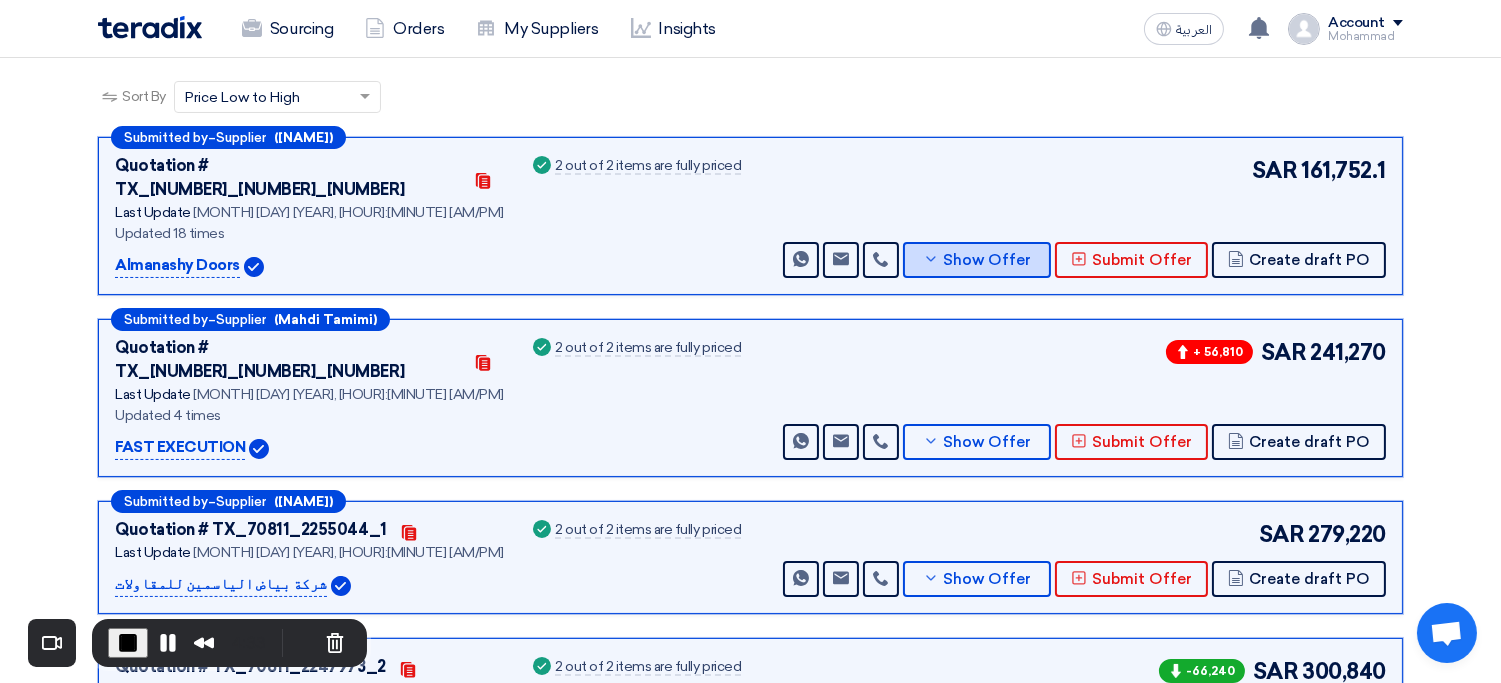 scroll, scrollTop: 293, scrollLeft: 0, axis: vertical 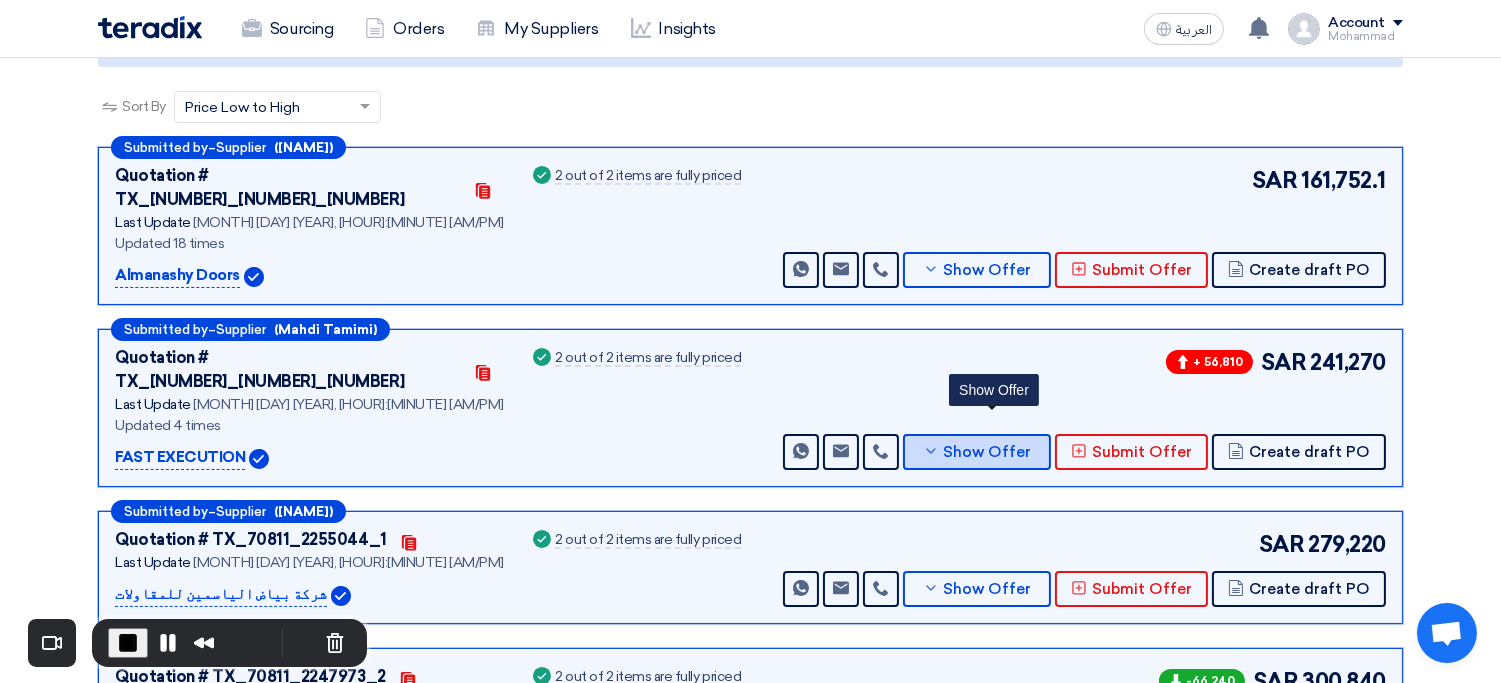 click on "Show Offer" at bounding box center (988, 452) 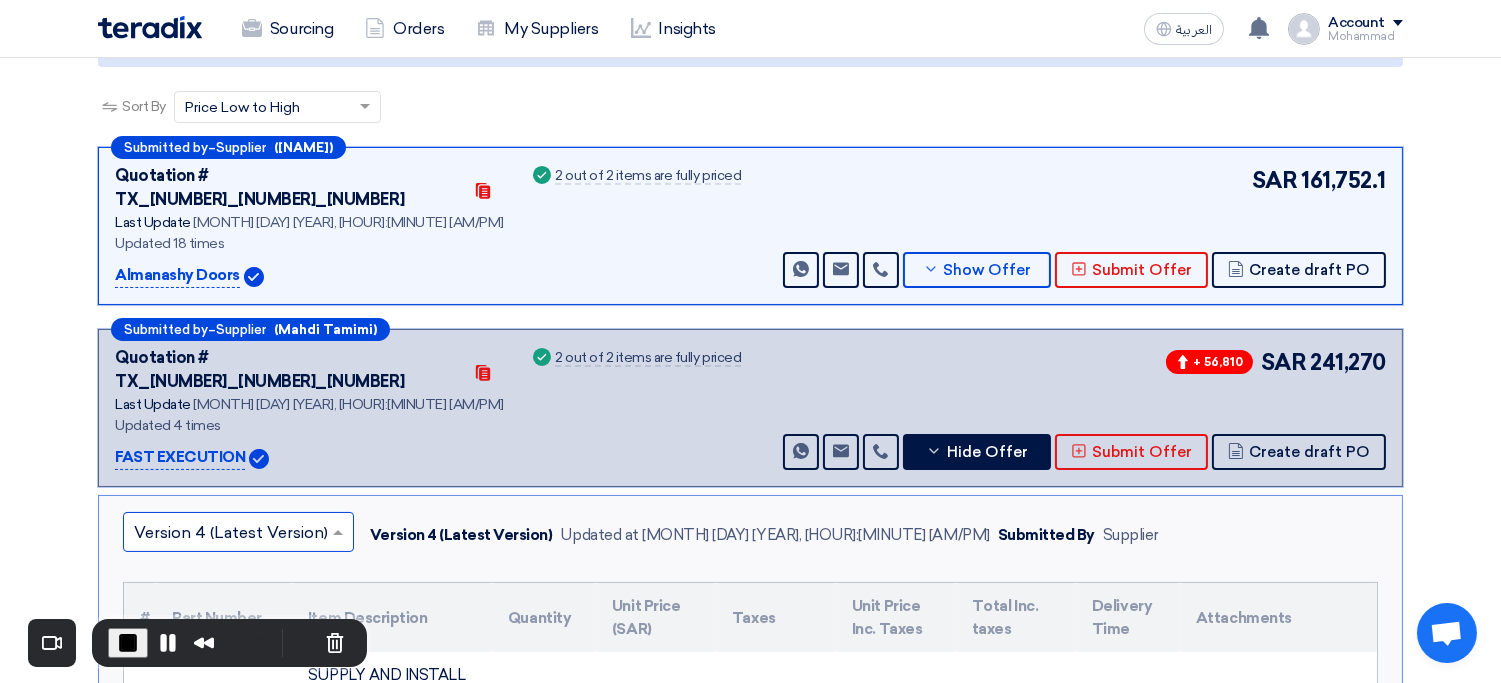 click at bounding box center (228, 533) 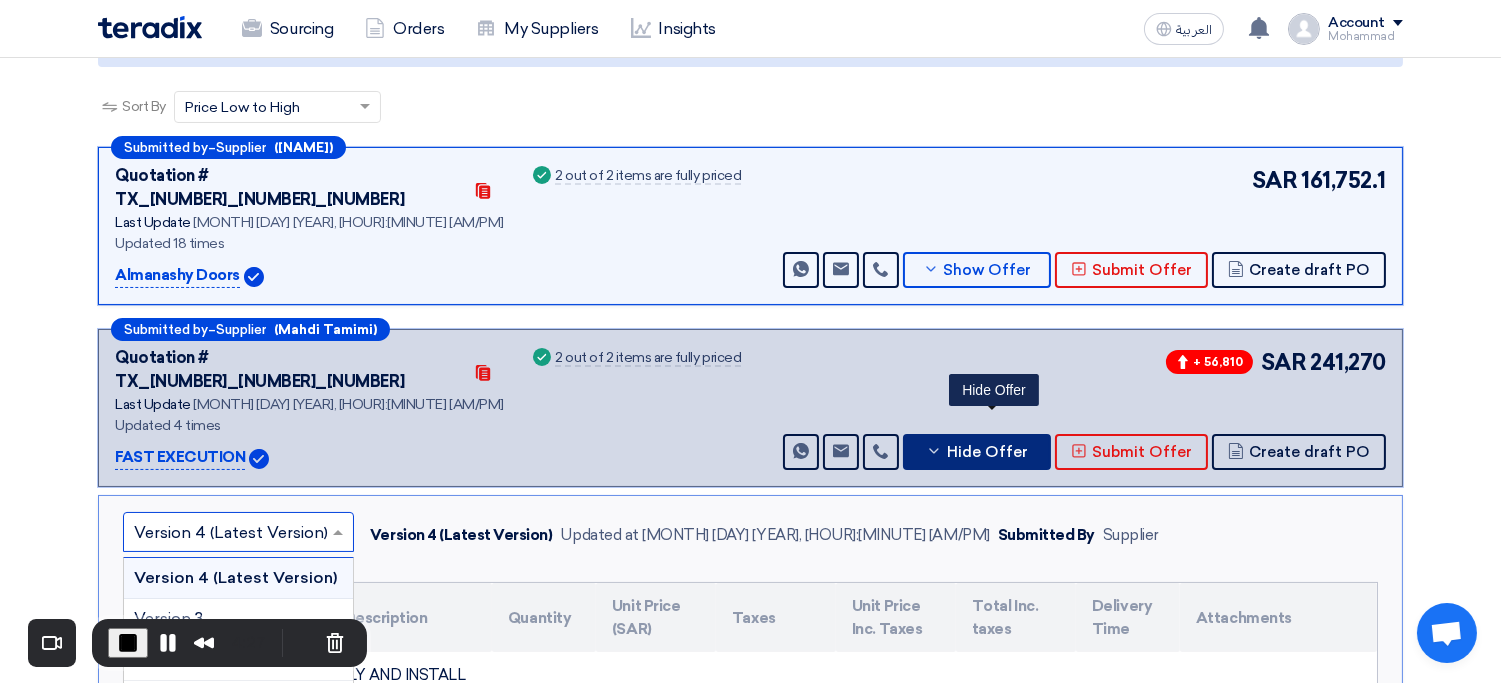 click on "Hide Offer" at bounding box center [987, 452] 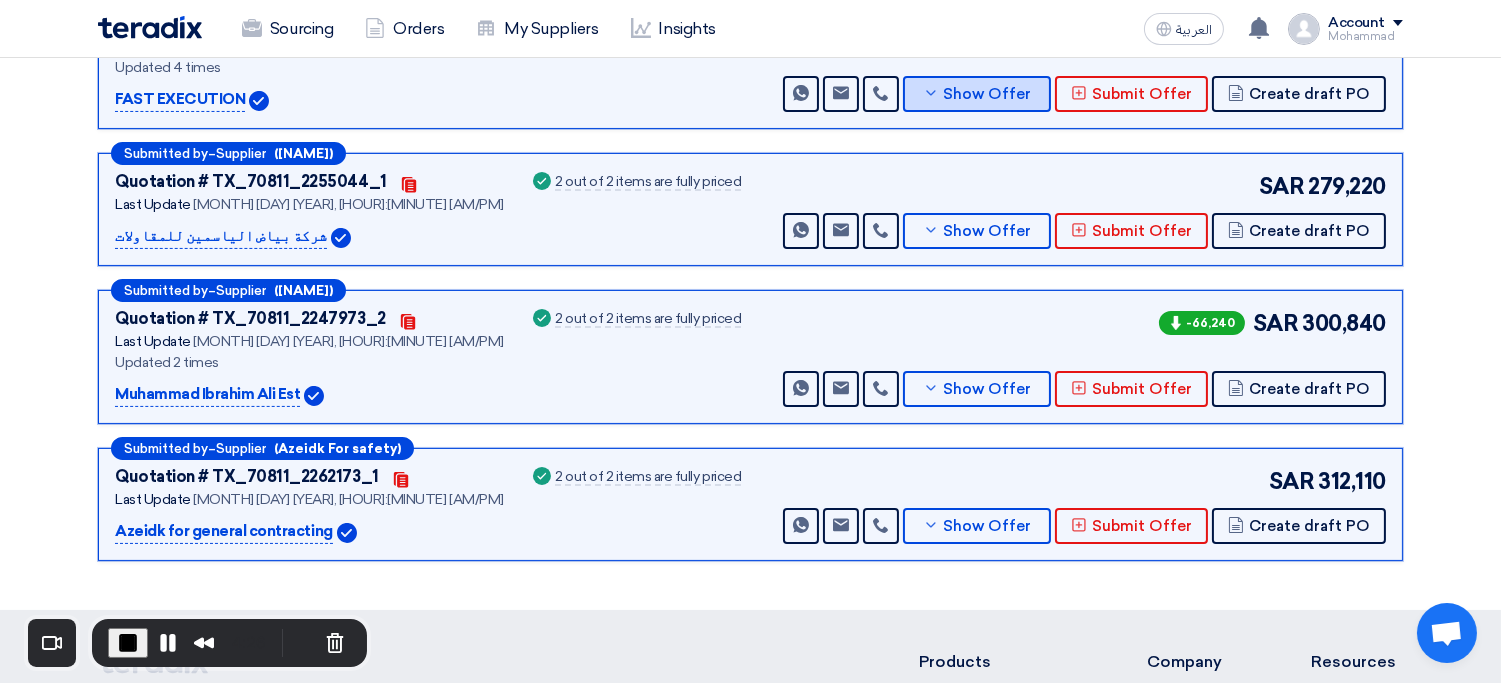 scroll, scrollTop: 605, scrollLeft: 0, axis: vertical 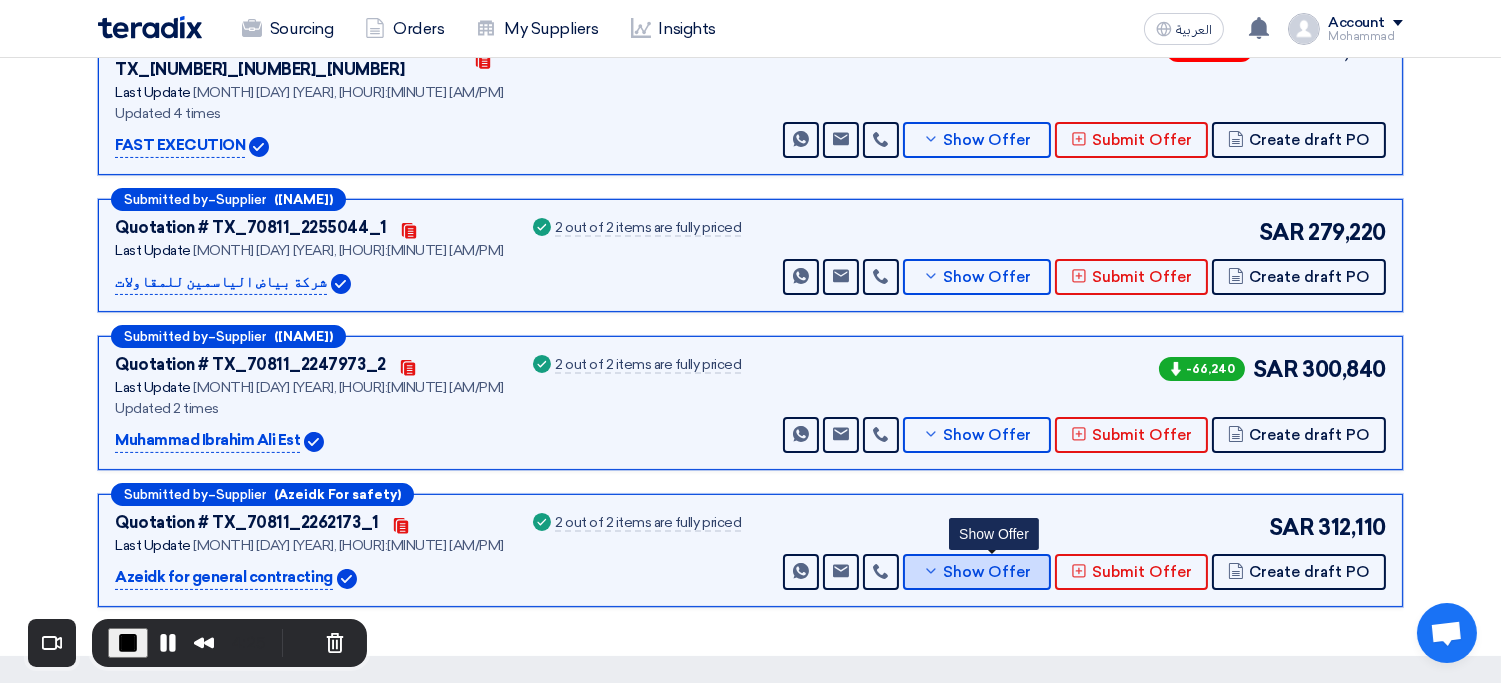 click 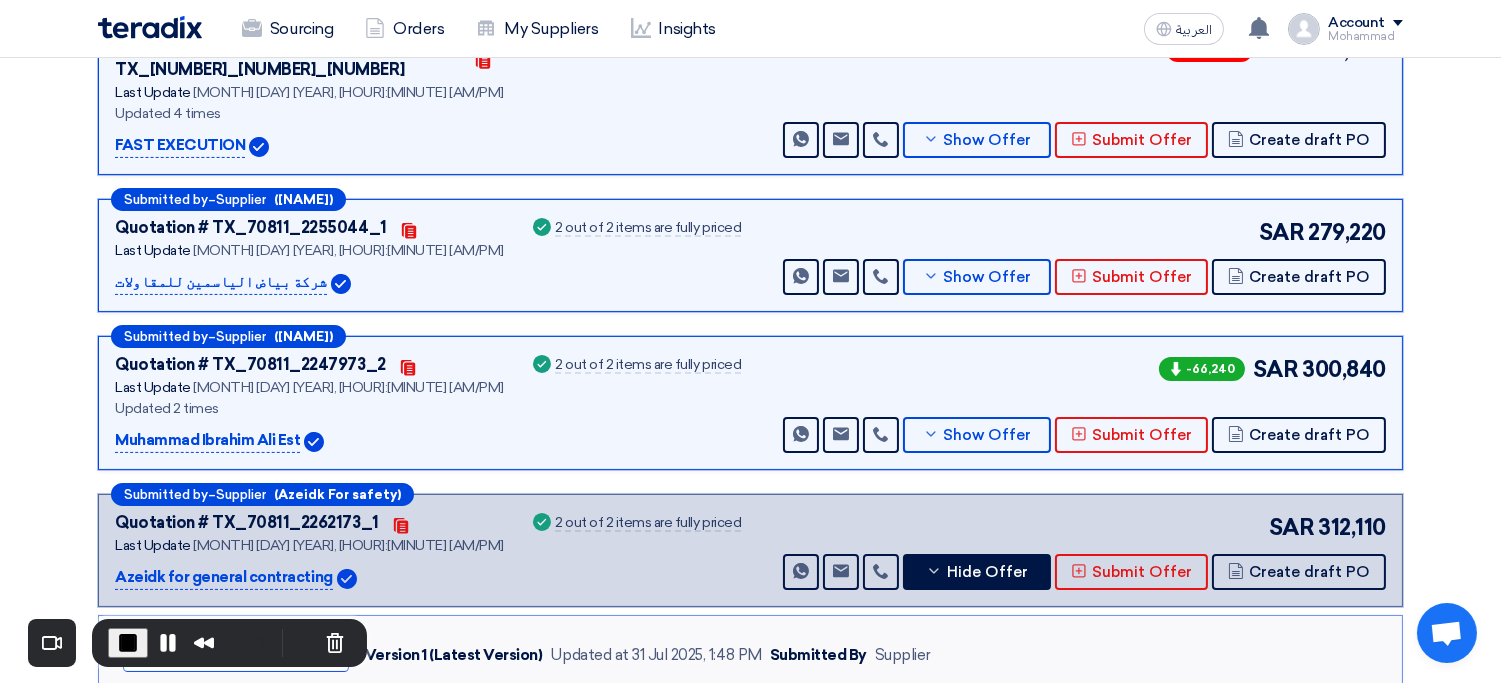 click at bounding box center [226, 653] 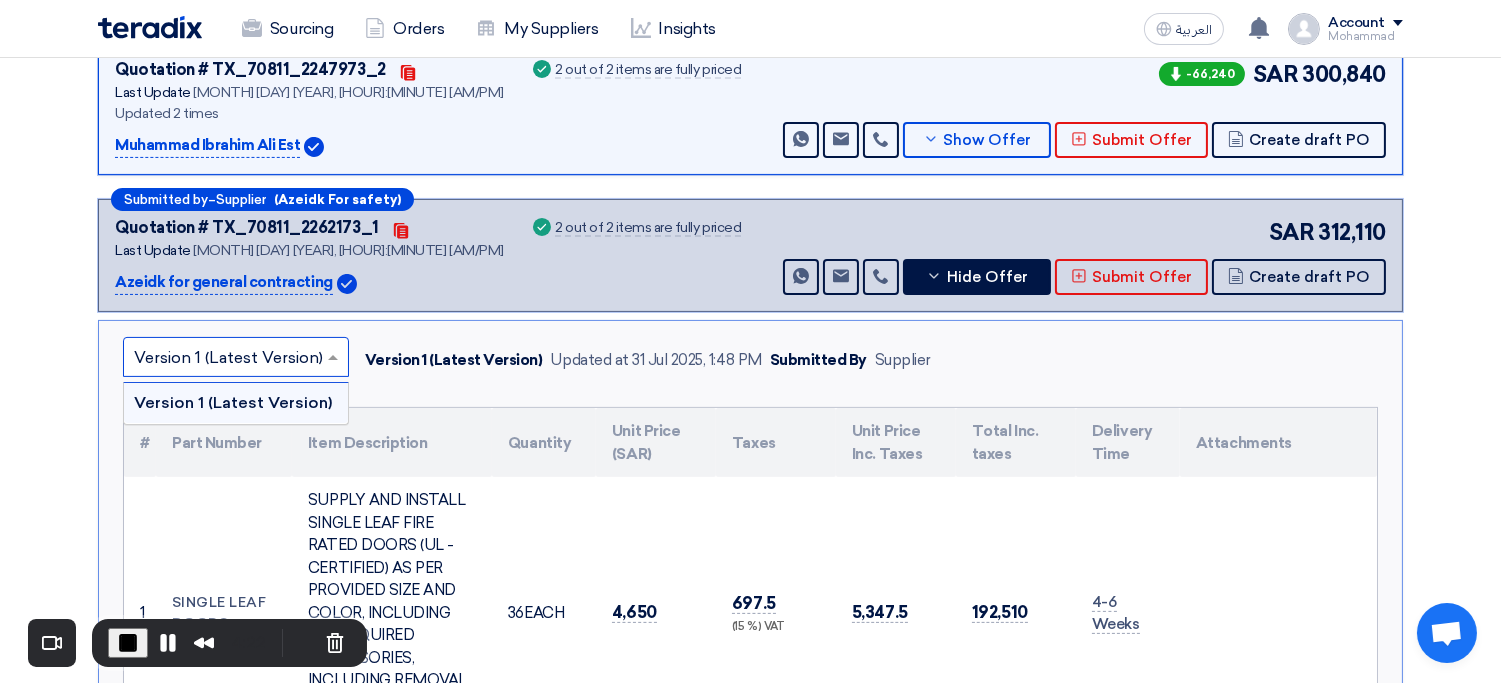 scroll, scrollTop: 887, scrollLeft: 0, axis: vertical 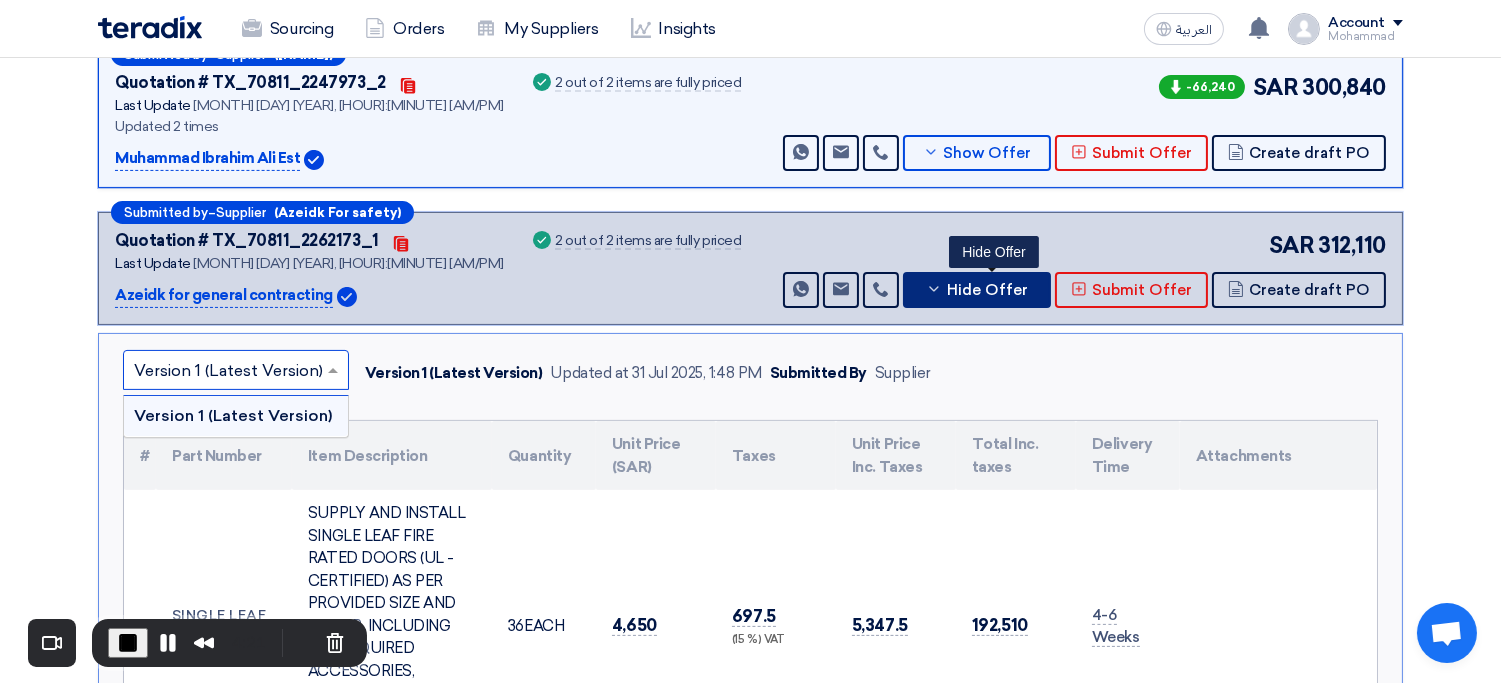 click on "Hide Offer" at bounding box center (987, 290) 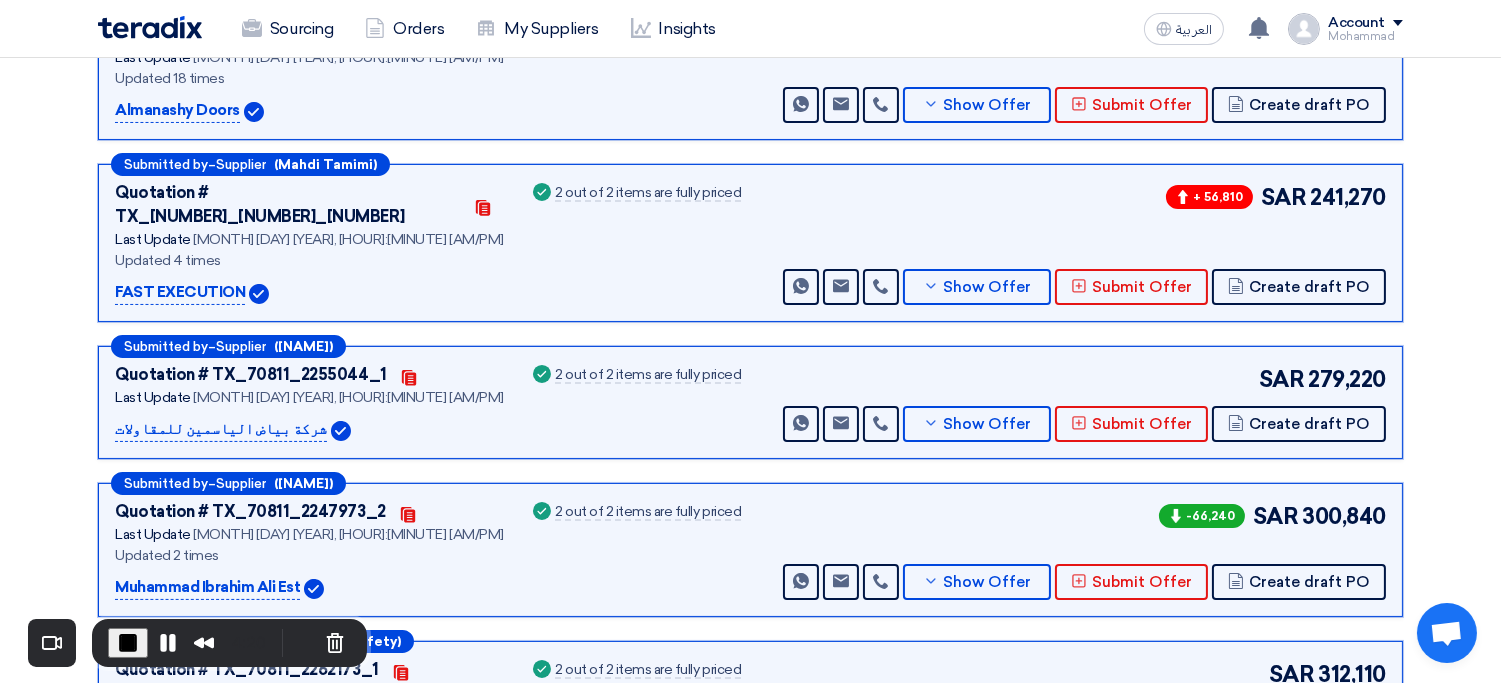 scroll, scrollTop: 417, scrollLeft: 0, axis: vertical 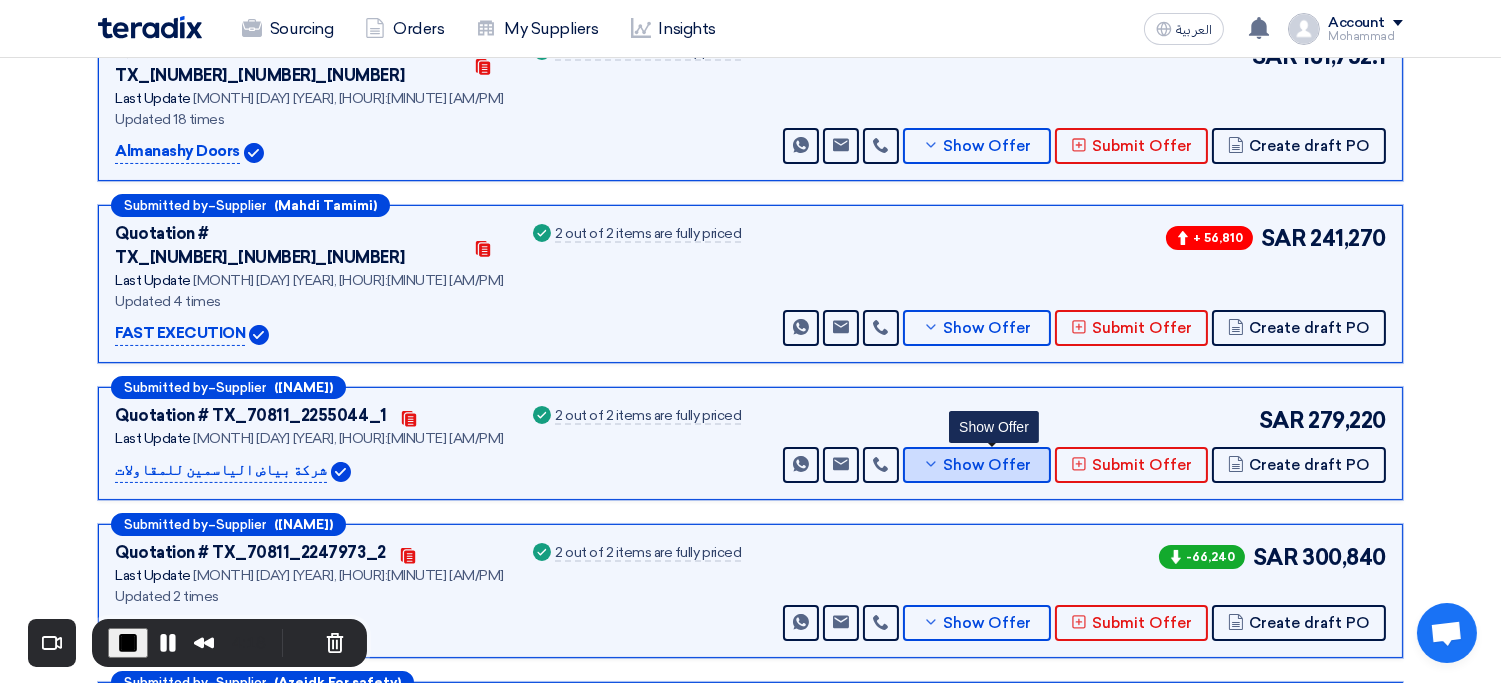 click on "Show Offer" at bounding box center [988, 465] 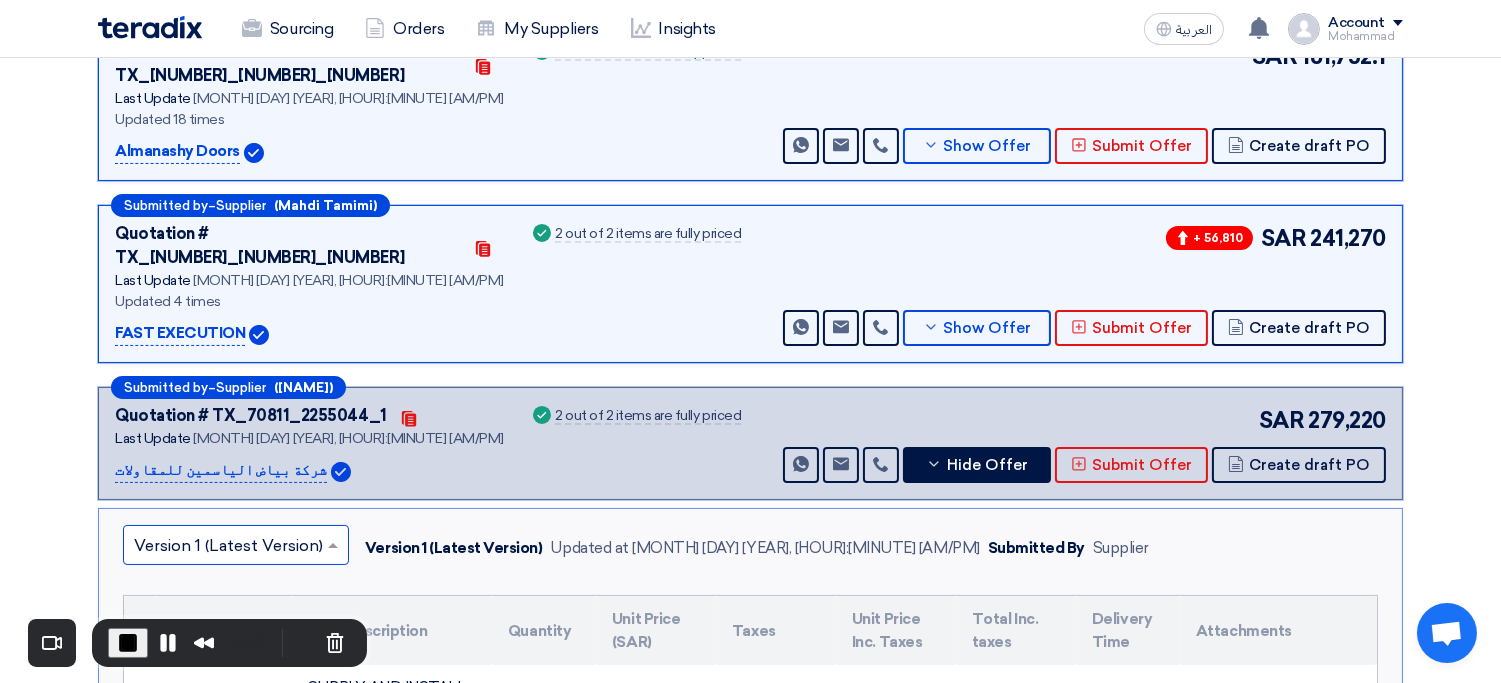 click at bounding box center (226, 546) 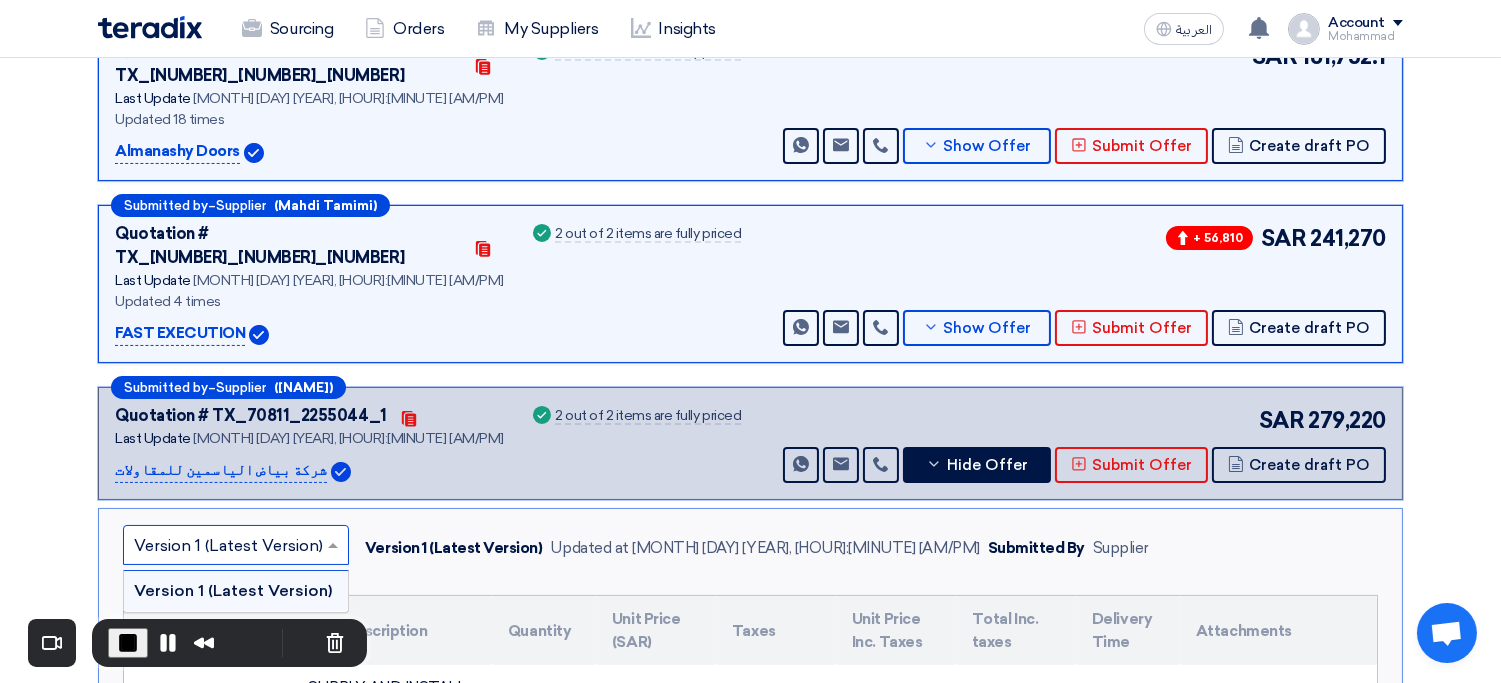 click at bounding box center (226, 546) 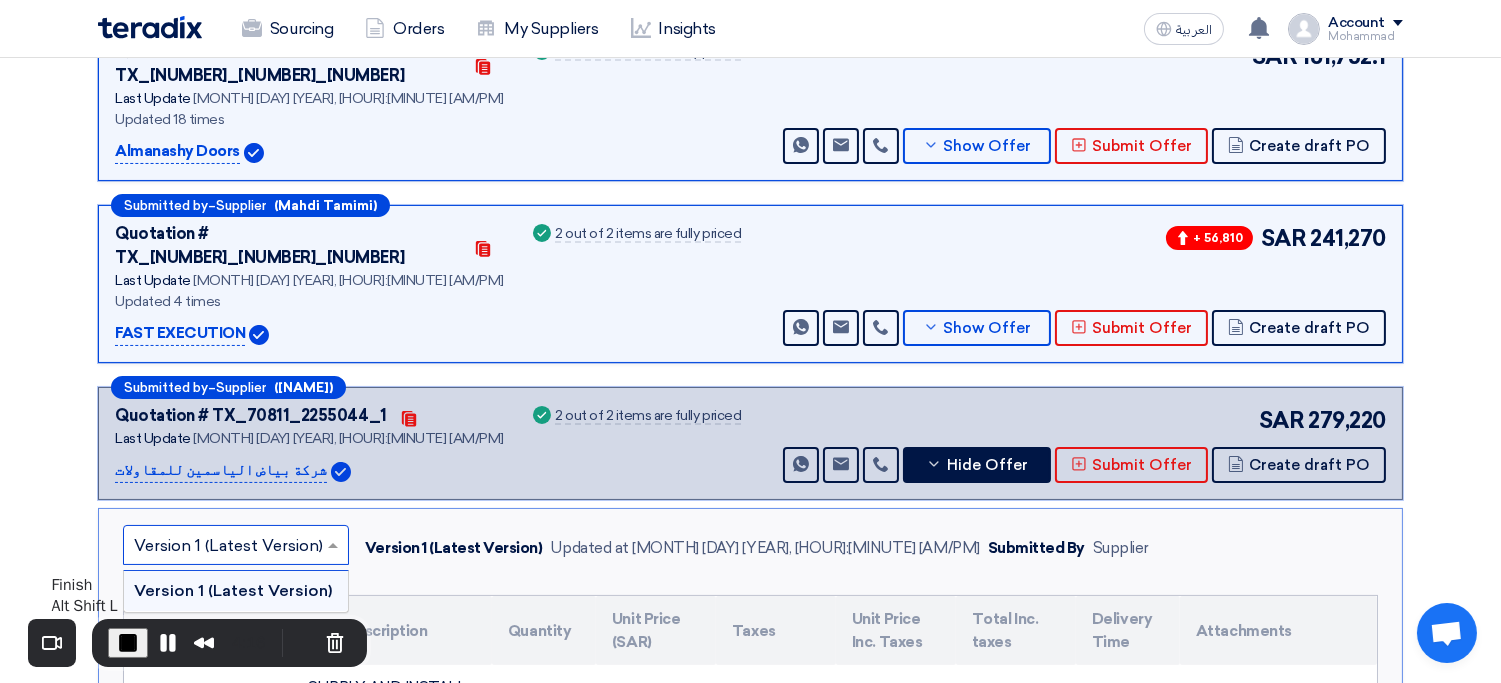click at bounding box center [128, 643] 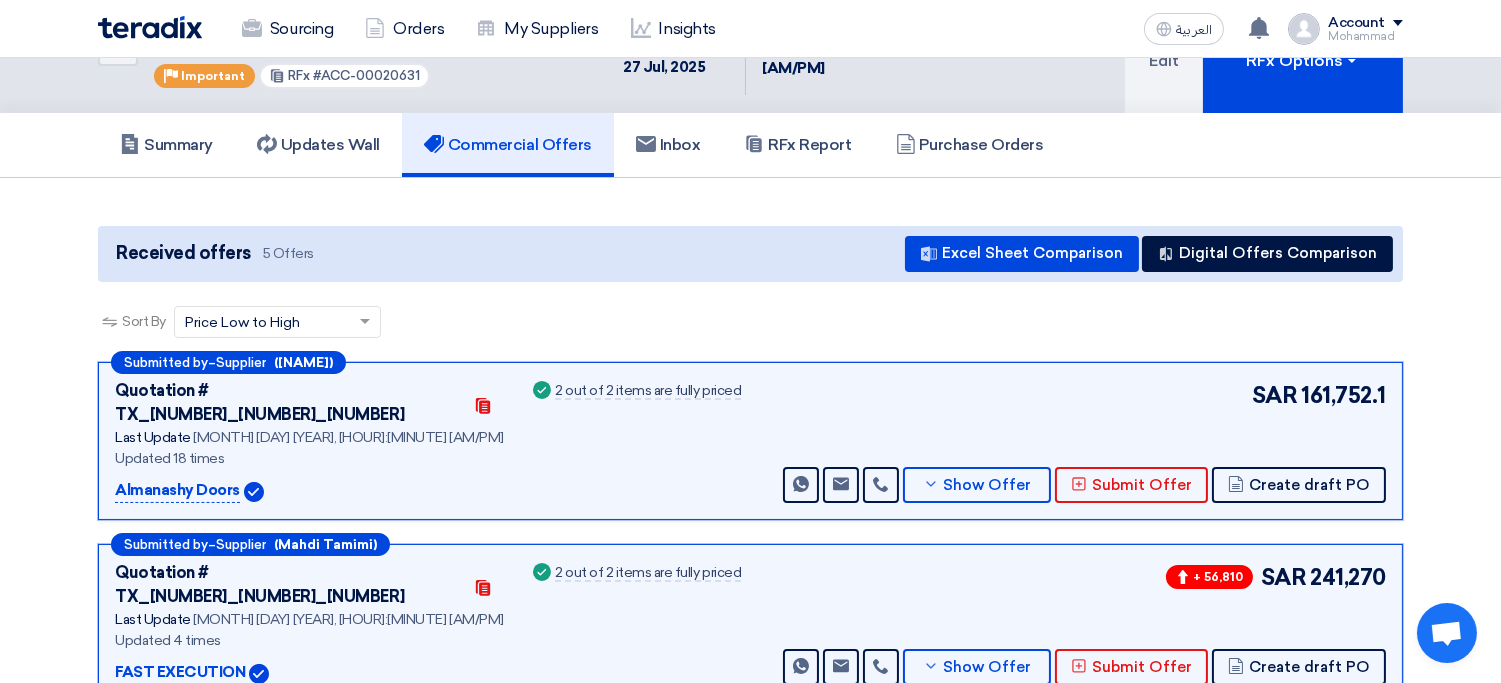 scroll, scrollTop: 0, scrollLeft: 0, axis: both 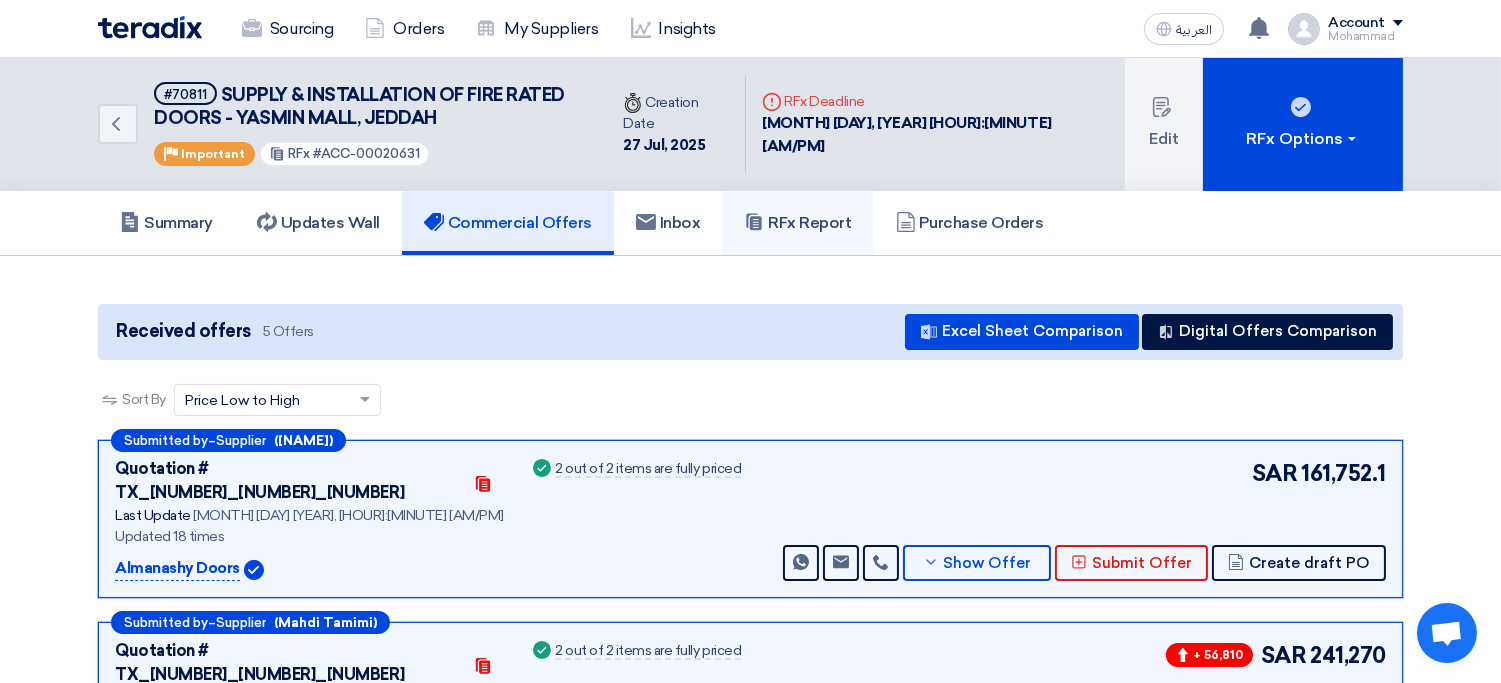 click on "RFx Report" 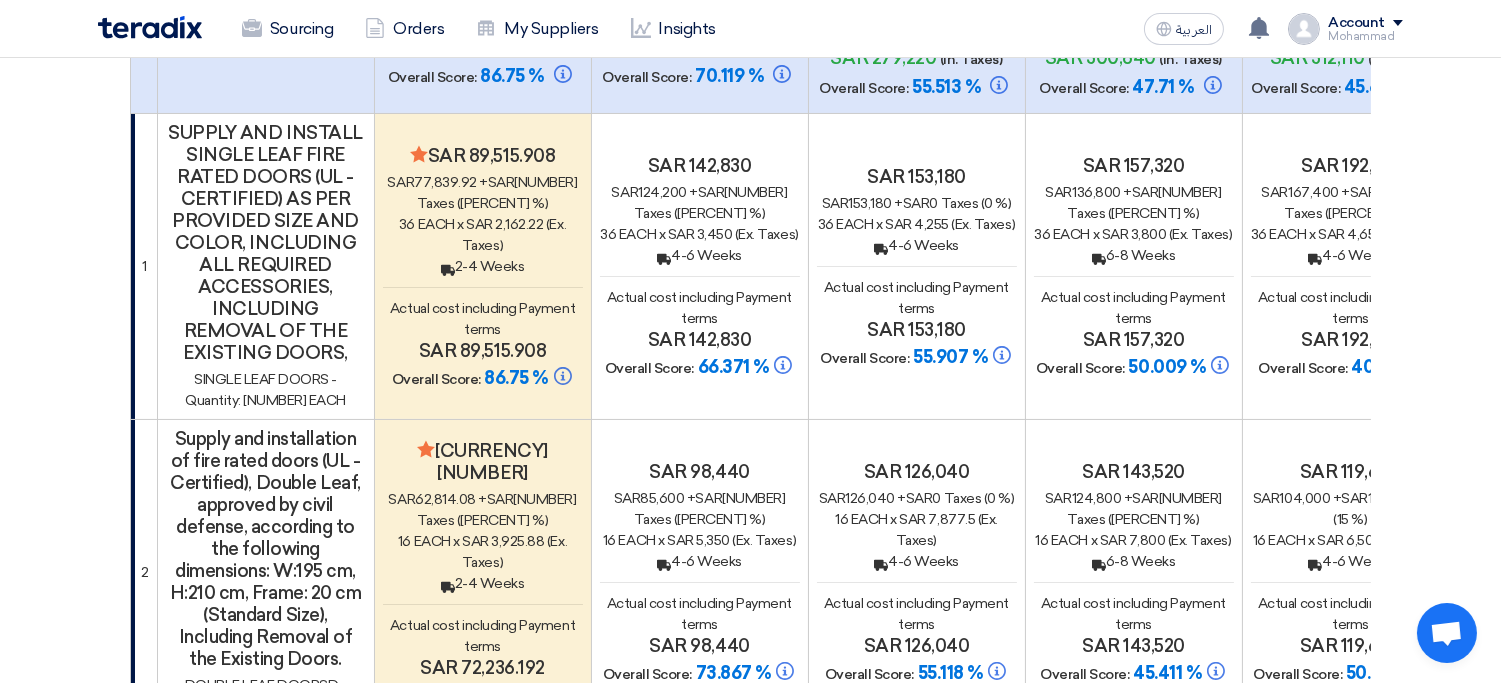 scroll, scrollTop: 342, scrollLeft: 0, axis: vertical 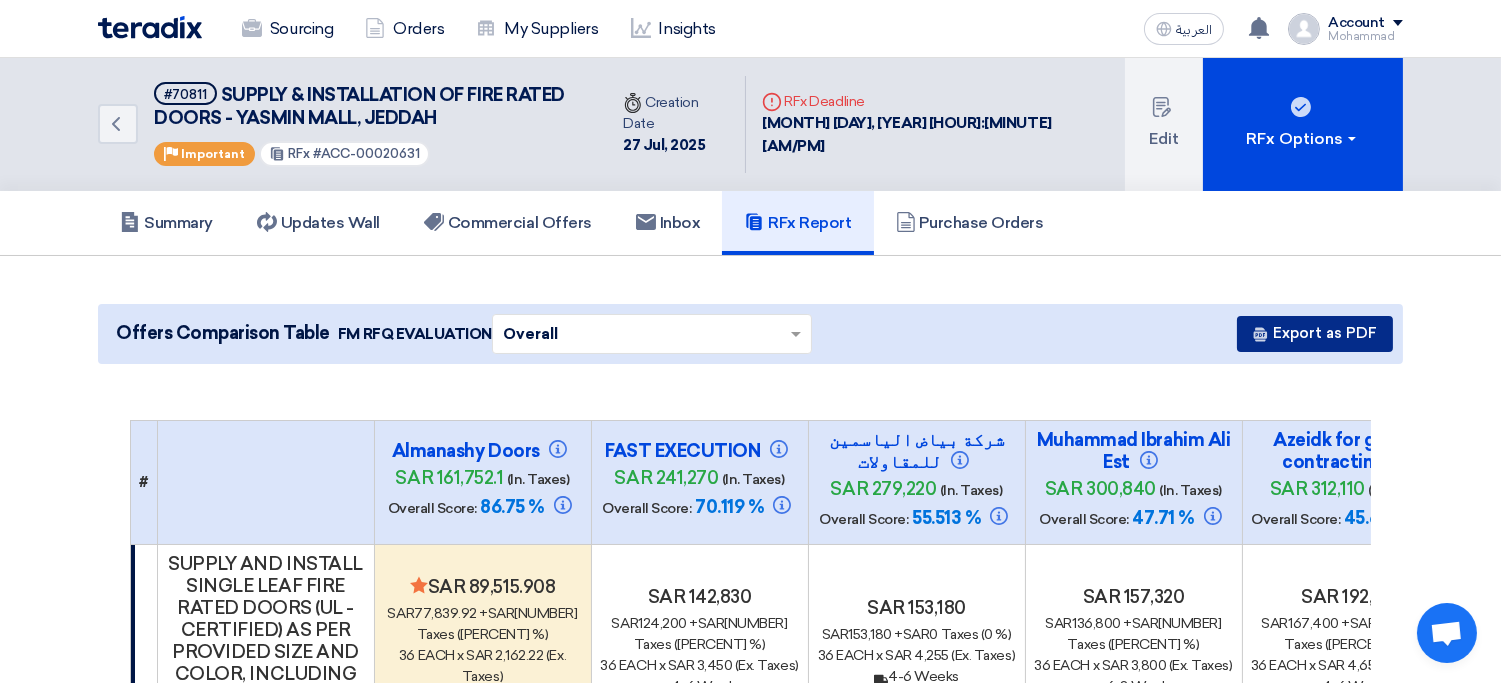 click on "Export as PDF" 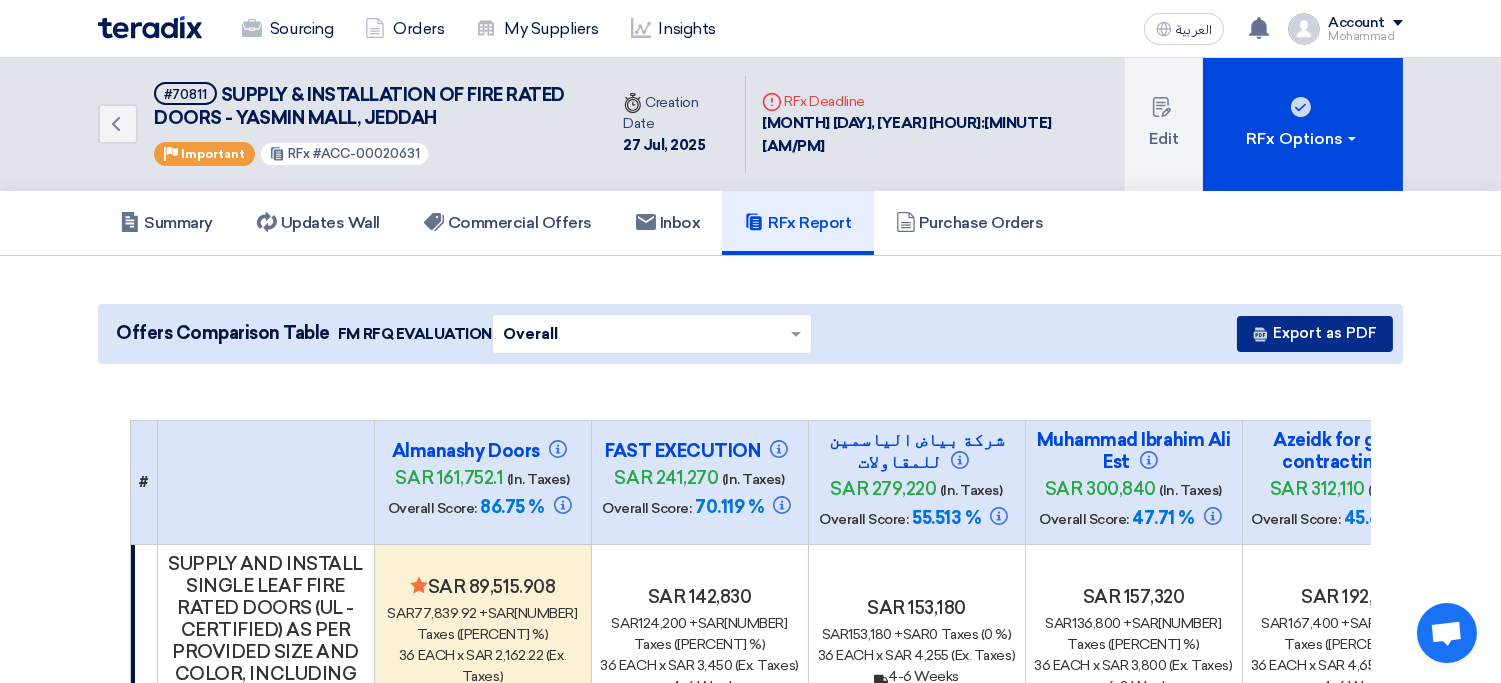 type 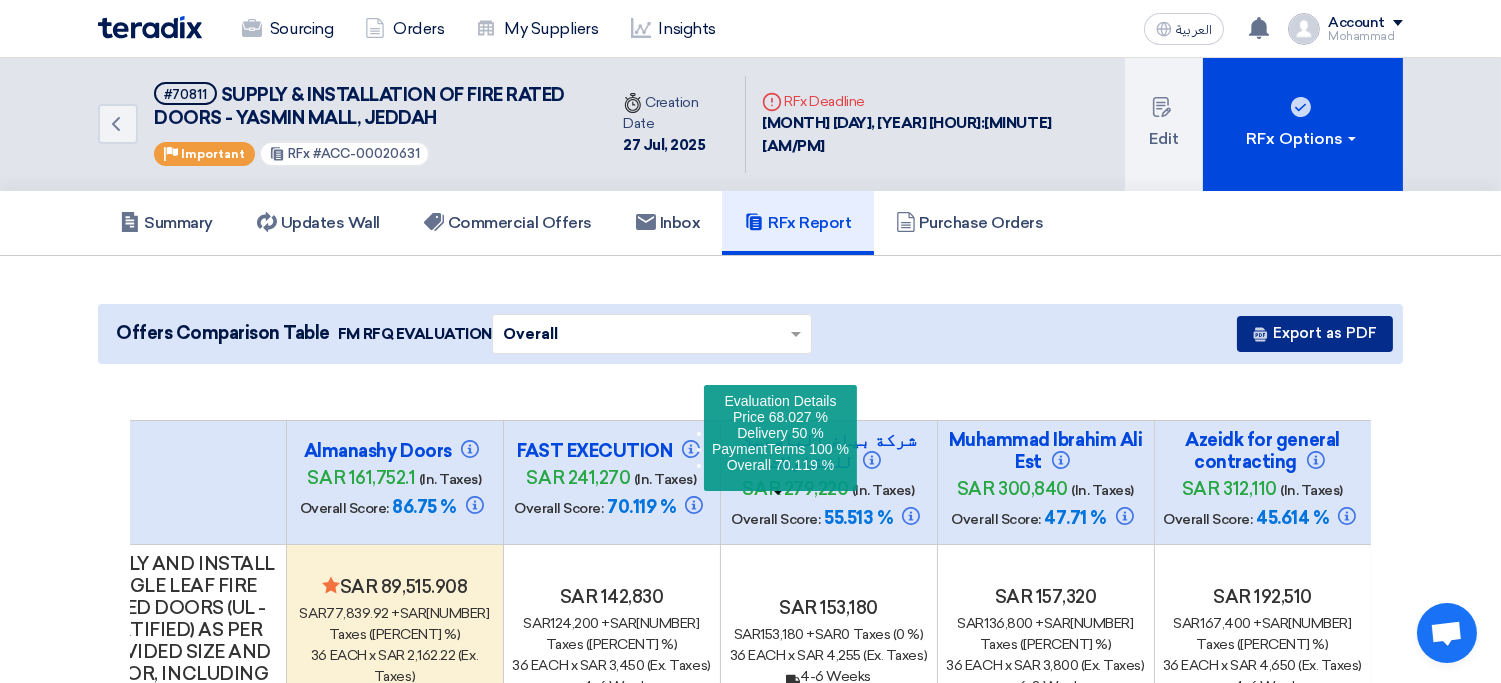 scroll, scrollTop: 0, scrollLeft: 0, axis: both 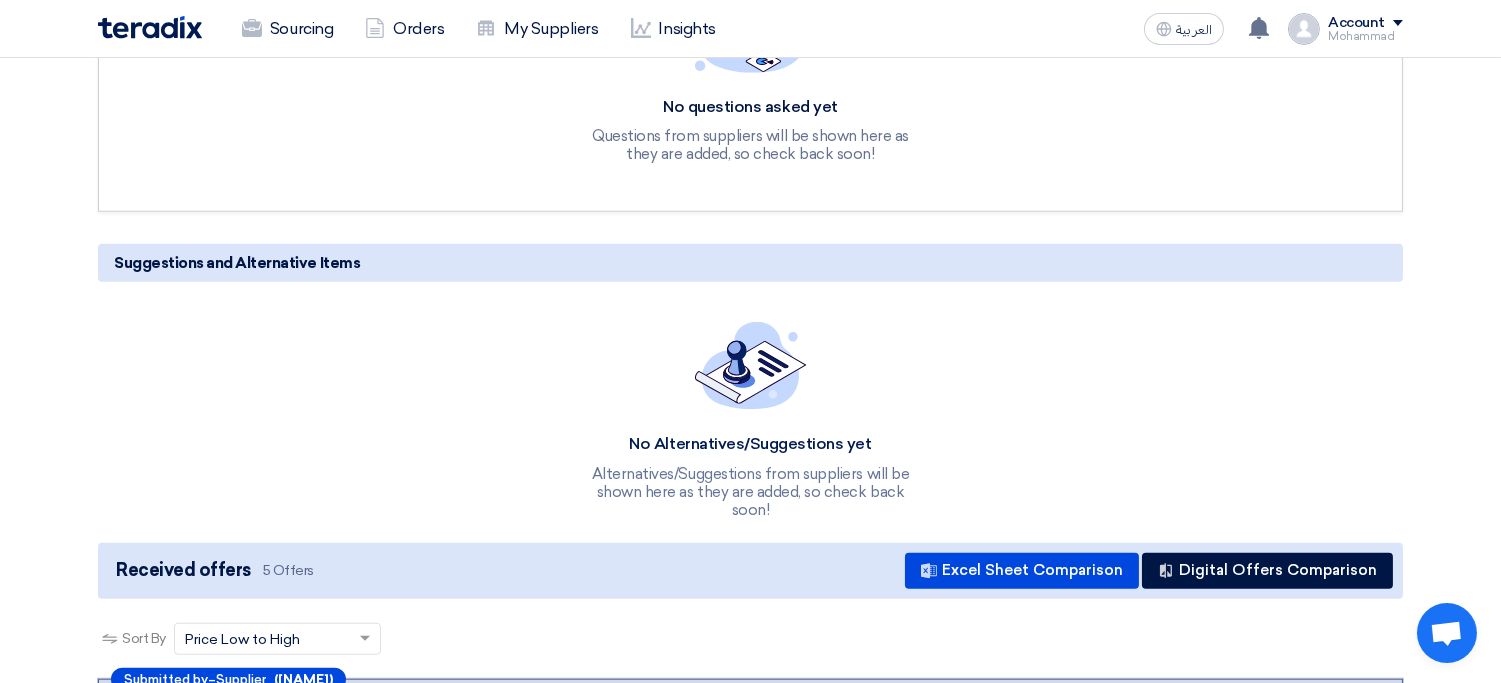 click on "Hide Offer" at bounding box center (987, 802) 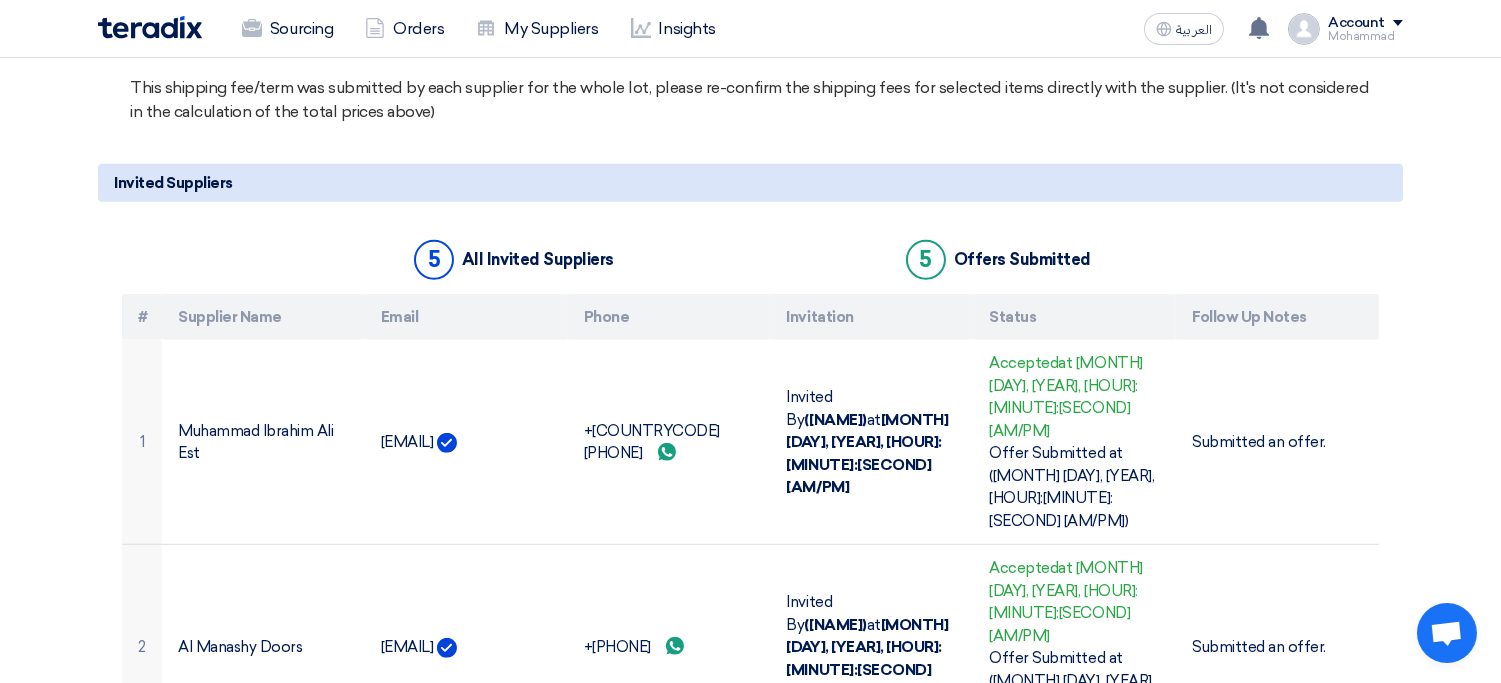 scroll, scrollTop: 0, scrollLeft: 0, axis: both 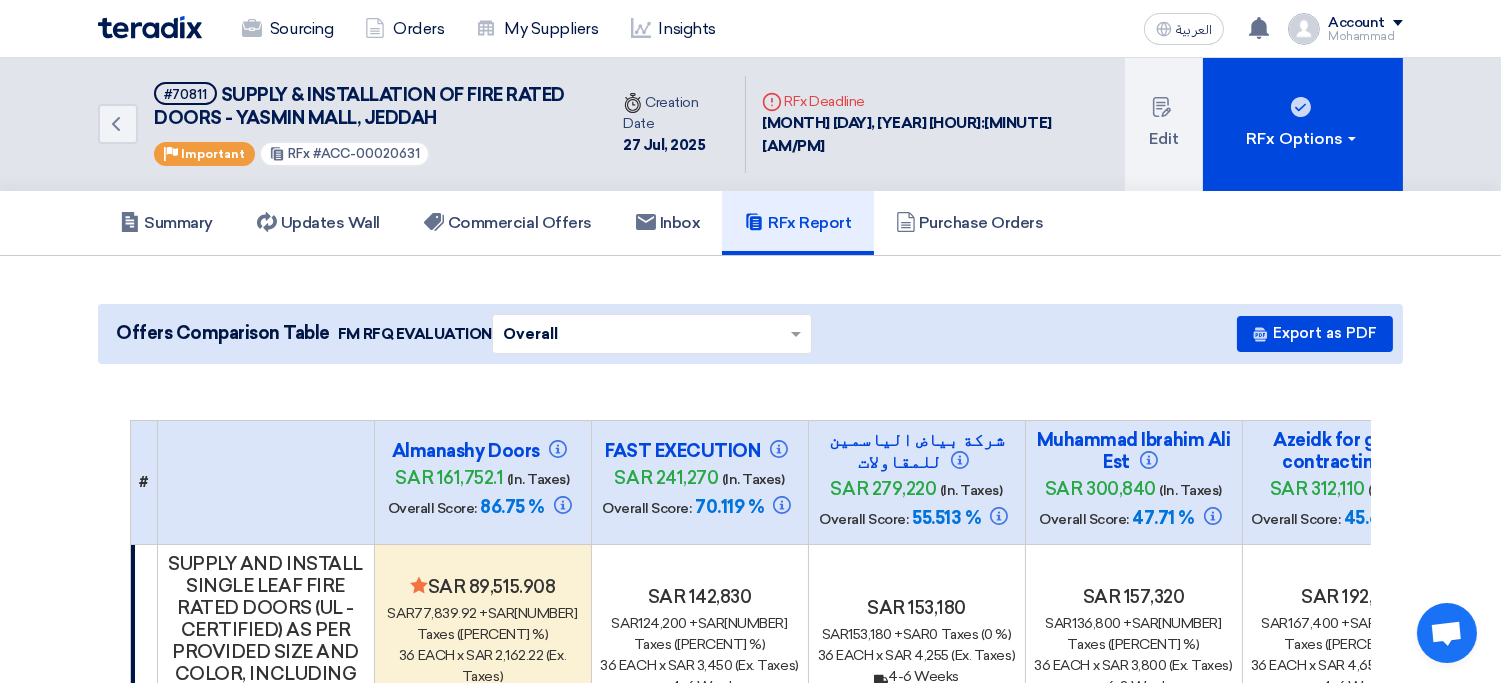 click on "sar
241,270" 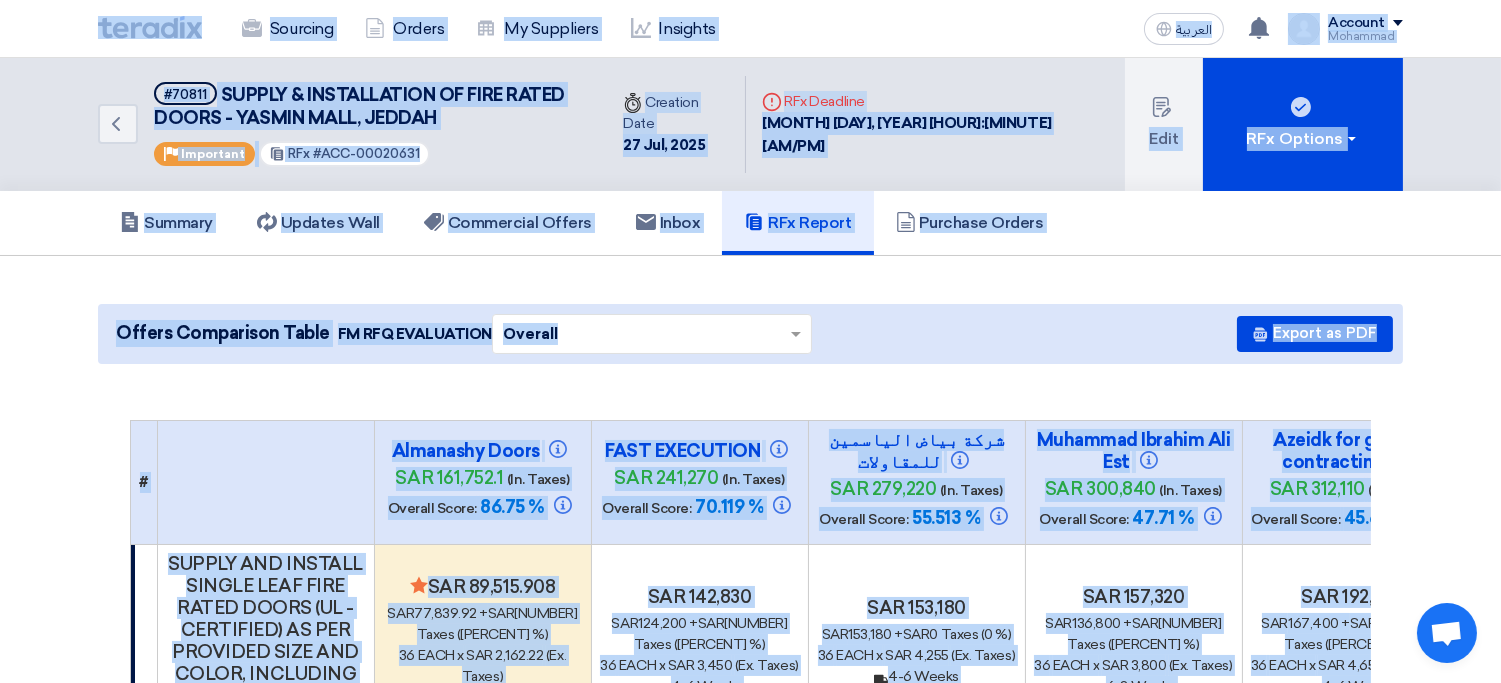 click on "sar
241,270" 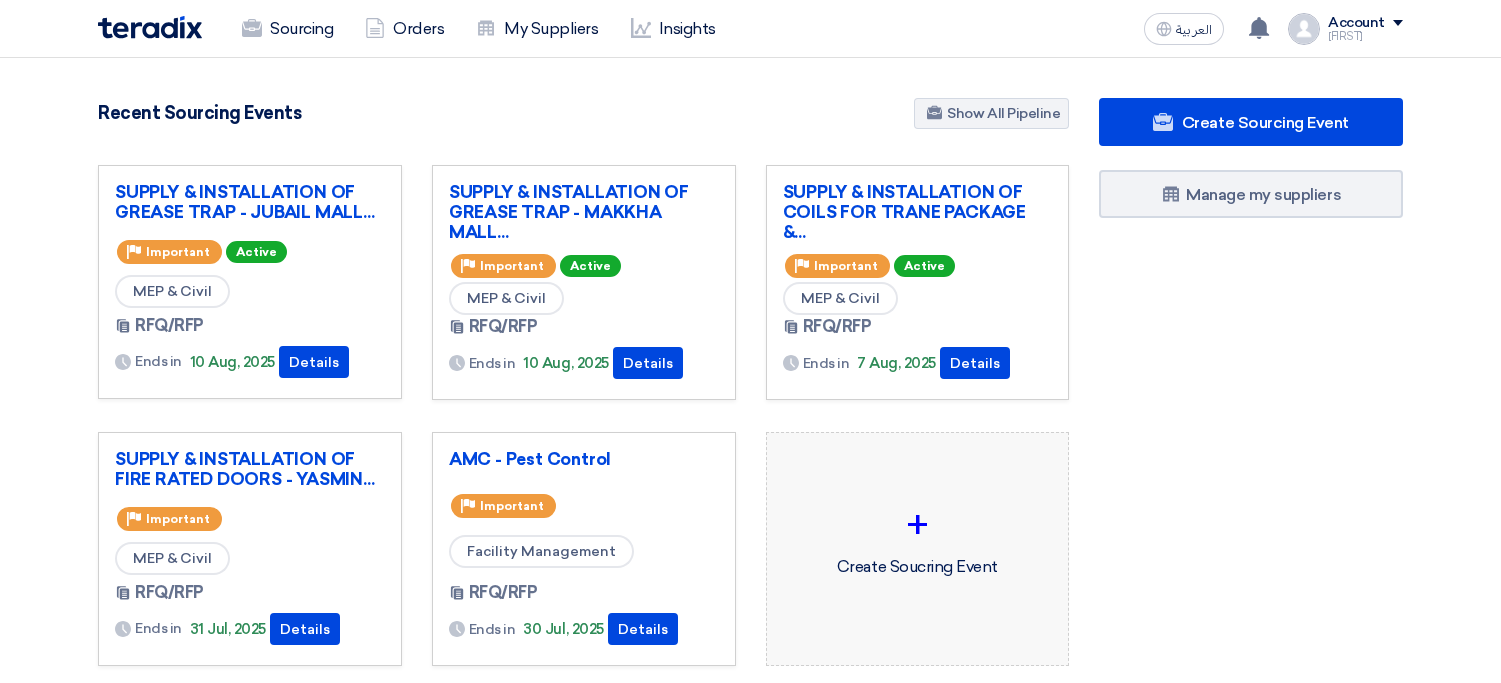 scroll, scrollTop: 0, scrollLeft: 0, axis: both 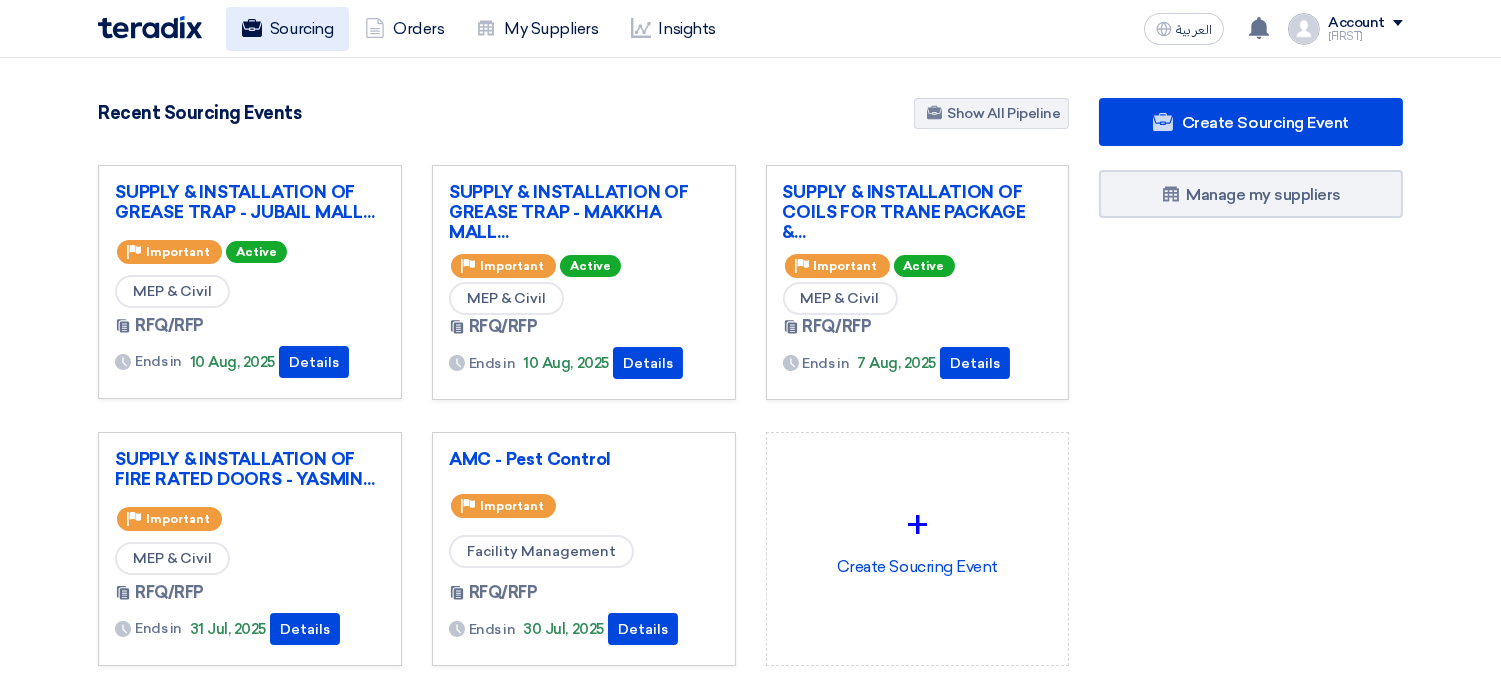 click on "Sourcing" 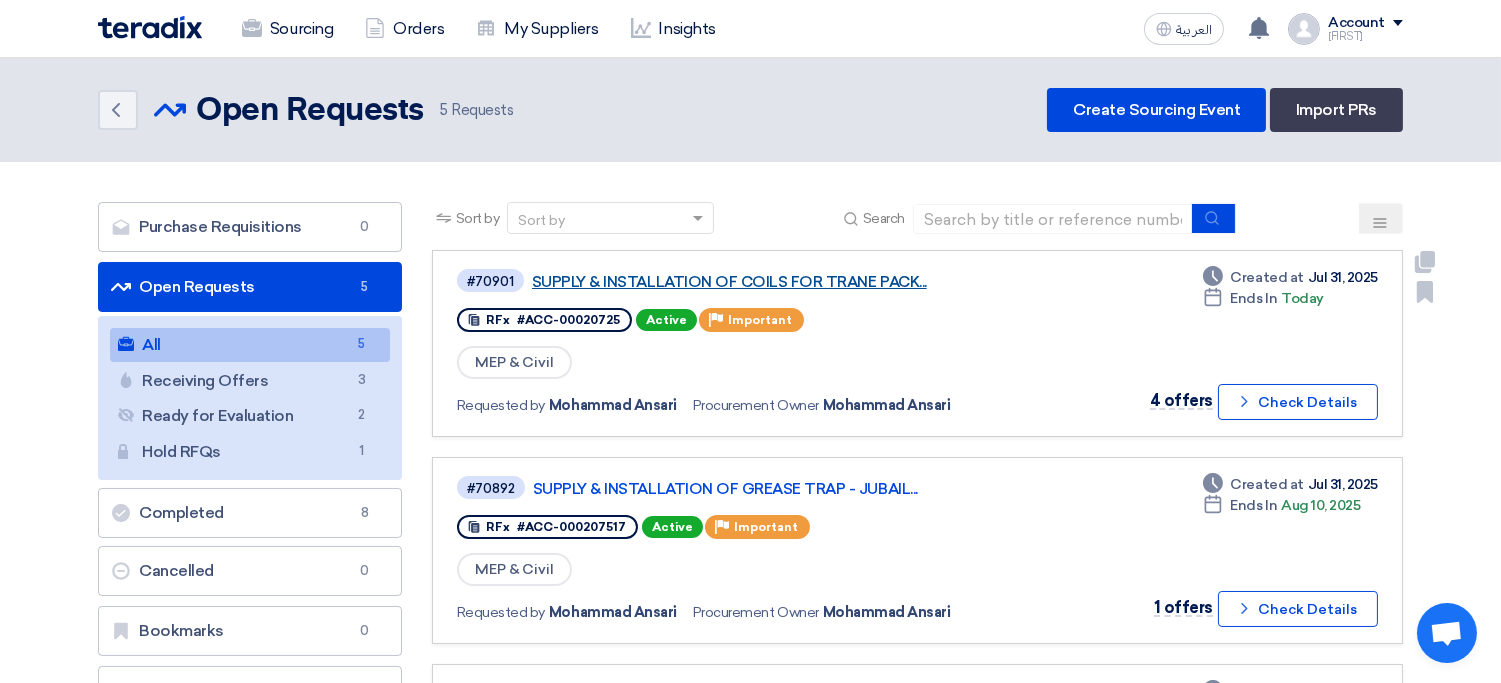 scroll, scrollTop: 547, scrollLeft: 0, axis: vertical 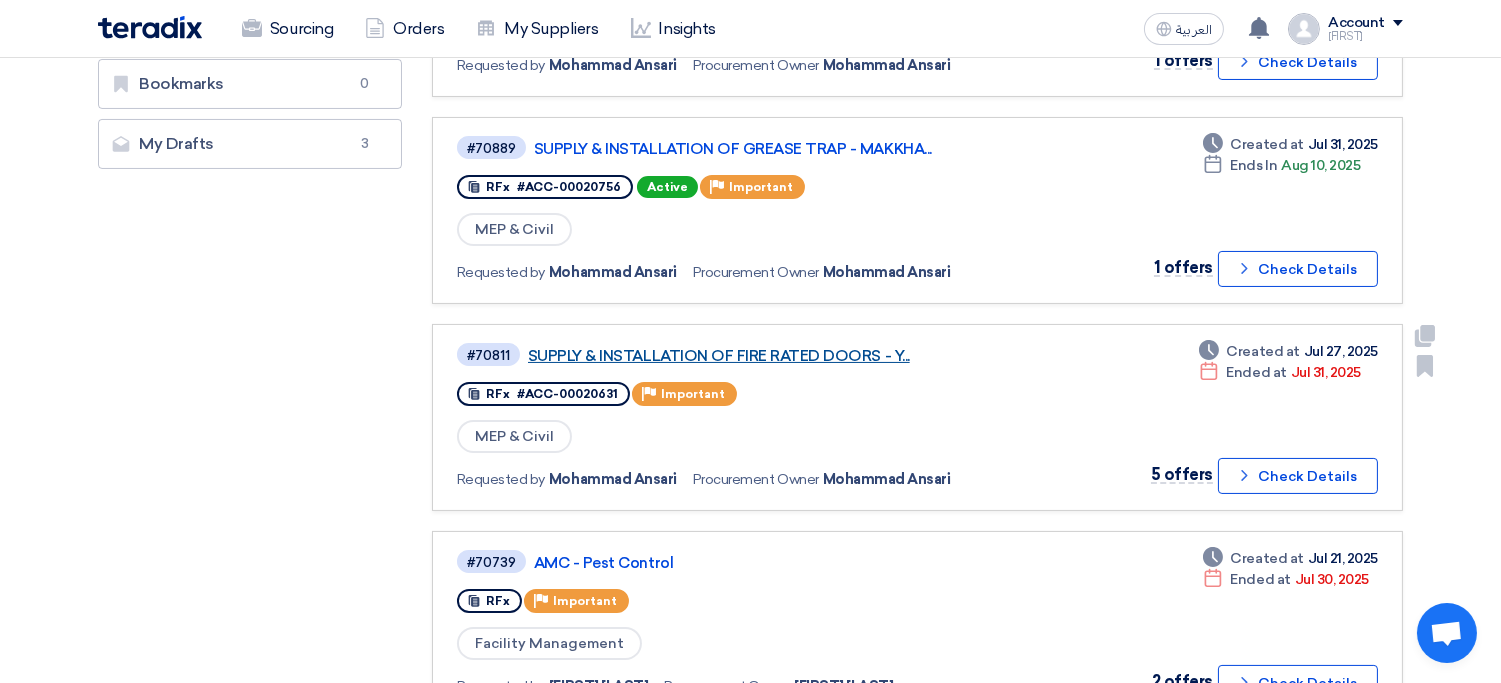 click on "SUPPLY & INSTALLATION OF FIRE RATED DOORS - Y..." 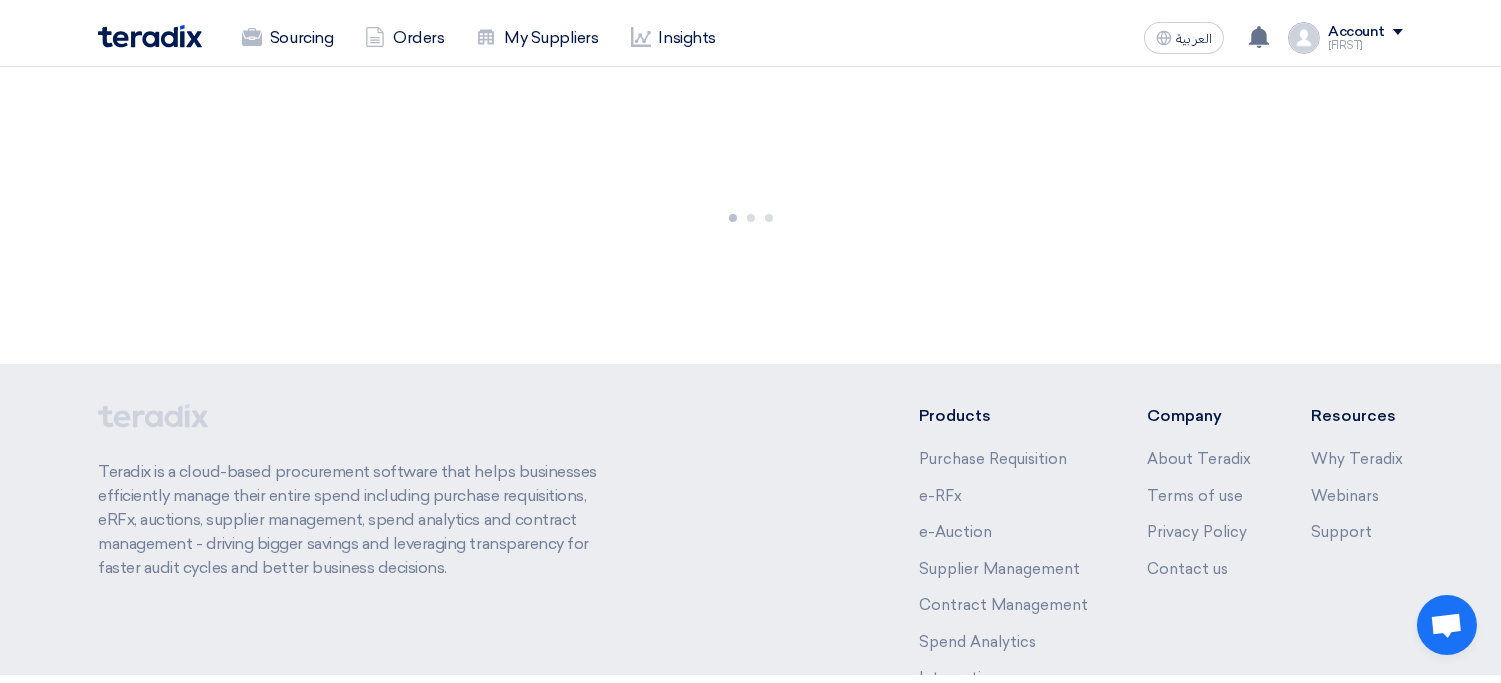 scroll, scrollTop: 0, scrollLeft: 0, axis: both 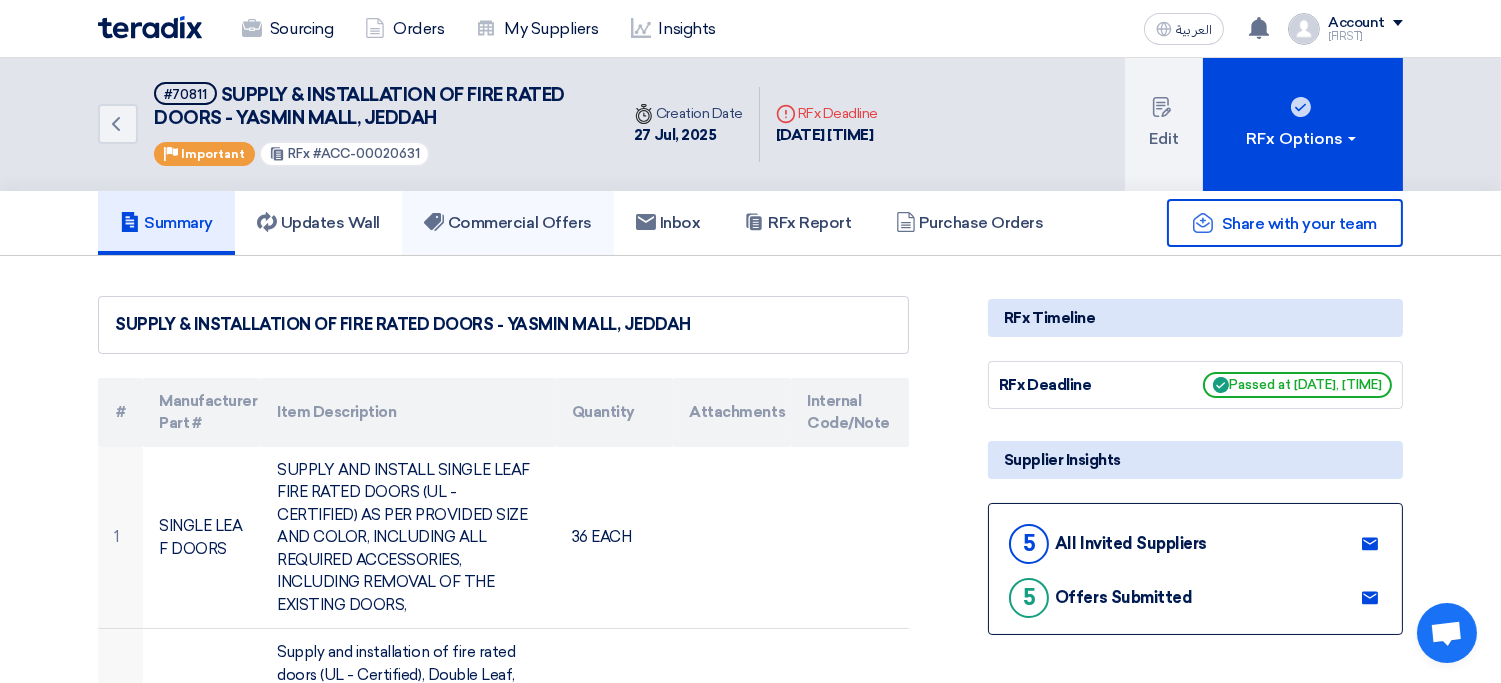 click on "Commercial Offers" 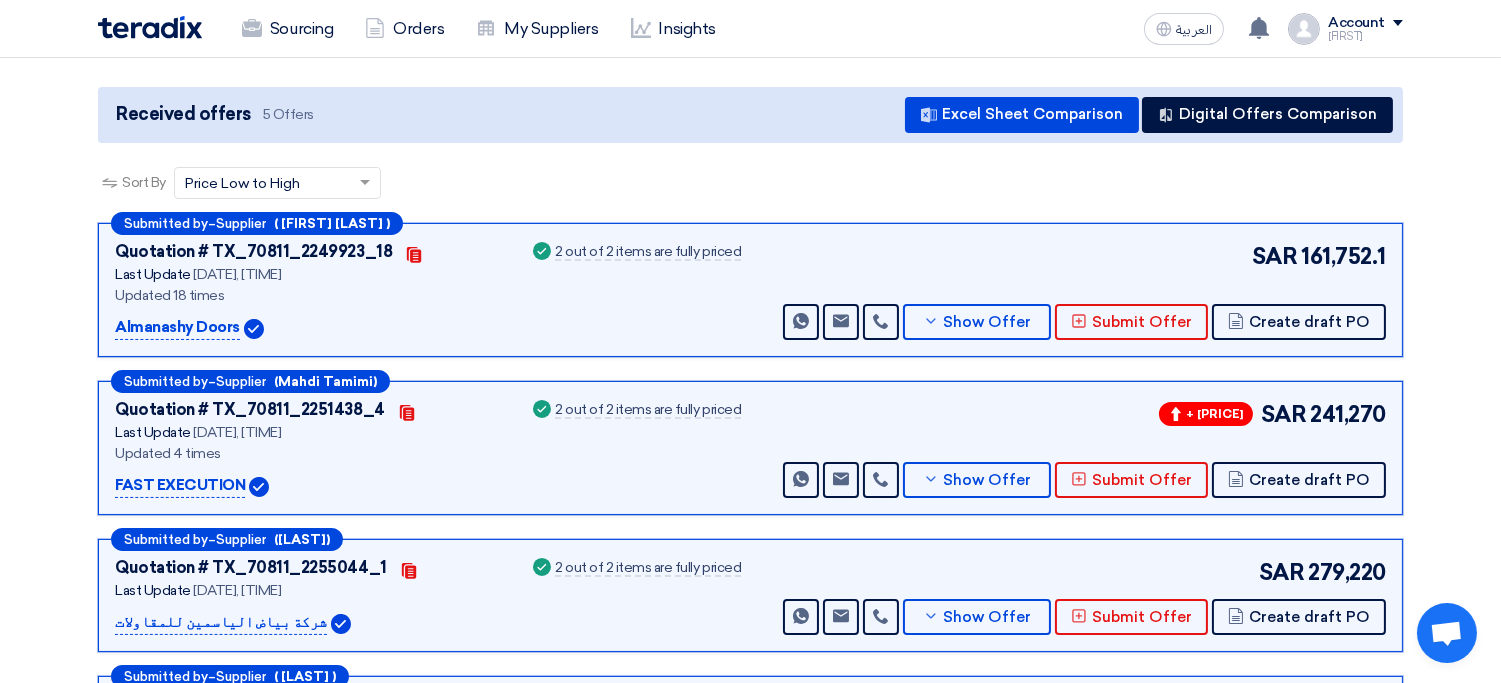 scroll, scrollTop: 208, scrollLeft: 0, axis: vertical 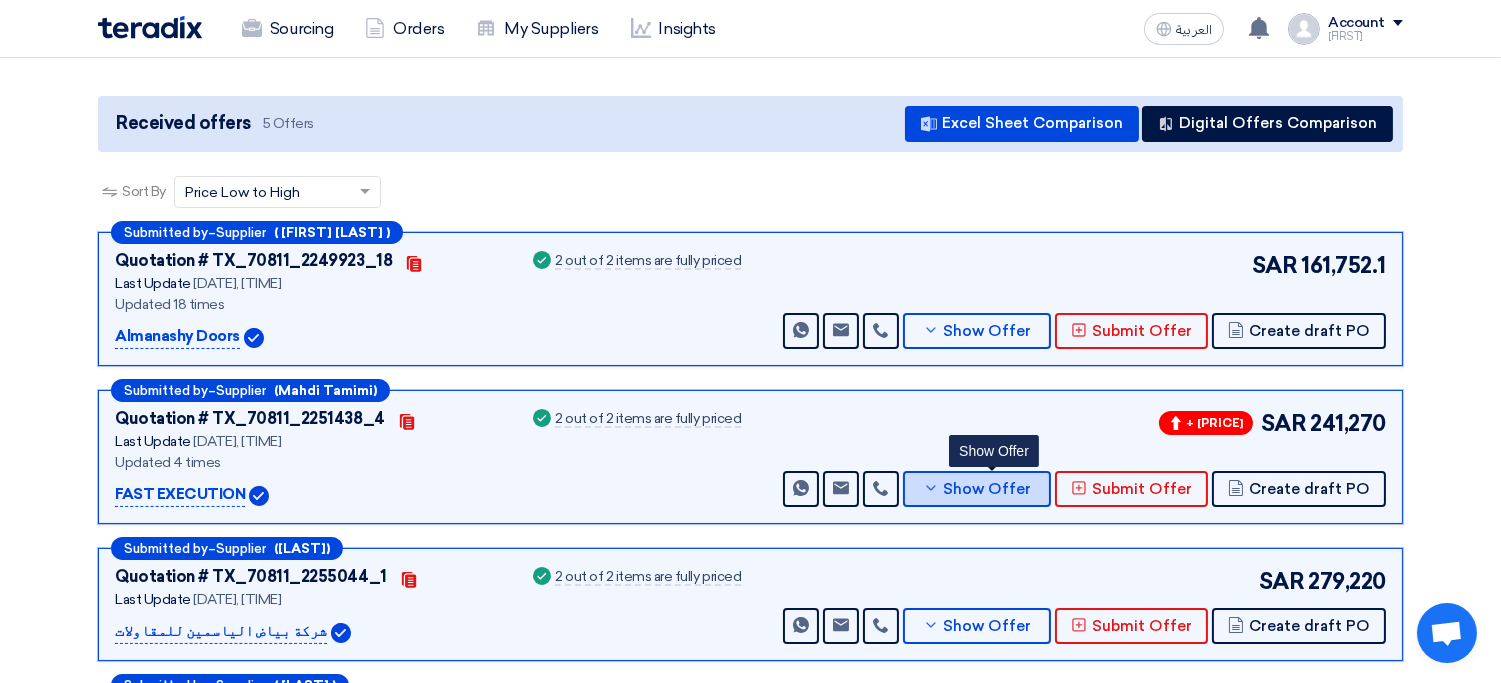 click on "Show Offer" at bounding box center (977, 489) 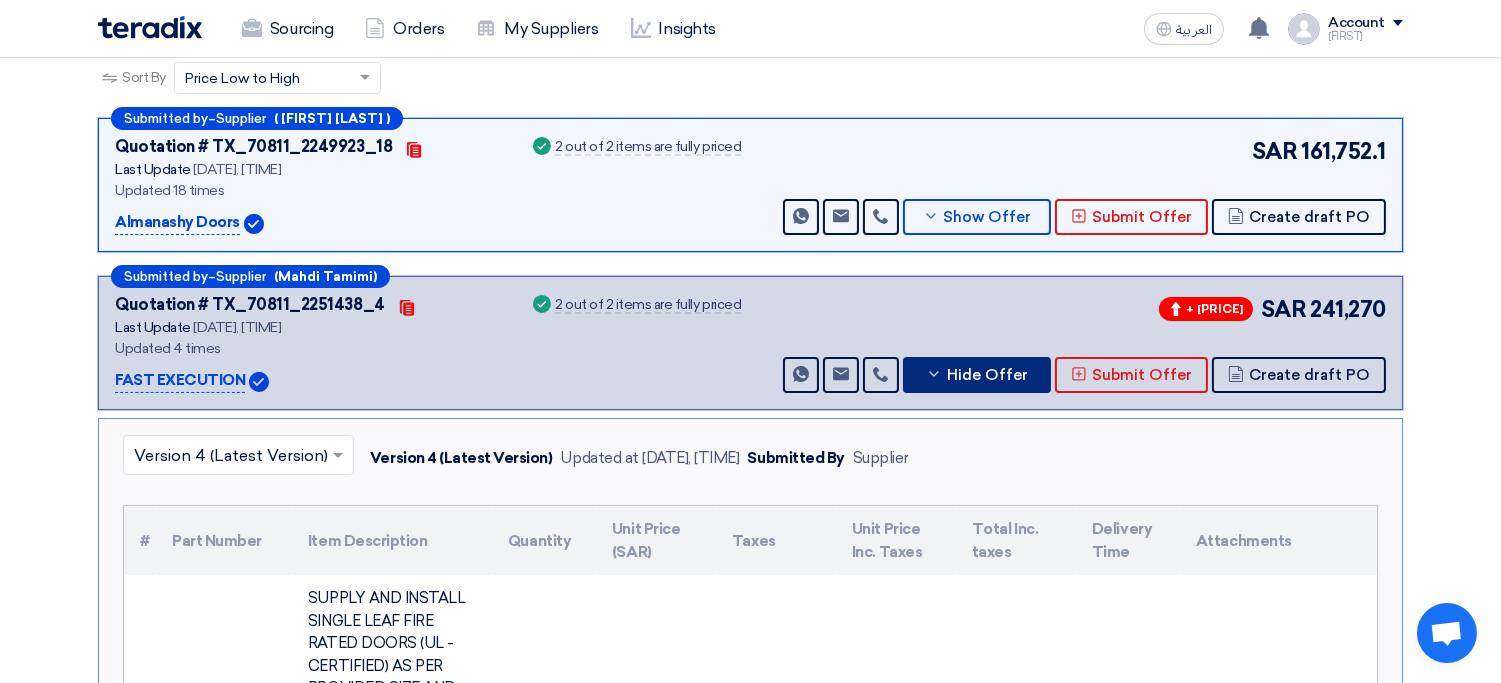 scroll, scrollTop: 321, scrollLeft: 0, axis: vertical 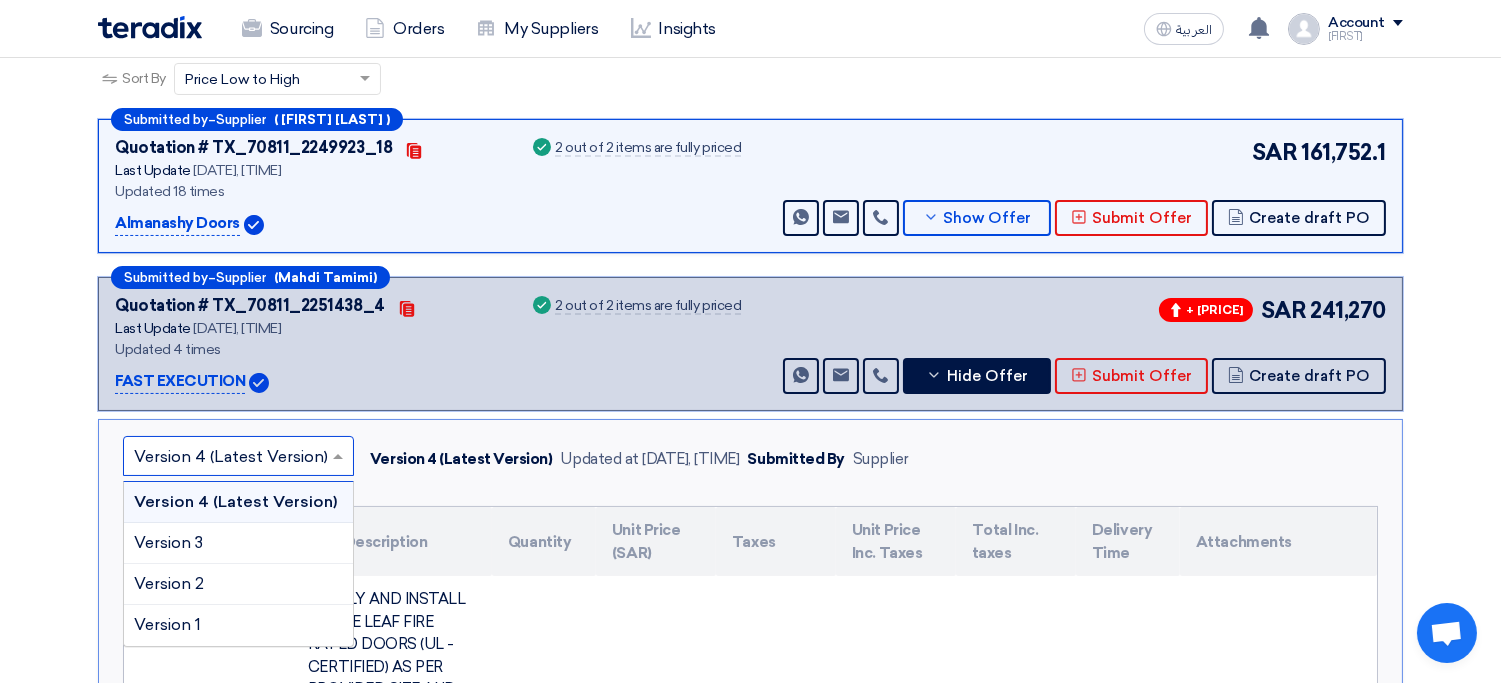 click at bounding box center [340, 456] 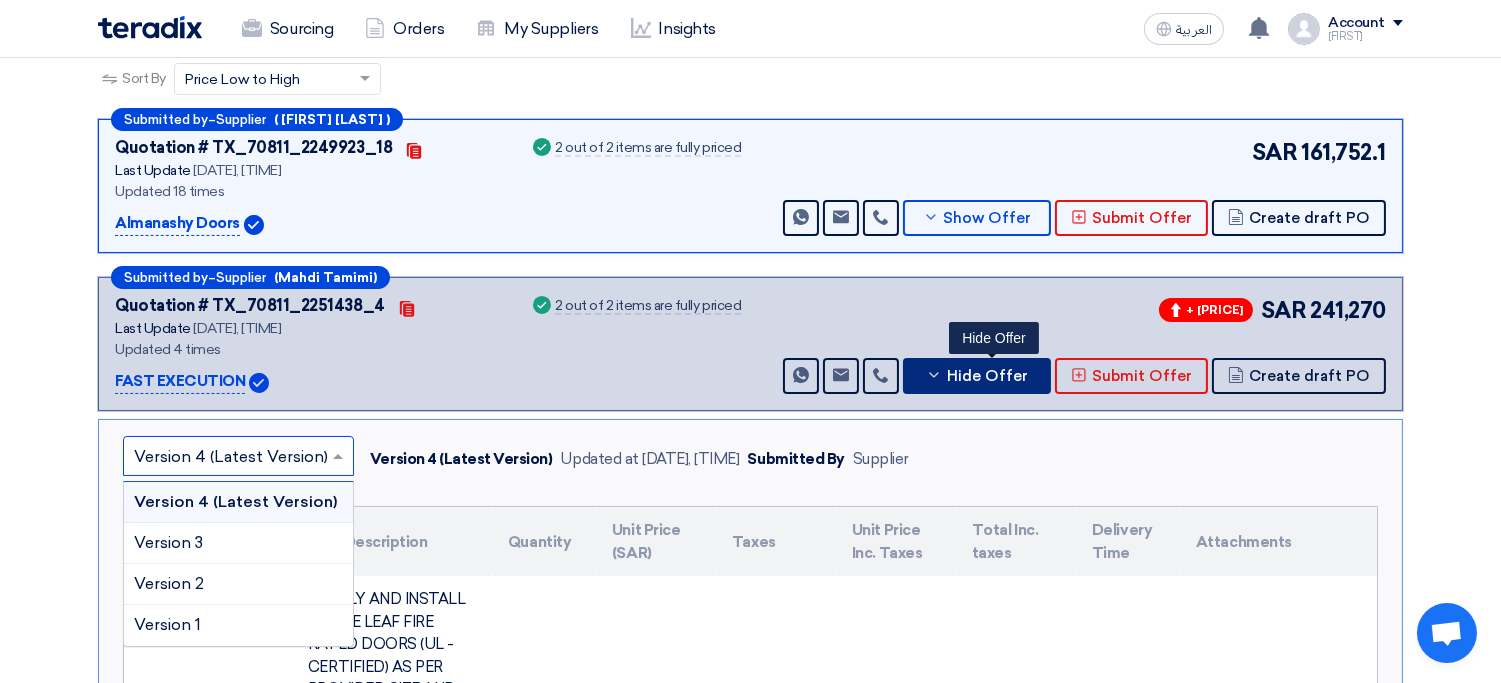 click on "Hide Offer" at bounding box center [987, 376] 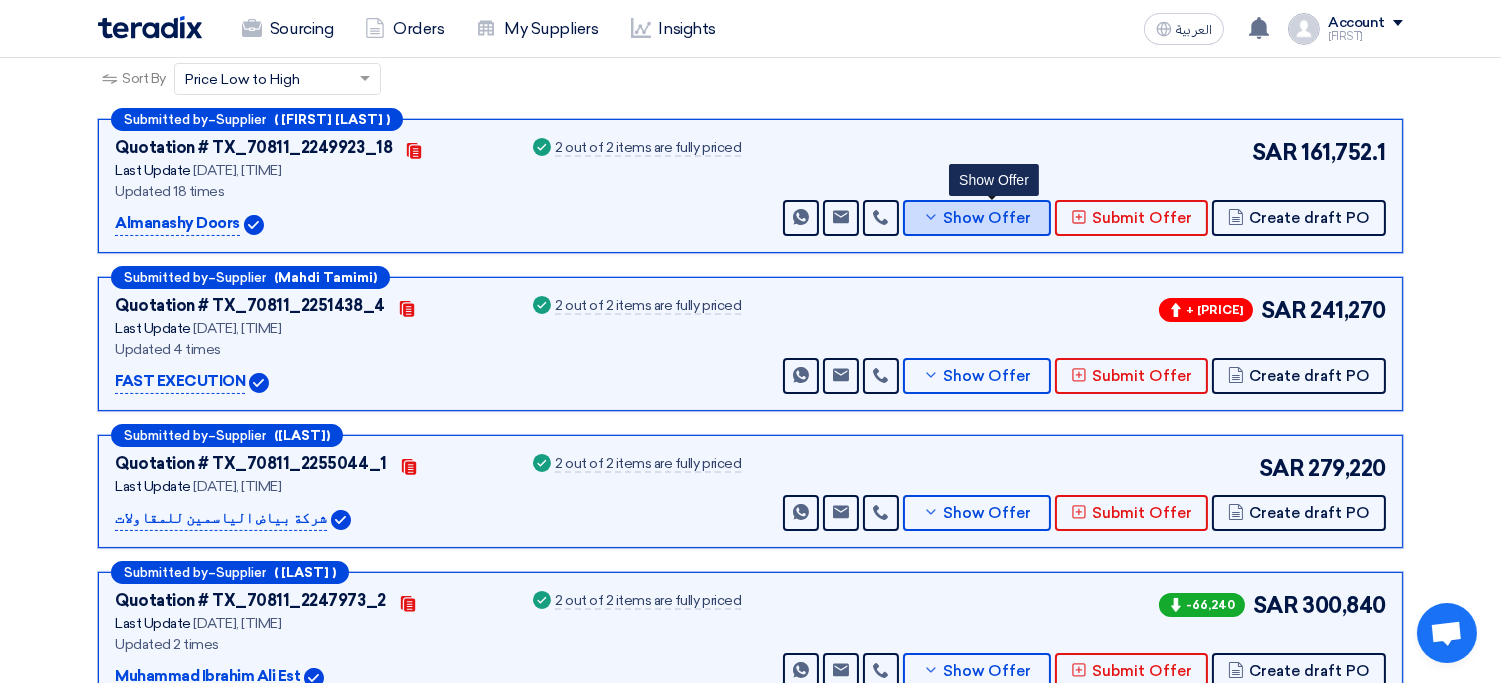 click on "Show Offer" at bounding box center (988, 218) 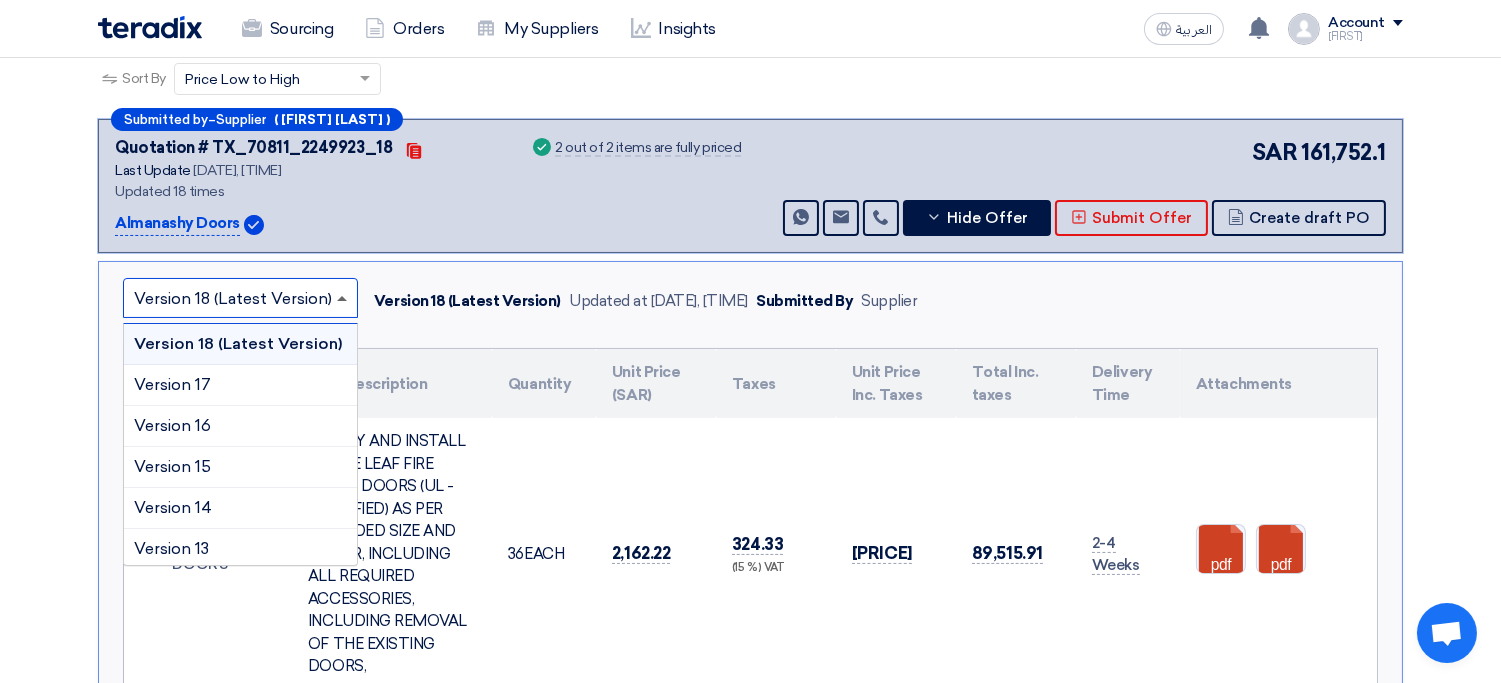 click at bounding box center (342, 298) 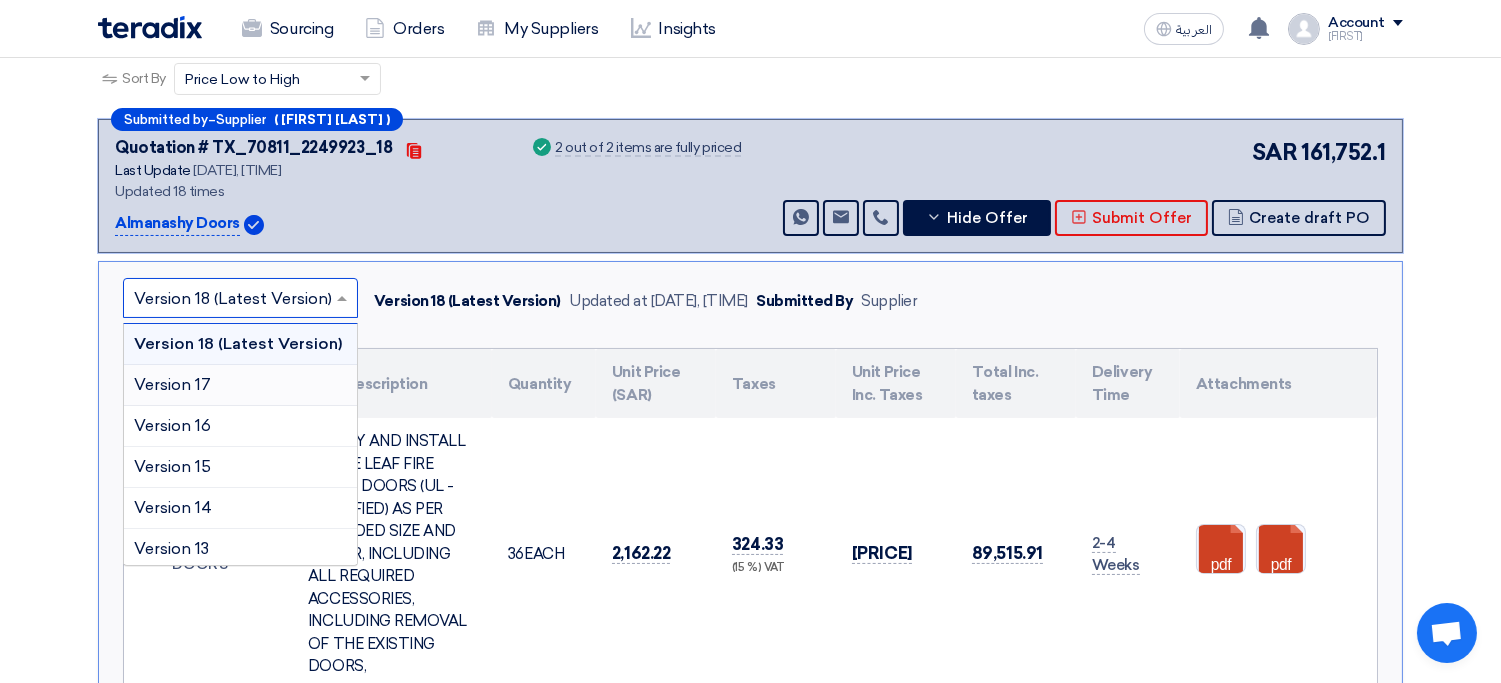 click on "Version 17" at bounding box center (240, 385) 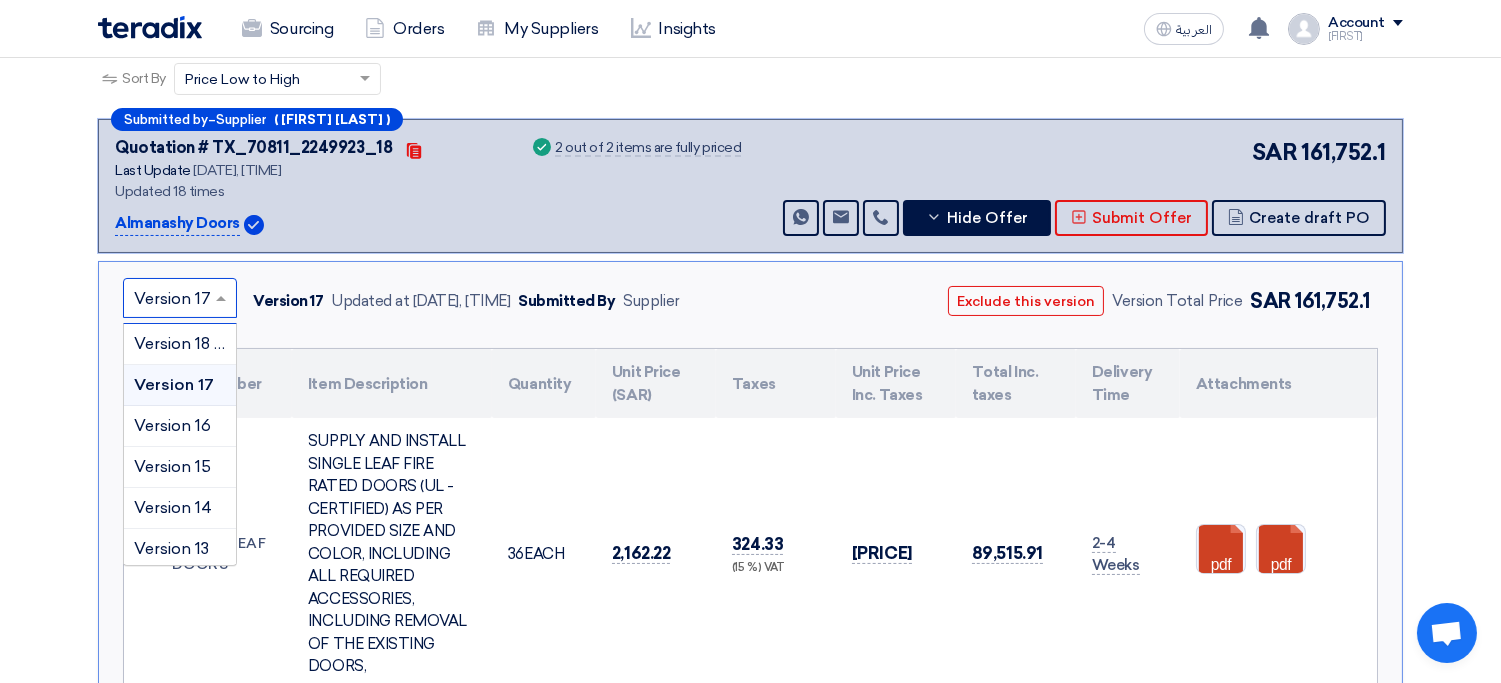 click at bounding box center (170, 299) 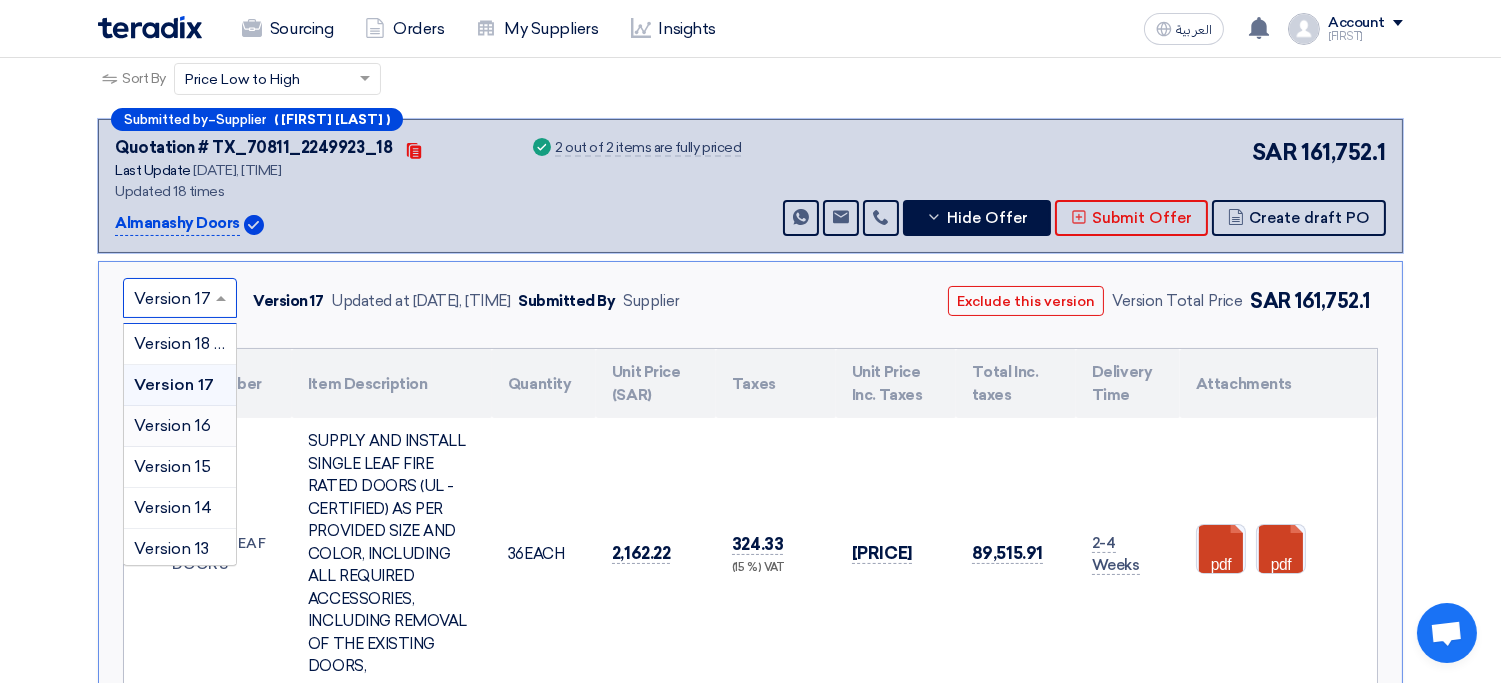 click on "Version 16" at bounding box center [172, 425] 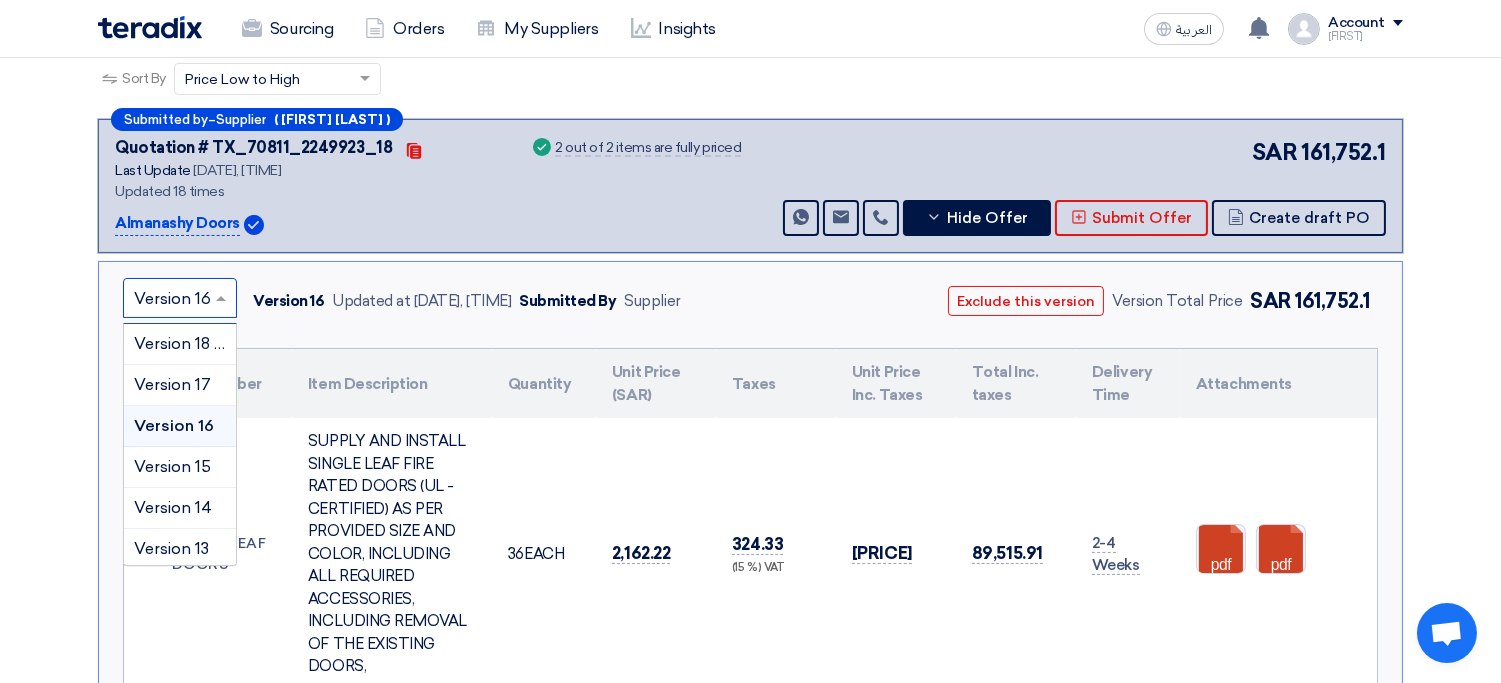 click at bounding box center (170, 299) 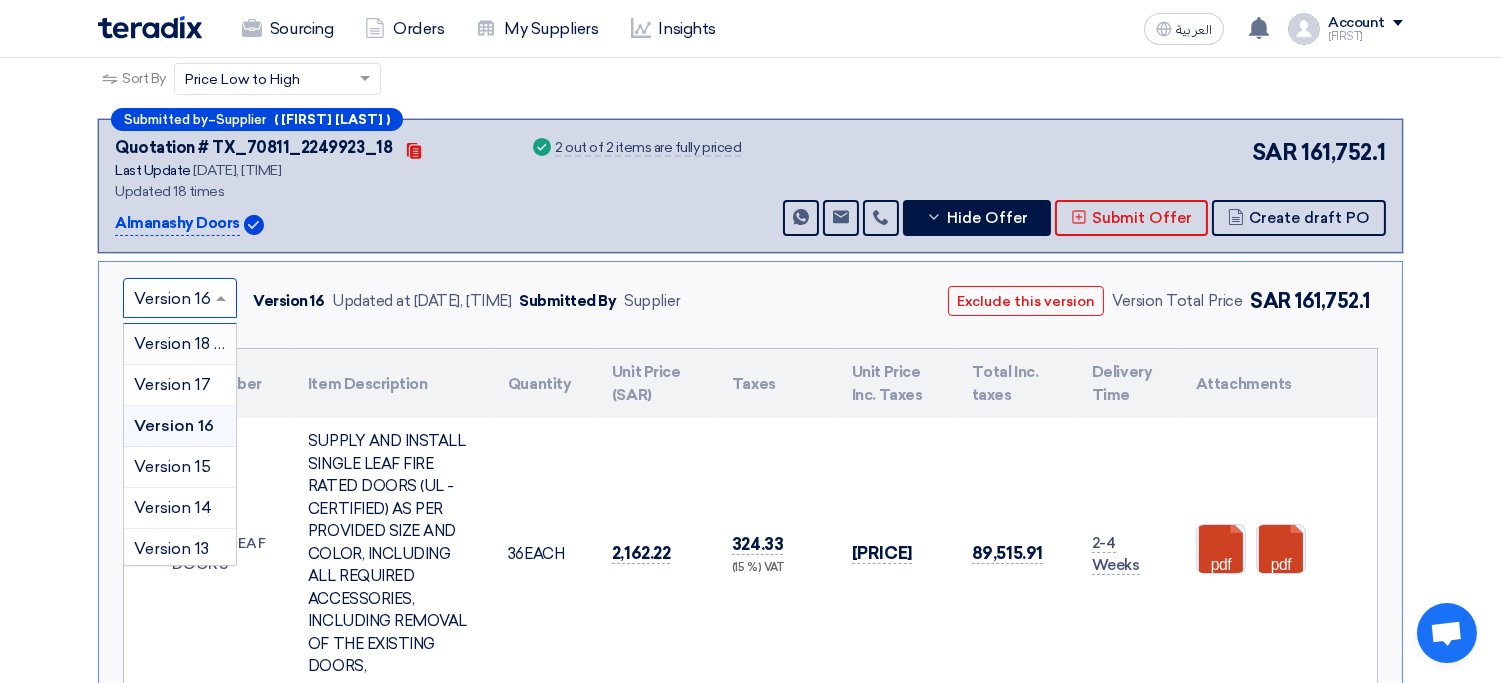 click on "Version 18 (Latest Version)" at bounding box center [233, 343] 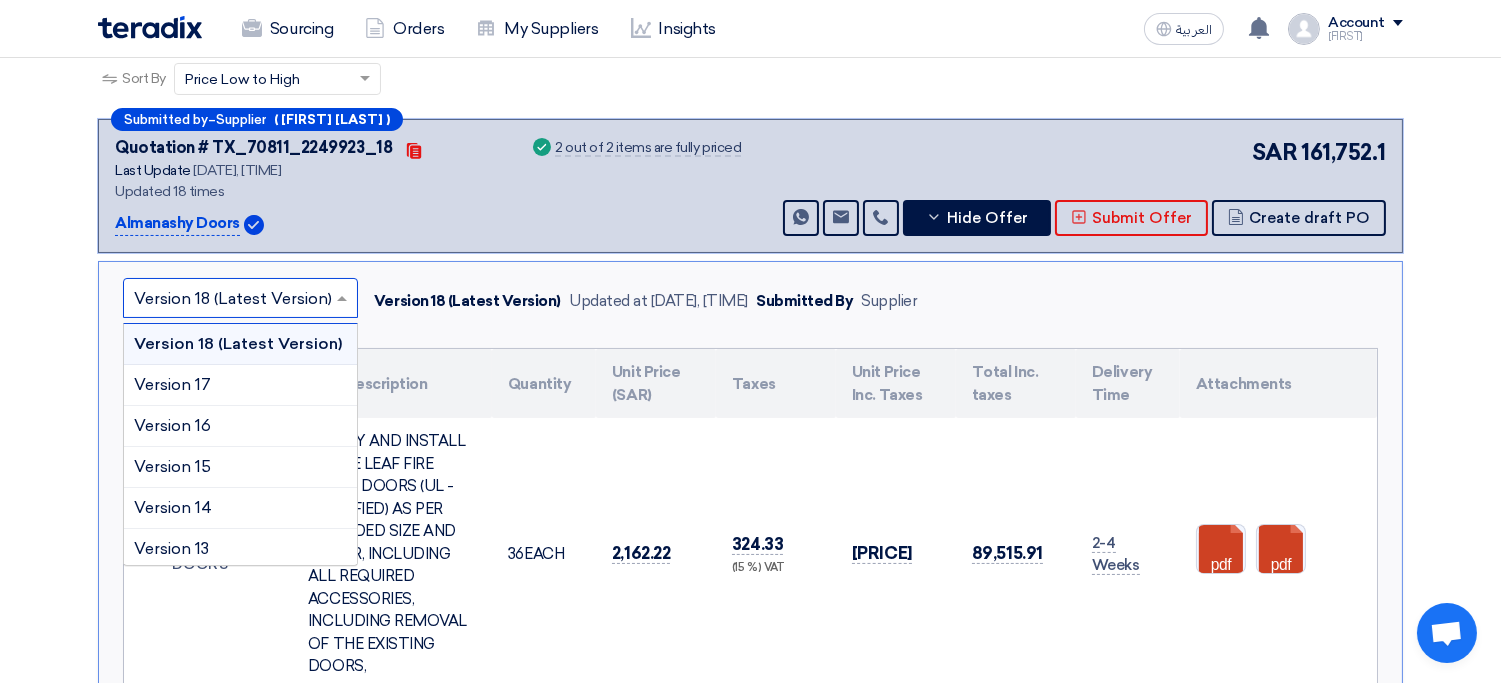 click at bounding box center (230, 299) 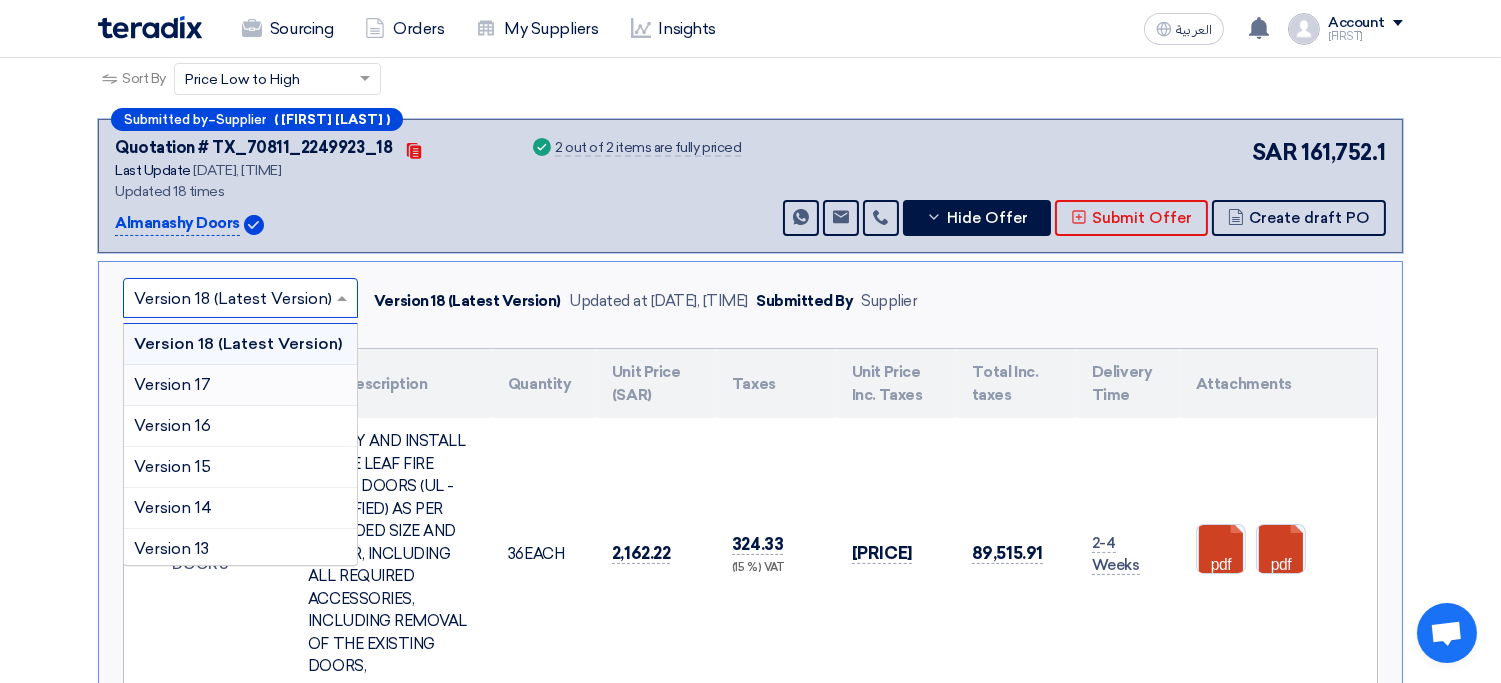click on "Version 17" at bounding box center [172, 384] 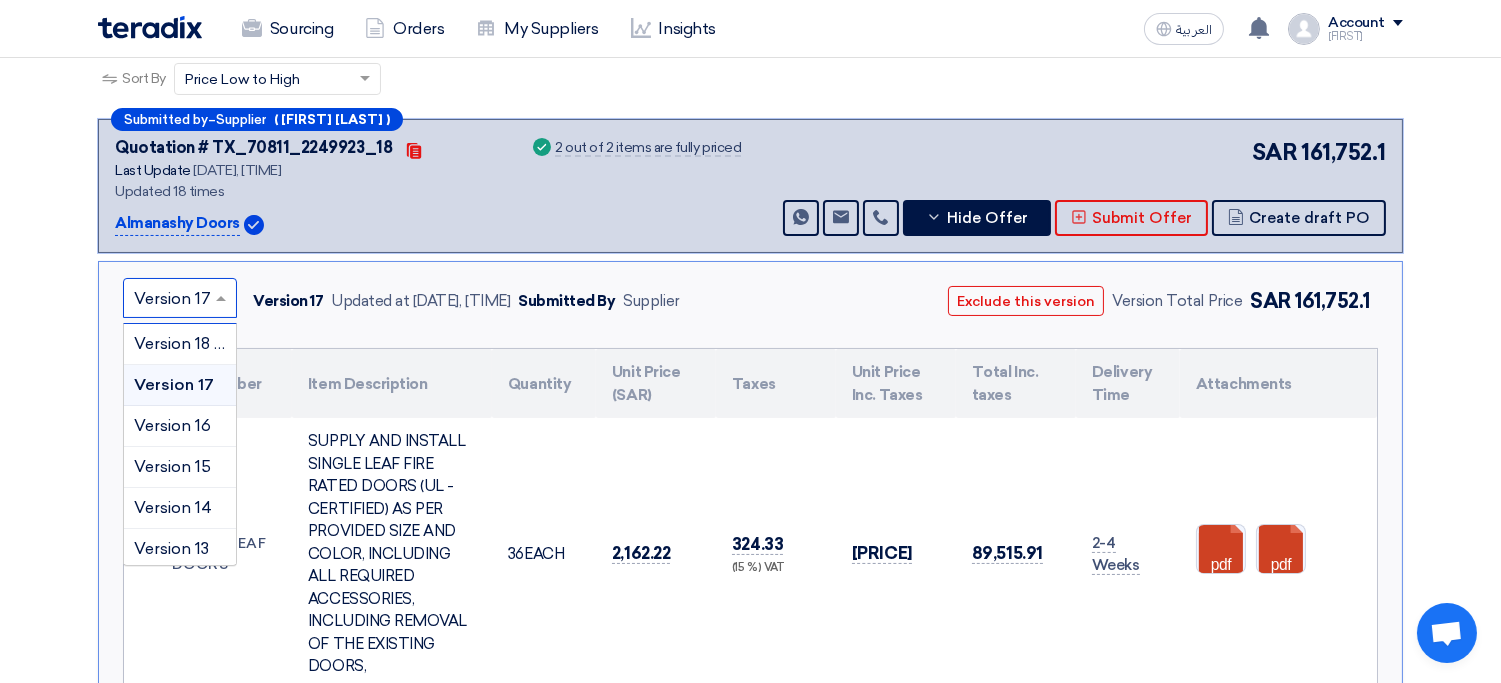 click at bounding box center [170, 299] 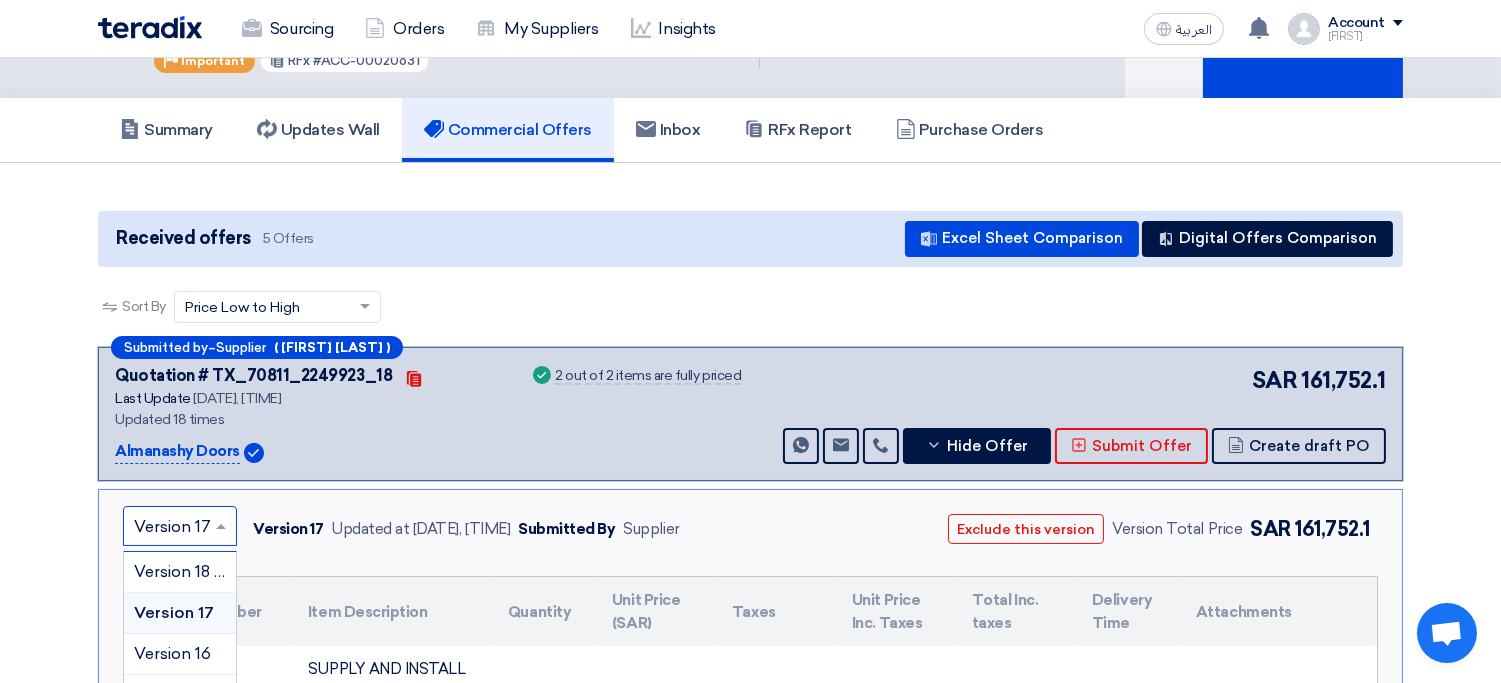 scroll, scrollTop: 98, scrollLeft: 0, axis: vertical 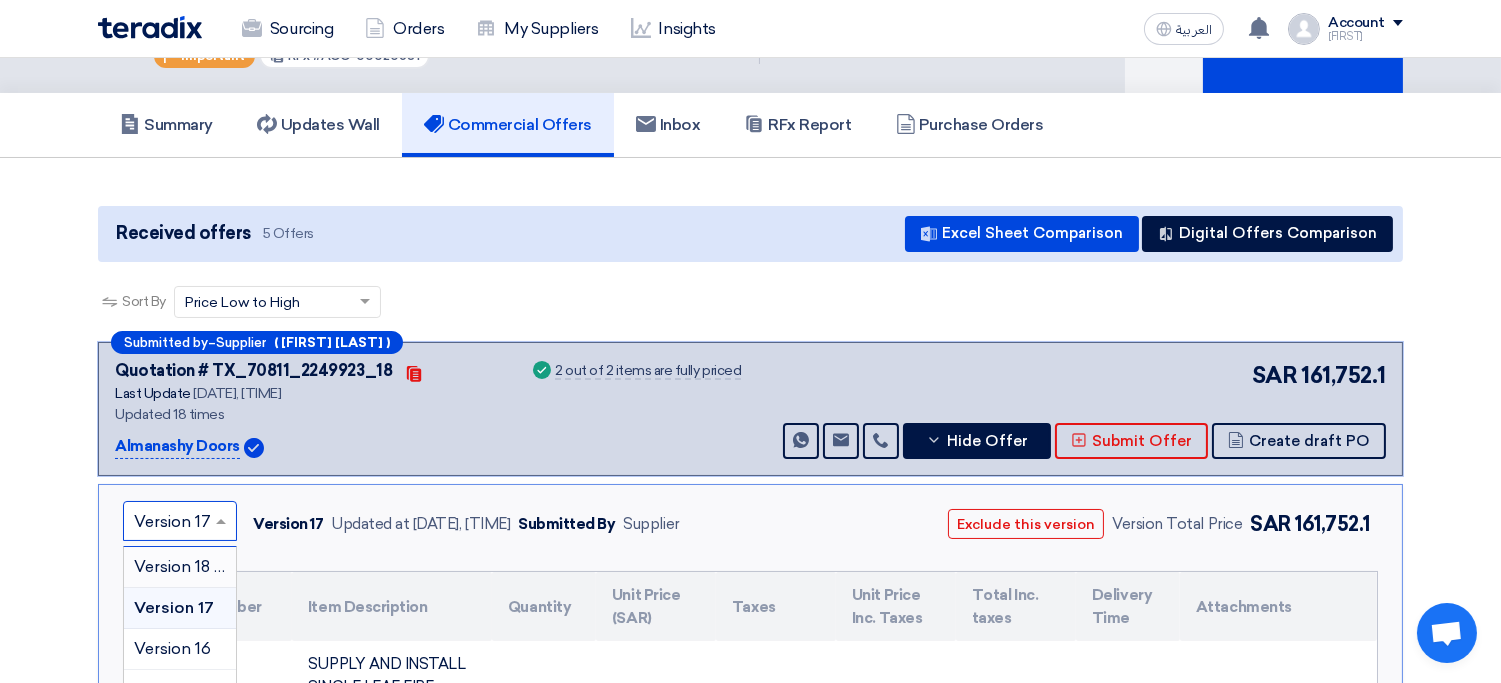 click on "Version 18 (Latest Version)" at bounding box center (233, 566) 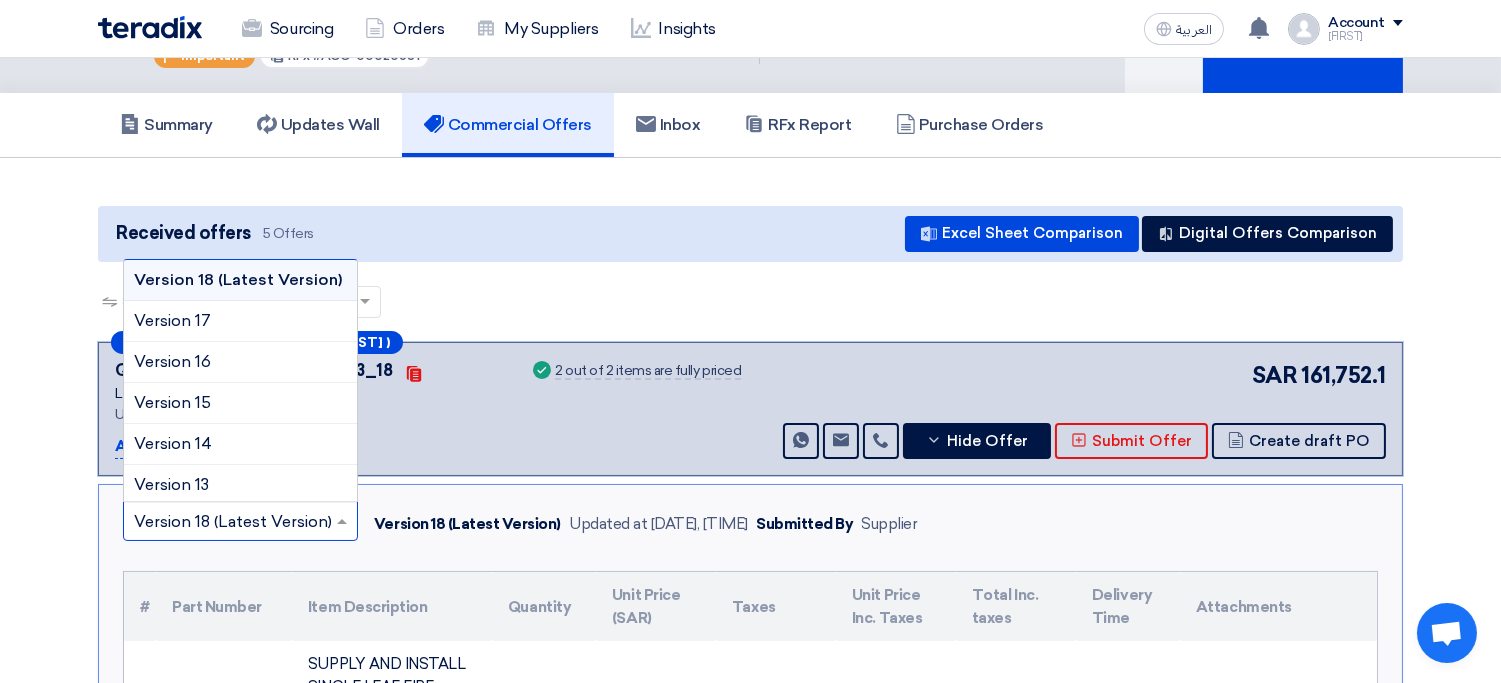 click at bounding box center [230, 522] 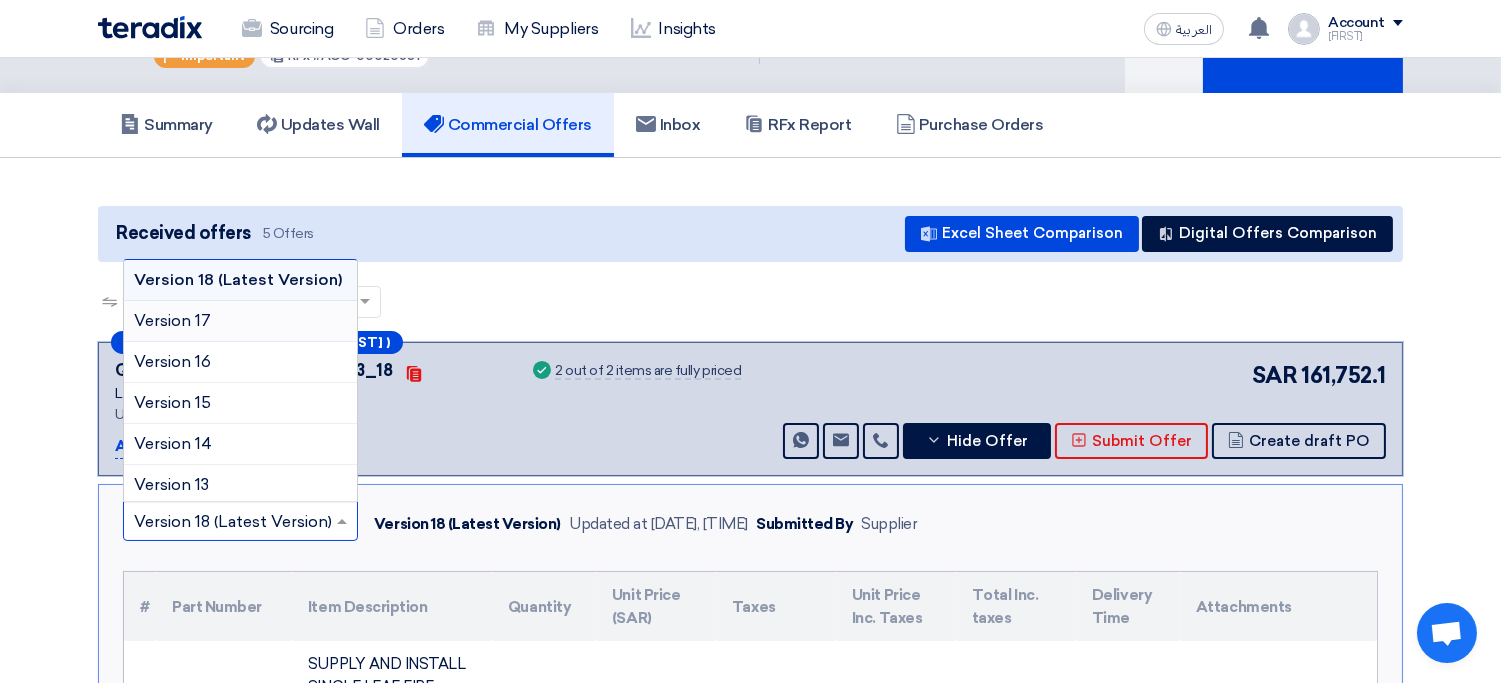 click on "Version 17" at bounding box center [172, 320] 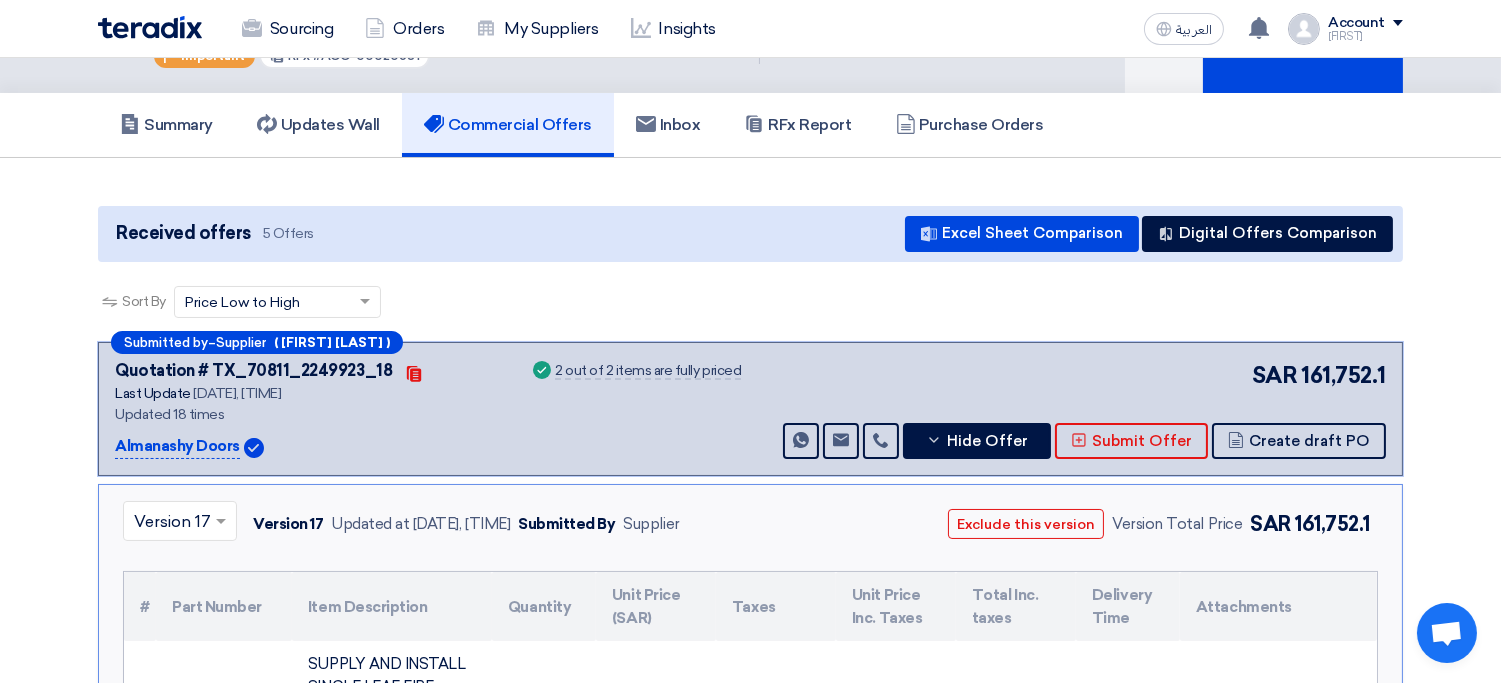click at bounding box center [170, 522] 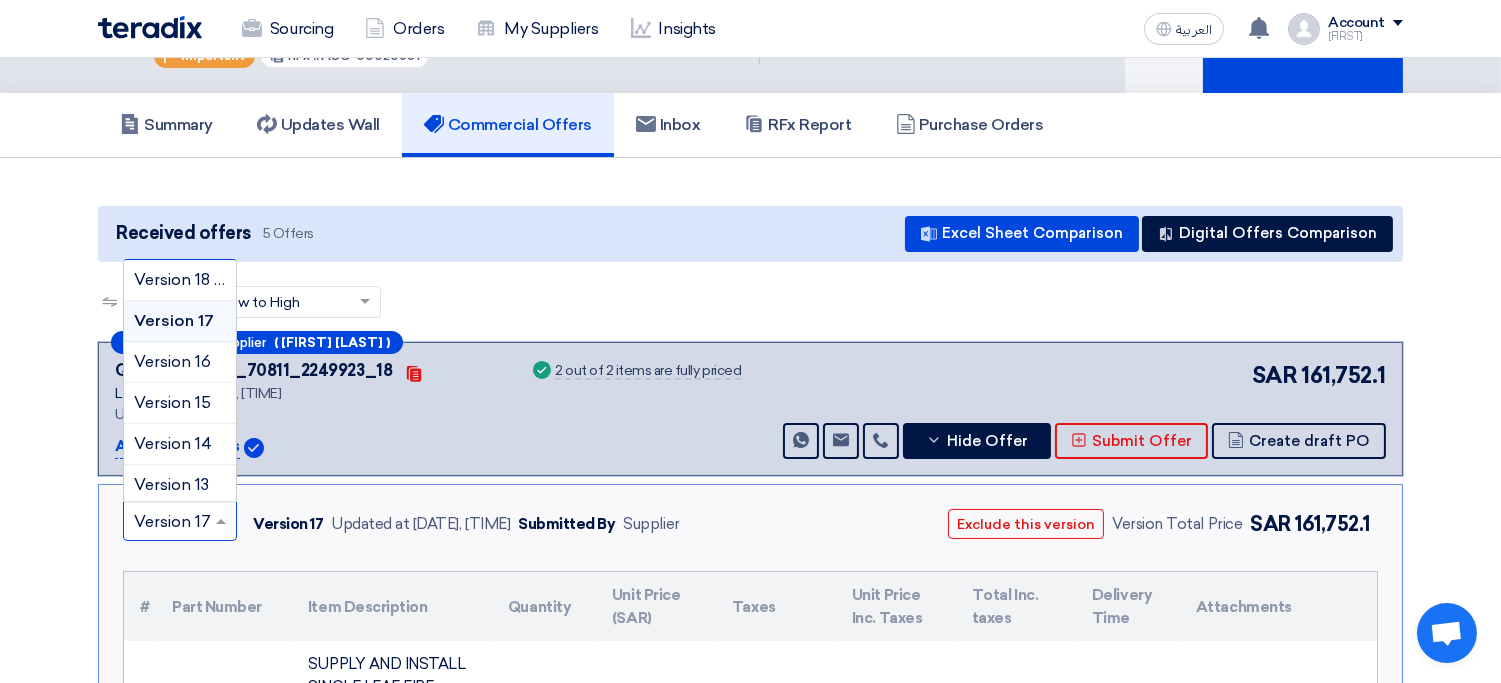 click at bounding box center (170, 522) 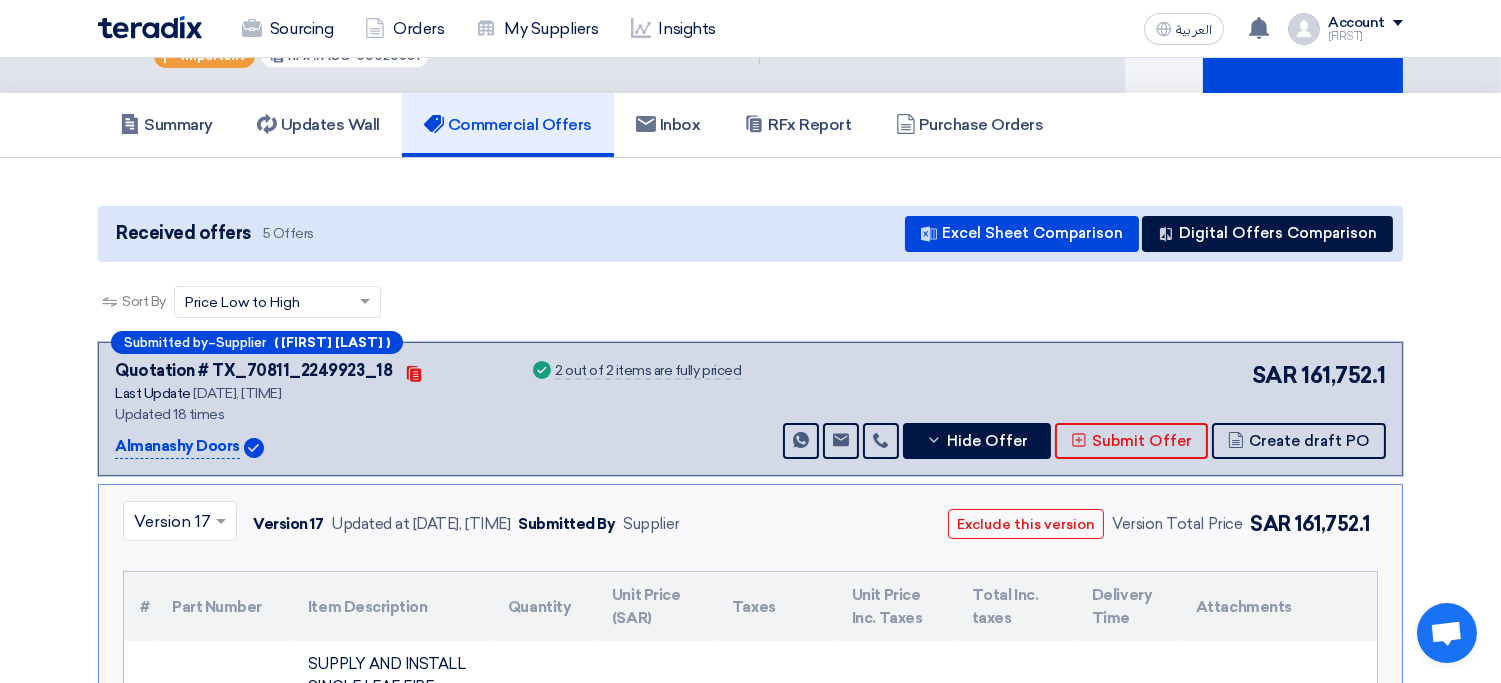 click on "×
Version 17
Version 17
Updated at
7 Aug 2025, 11:22 AM
Submitted By
Supplier
Exclude this version
Version Total Price
SAR
161,752.1" at bounding box center (750, 524) 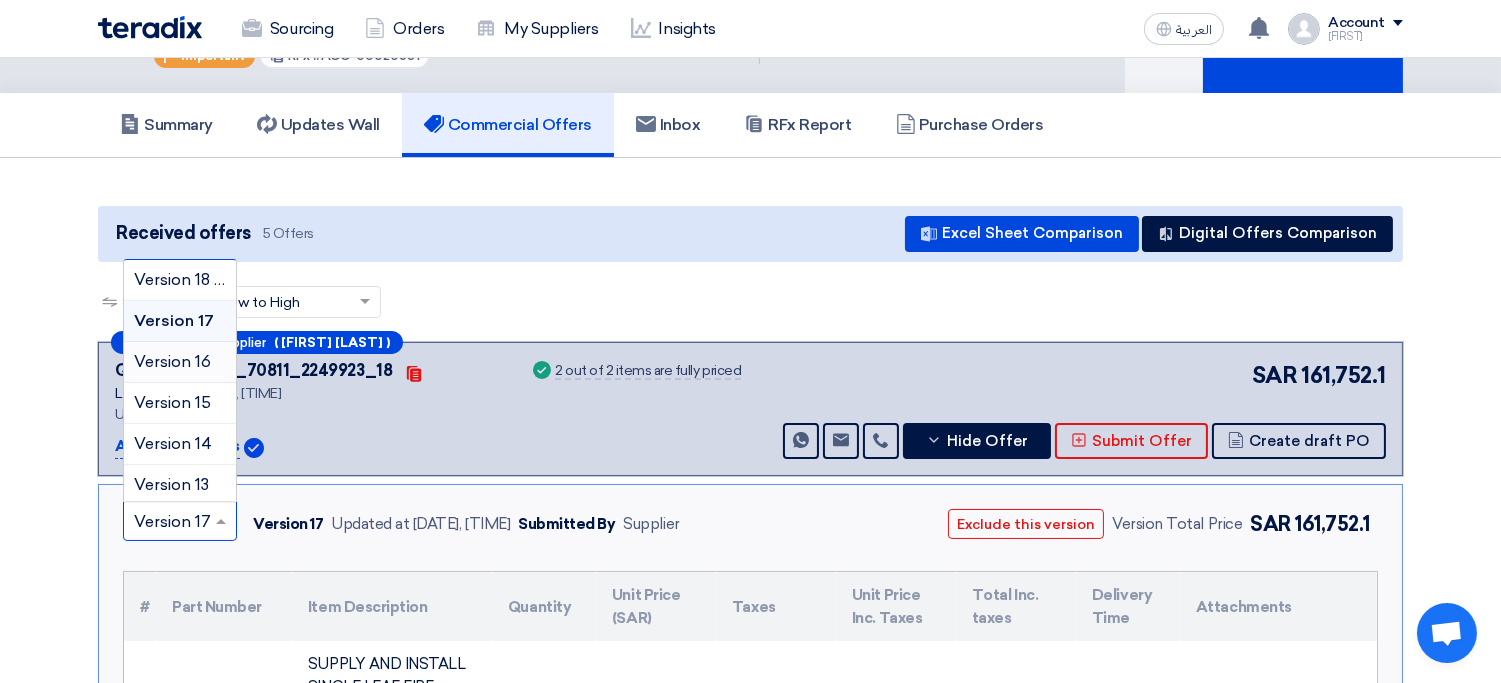 click on "Version 16" at bounding box center (172, 361) 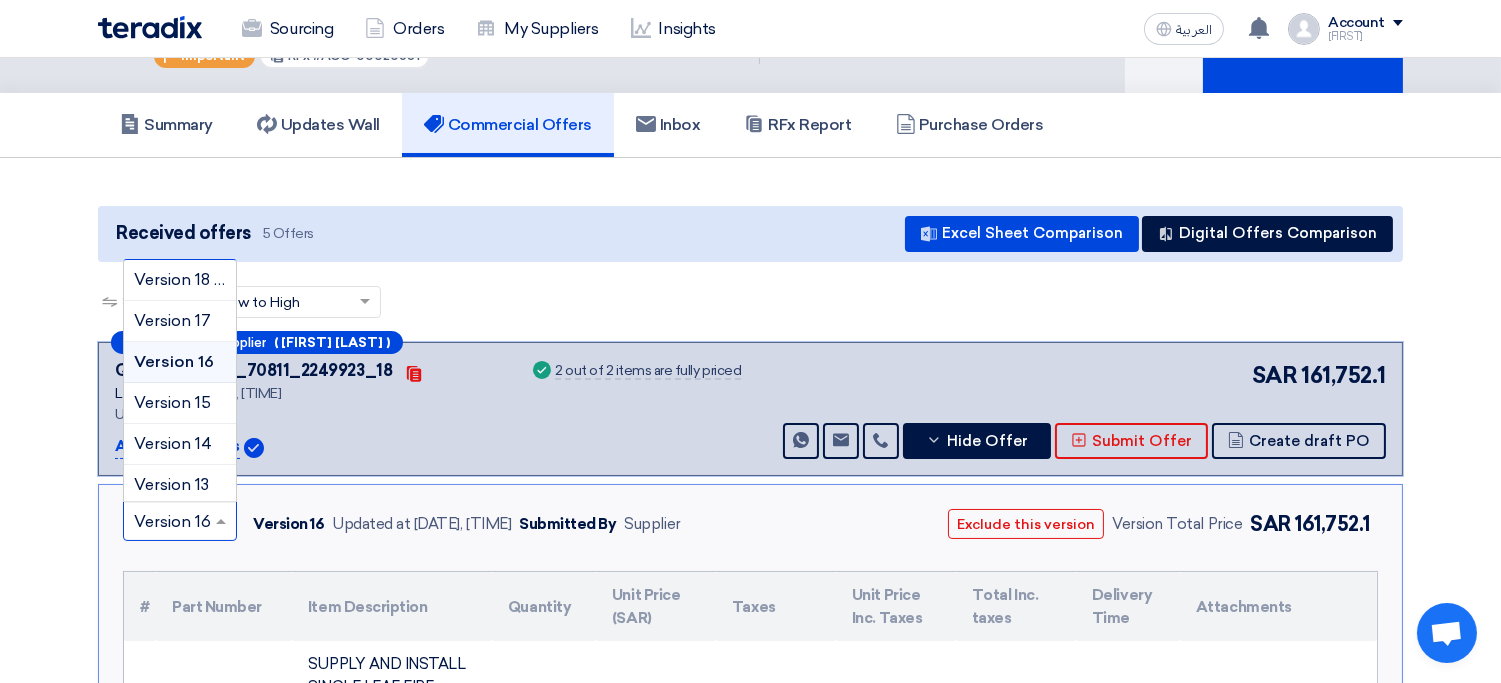 click at bounding box center [170, 522] 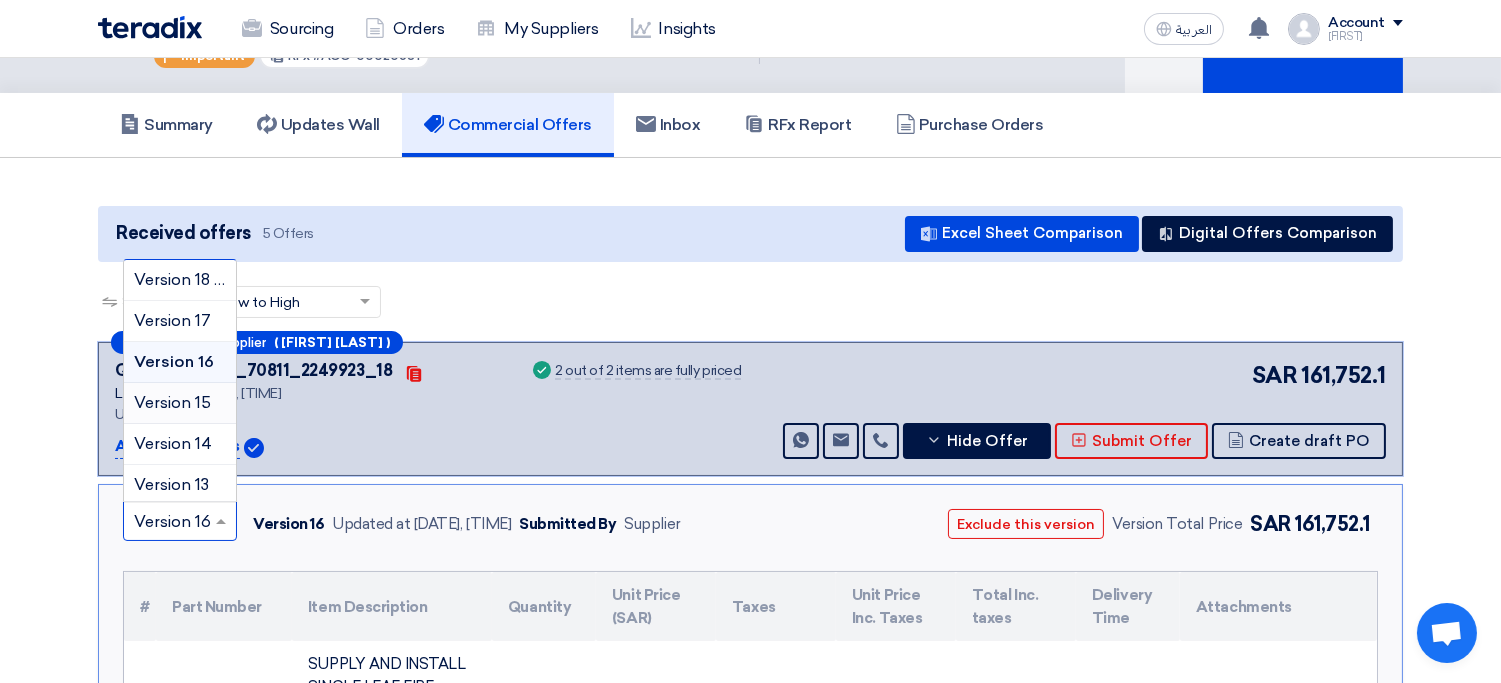 click on "Version 15" at bounding box center (172, 402) 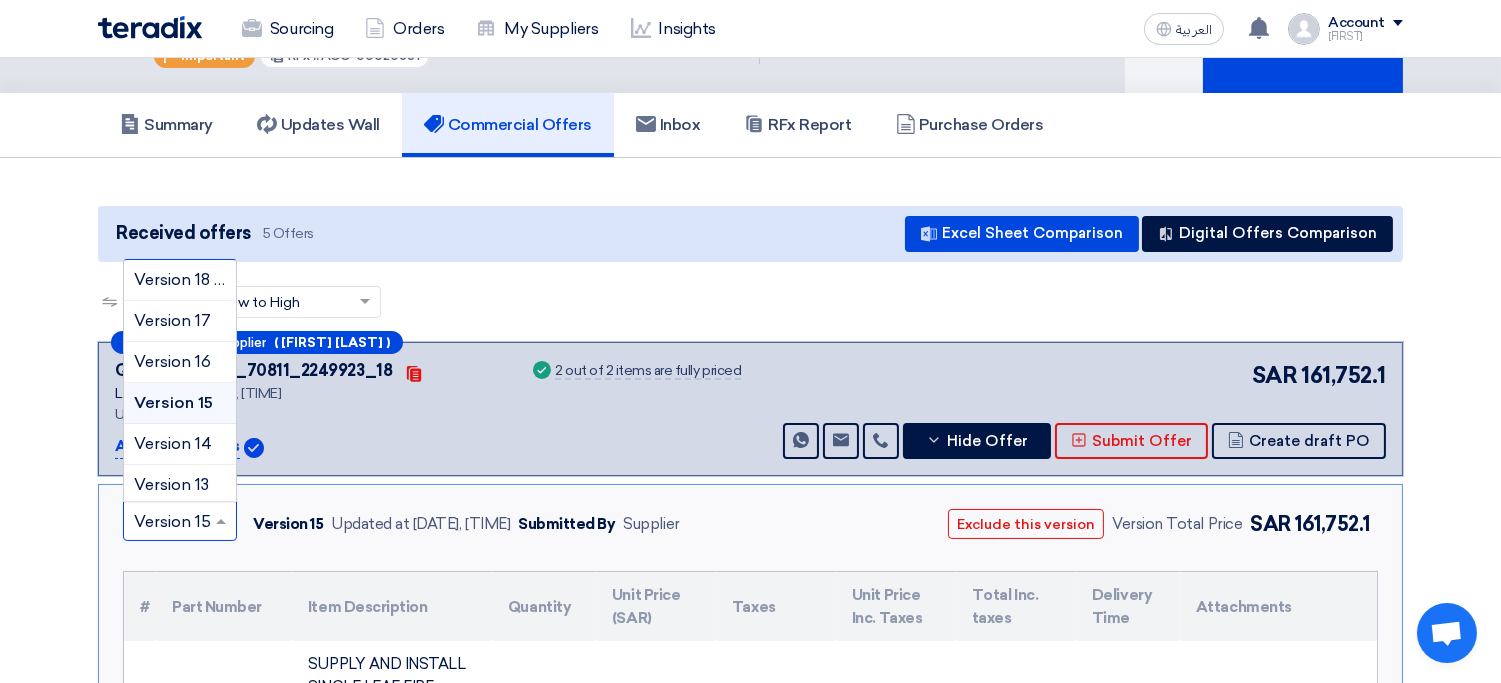 click at bounding box center (170, 522) 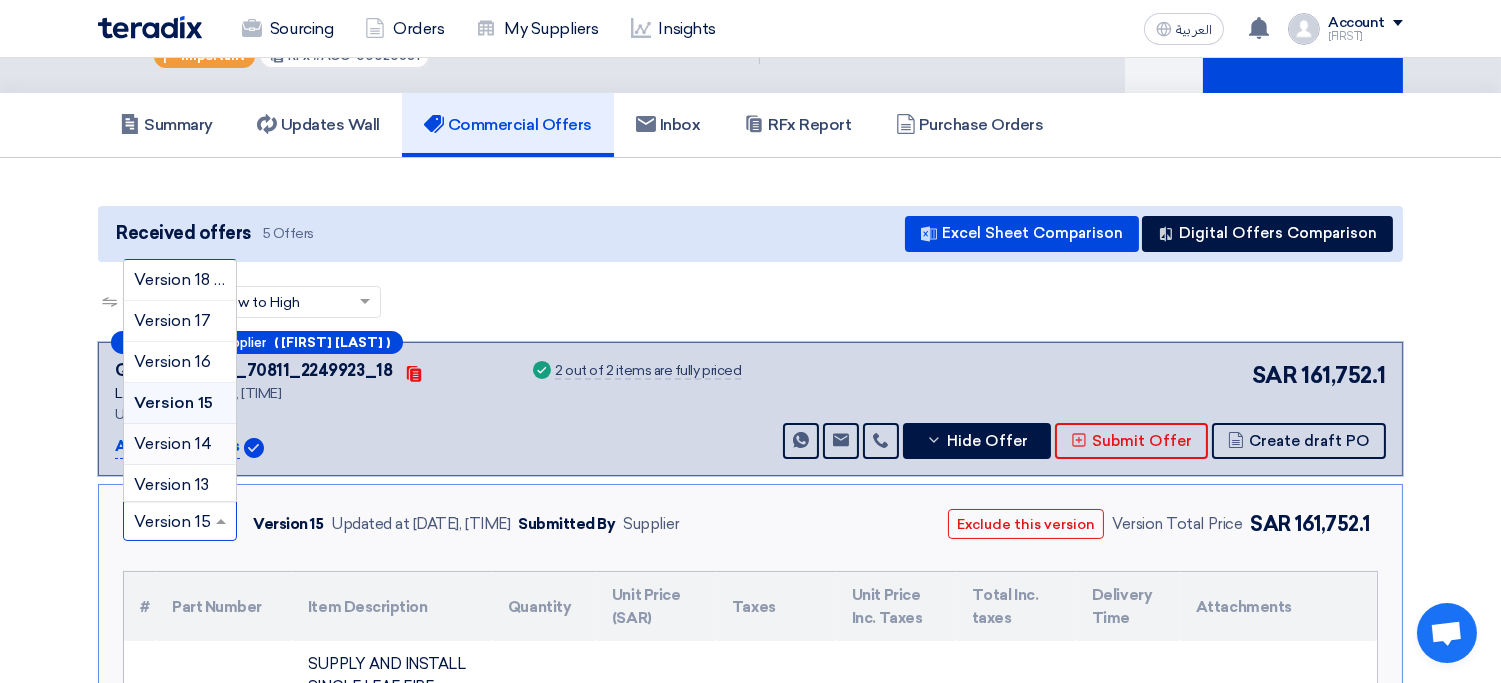 click on "Version 14" at bounding box center [173, 443] 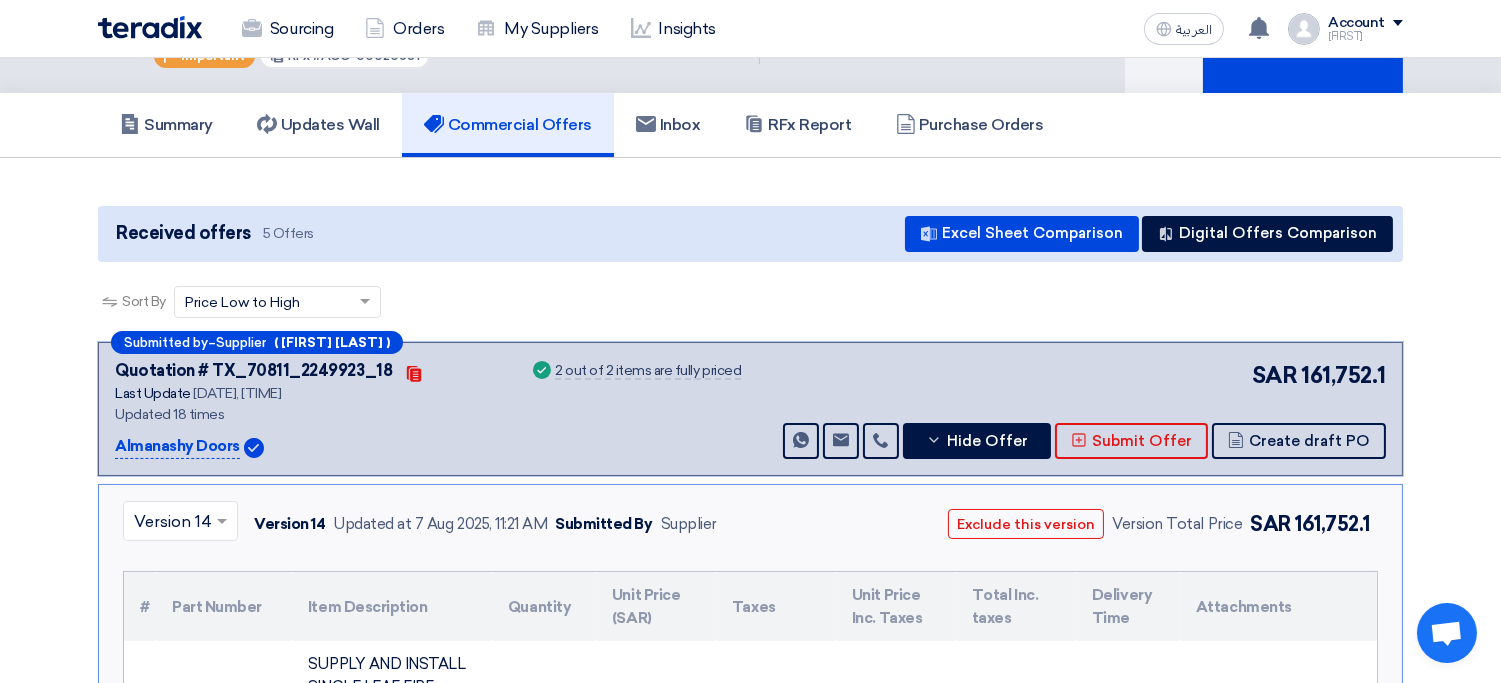 click at bounding box center [170, 522] 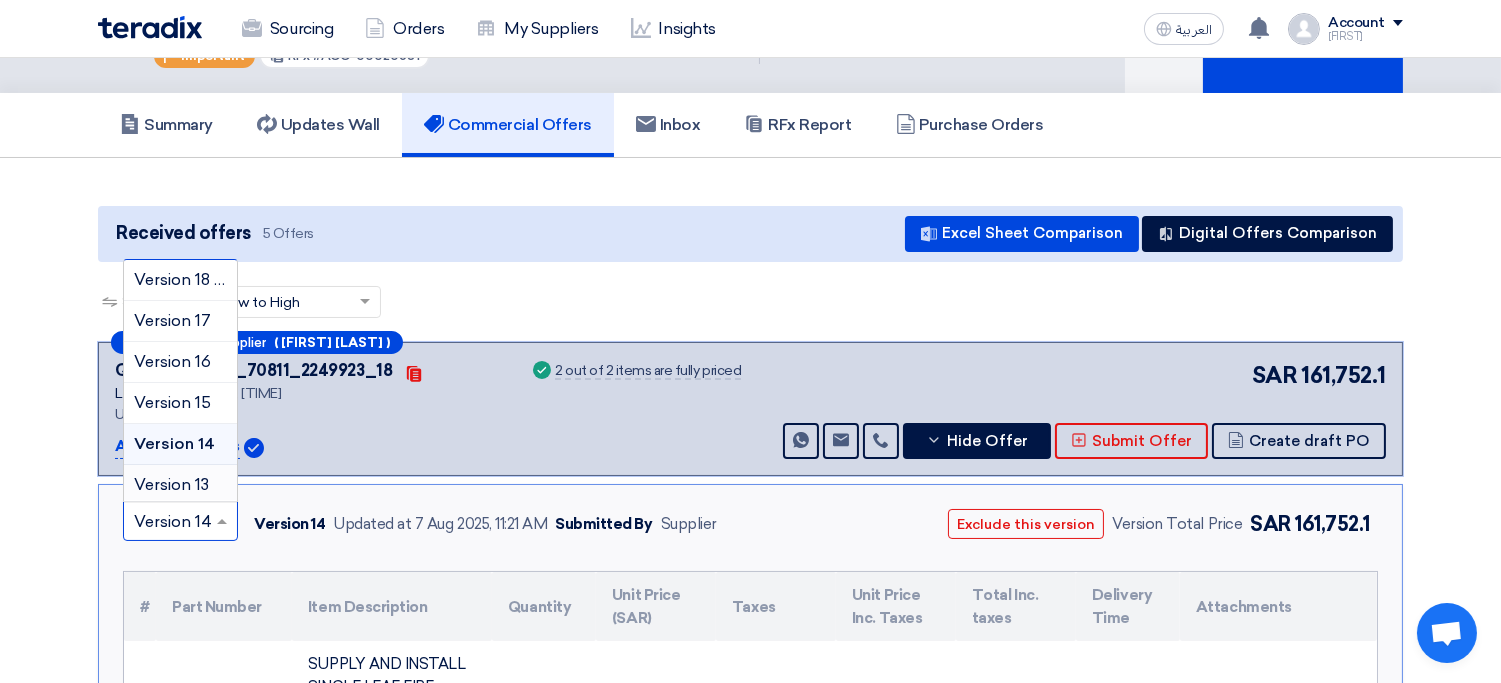 click on "Version 13" at bounding box center (171, 484) 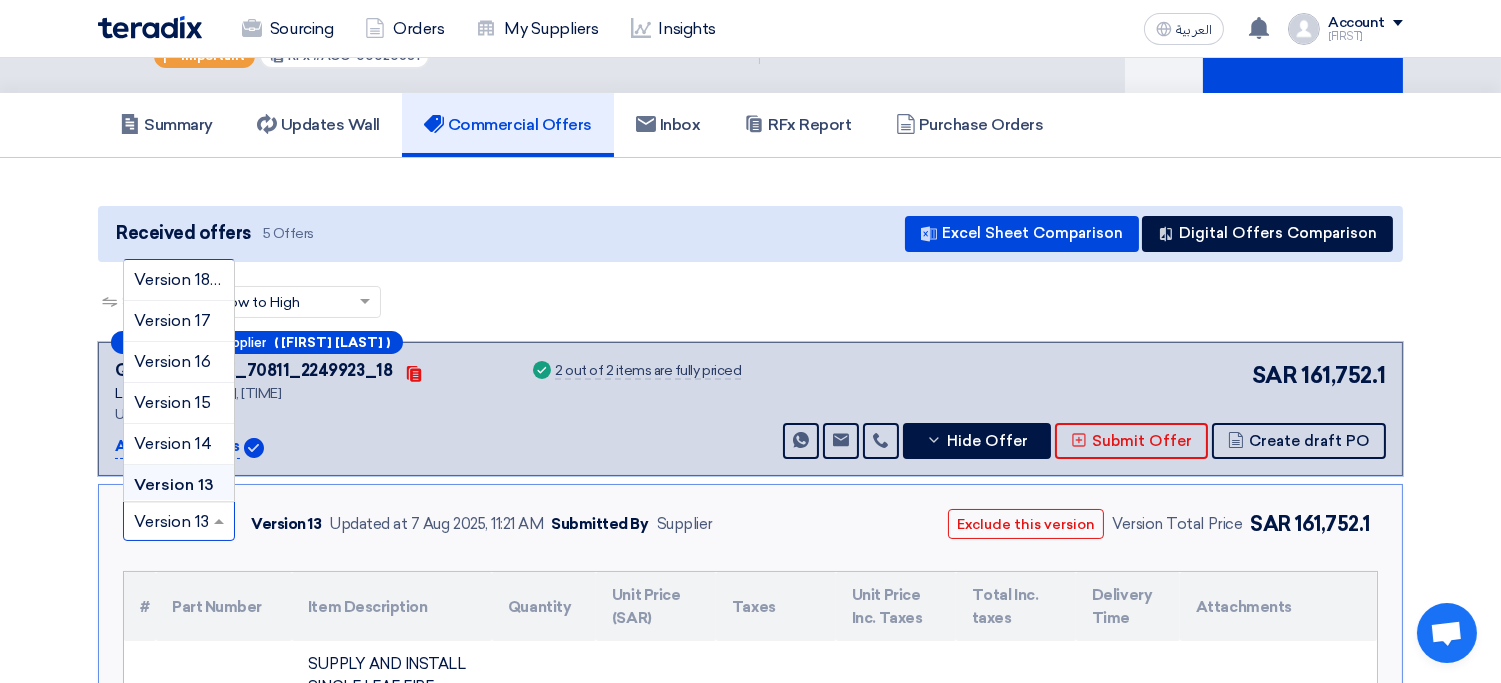 click at bounding box center [169, 522] 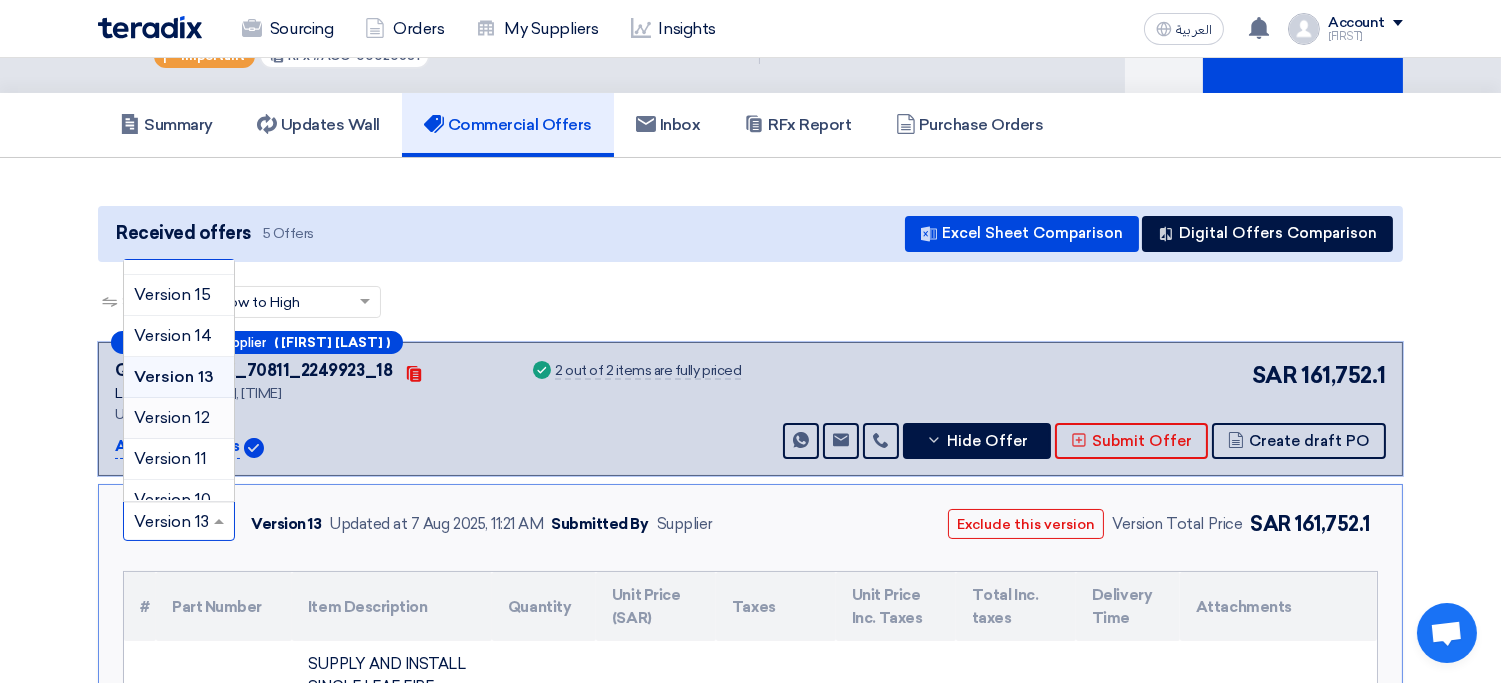 scroll, scrollTop: 103, scrollLeft: 0, axis: vertical 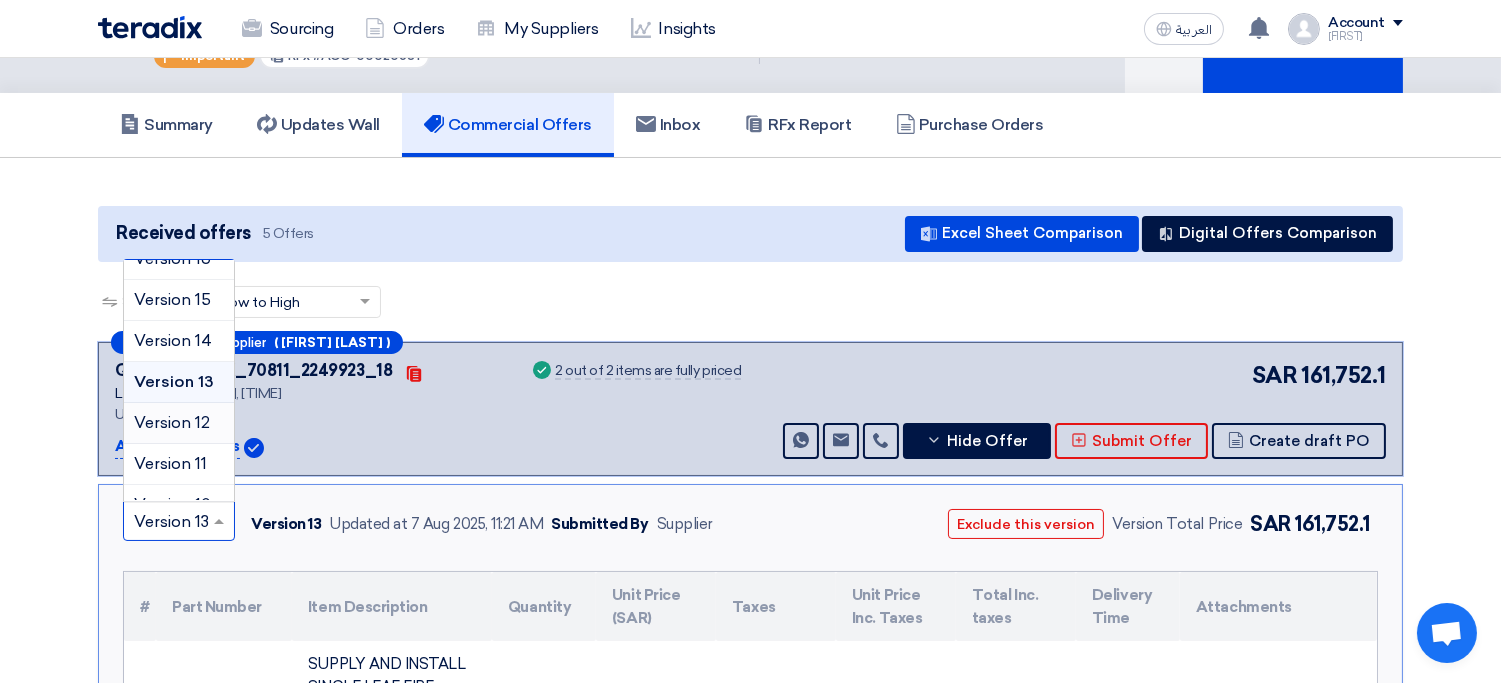 click on "Version 12" at bounding box center (172, 422) 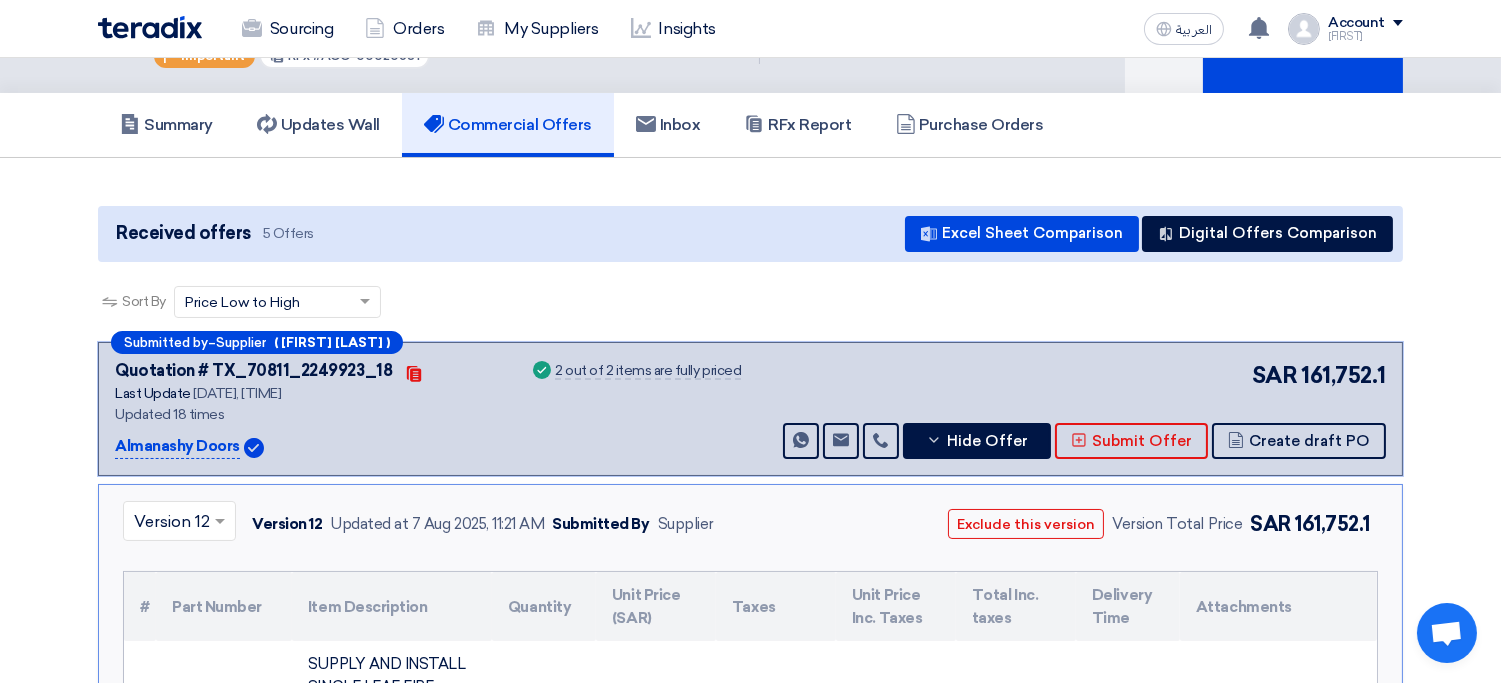 click at bounding box center (169, 522) 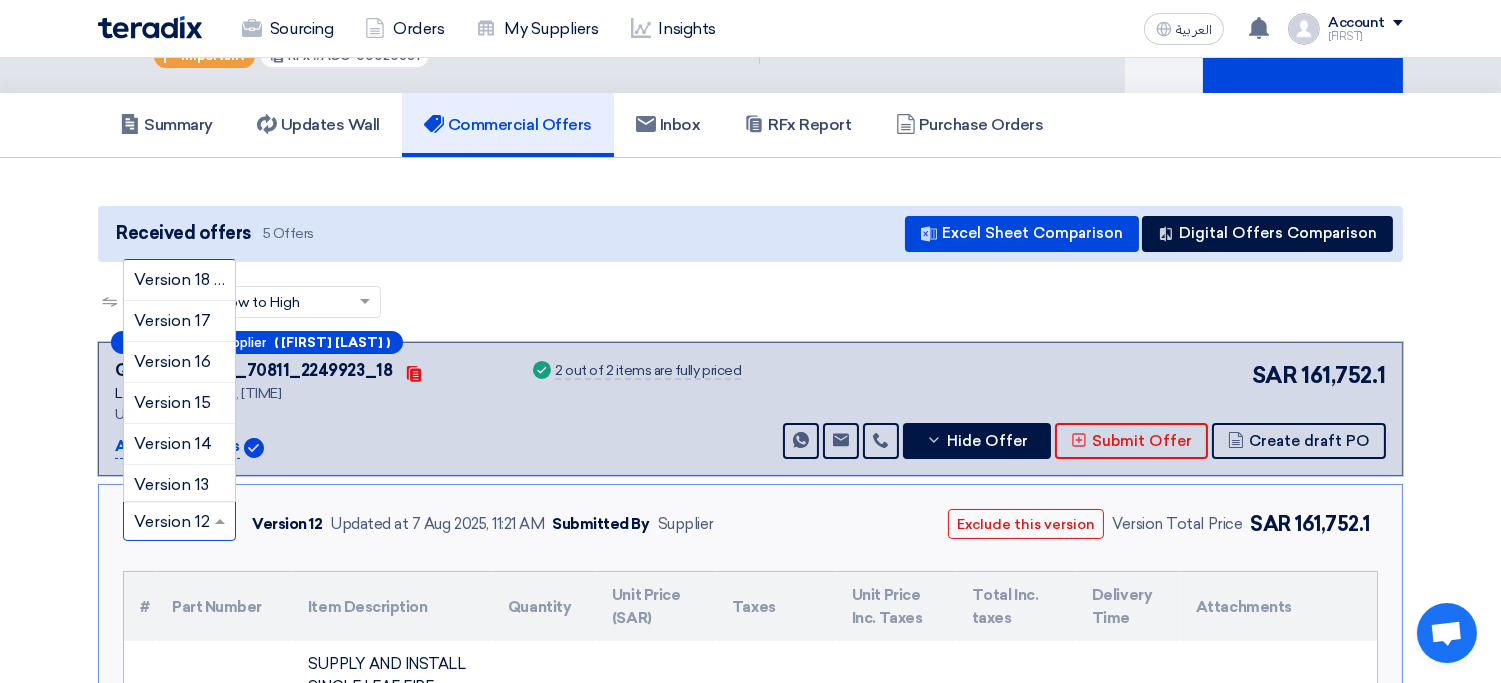 scroll, scrollTop: 75, scrollLeft: 0, axis: vertical 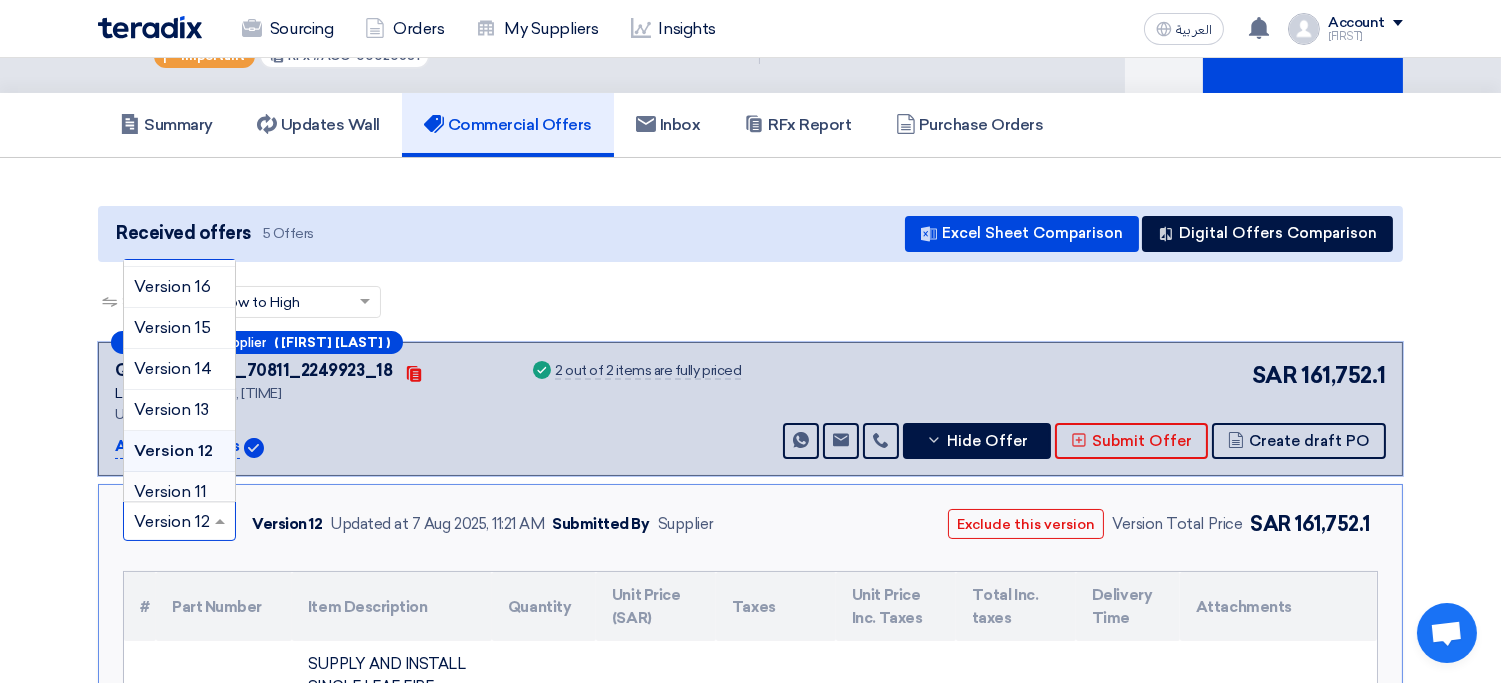 click on "Version 11" at bounding box center (179, 492) 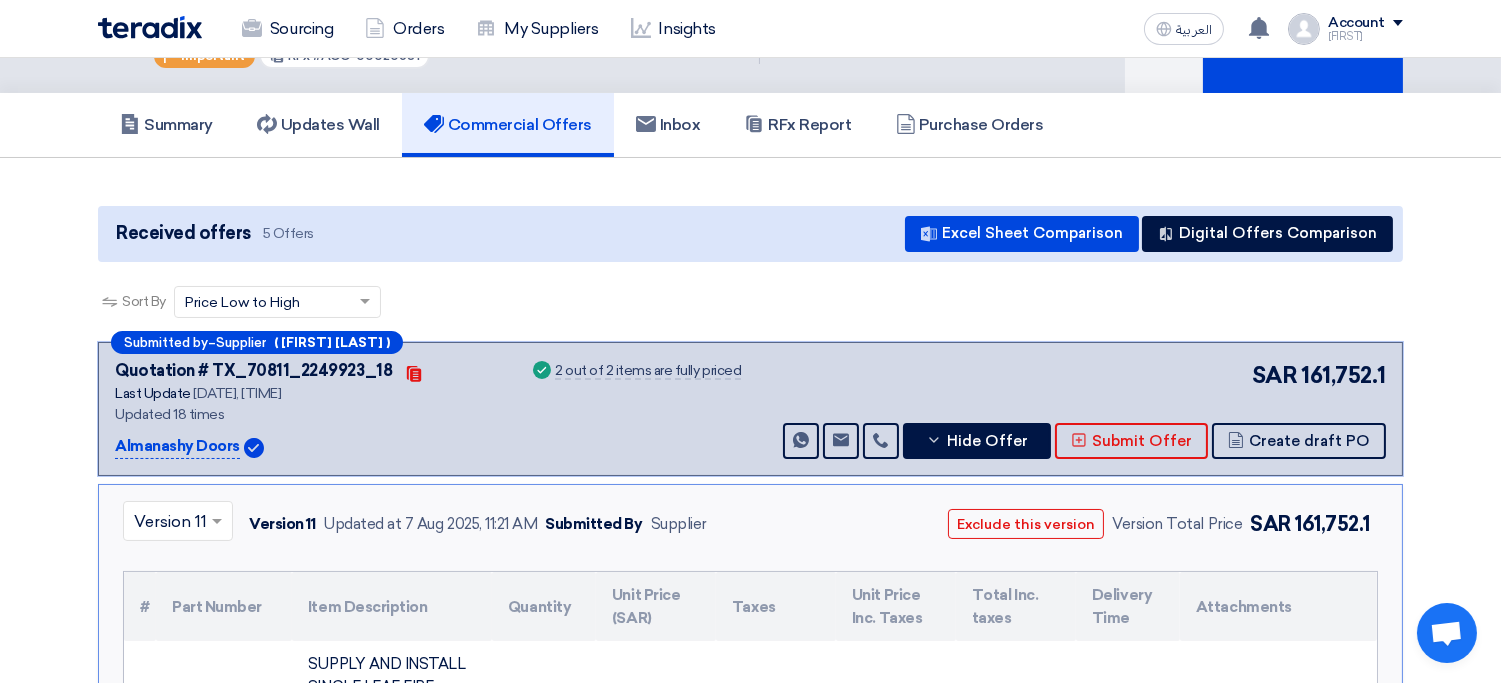 click at bounding box center [168, 522] 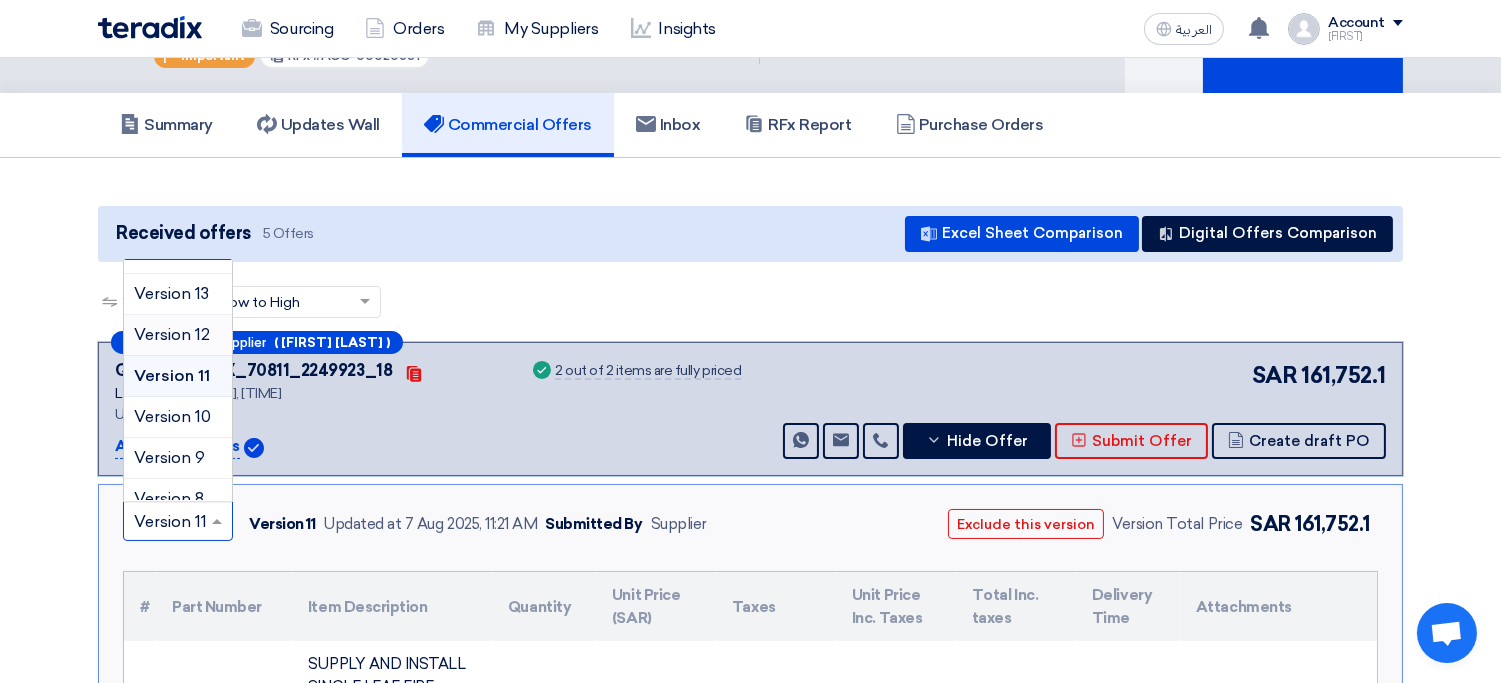 scroll, scrollTop: 204, scrollLeft: 0, axis: vertical 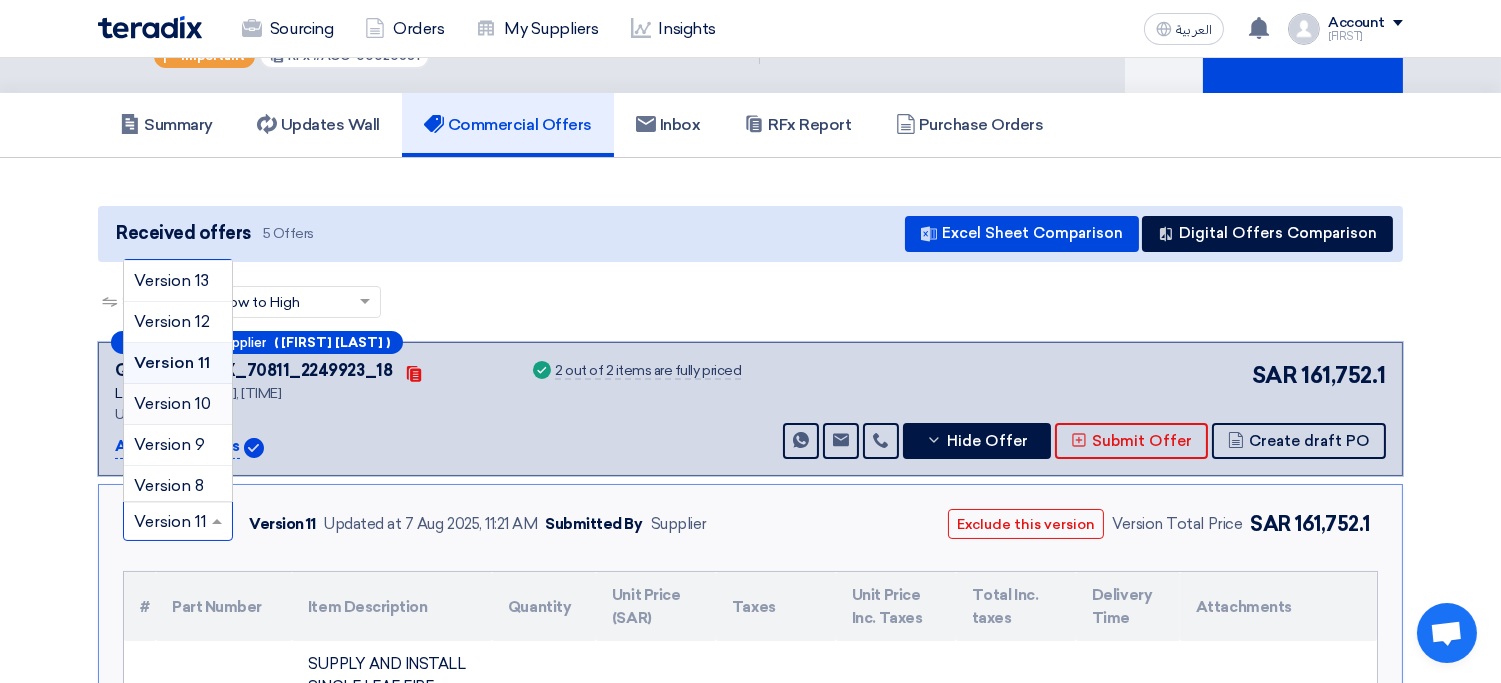 click on "Version 10" at bounding box center [172, 403] 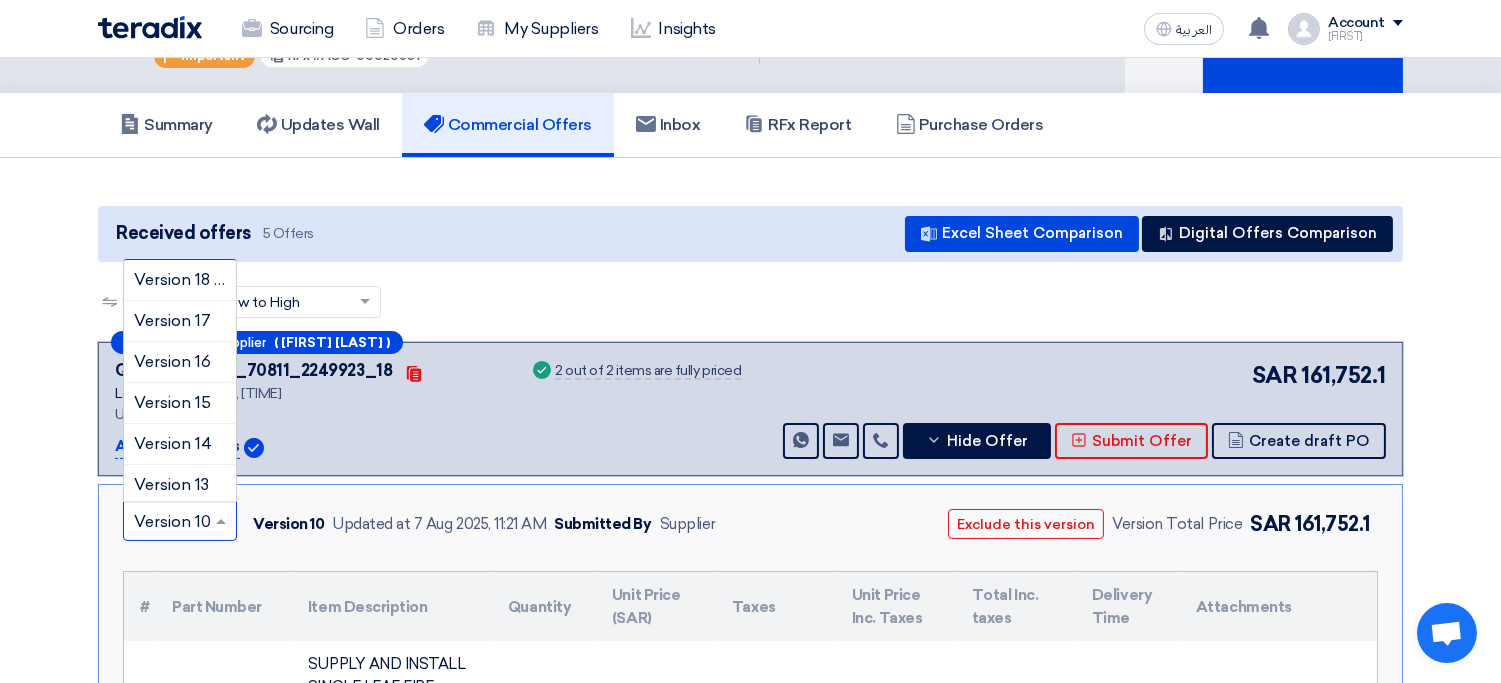 click at bounding box center [170, 522] 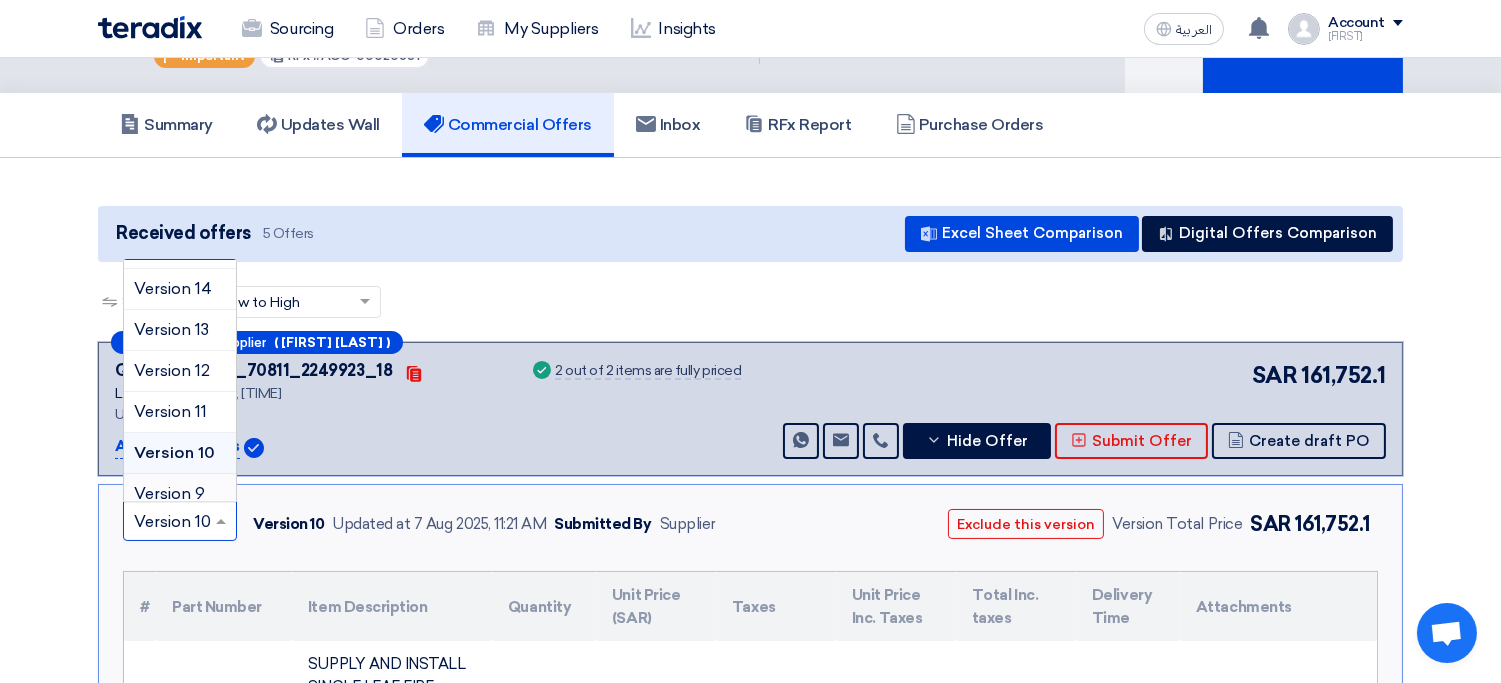 click on "Version 9" at bounding box center [180, 494] 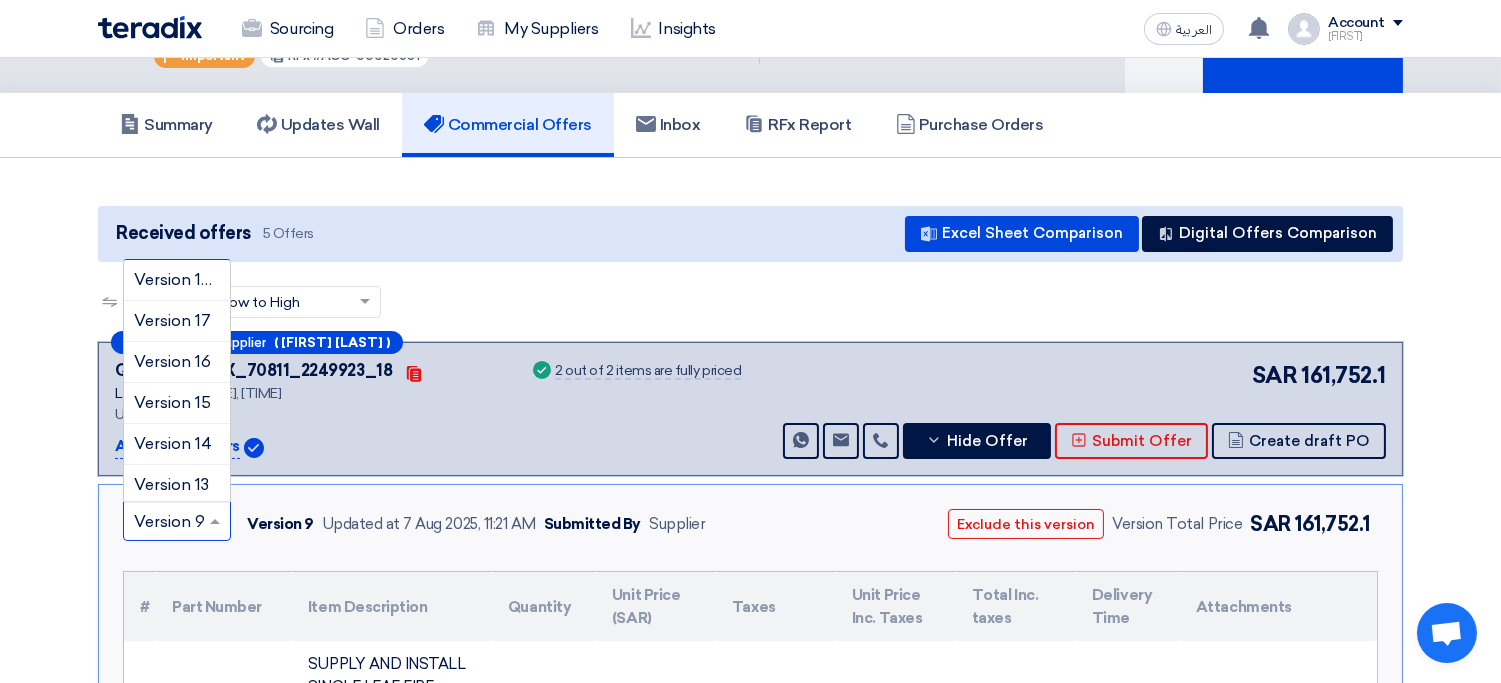 click at bounding box center (167, 522) 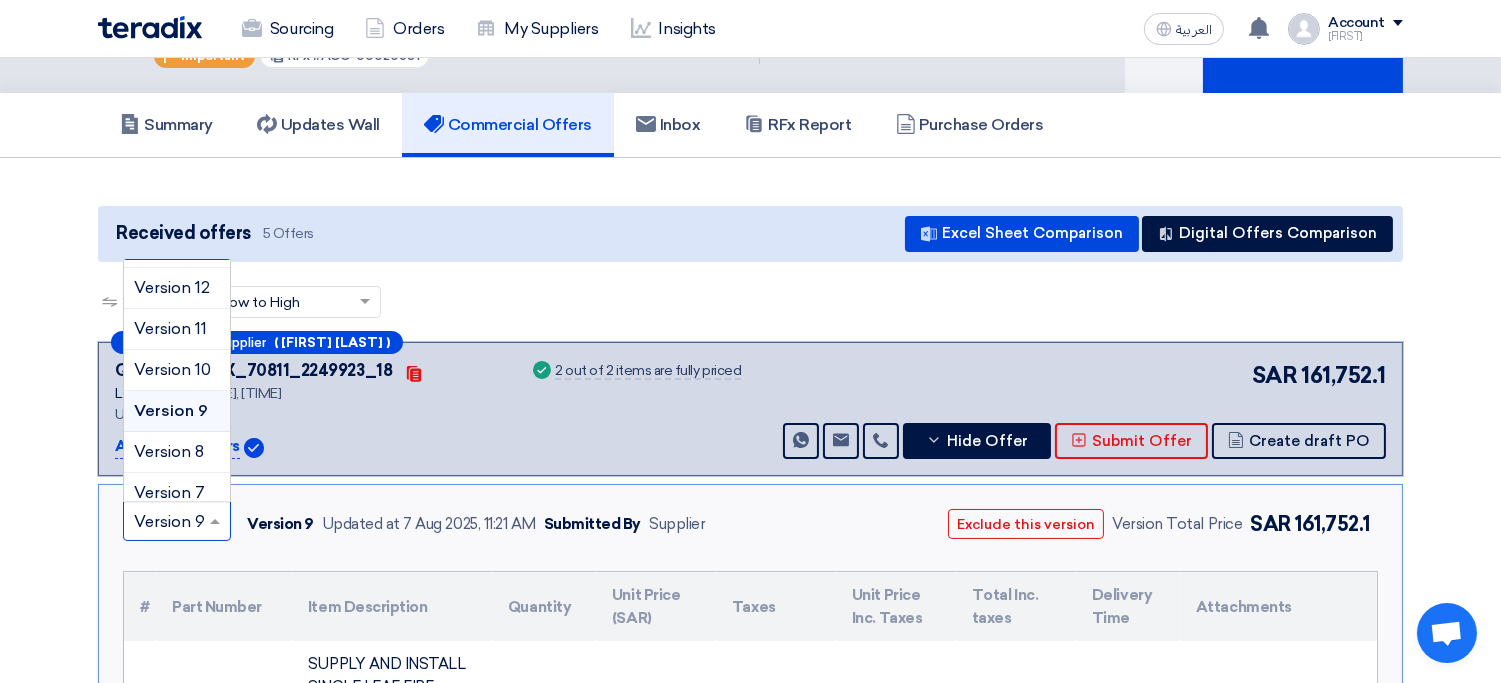 scroll, scrollTop: 275, scrollLeft: 0, axis: vertical 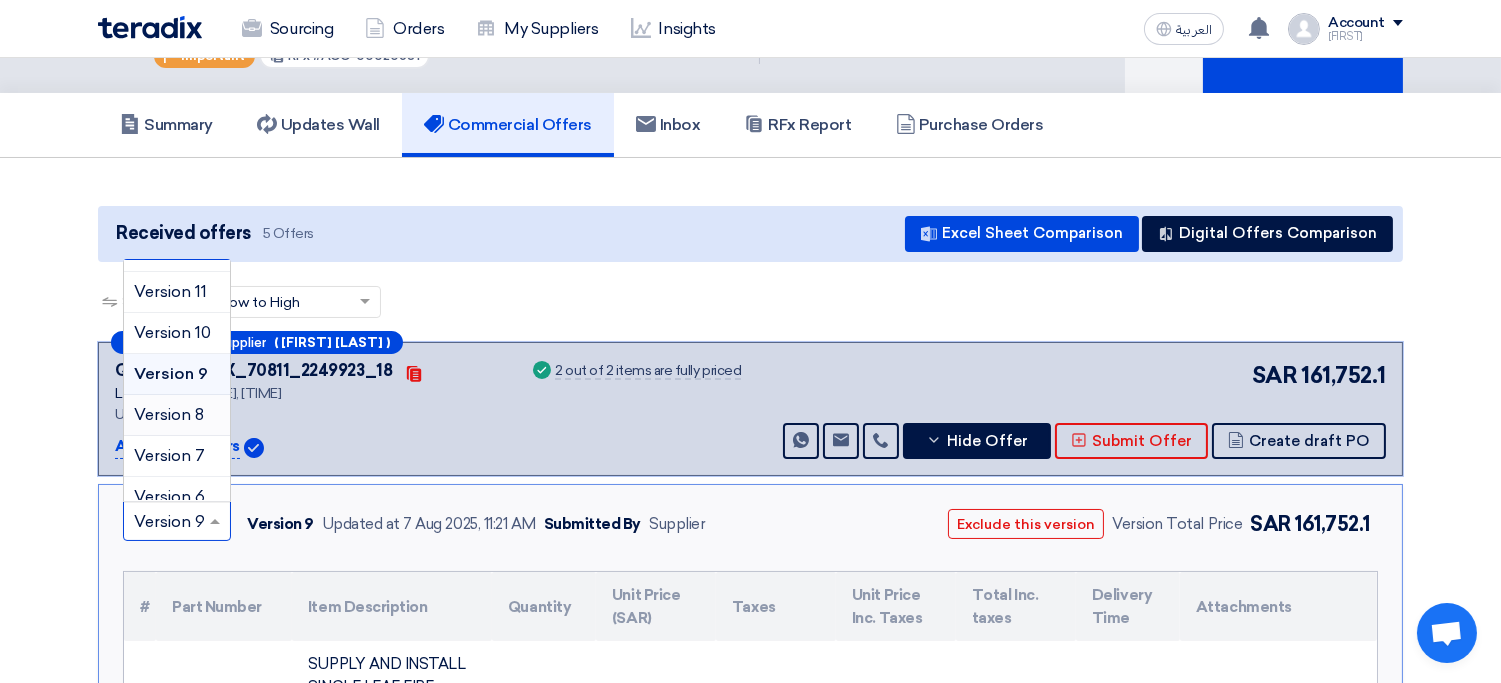 click on "Version 8" at bounding box center [169, 414] 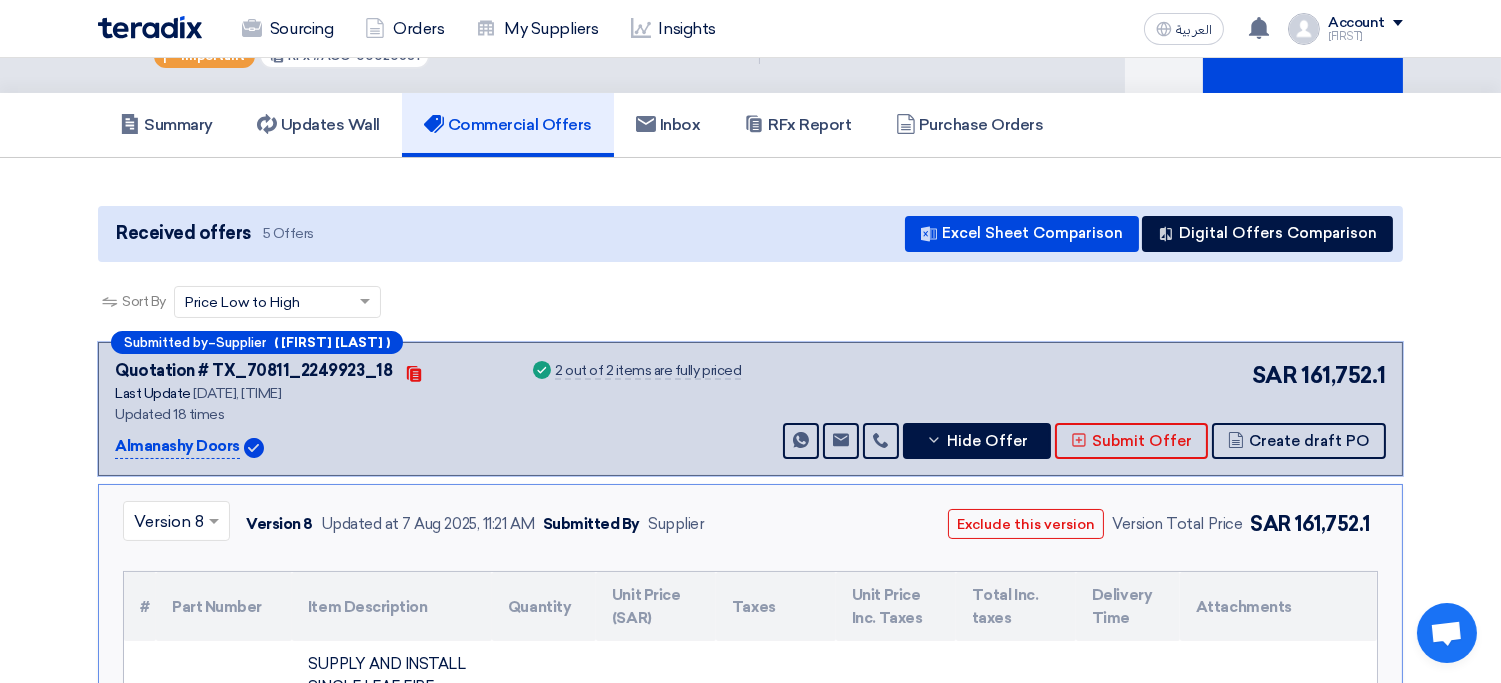 click at bounding box center [166, 522] 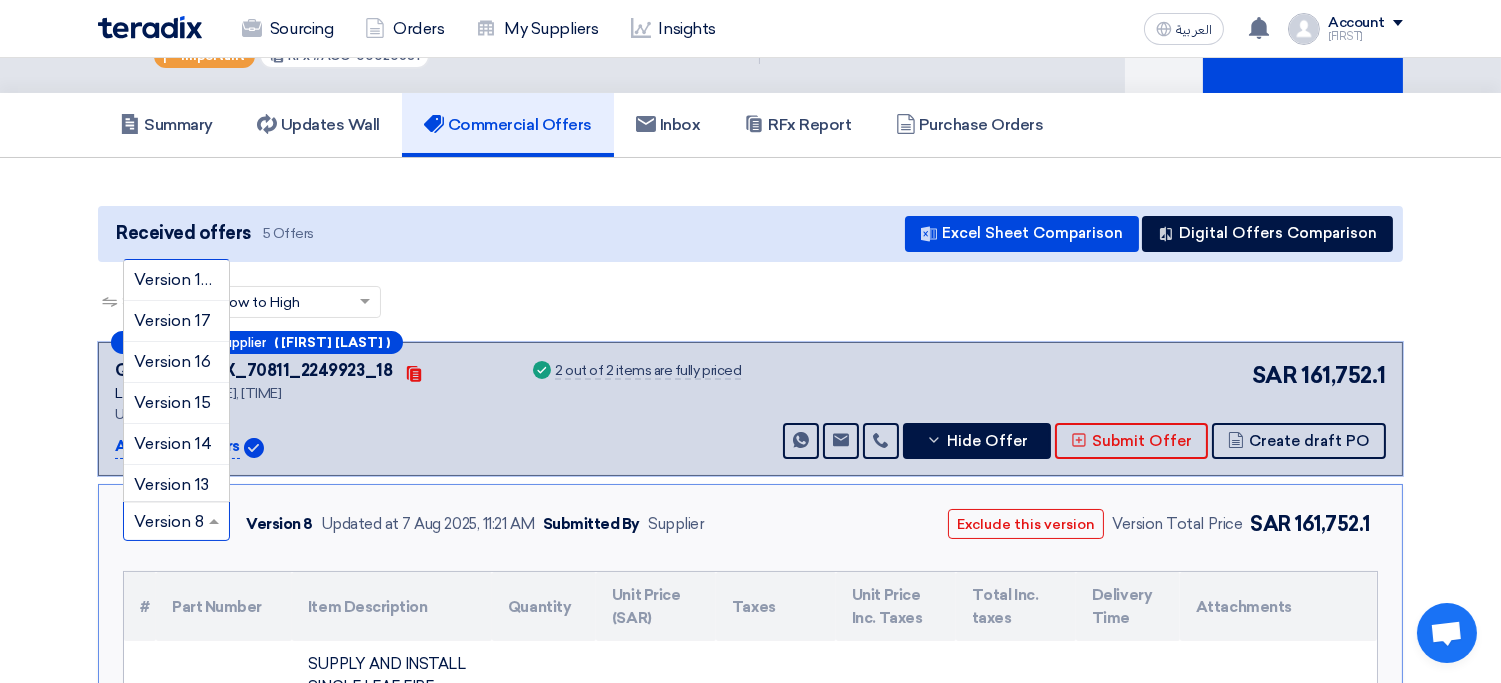 scroll, scrollTop: 235, scrollLeft: 0, axis: vertical 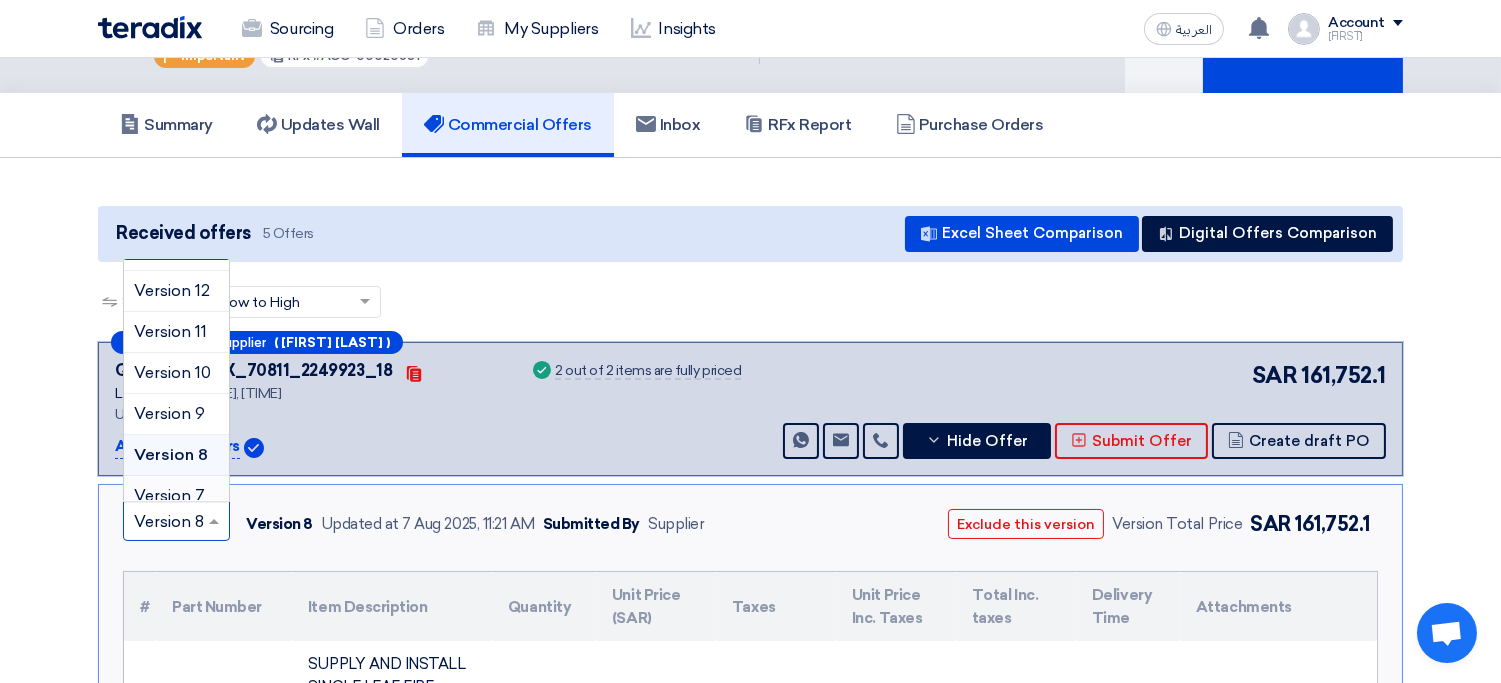 click on "Version 7" at bounding box center [169, 495] 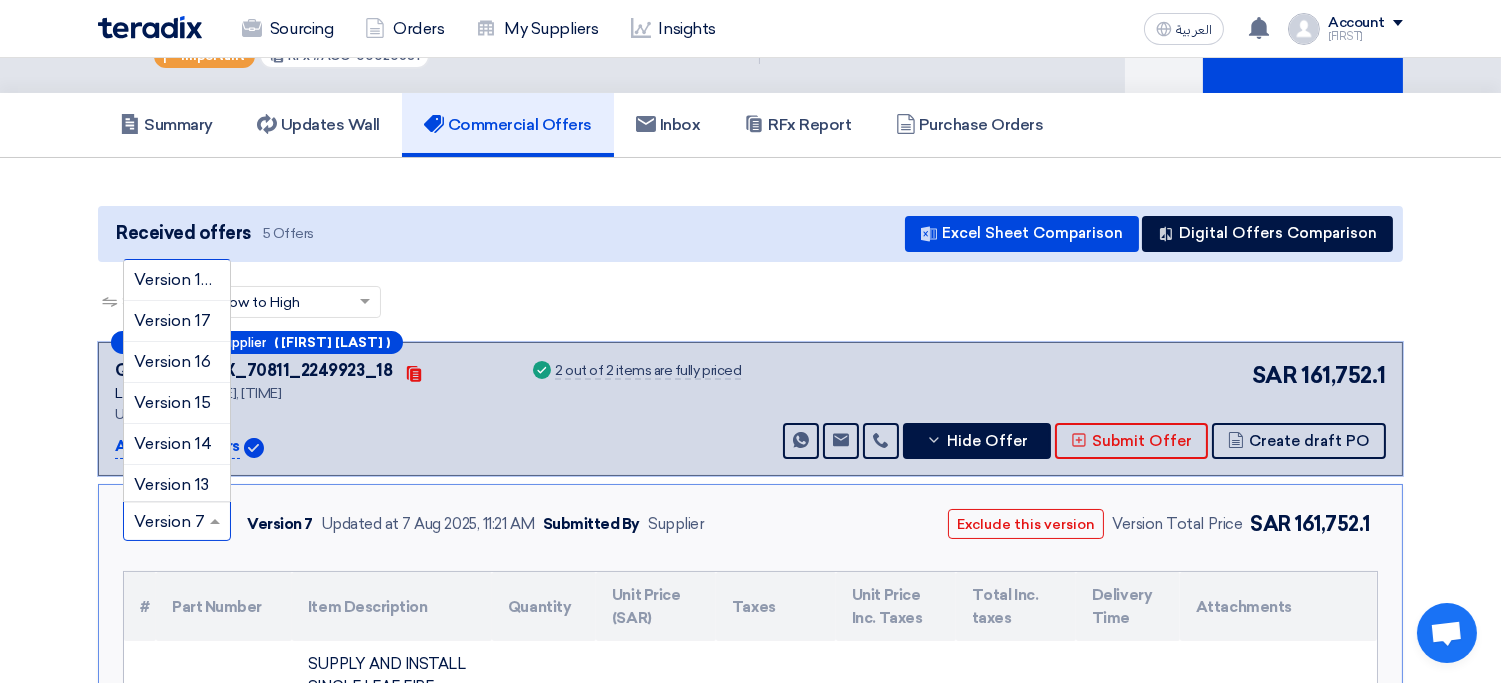 scroll, scrollTop: 275, scrollLeft: 0, axis: vertical 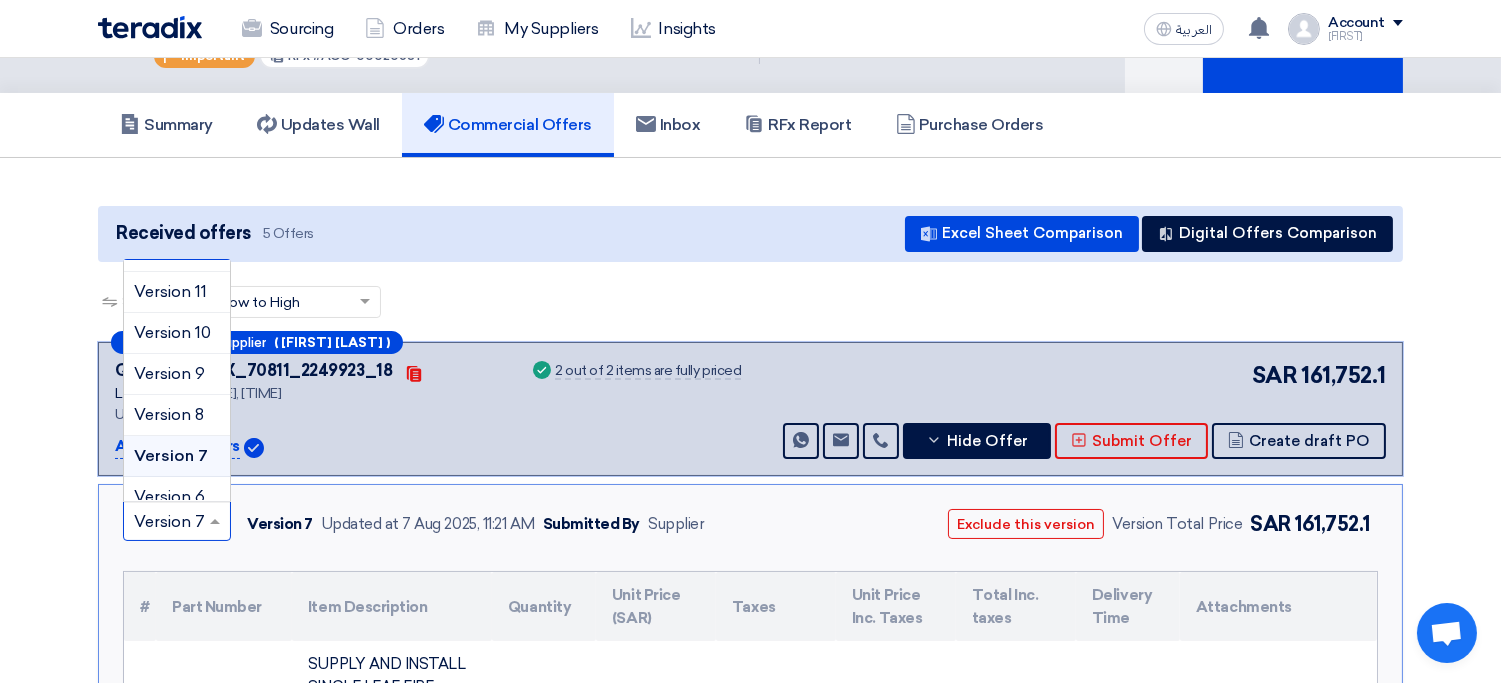 drag, startPoint x: 195, startPoint y: 522, endPoint x: 220, endPoint y: 396, distance: 128.45622 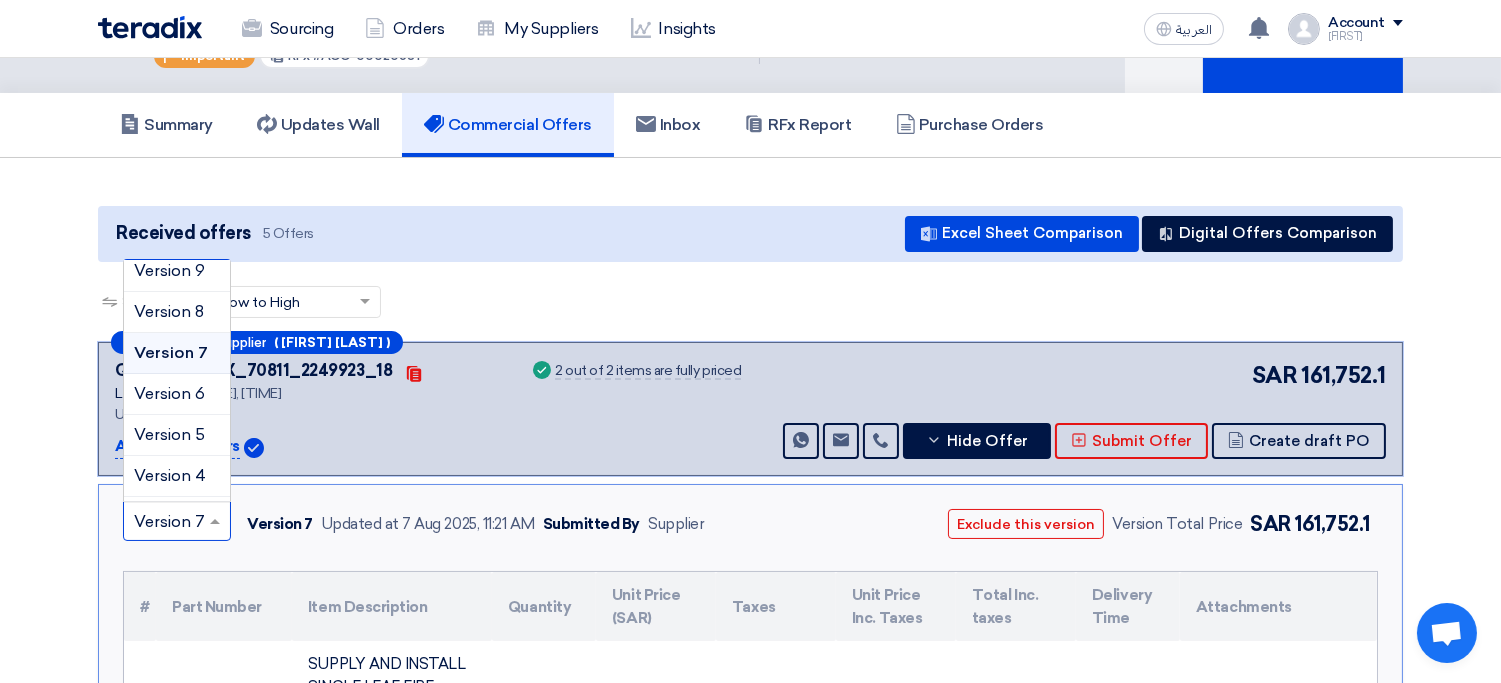 scroll, scrollTop: 386, scrollLeft: 0, axis: vertical 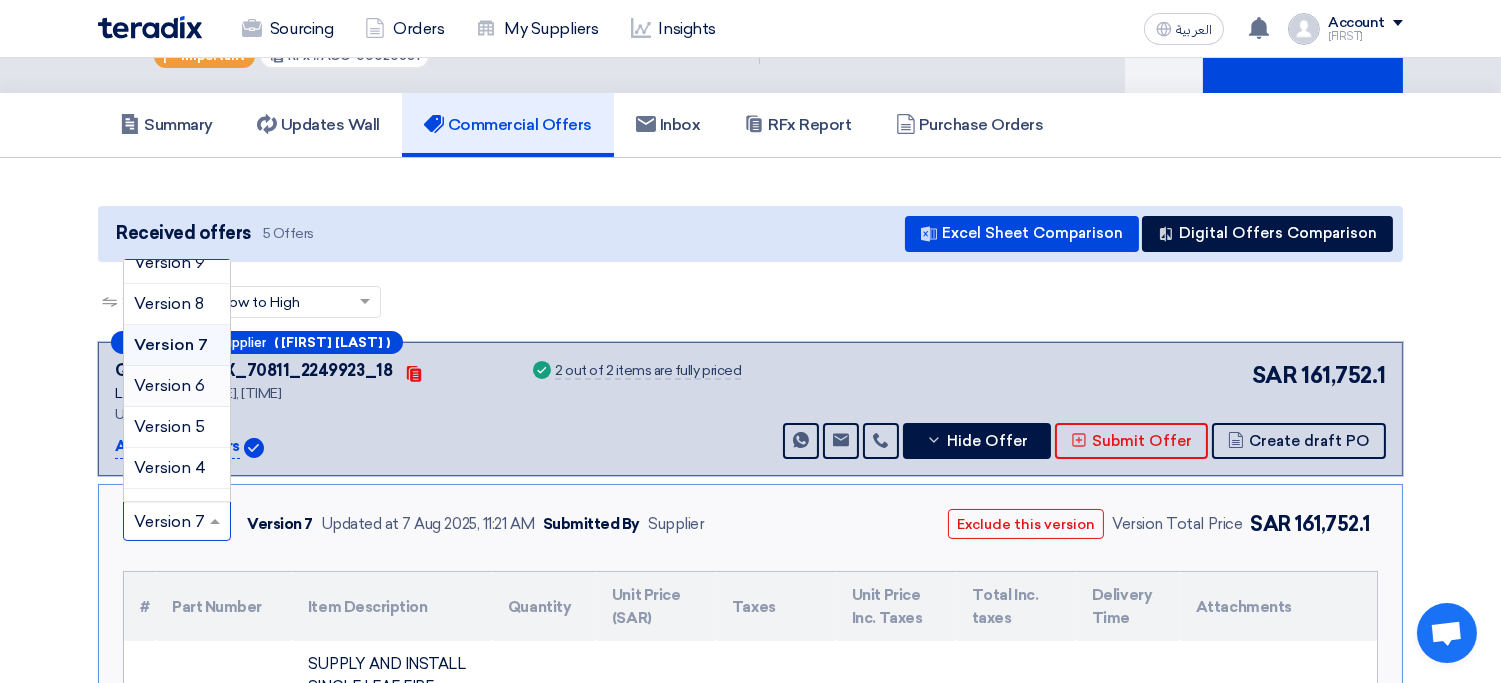 click on "Version 6" at bounding box center [169, 385] 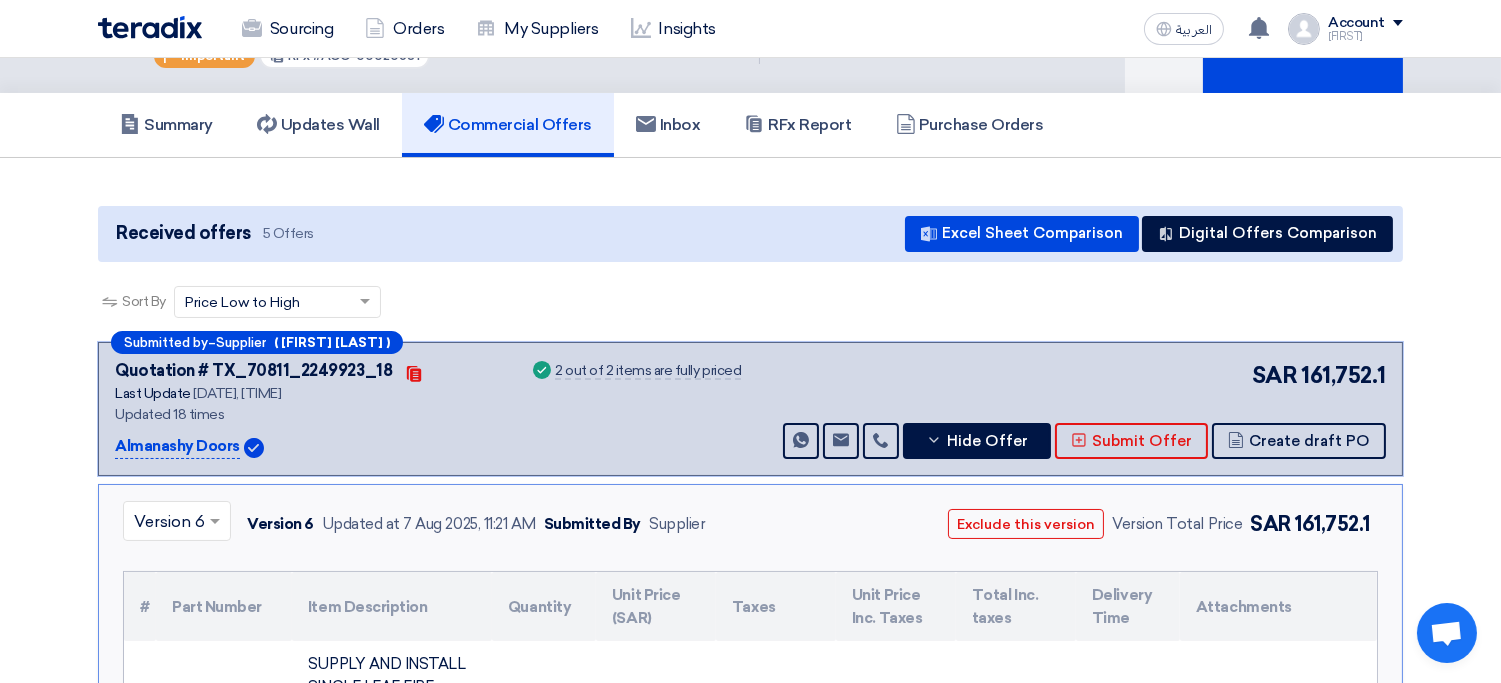 click at bounding box center [167, 522] 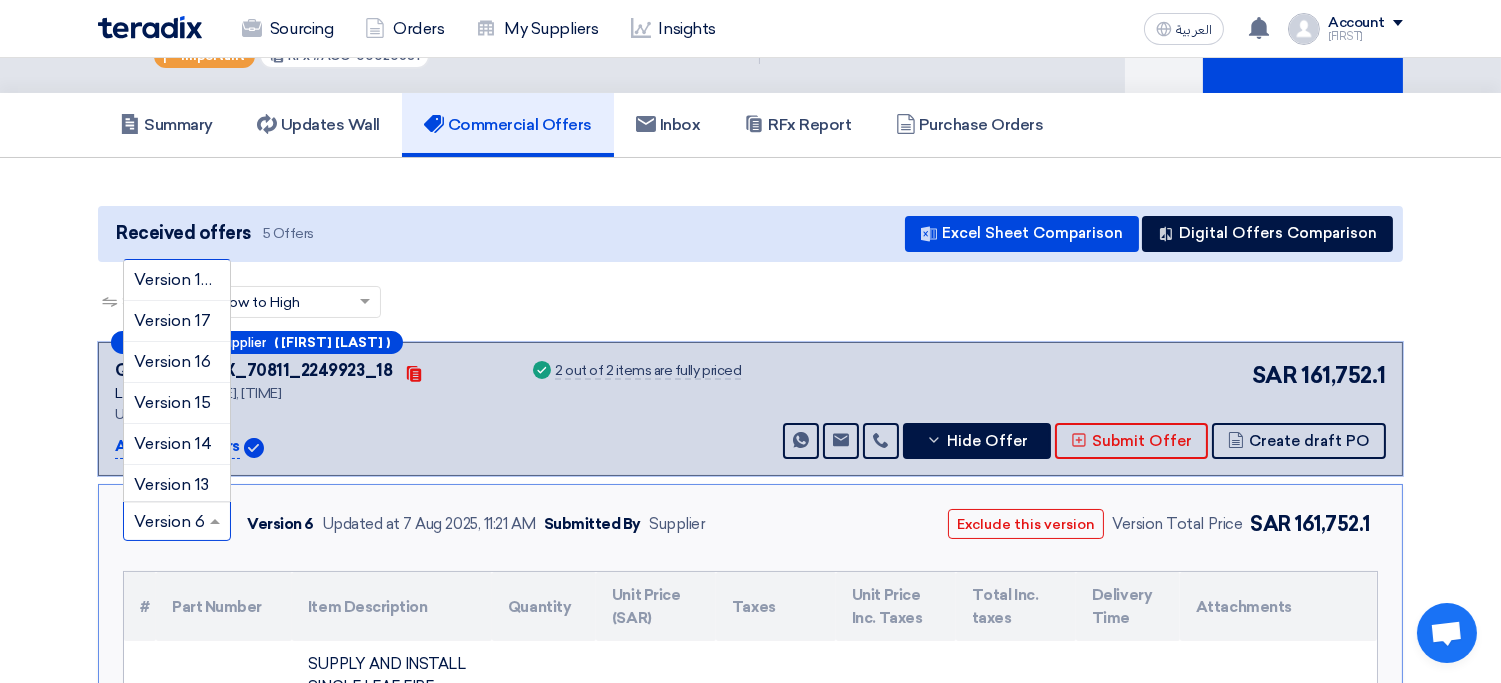 scroll, scrollTop: 315, scrollLeft: 0, axis: vertical 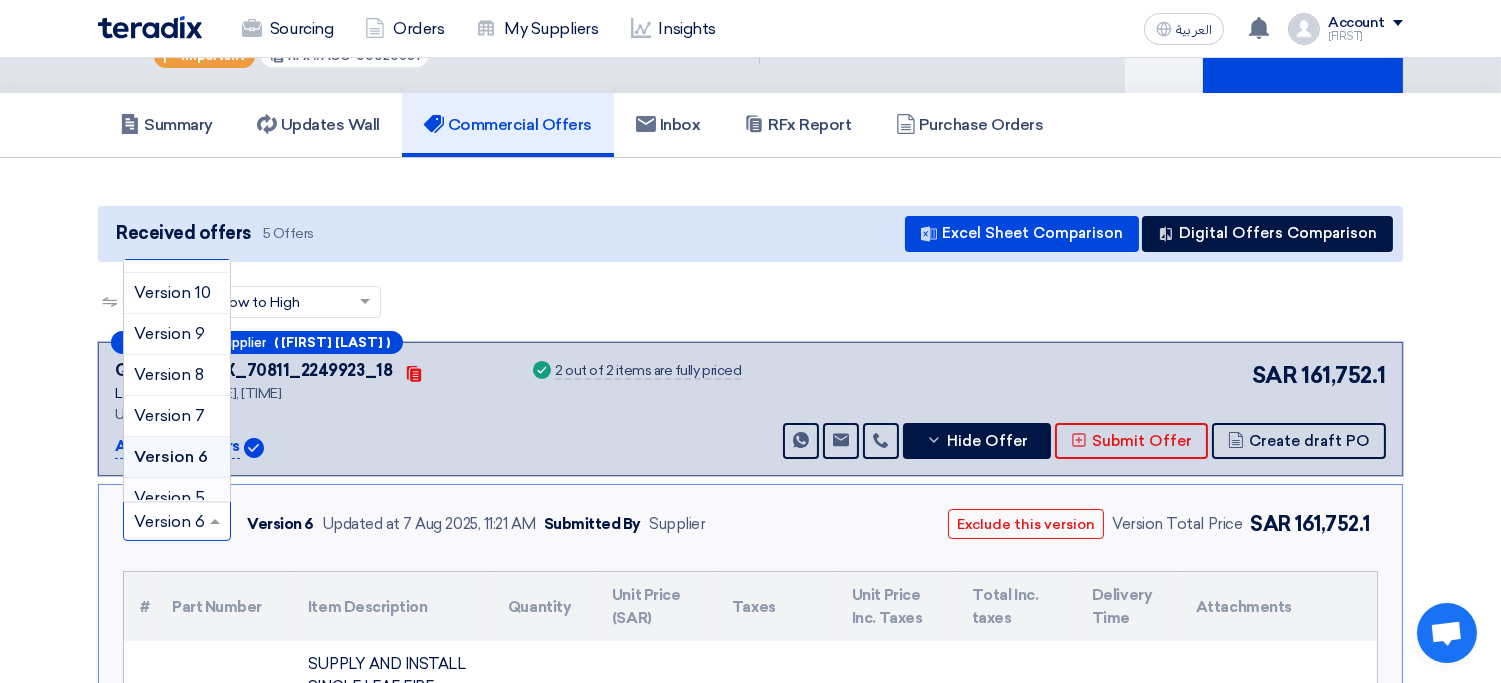 click on "Version 5" at bounding box center (169, 497) 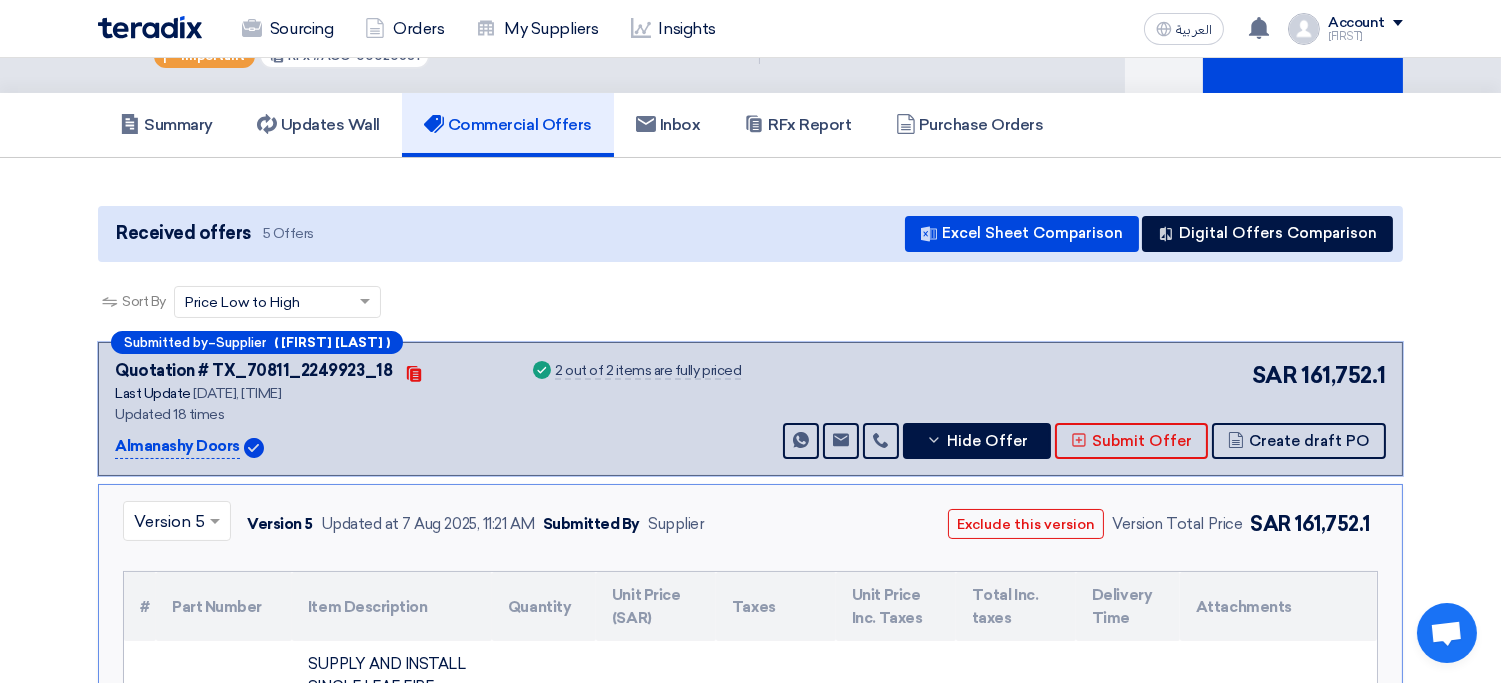 click at bounding box center (217, 521) 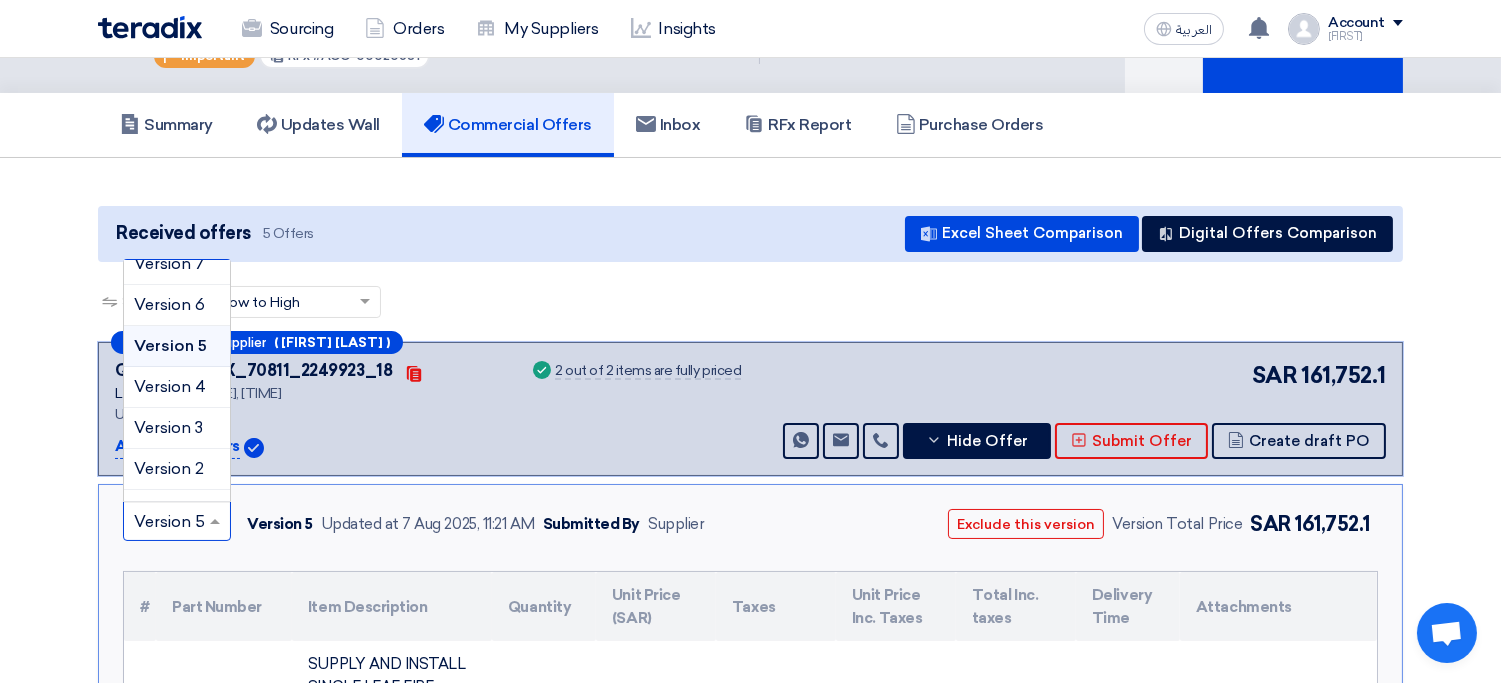 scroll, scrollTop: 472, scrollLeft: 0, axis: vertical 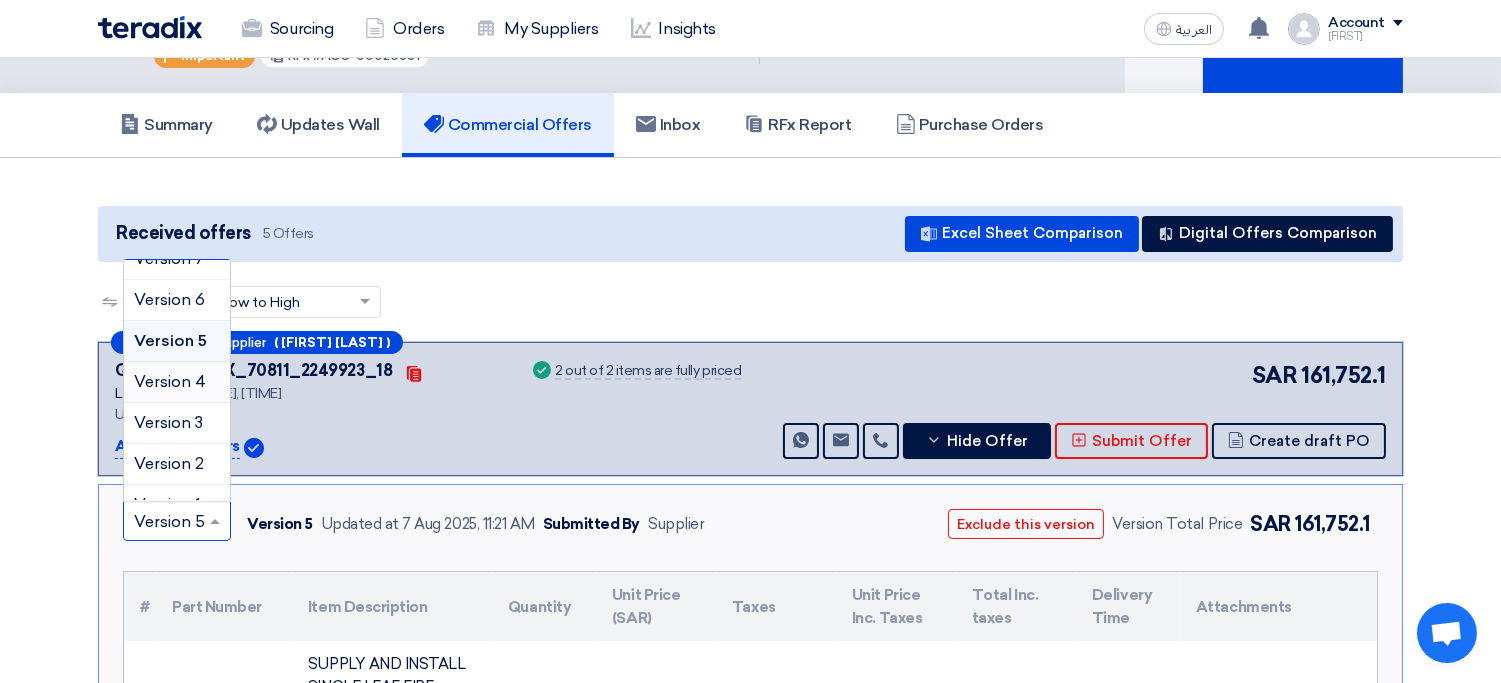 click on "Version 4" at bounding box center [170, 381] 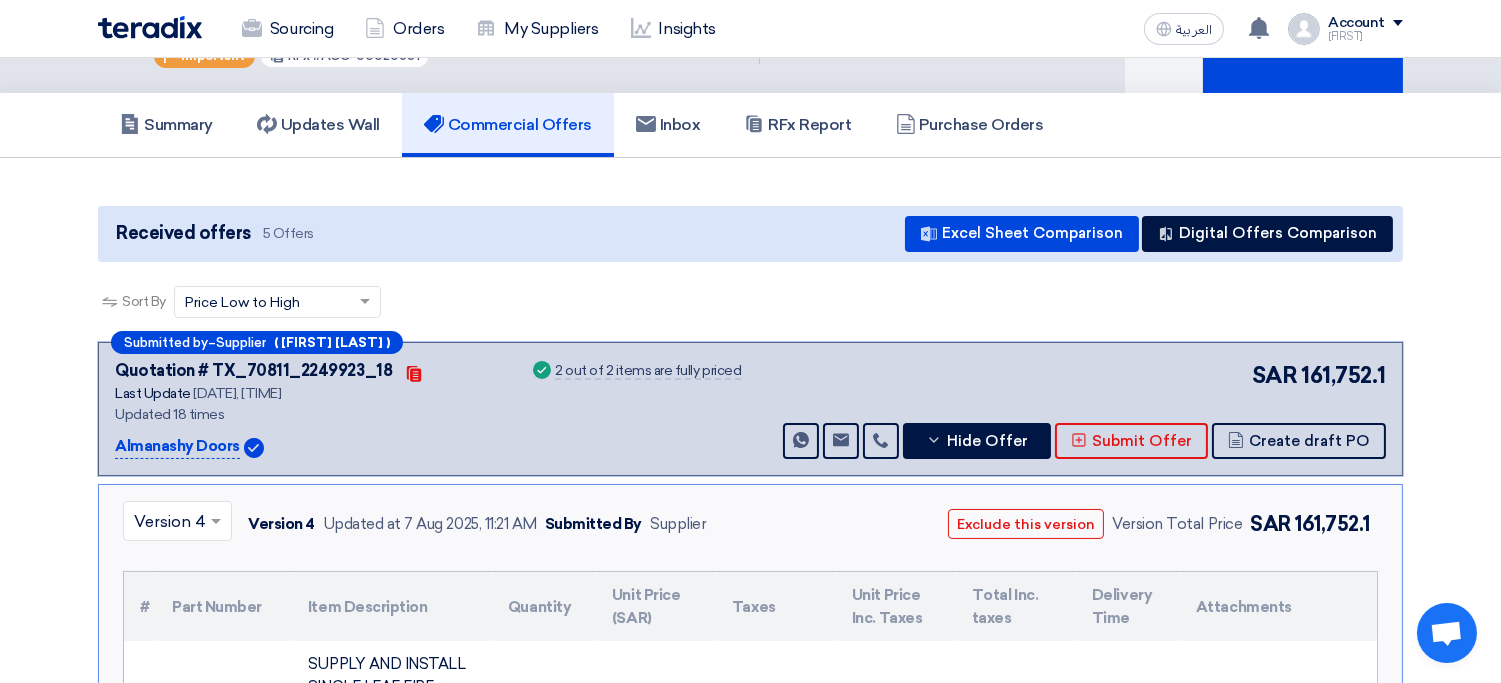 click at bounding box center [167, 522] 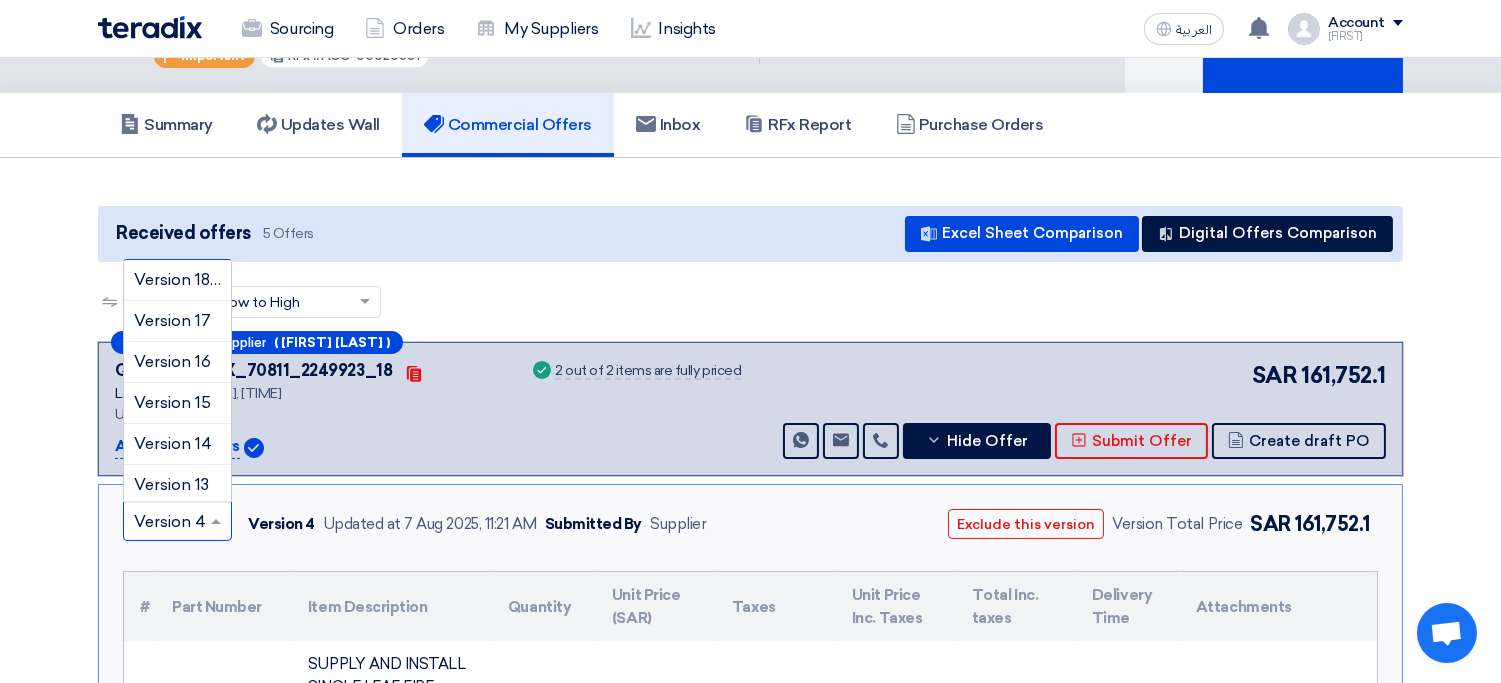 scroll, scrollTop: 395, scrollLeft: 0, axis: vertical 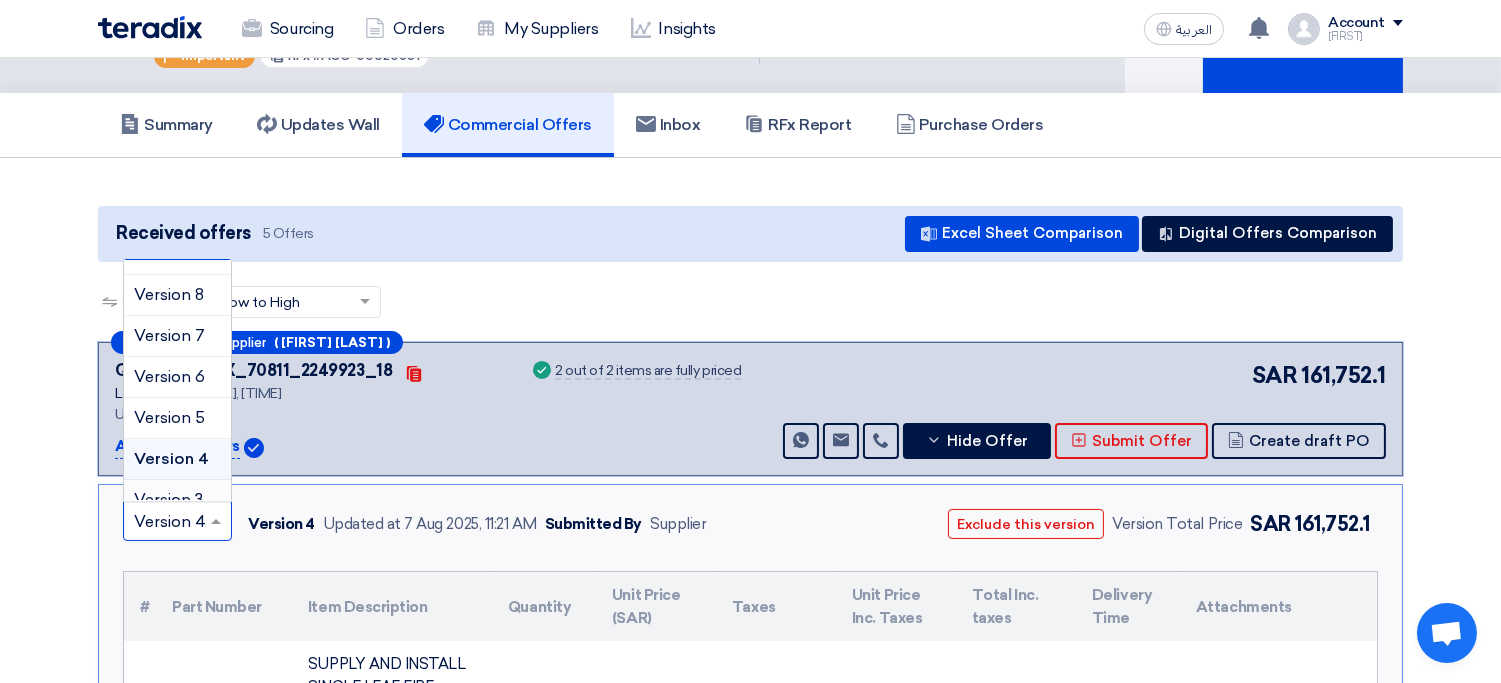 click on "Version 3" at bounding box center (168, 499) 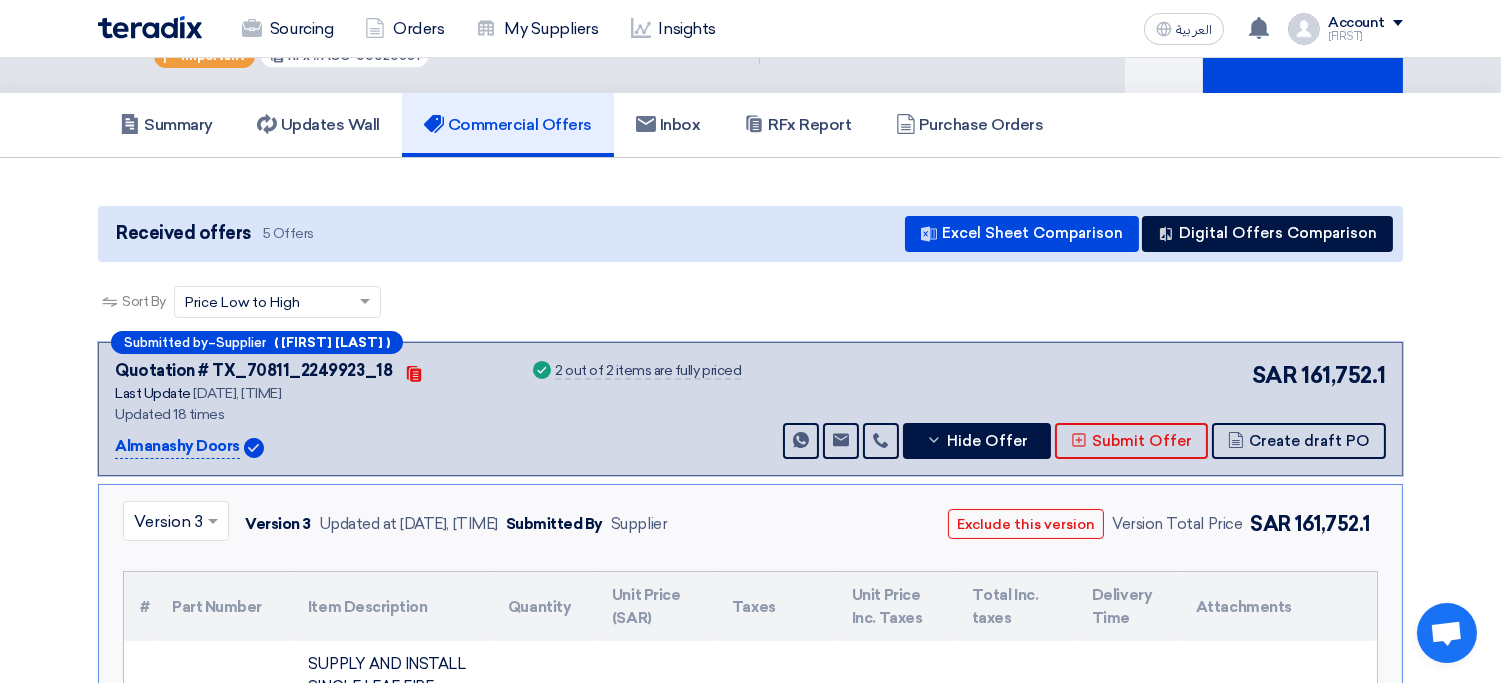 click at bounding box center (176, 520) 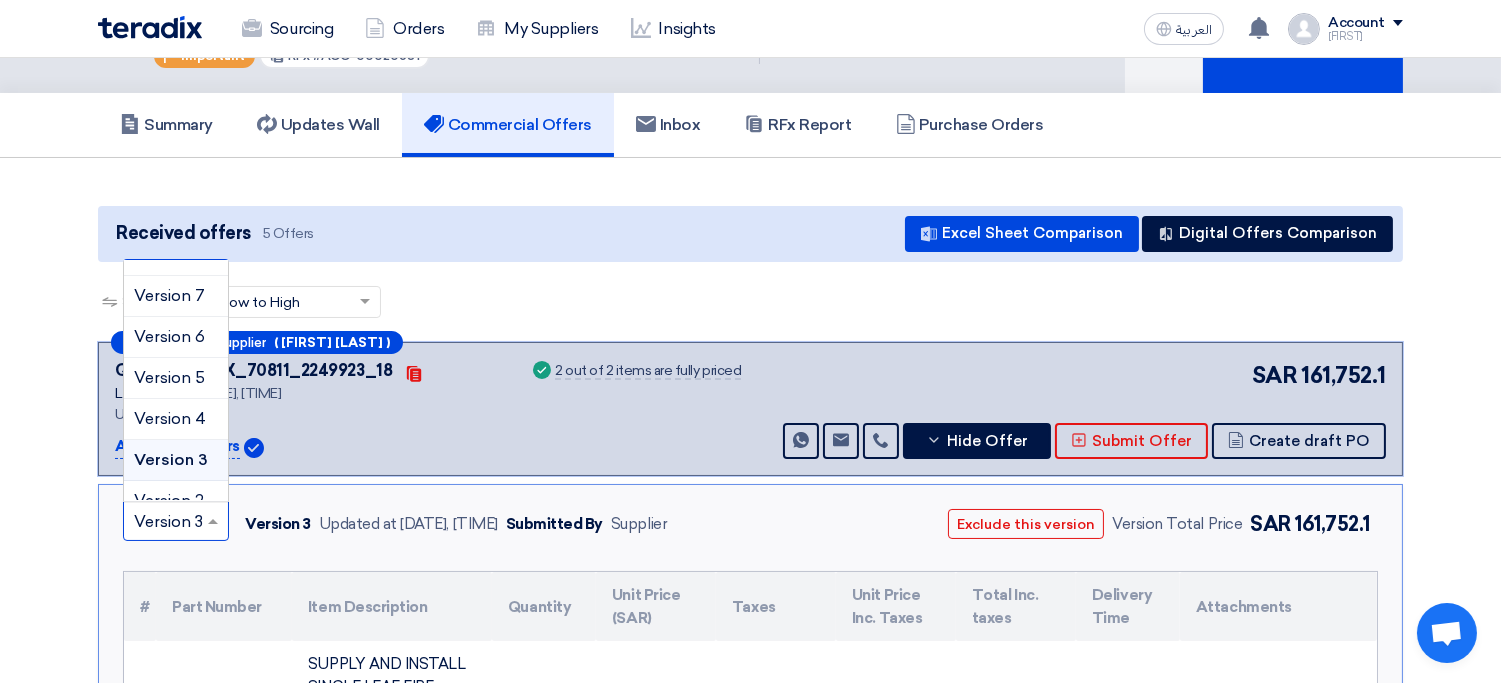 scroll, scrollTop: 498, scrollLeft: 0, axis: vertical 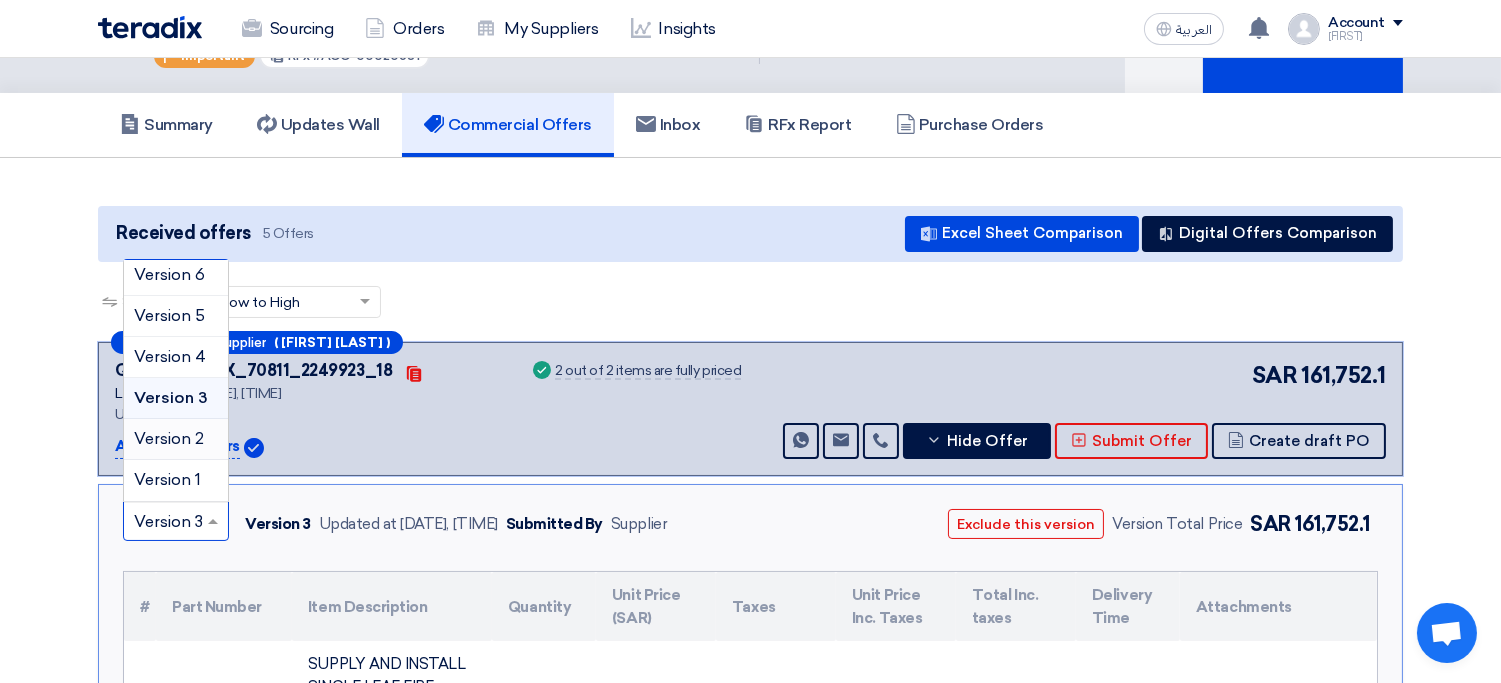 click on "Version 2" at bounding box center [169, 438] 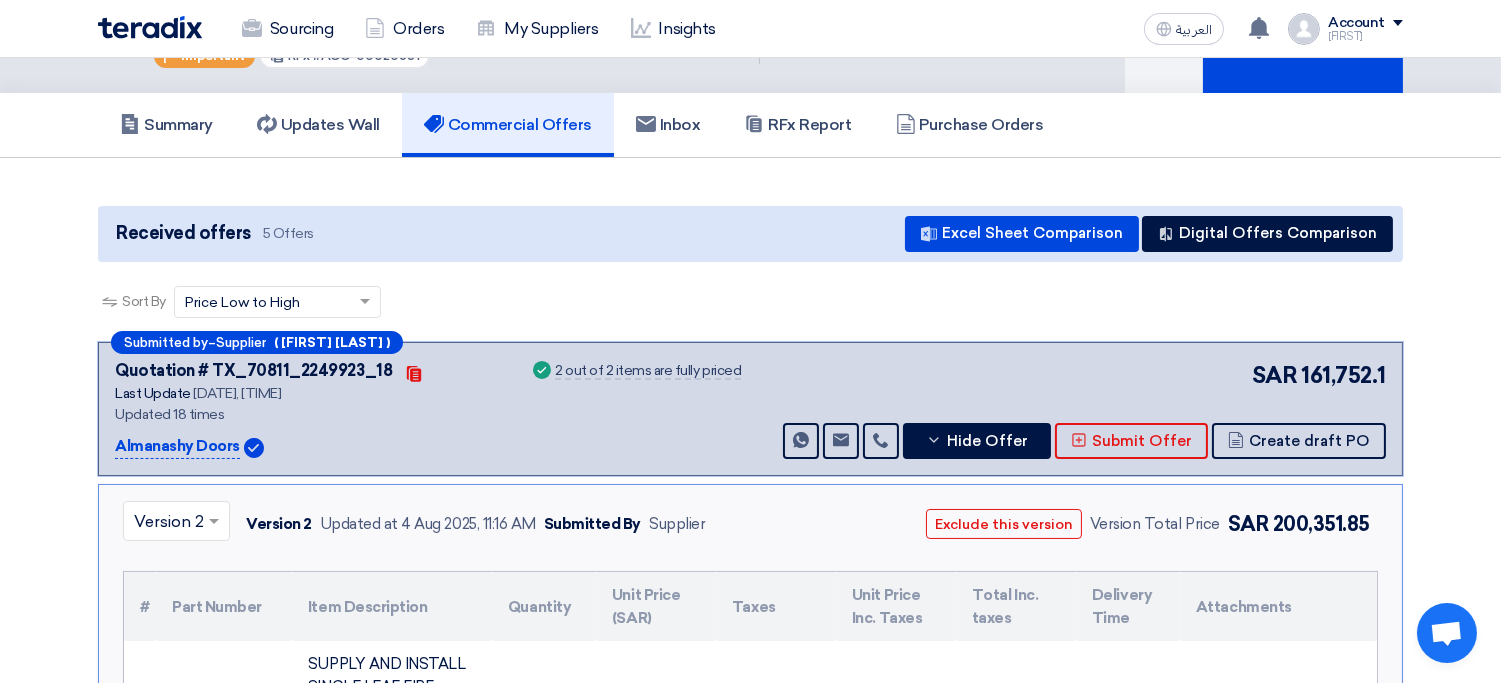 click at bounding box center [166, 522] 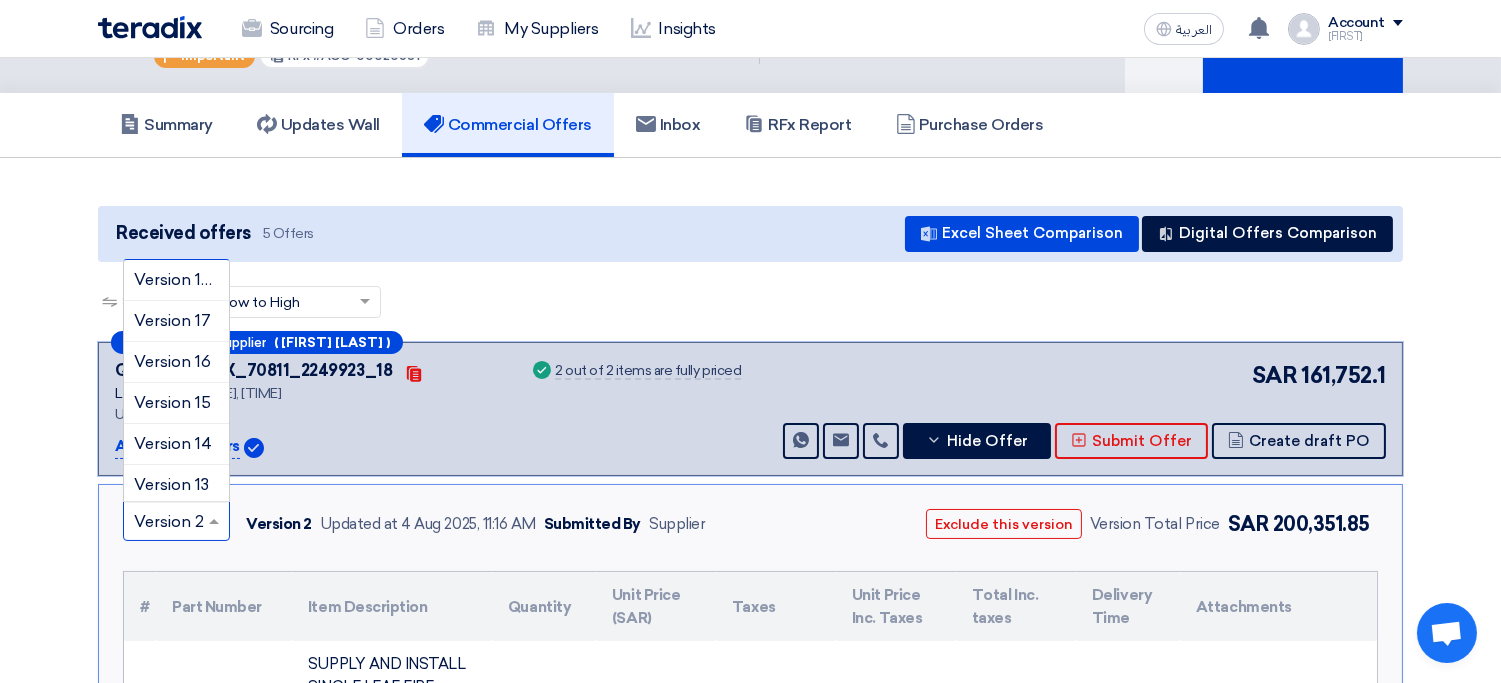 scroll, scrollTop: 475, scrollLeft: 0, axis: vertical 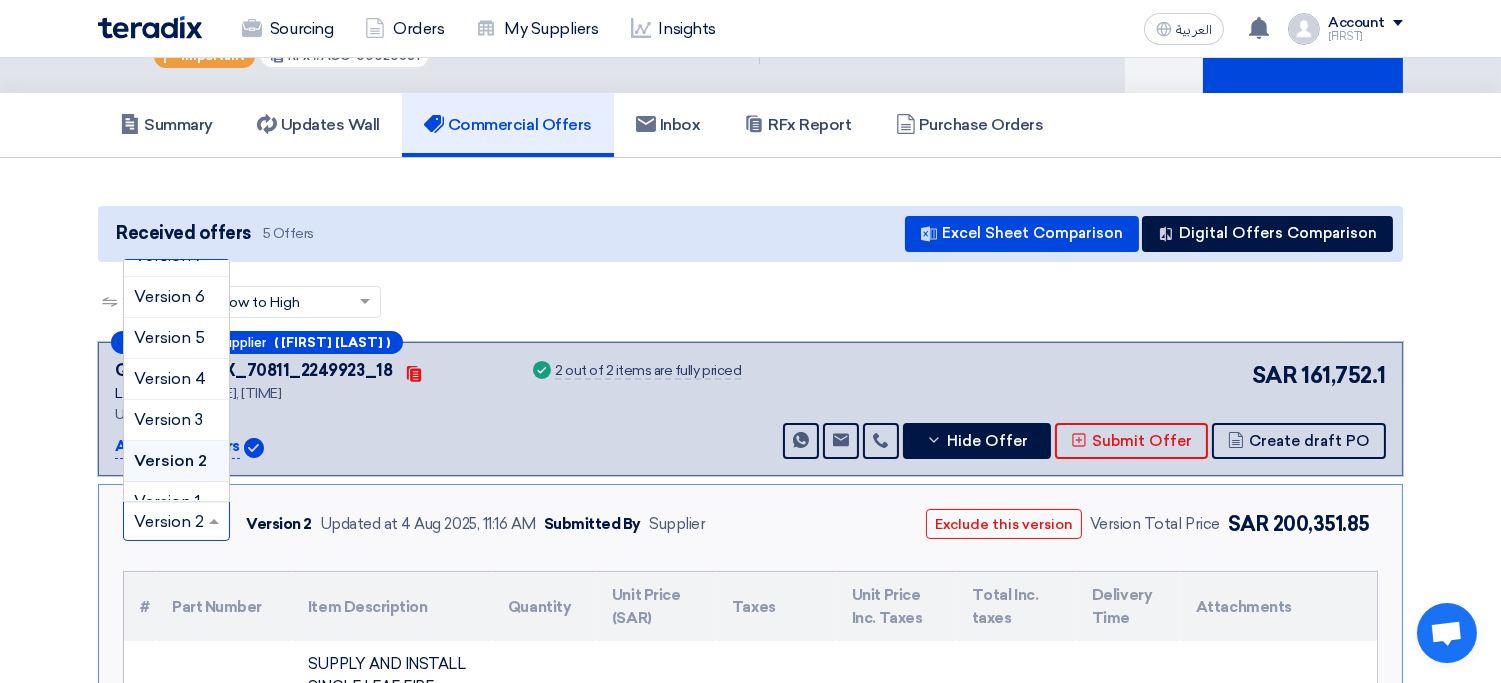click on "Received offers
5 Offers
Excel Sheet Comparison
Digital Offers Comparison
Sort By
Sort by
×
Price Low to High
×
Submitted by
–
Supplier
Contacts" 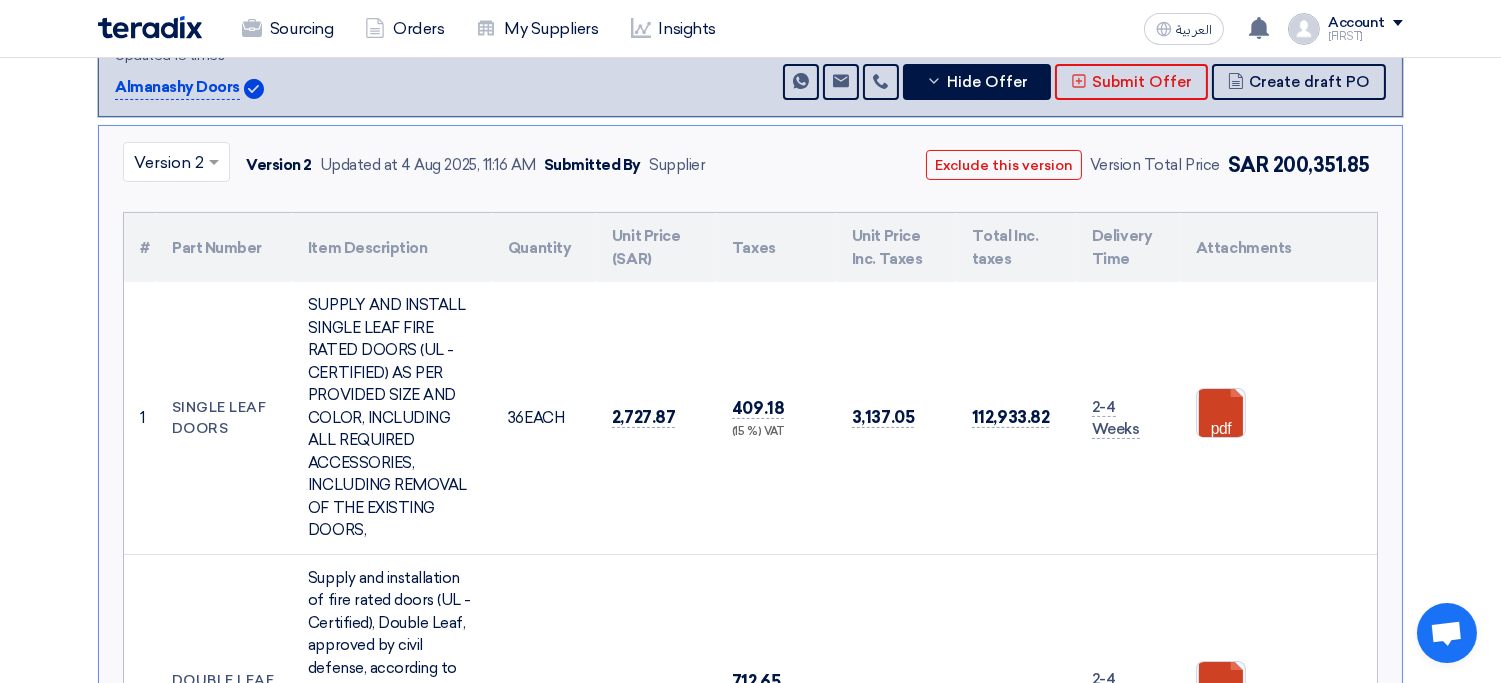 scroll, scrollTop: 0, scrollLeft: 0, axis: both 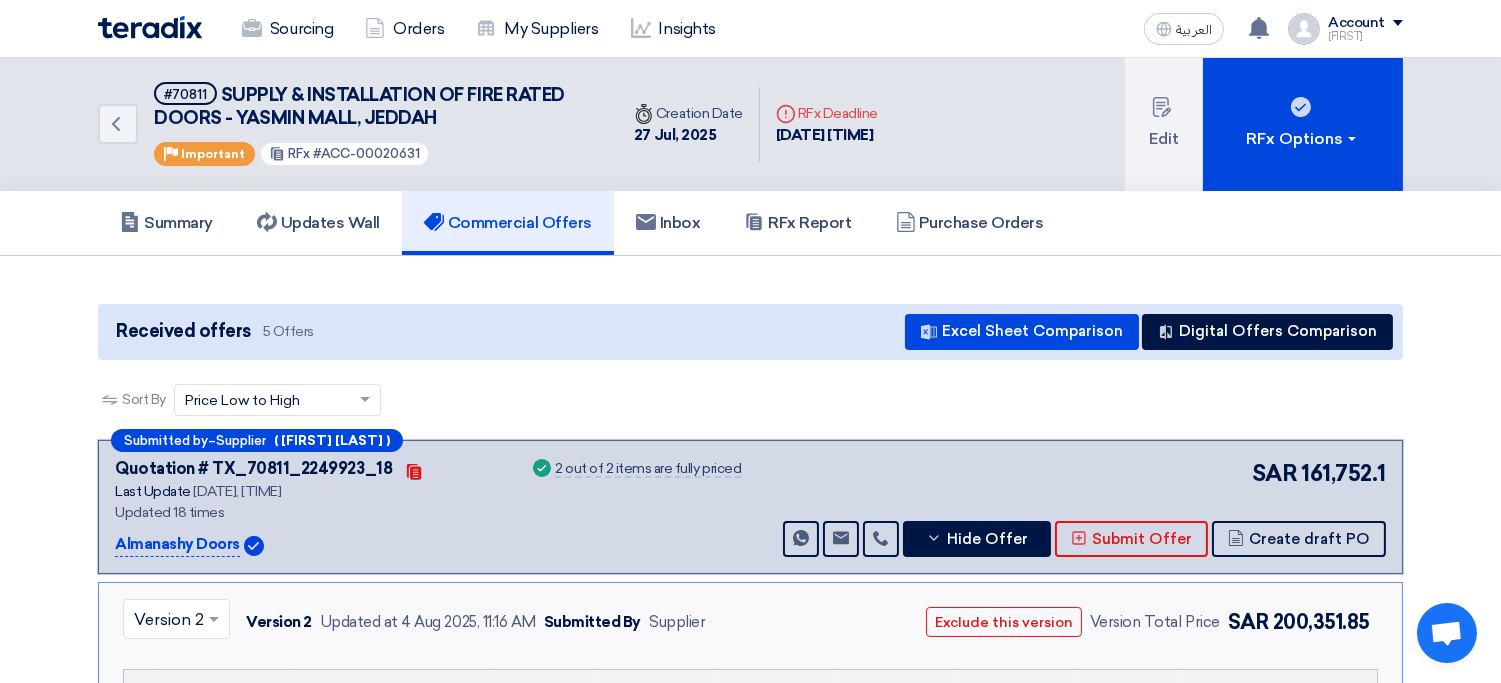click on "Sort By
Sort by
×
Price Low to High
×" 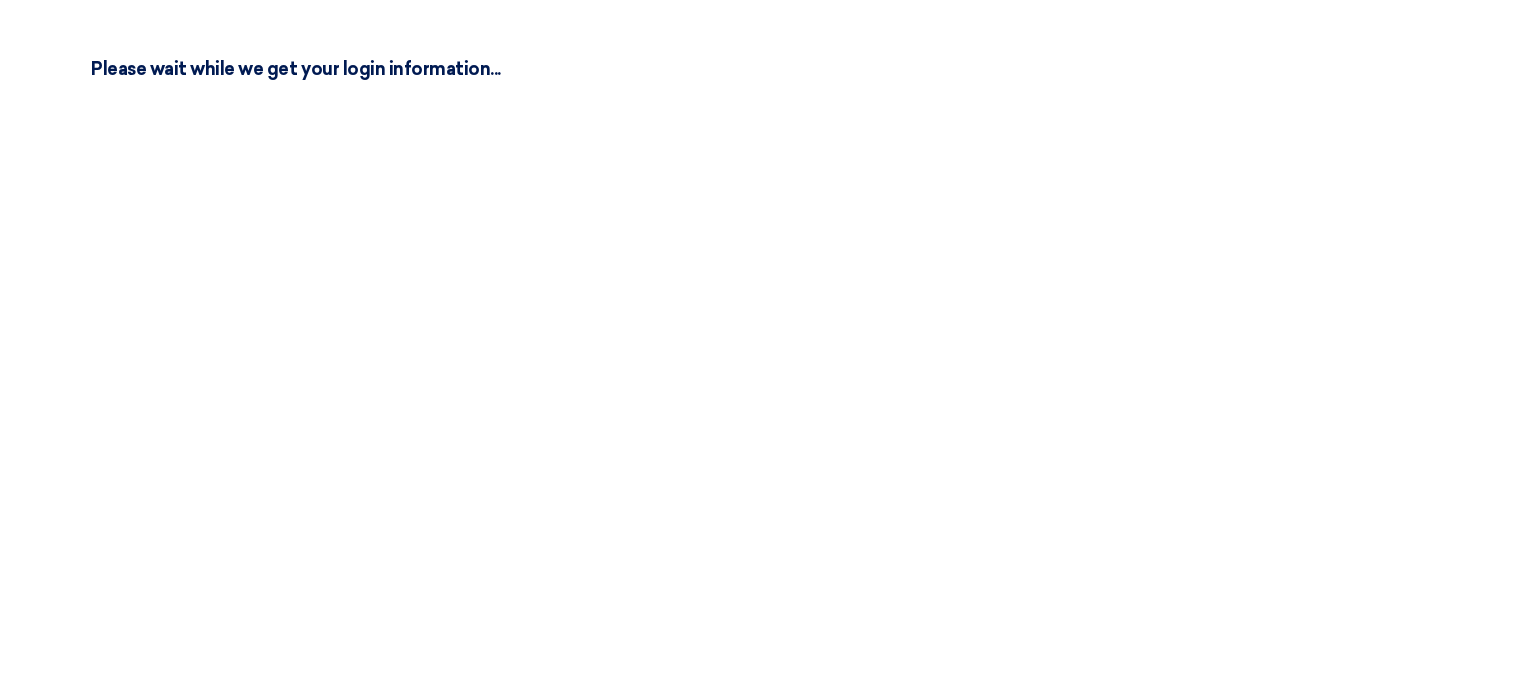 scroll, scrollTop: 0, scrollLeft: 0, axis: both 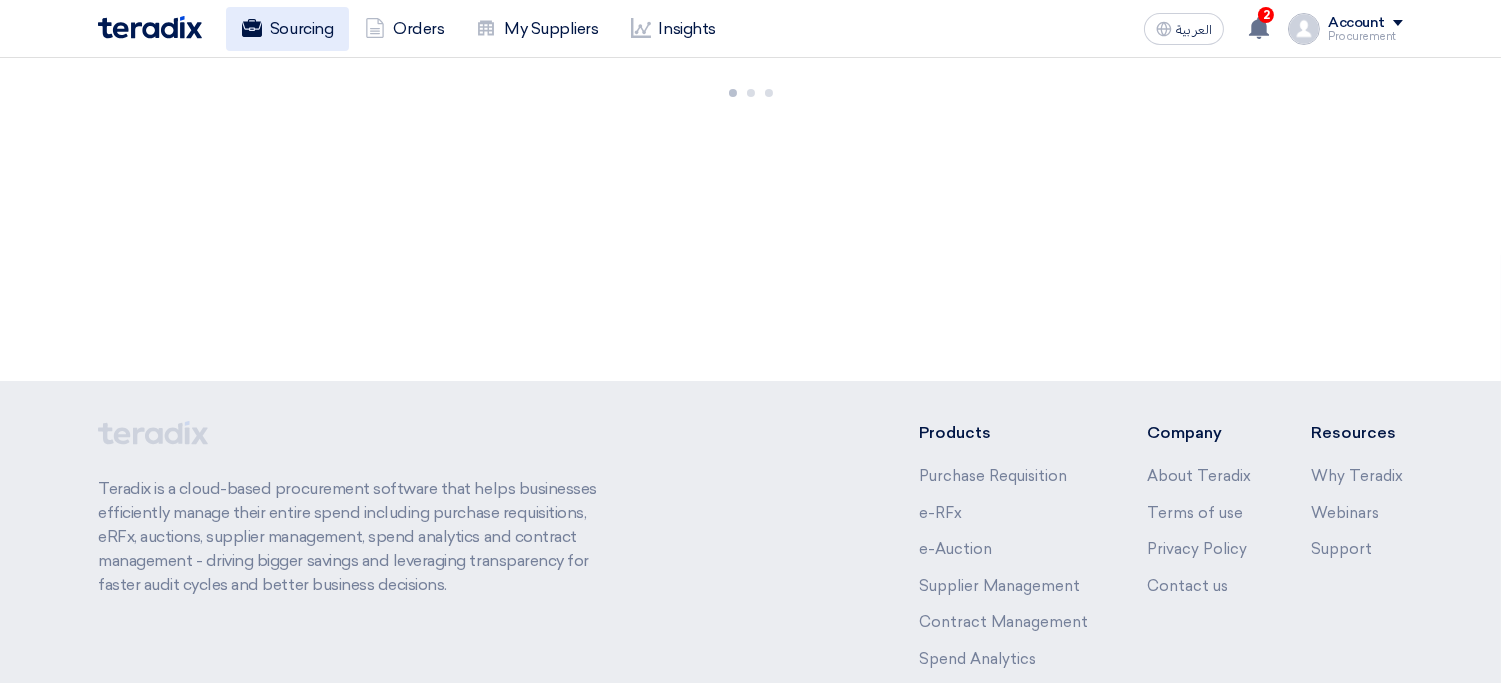 click on "Sourcing" 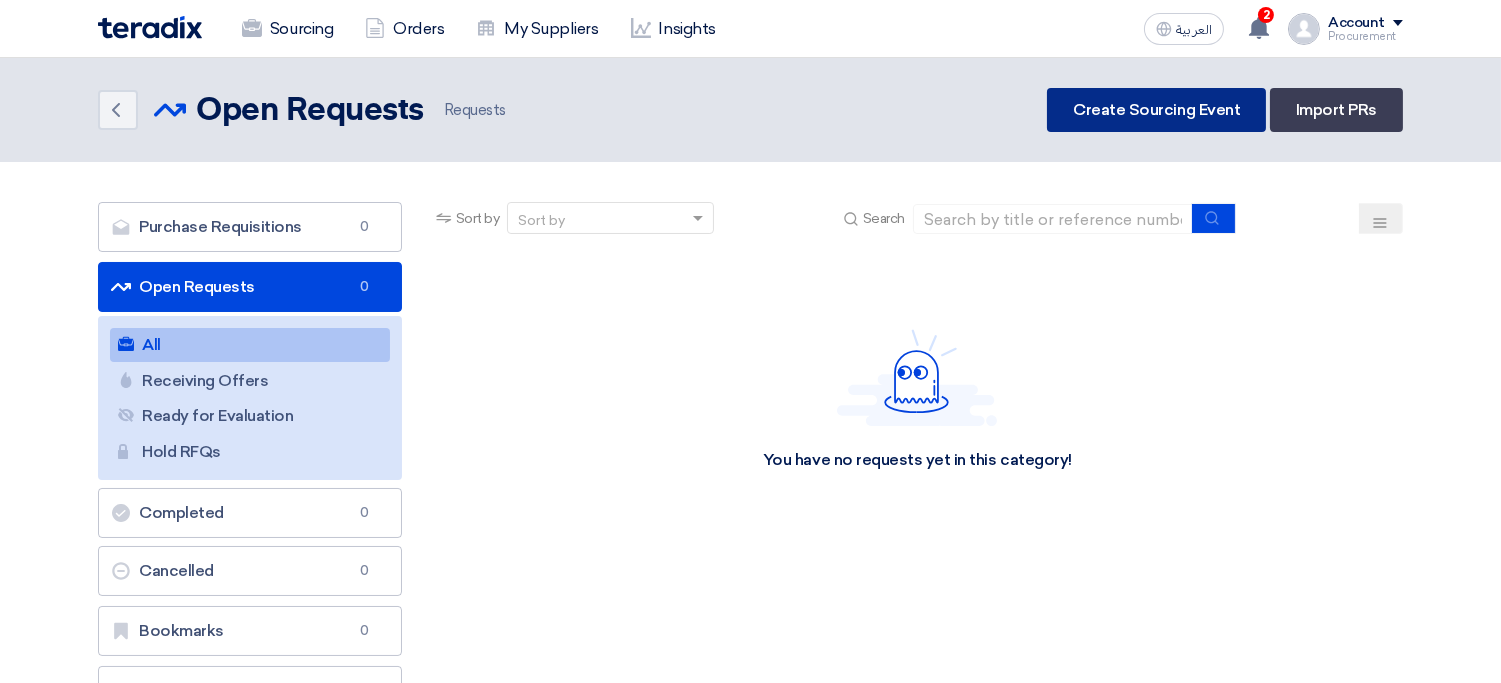 click on "Create Sourcing Event" 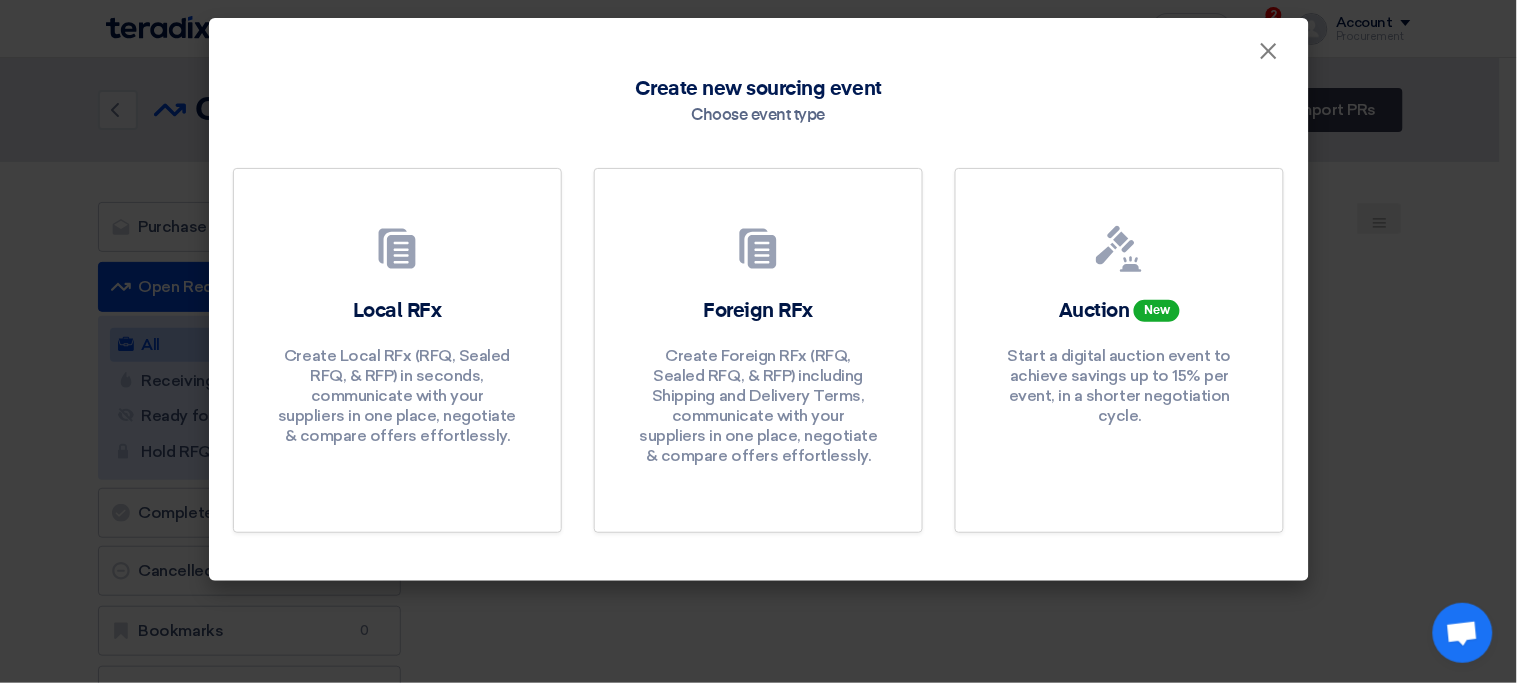 click on "Create new sourcing event
Choose event type
Local RFx
Create Local RFx (RFQ, Sealed RFQ, & RFP) in seconds, communicate with your suppliers in one place, negotiate & compare offers effortlessly.
Foreign RFx
Create Foreign RFx (RFQ, Sealed RFQ, & RFP) including Shipping and Delivery Terms, communicate with your suppliers in one place, negotiate & compare offers effortlessly.
Auction
New
Start a digital auction event to achieve savings up to 15% per event, in a shorter negotiation cycle." 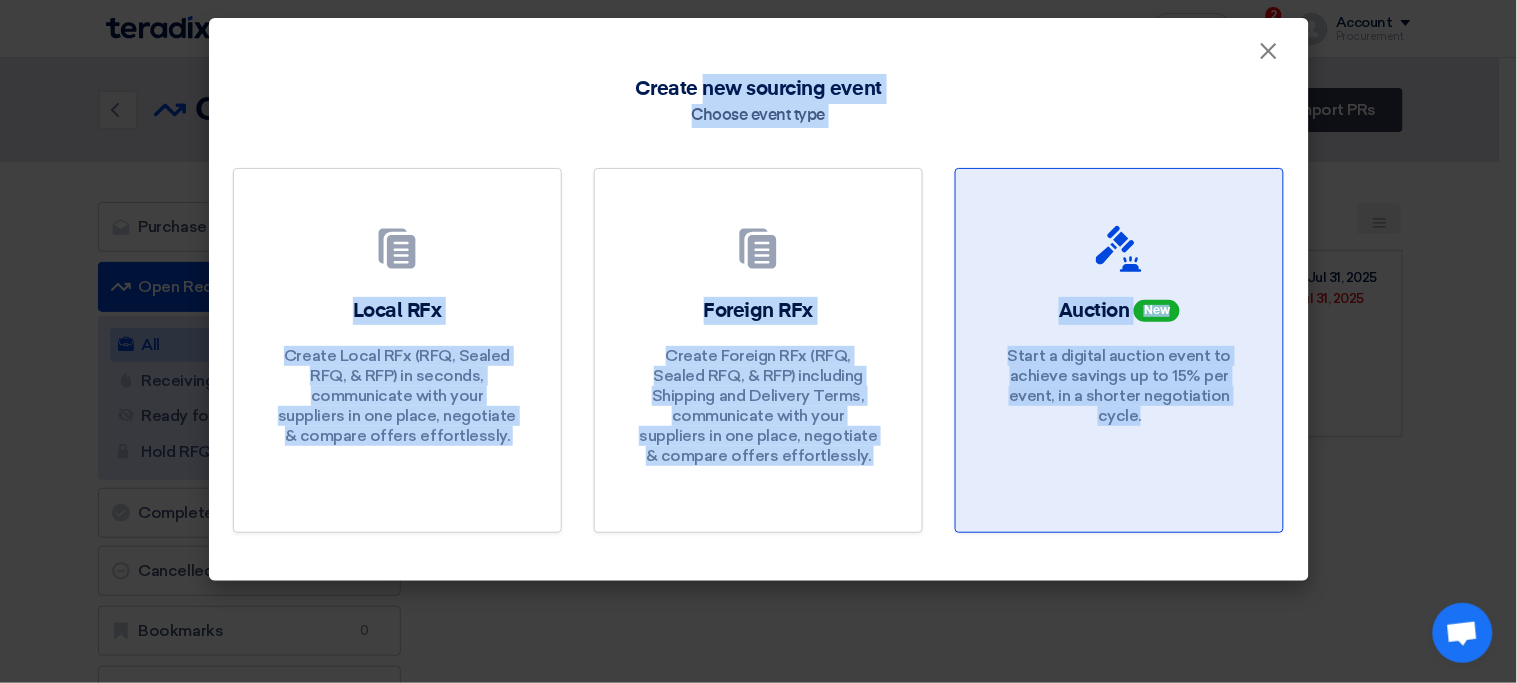 drag, startPoint x: 403, startPoint y: 70, endPoint x: 1258, endPoint y: 531, distance: 971.363 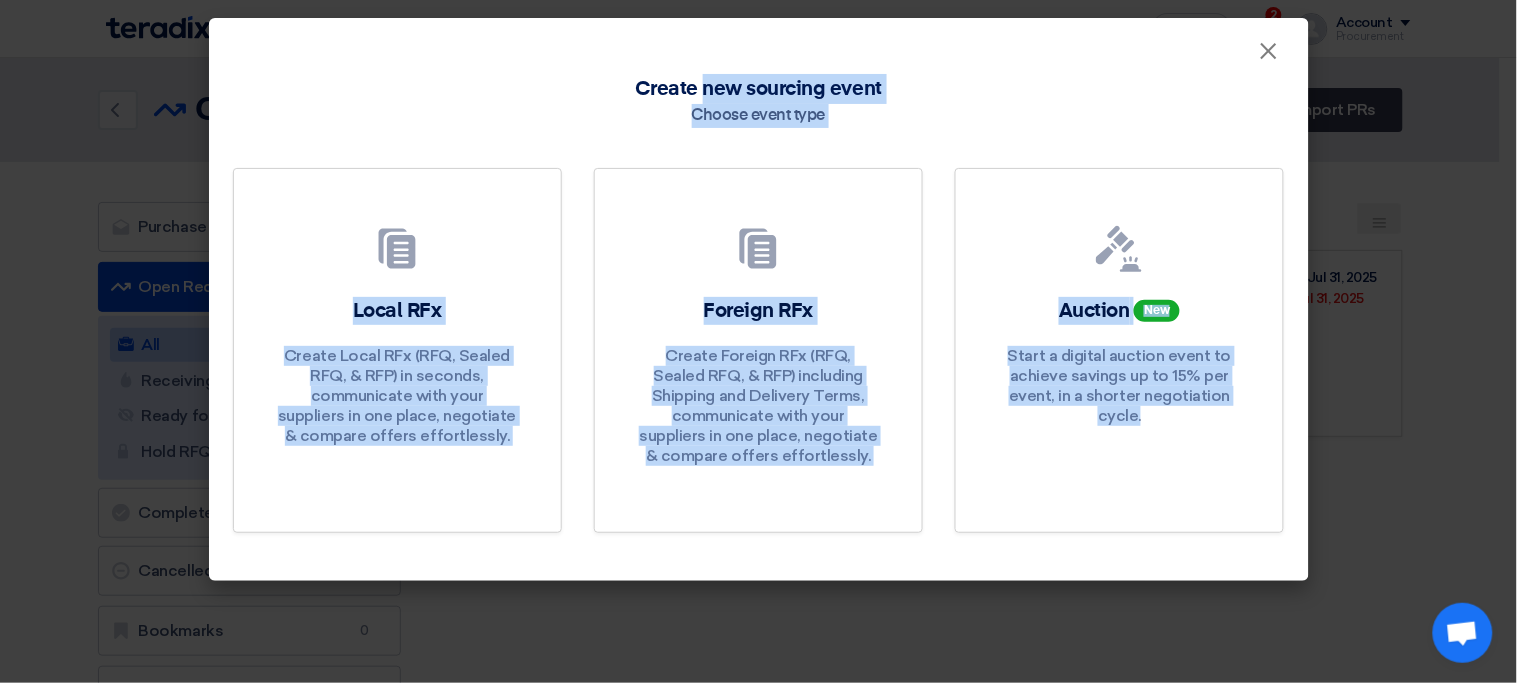 click on "Create new sourcing event
Choose event type
Local RFx
Create Local RFx (RFQ, Sealed RFQ, & RFP) in seconds, communicate with your suppliers in one place, negotiate & compare offers effortlessly.
Foreign RFx
Create Foreign RFx (RFQ, Sealed RFQ, & RFP) including Shipping and Delivery Terms, communicate with your suppliers in one place, negotiate & compare offers effortlessly.
Auction
New
Start a digital auction event to achieve savings up to 15% per event, in a shorter negotiation cycle." 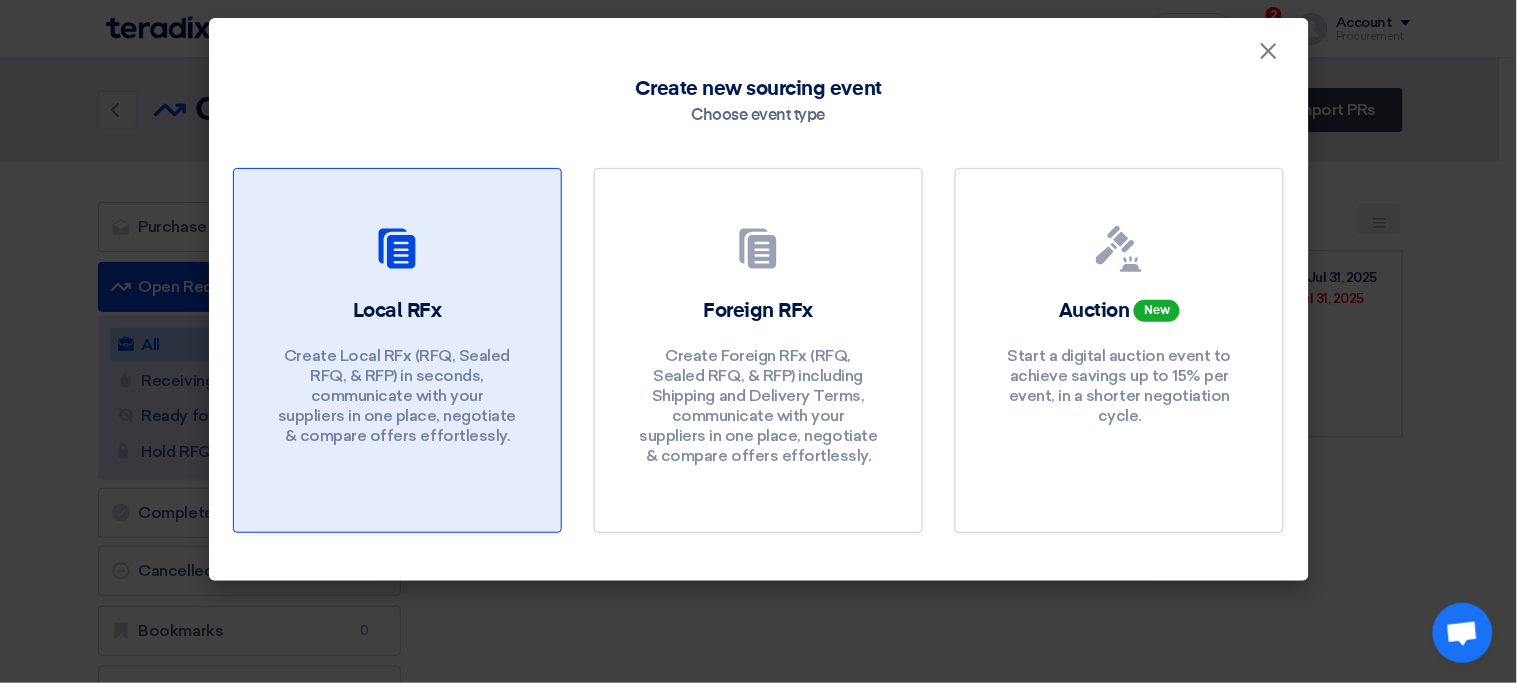 click on "Create Local RFx (RFQ, Sealed RFQ, & RFP) in seconds, communicate with your suppliers in one place, negotiate & compare offers effortlessly." 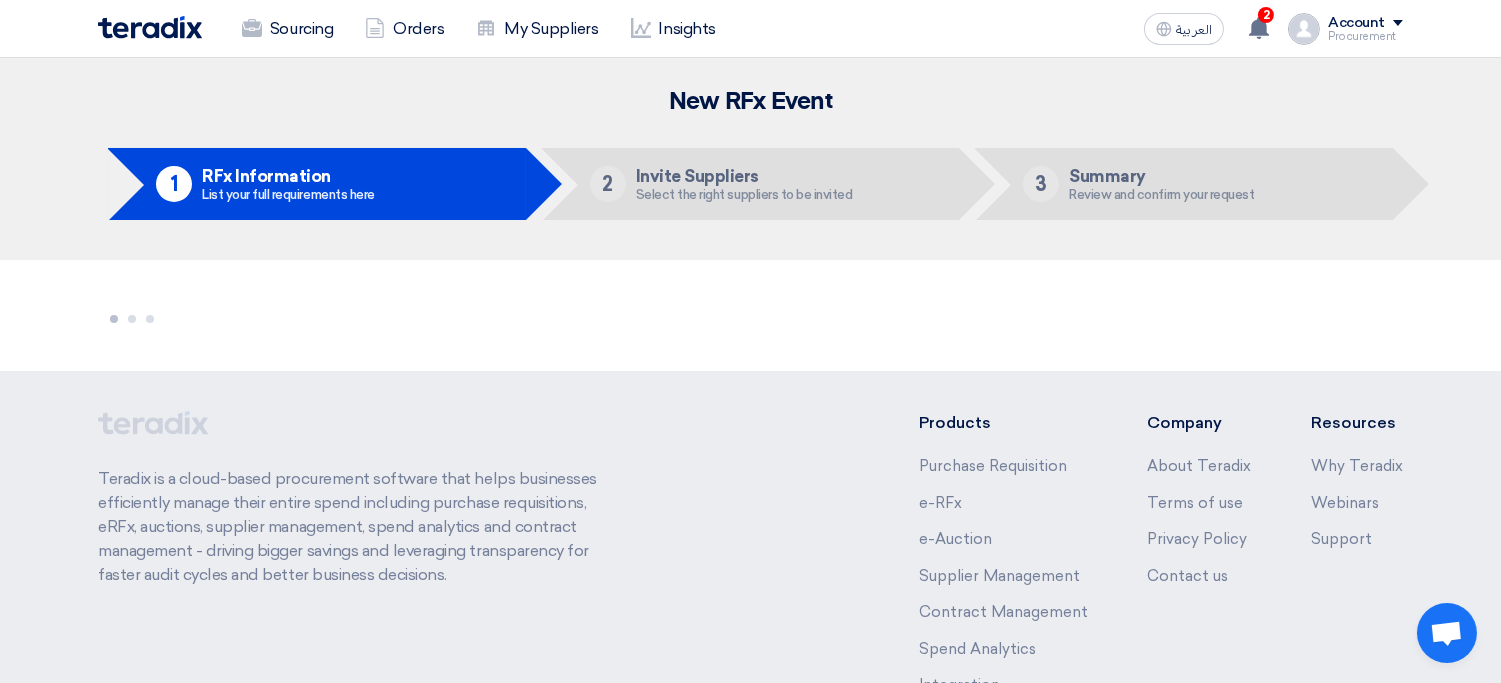 click on "New RFx Event
1
RFx Information
List your full requirements here
2
Invite Suppliers
Select the right suppliers to be invited
3
Summary
Review and confirm your request" 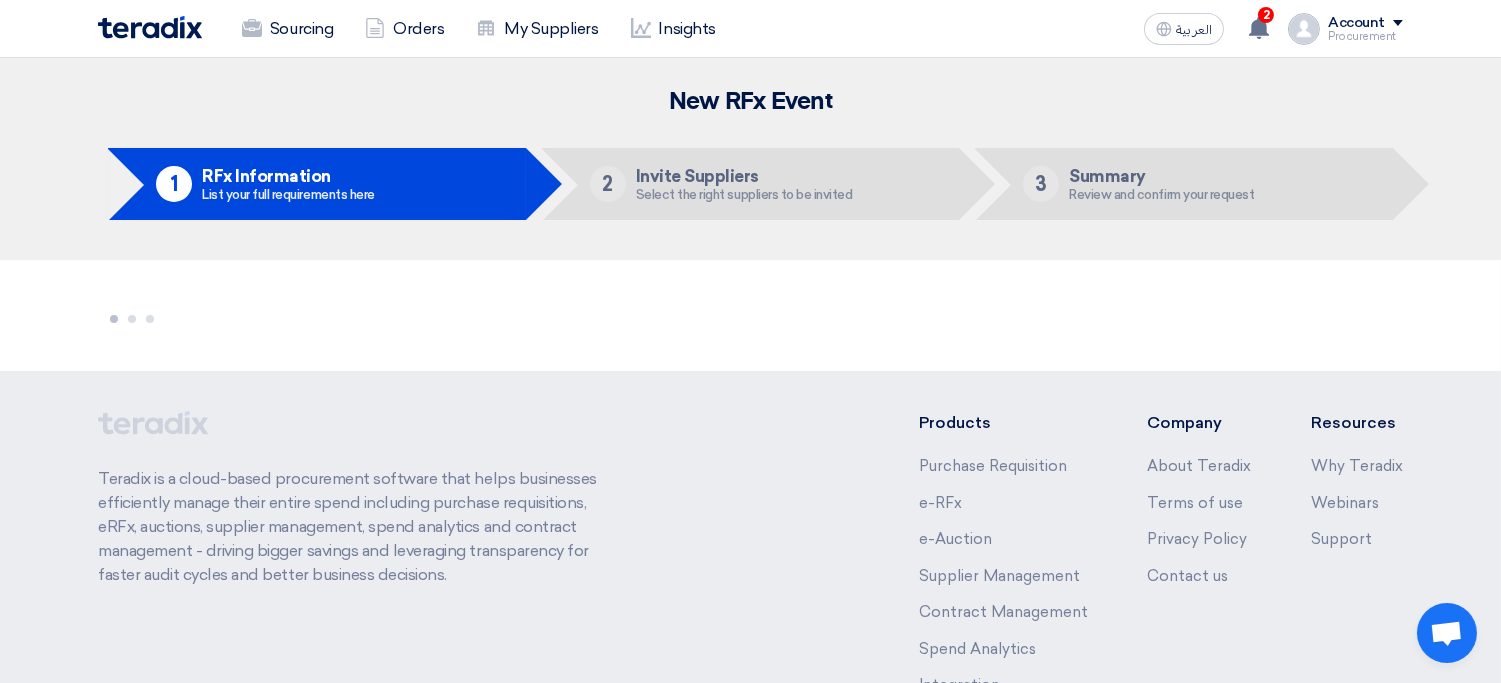 drag, startPoint x: 149, startPoint y: 143, endPoint x: 1170, endPoint y: 201, distance: 1022.64606 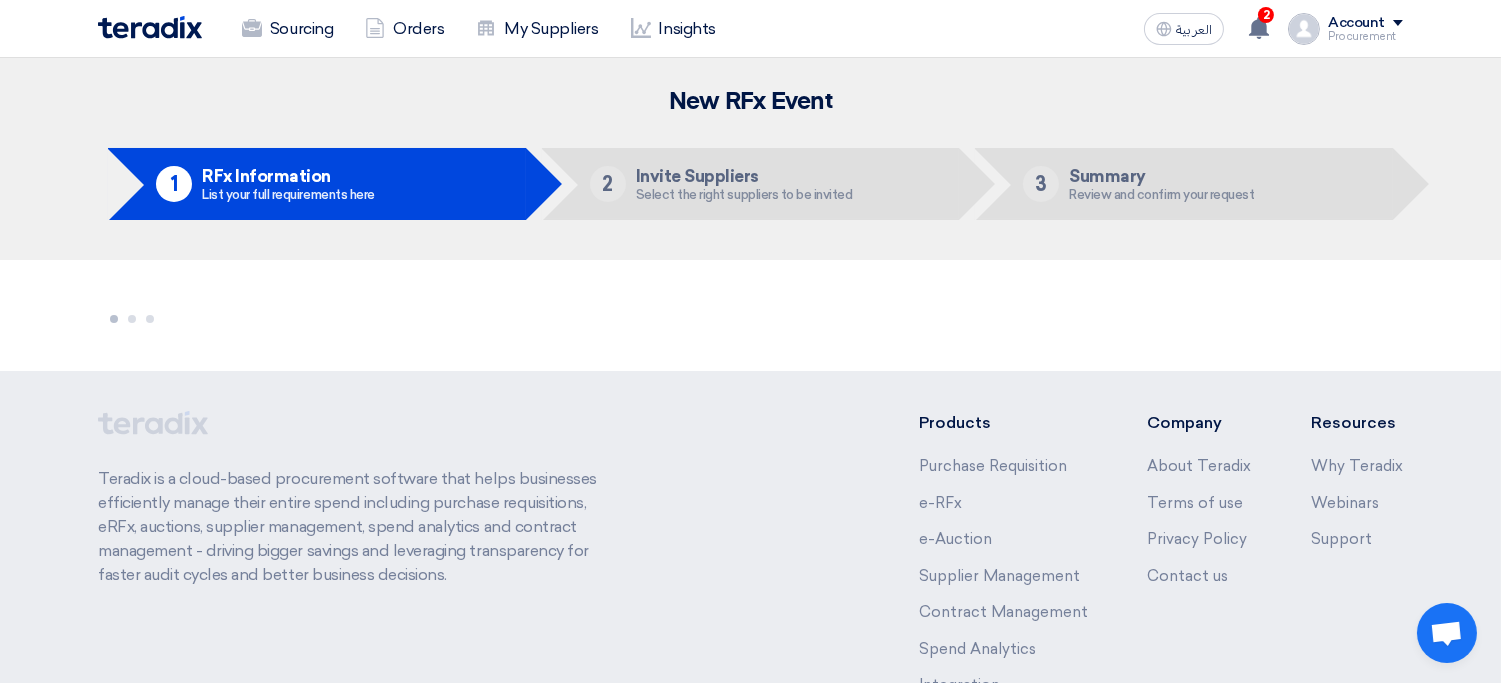 click on "New RFx Event
1
RFx Information
List your full requirements here
2
Invite Suppliers
Select the right suppliers to be invited
3
Summary
Review and confirm your request" 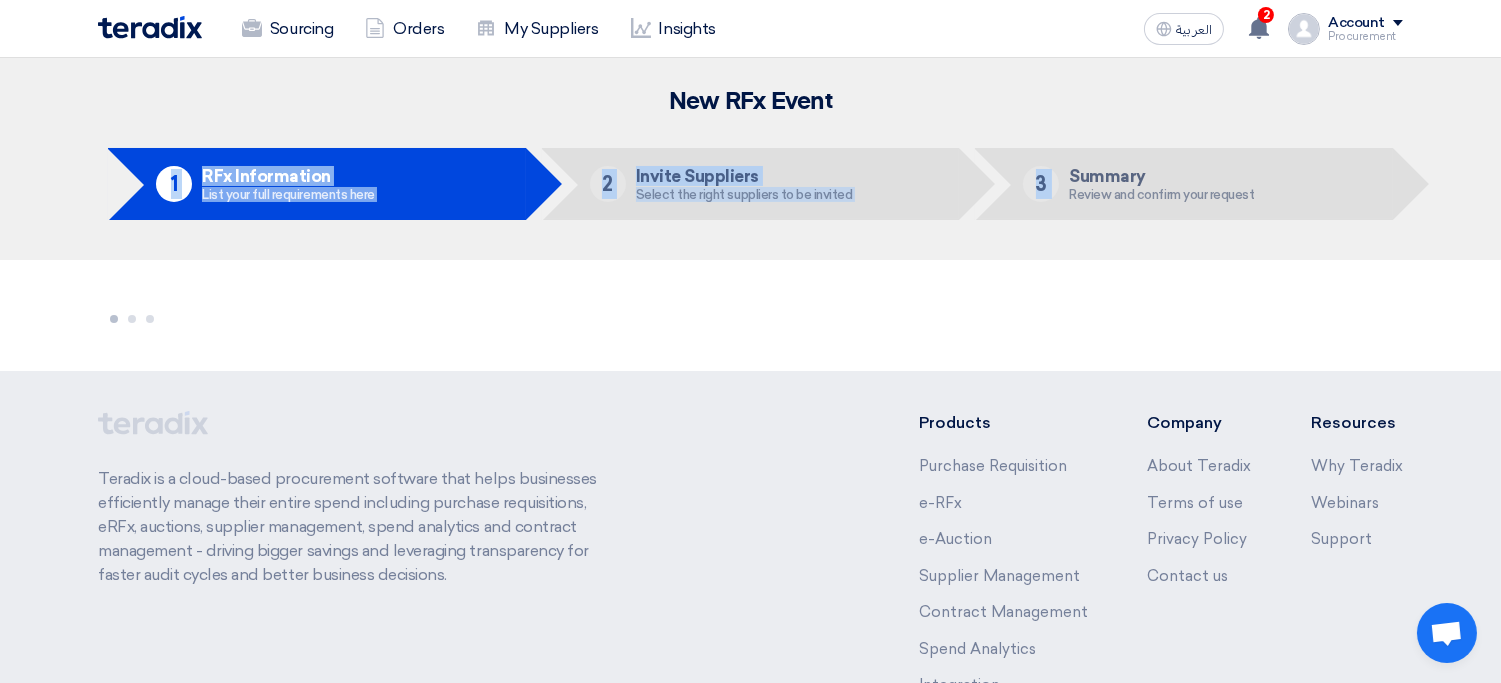 drag, startPoint x: 913, startPoint y: 146, endPoint x: 1103, endPoint y: 153, distance: 190.1289 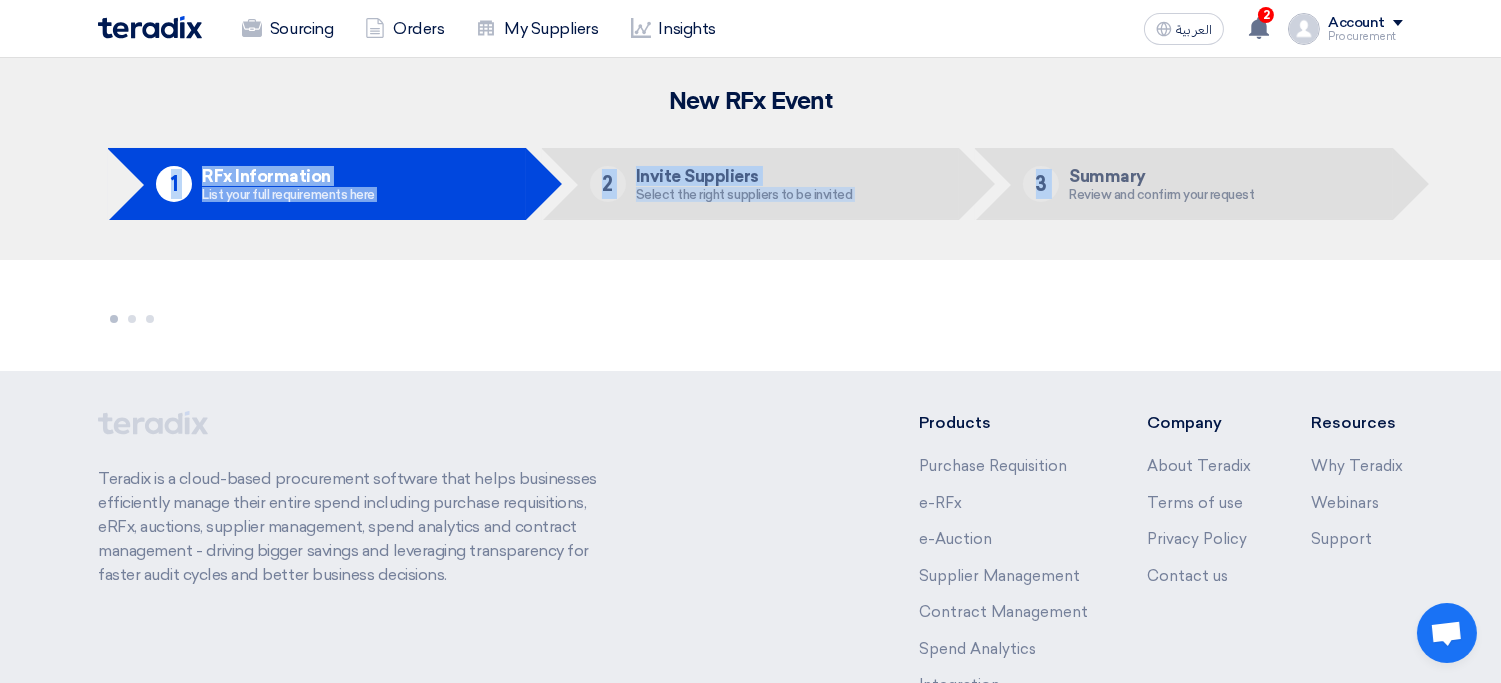 click on "New RFx Event
1
RFx Information
List your full requirements here
2
Invite Suppliers
Select the right suppliers to be invited
3
Summary
Review and confirm your request" 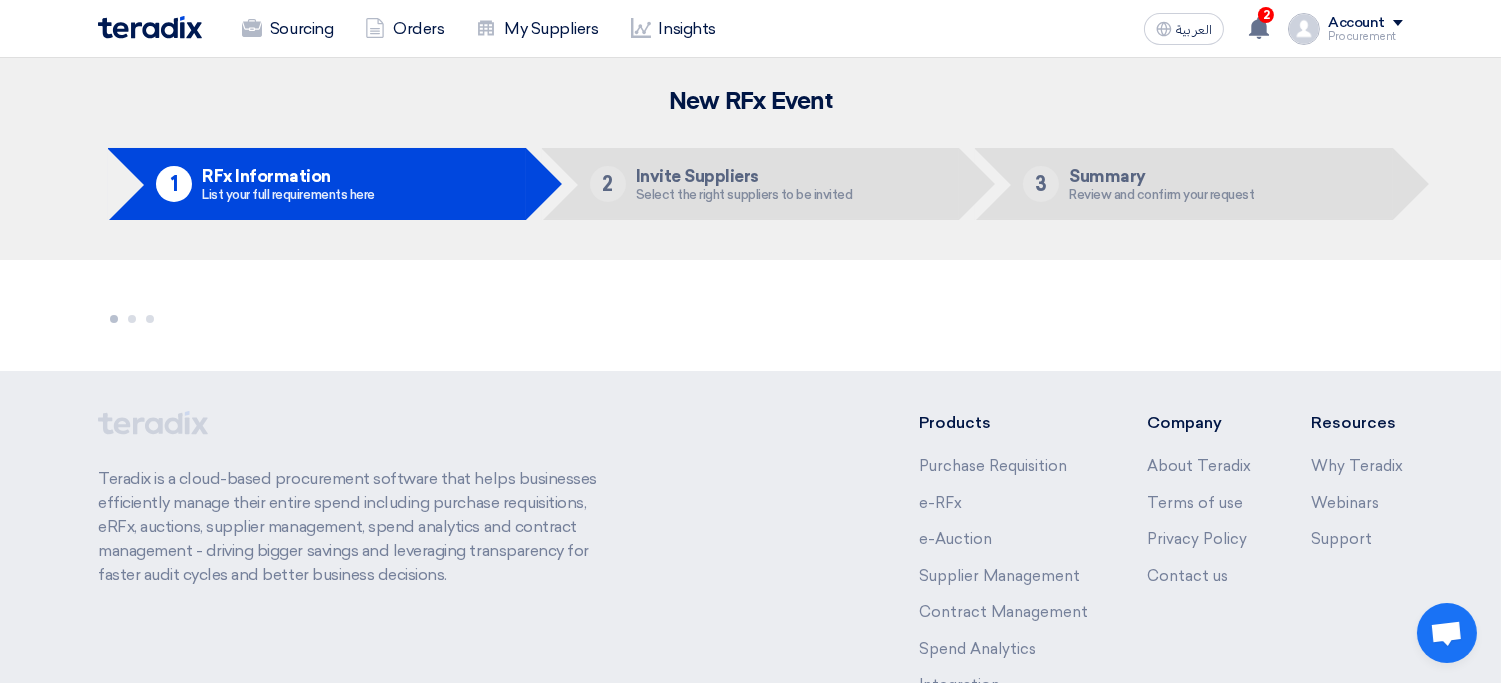 click on "New RFx Event" 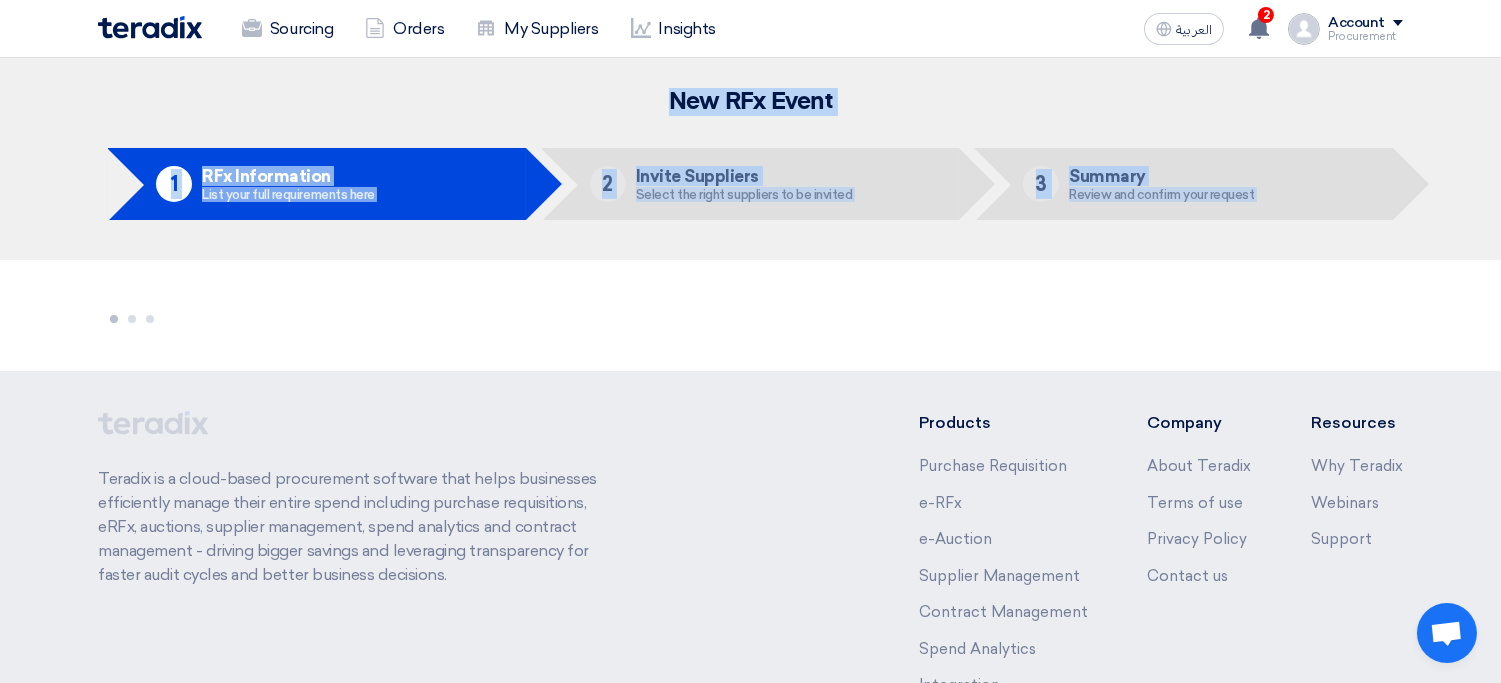 drag, startPoint x: 896, startPoint y: 110, endPoint x: 1295, endPoint y: 191, distance: 407.1388 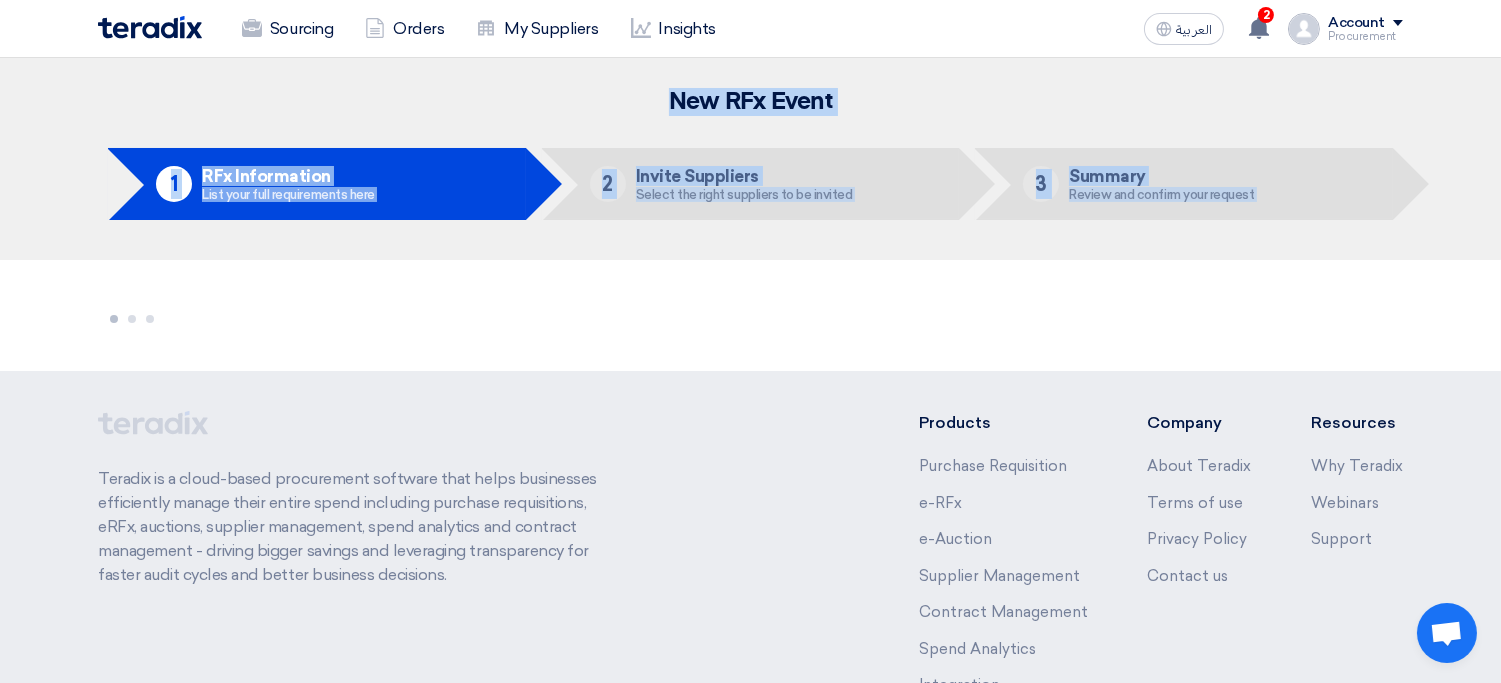 click on "New RFx Event
1
RFx Information
List your full requirements here
2
Invite Suppliers
Select the right suppliers to be invited
3
Summary
Review and confirm your request" 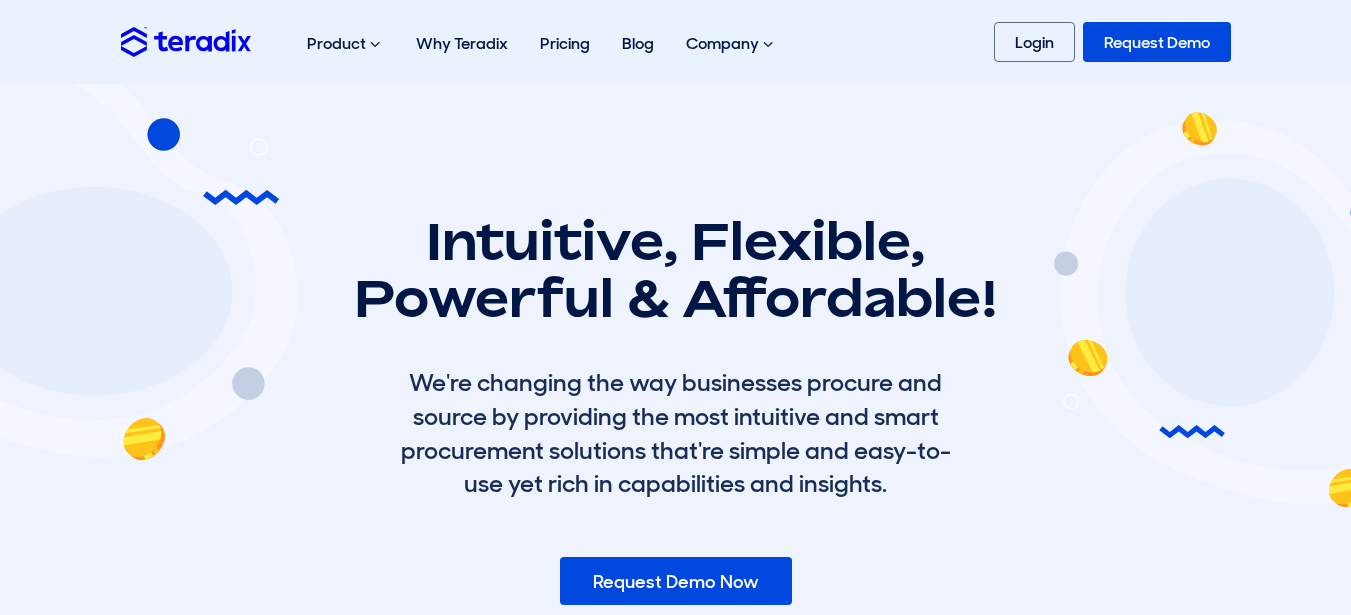 scroll, scrollTop: 0, scrollLeft: 0, axis: both 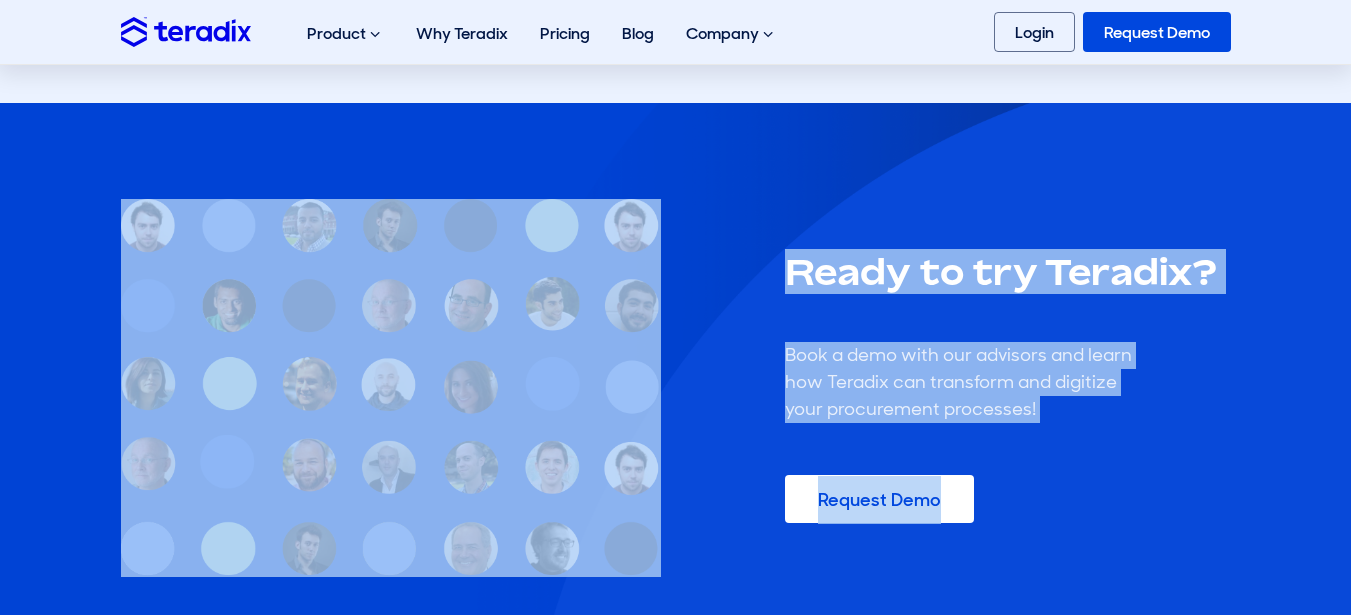 drag, startPoint x: 103, startPoint y: 201, endPoint x: 691, endPoint y: 414, distance: 625.39026 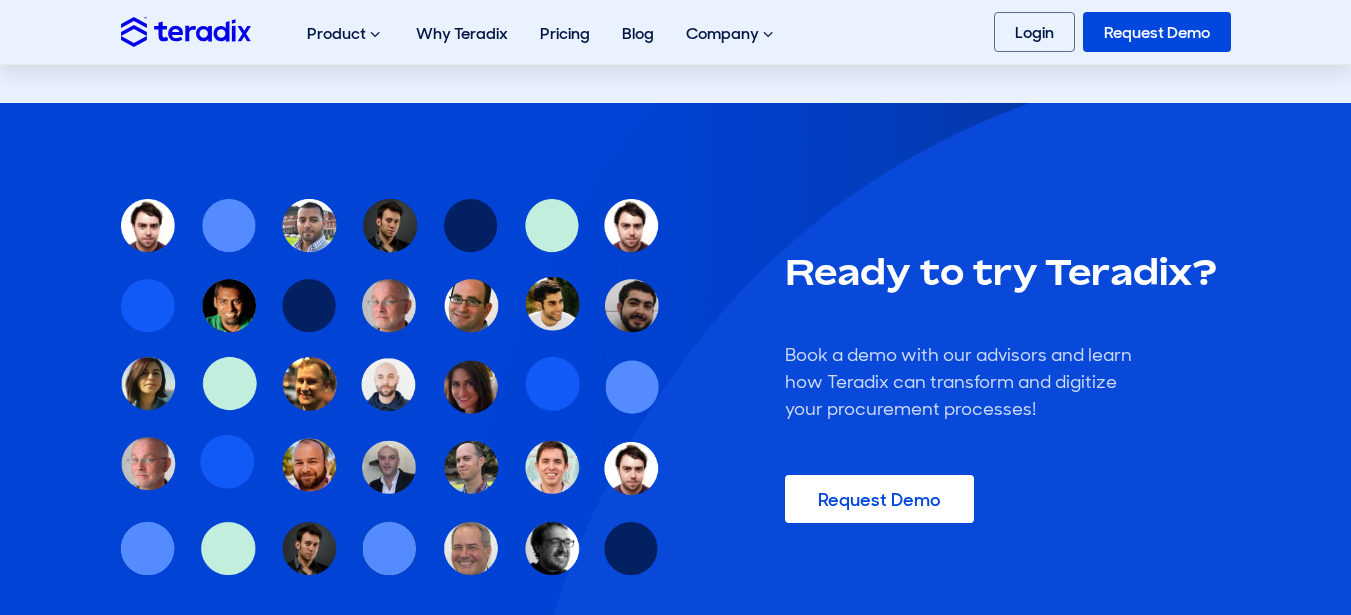 click on "Ready to try Teradix?
Book a demo with our advisors and learn how Teradix can transform and digitize your procurement processes!
Request Demo" at bounding box center [676, 388] 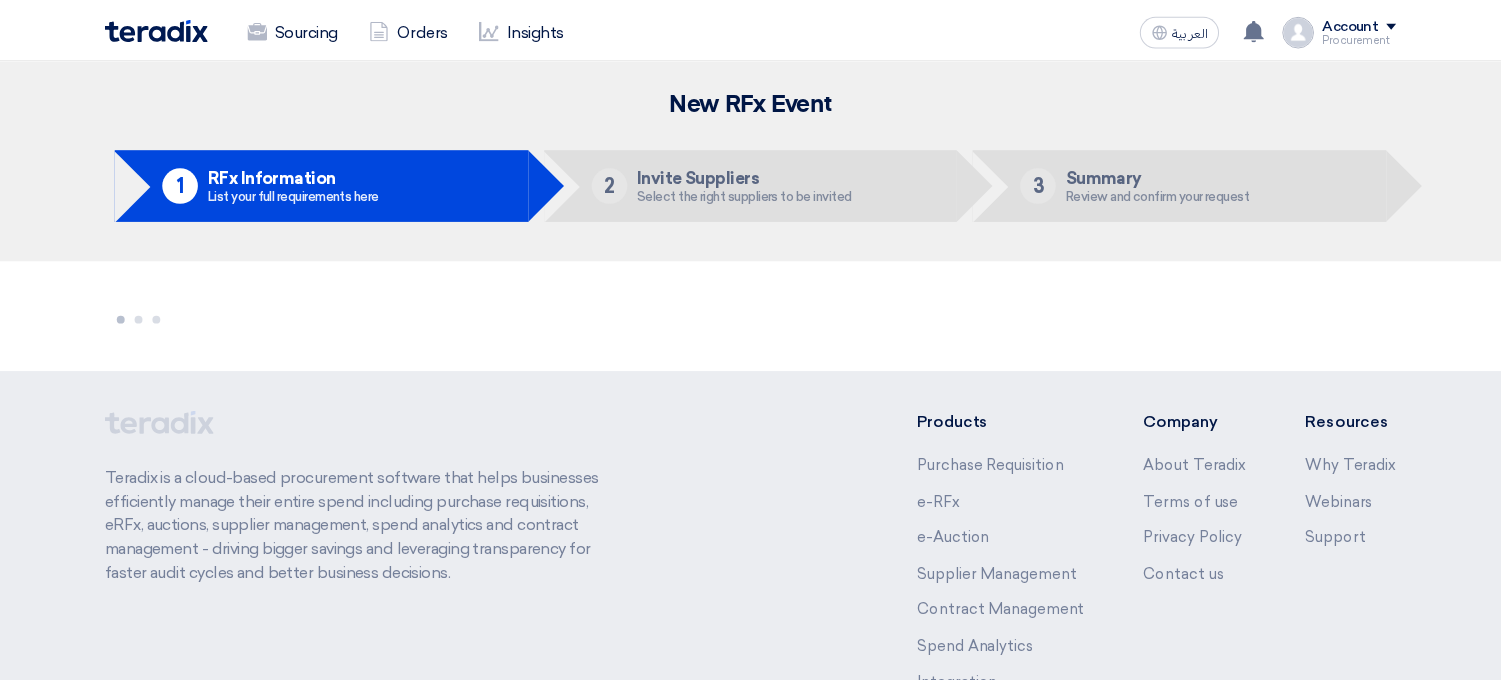 scroll, scrollTop: 0, scrollLeft: 0, axis: both 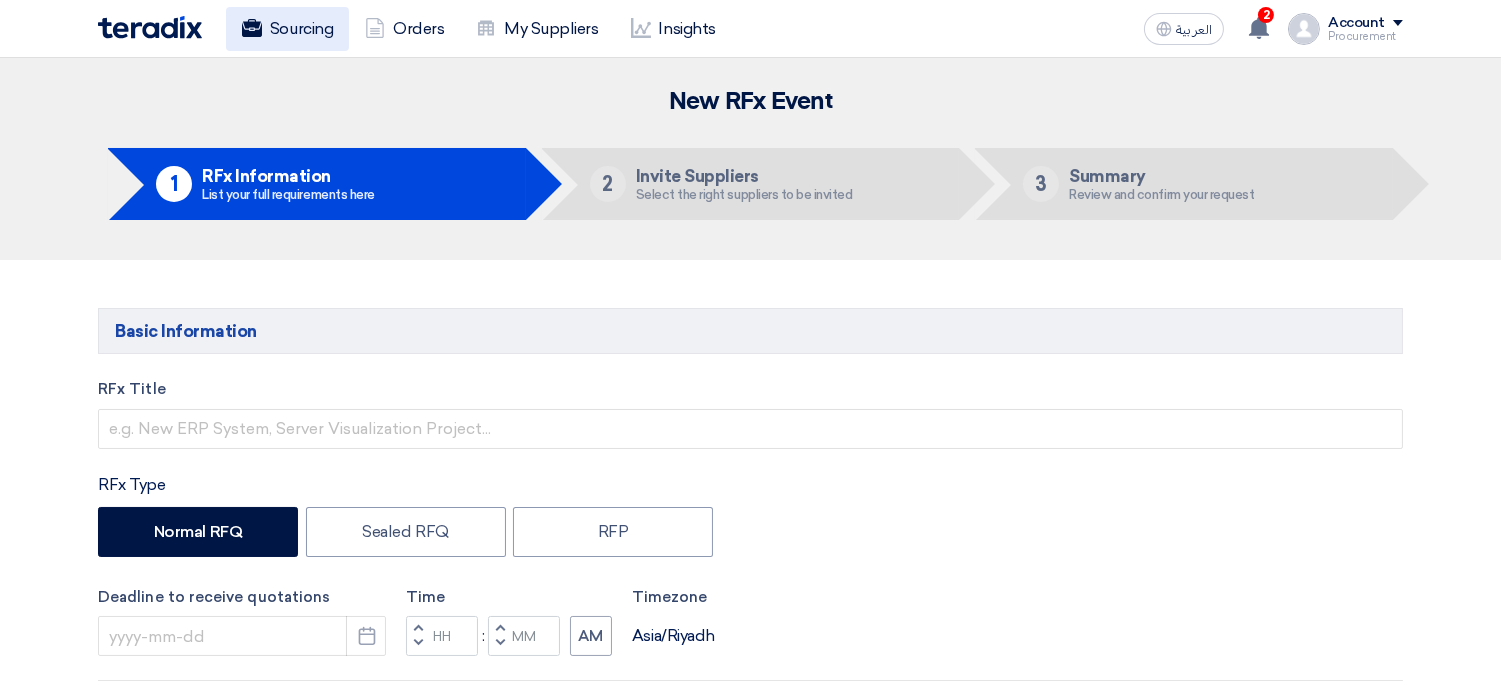 click on "Sourcing" 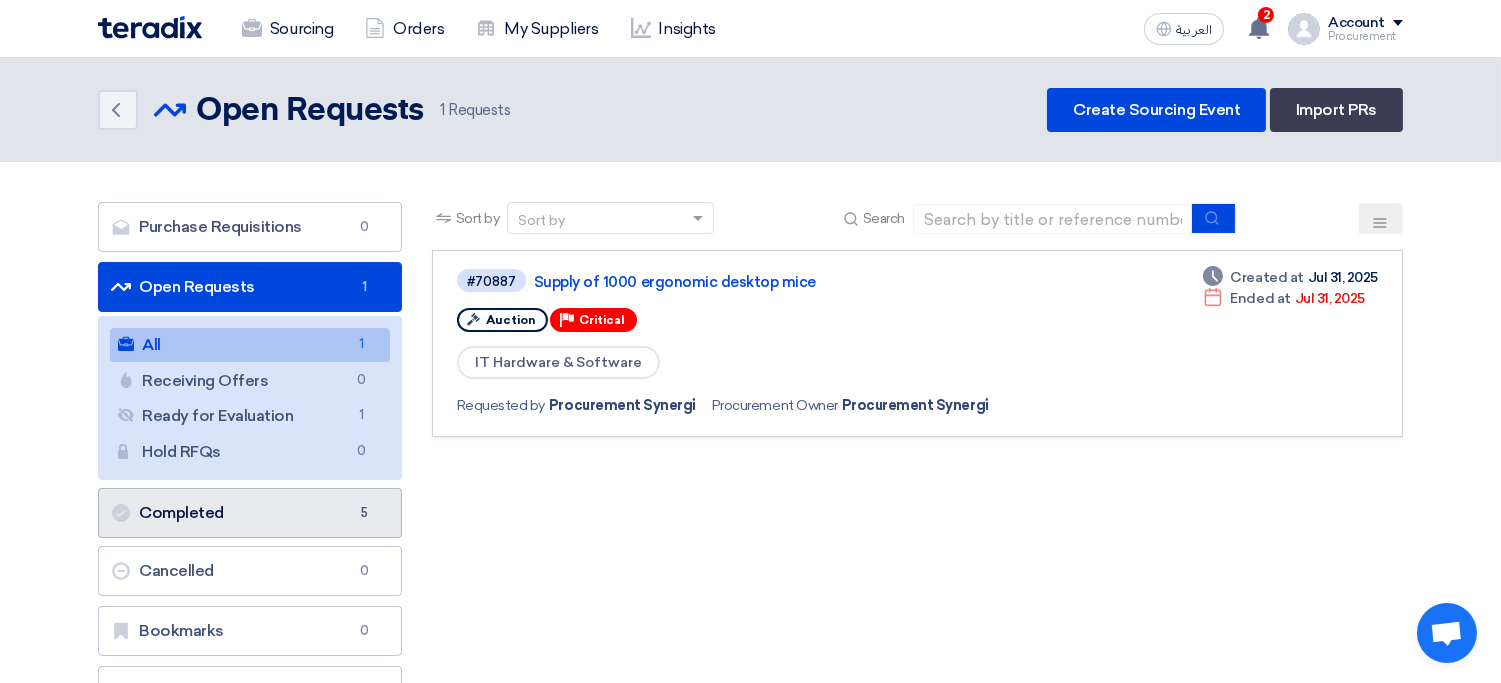 click on "Completed
Completed
5" 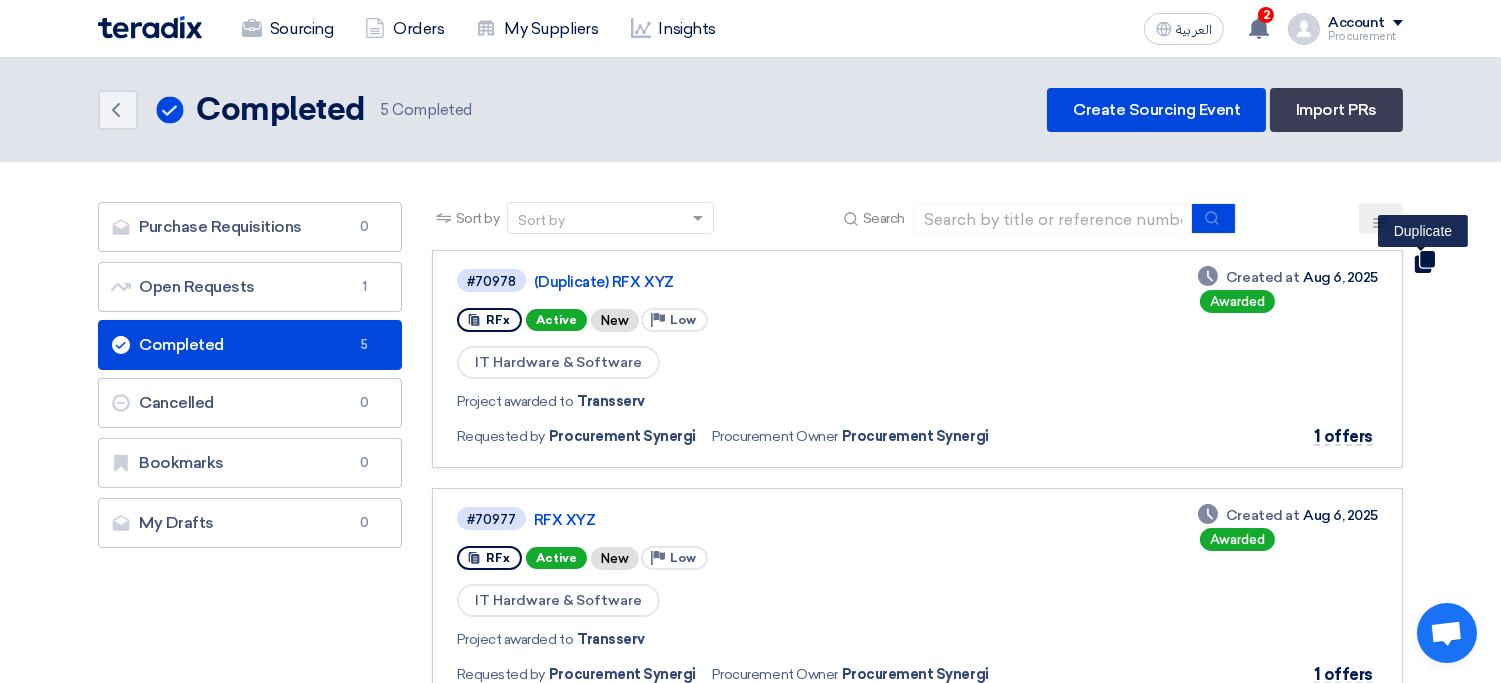 click 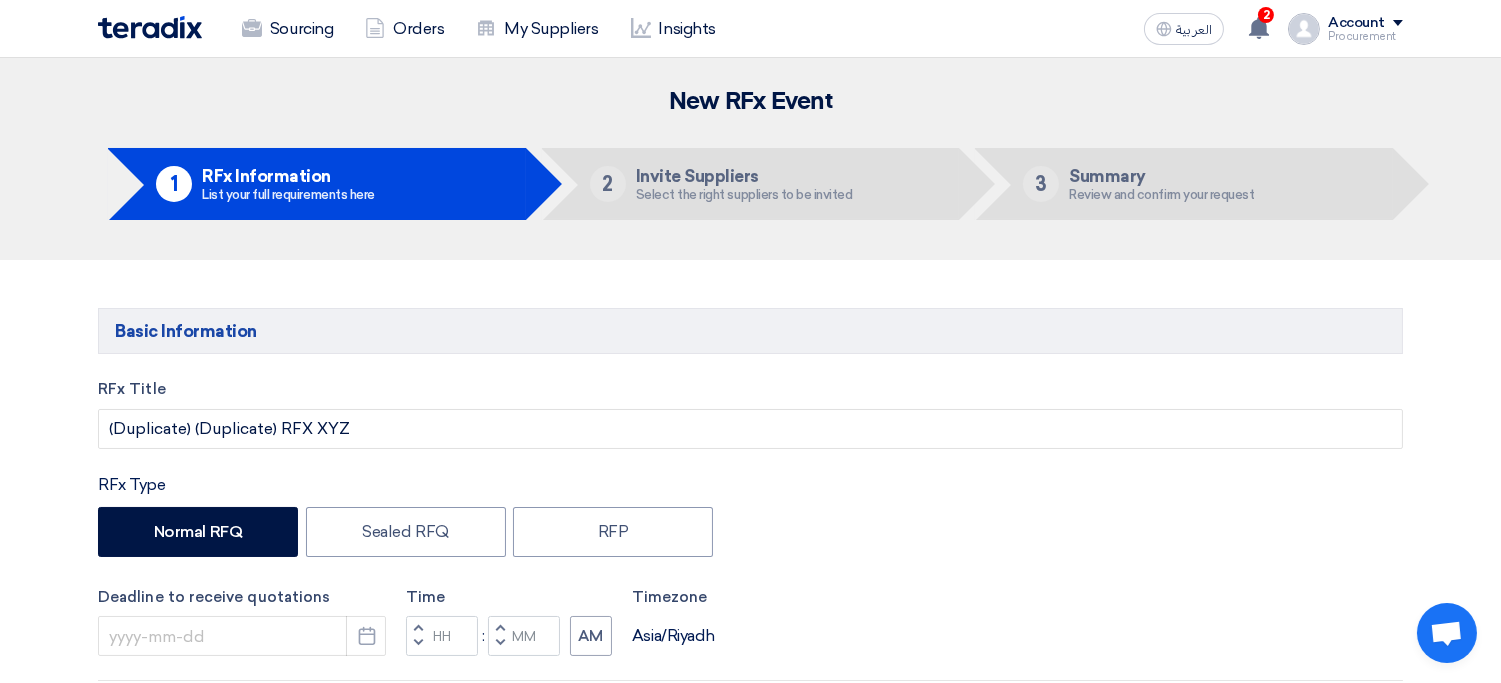 type on "8/11/2033" 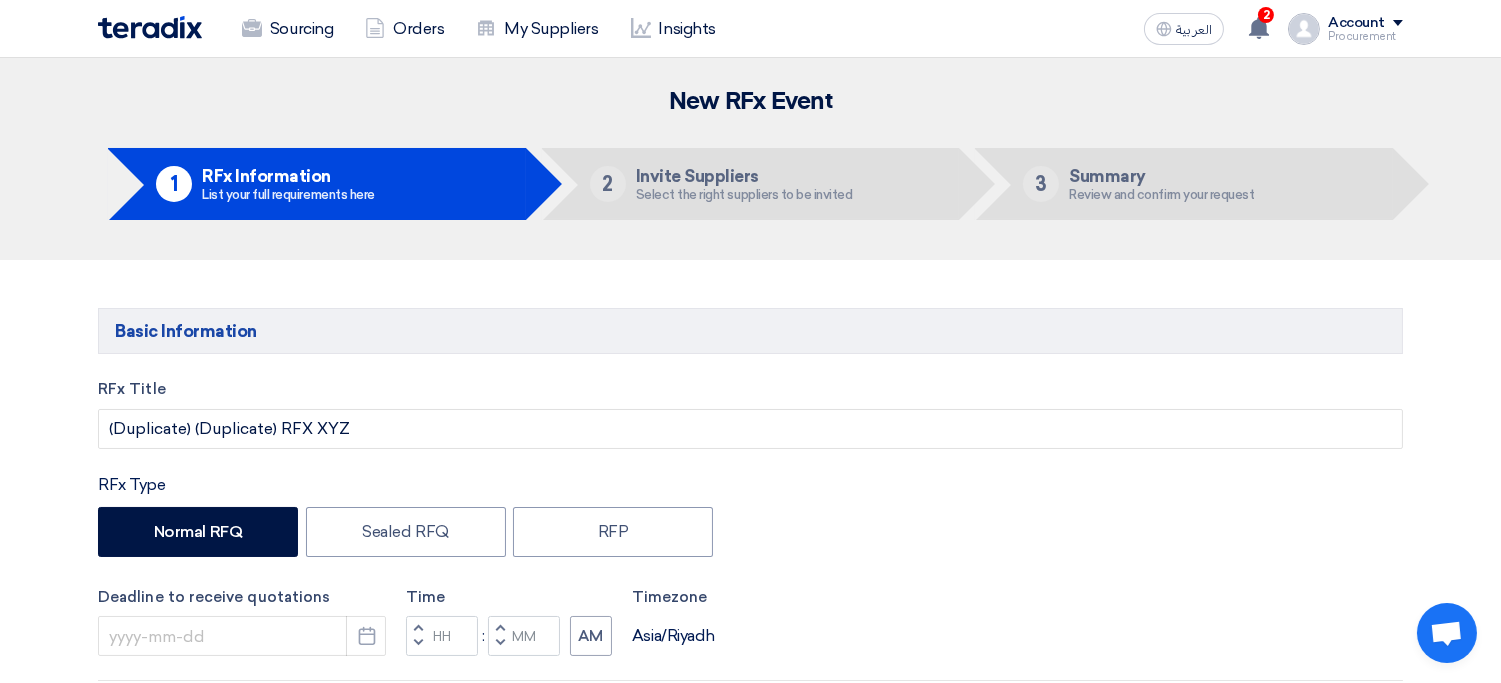 type on "09" 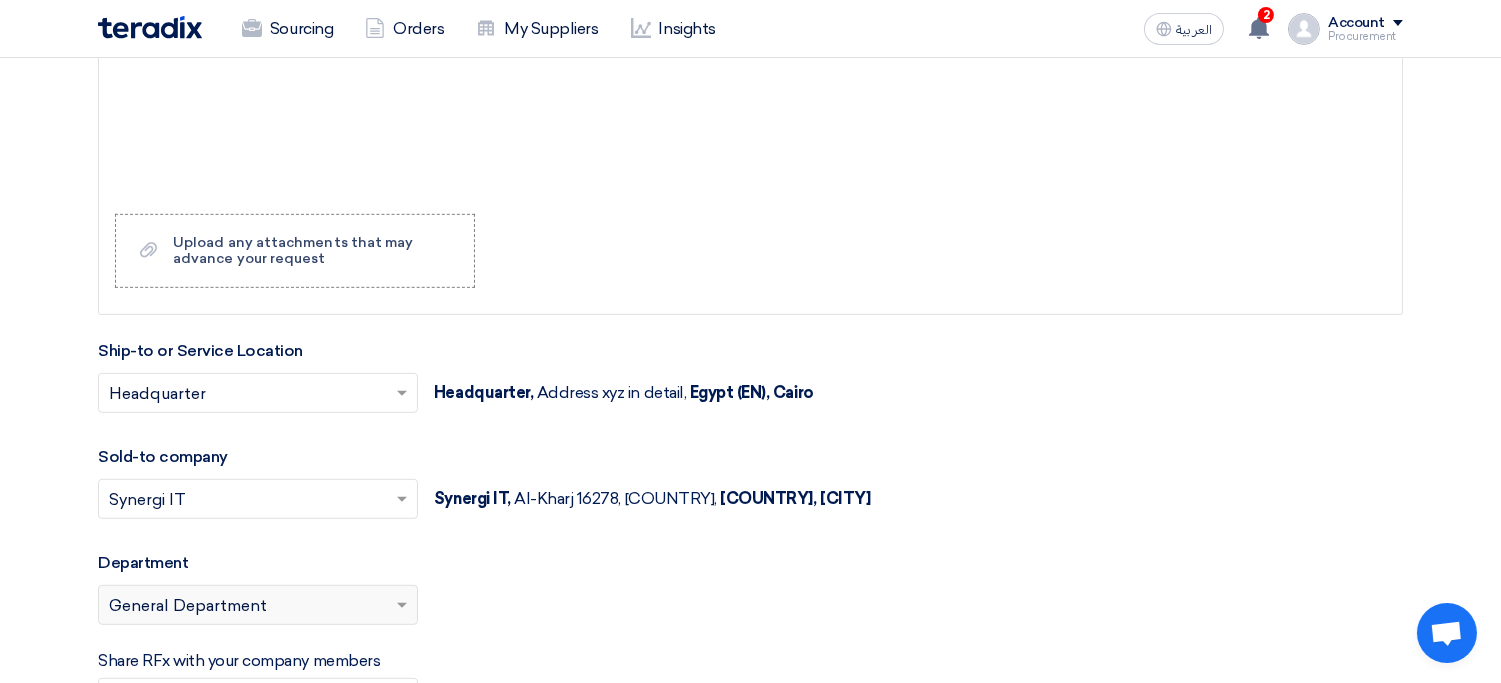 scroll, scrollTop: 3505, scrollLeft: 0, axis: vertical 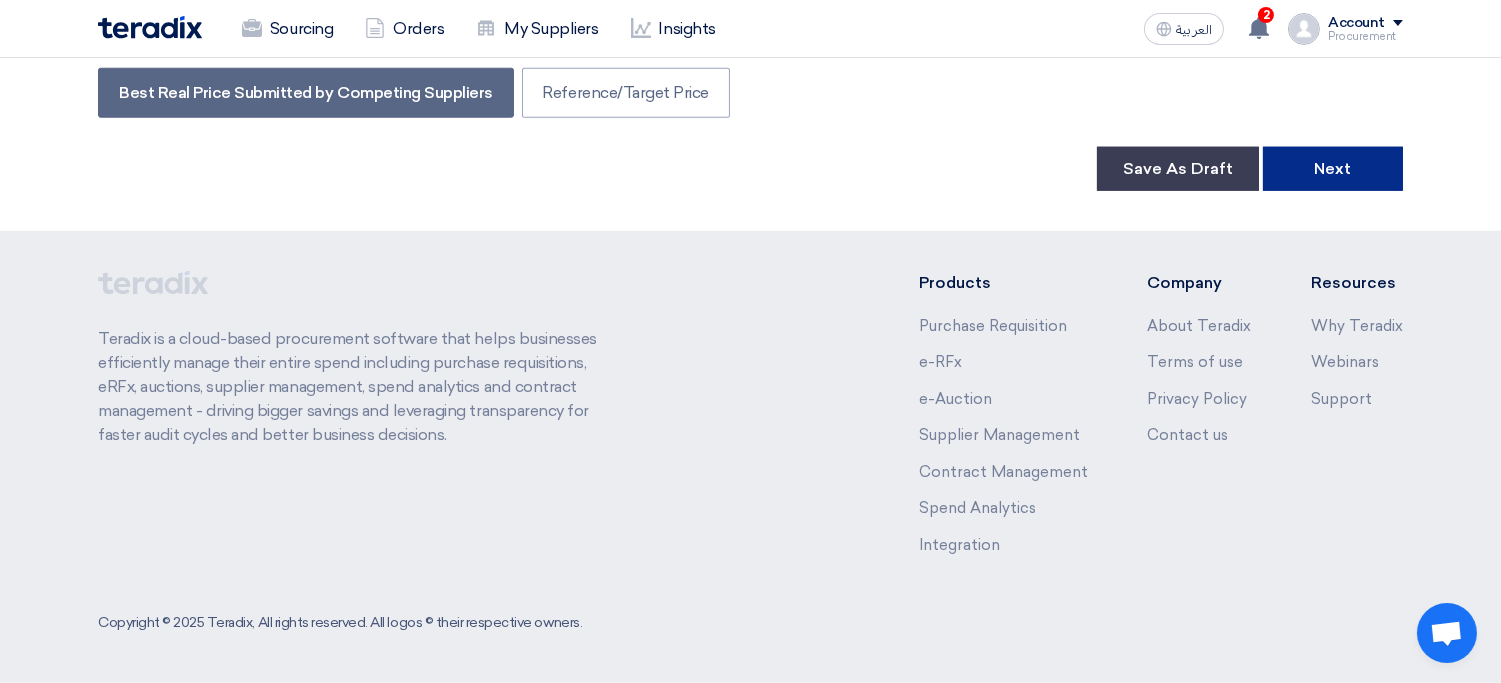 click on "Next" 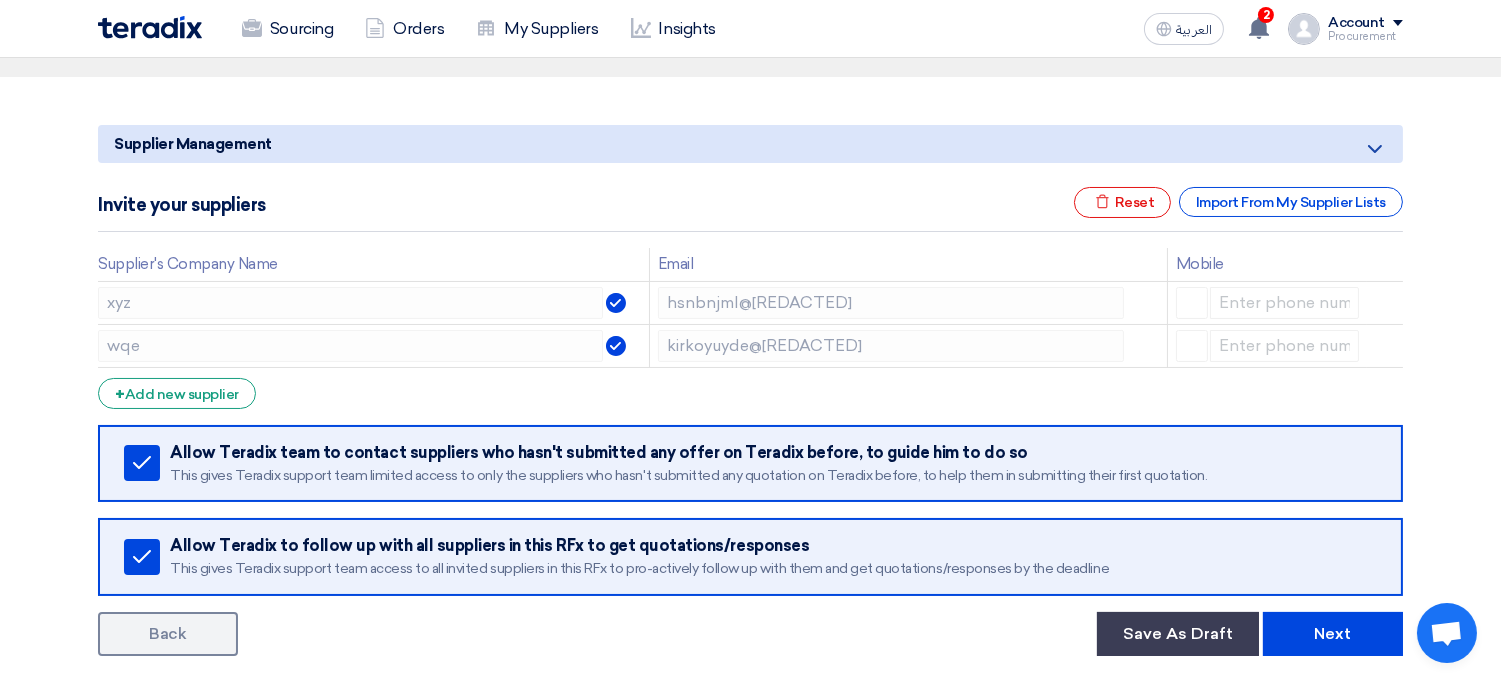 scroll, scrollTop: 224, scrollLeft: 0, axis: vertical 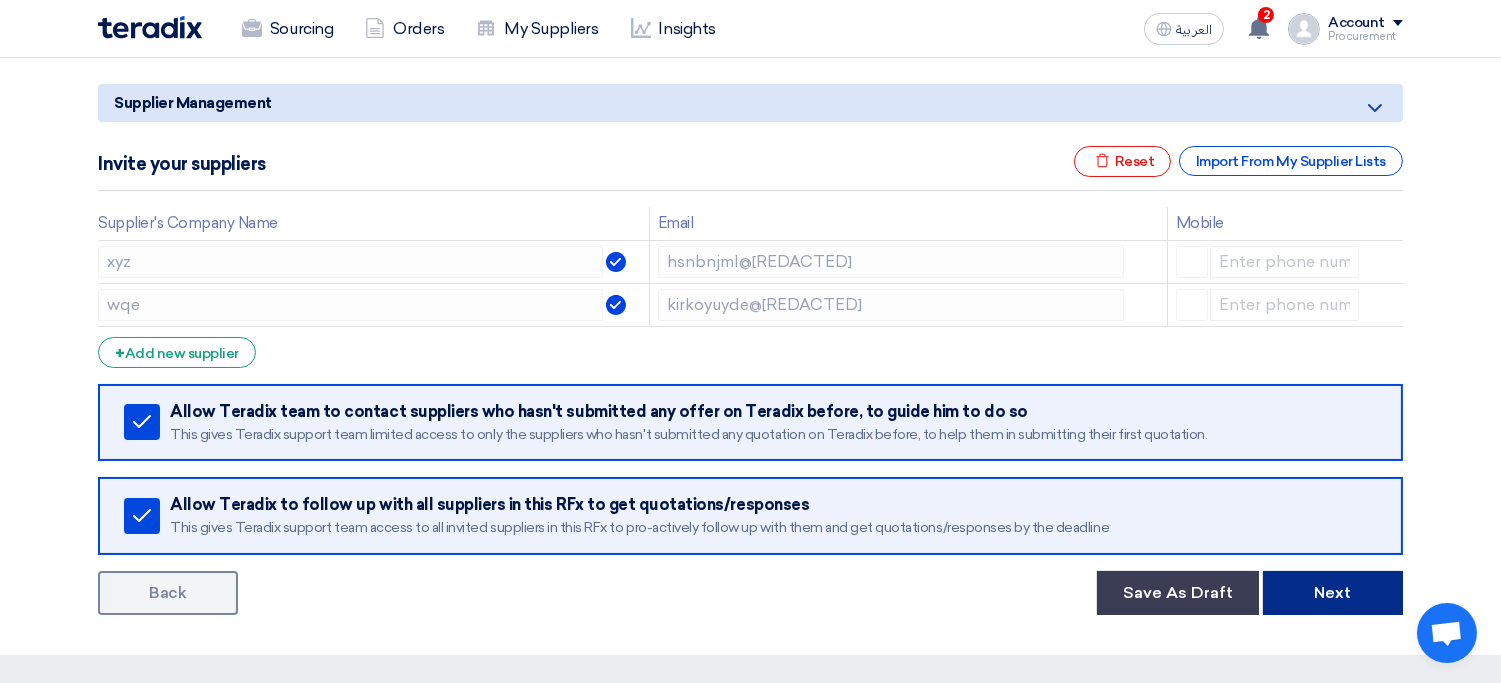 click on "Next" 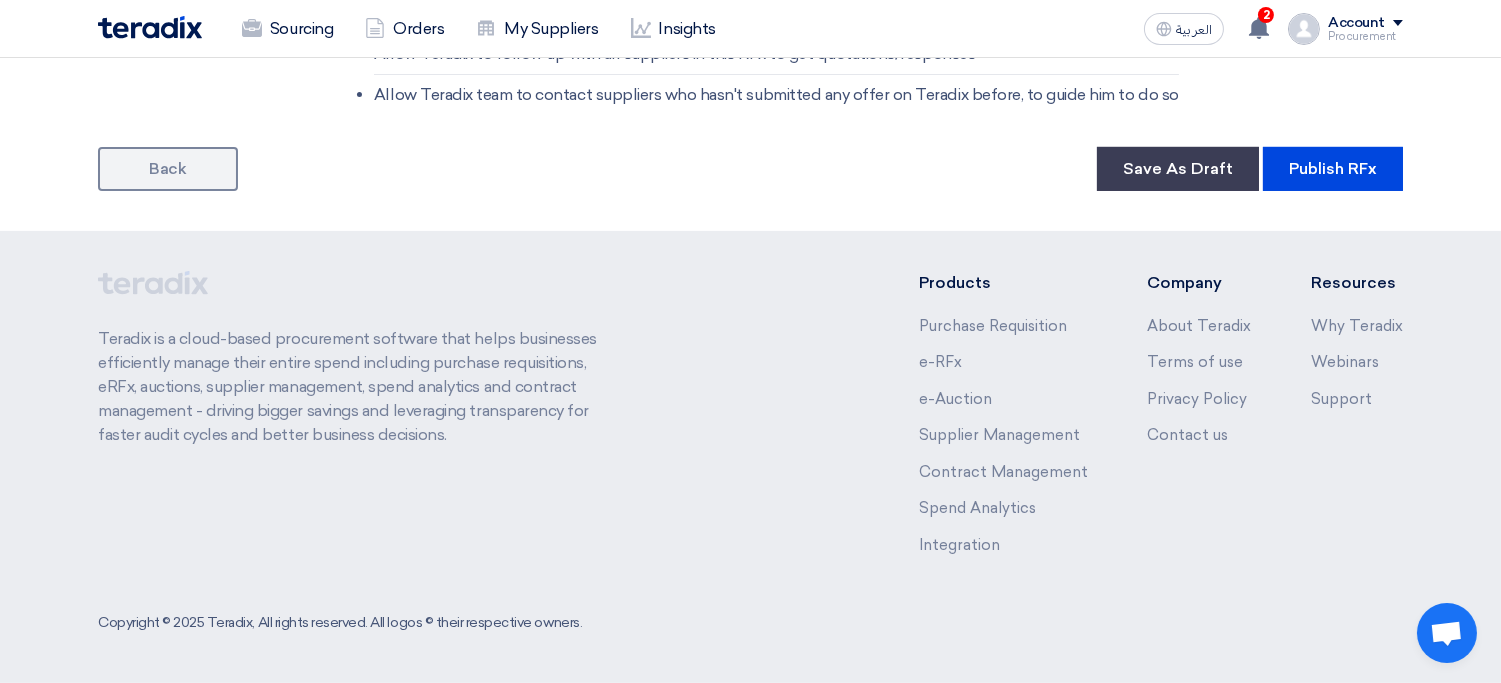 scroll, scrollTop: 1426, scrollLeft: 0, axis: vertical 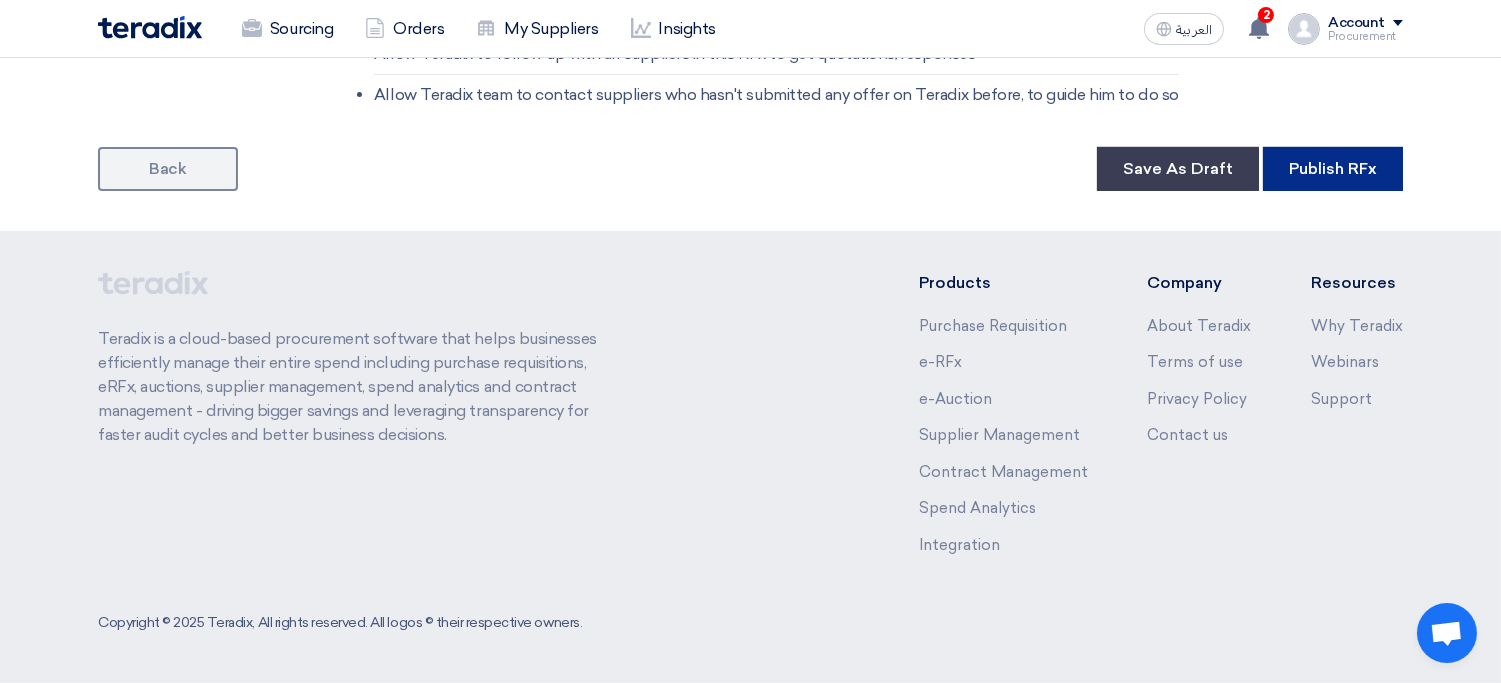 click on "Publish RFx" 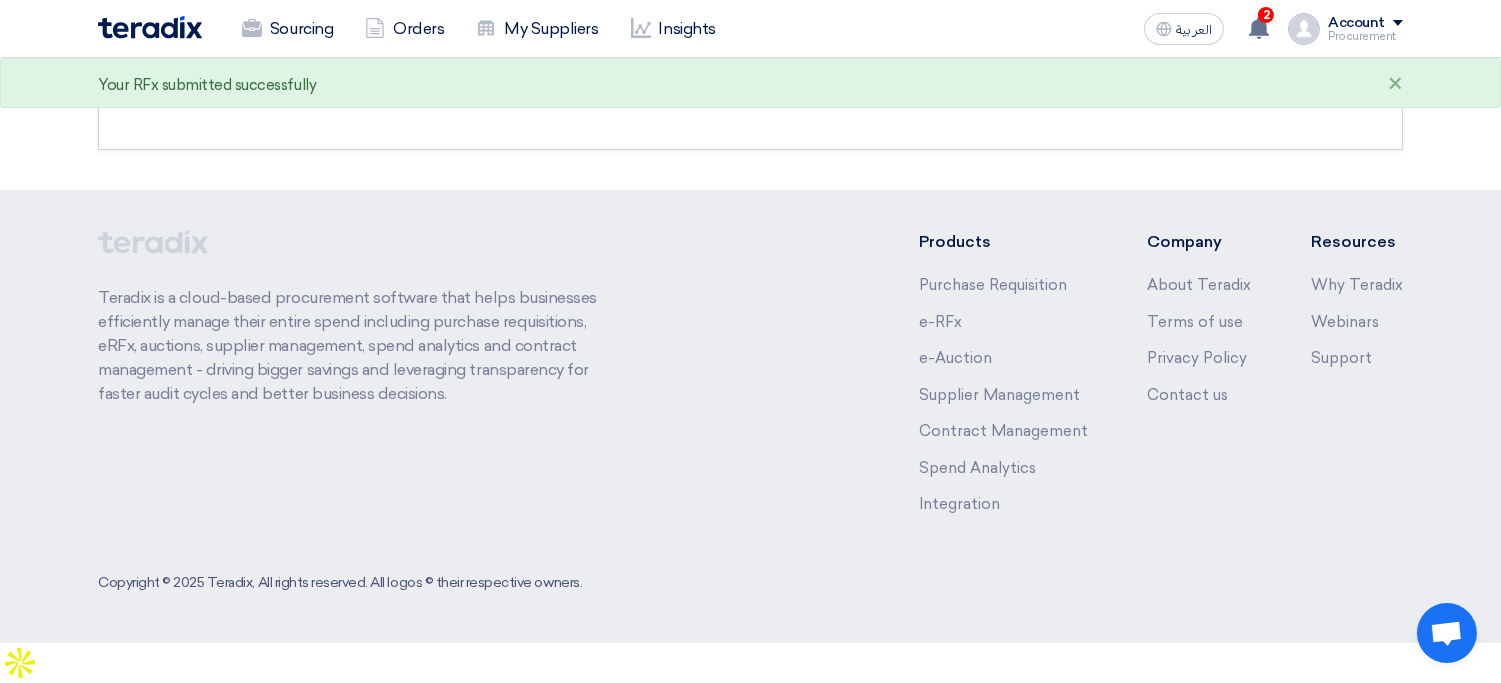 scroll, scrollTop: 0, scrollLeft: 0, axis: both 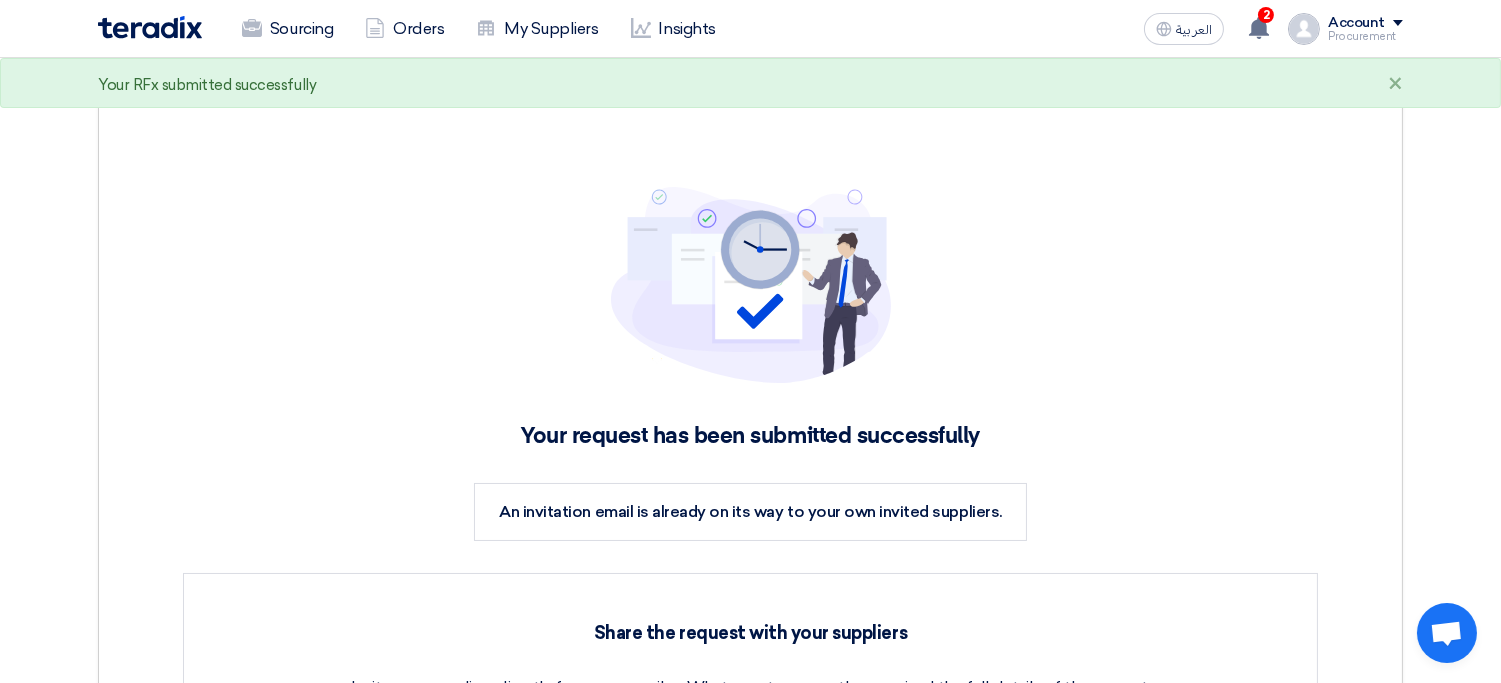 click on "Share the request with your suppliers
Invite your suppliers directly from your email or Whatsapp to ensure they received the full details of the request.
#
Supplier Name
Email
Phone
Send email to all suppliers
1
xyz
hsnbnjml@[REDACTED]
Send email to supplier
wqe" 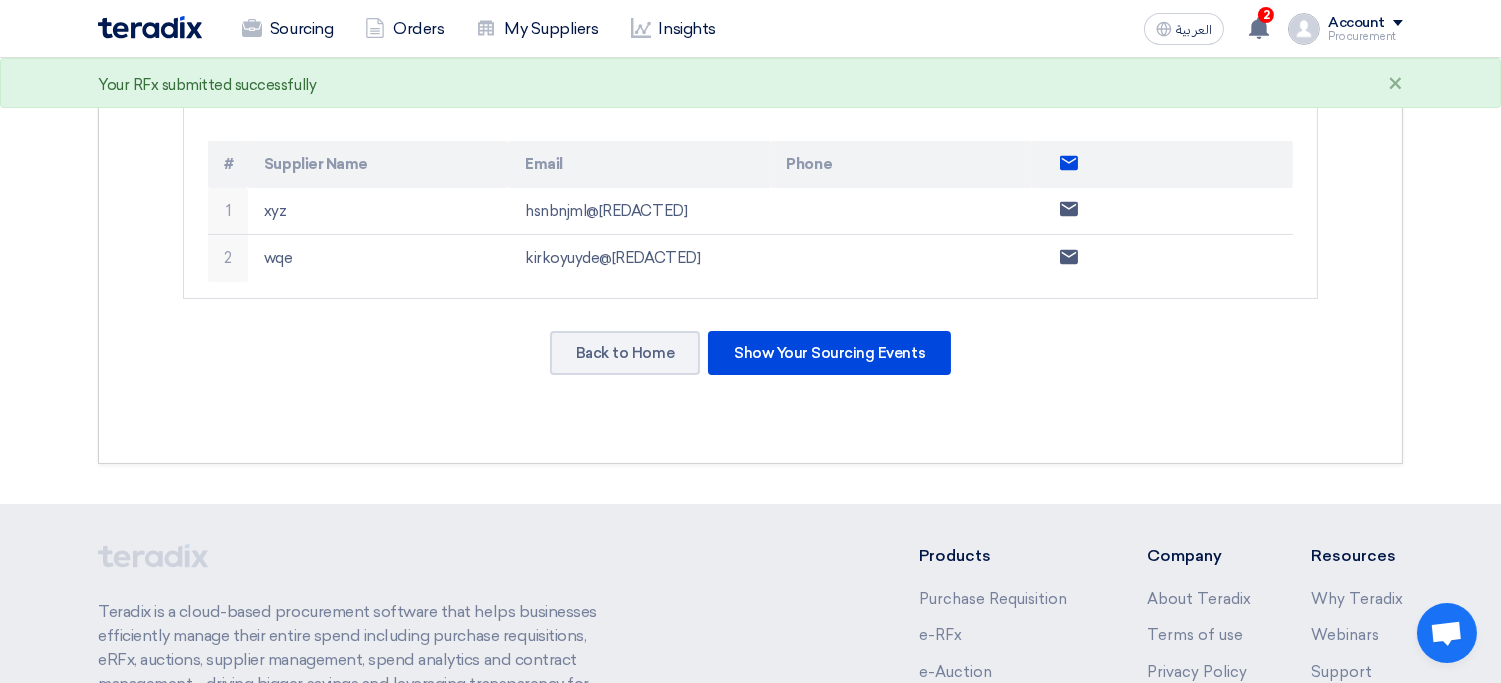scroll, scrollTop: 578, scrollLeft: 0, axis: vertical 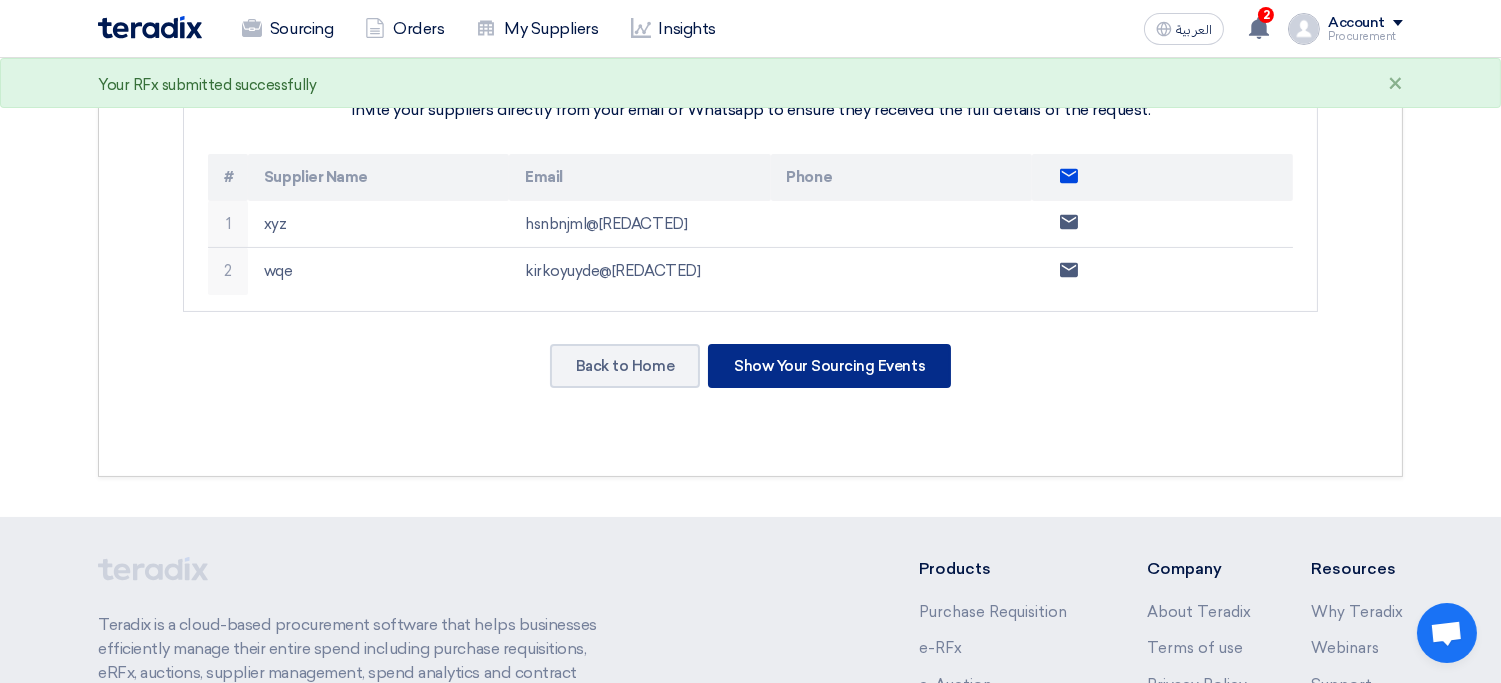 drag, startPoint x: 795, startPoint y: 396, endPoint x: 768, endPoint y: 376, distance: 33.600594 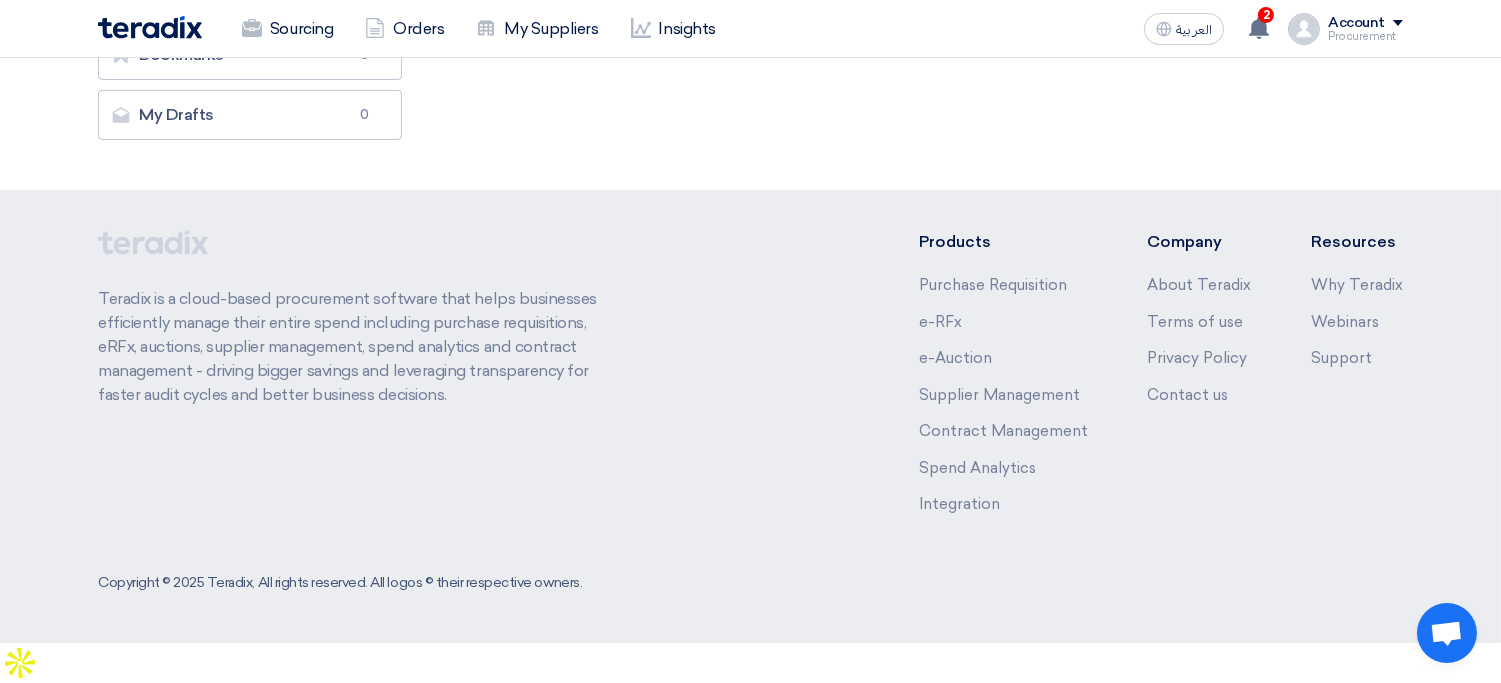 scroll, scrollTop: 0, scrollLeft: 0, axis: both 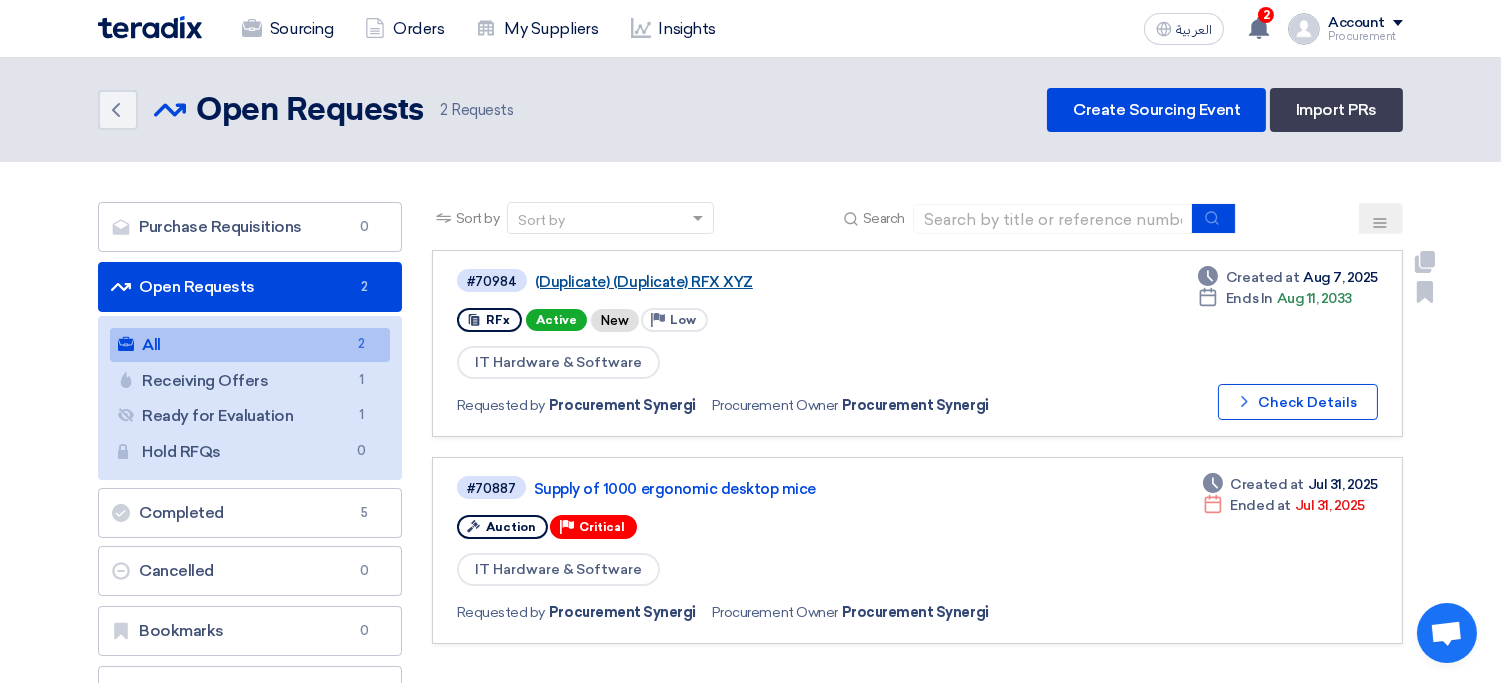 click on "(Duplicate) (Duplicate) RFX XYZ" 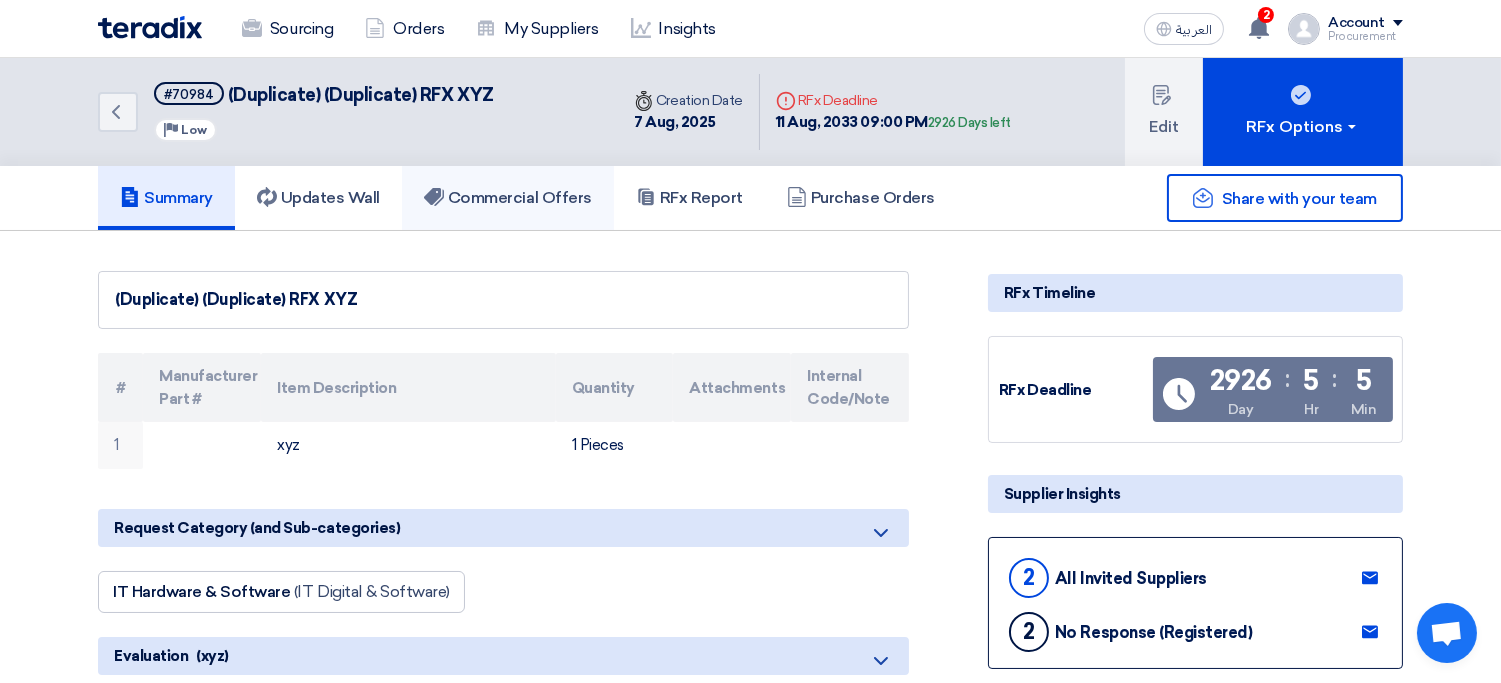 click on "Commercial Offers" 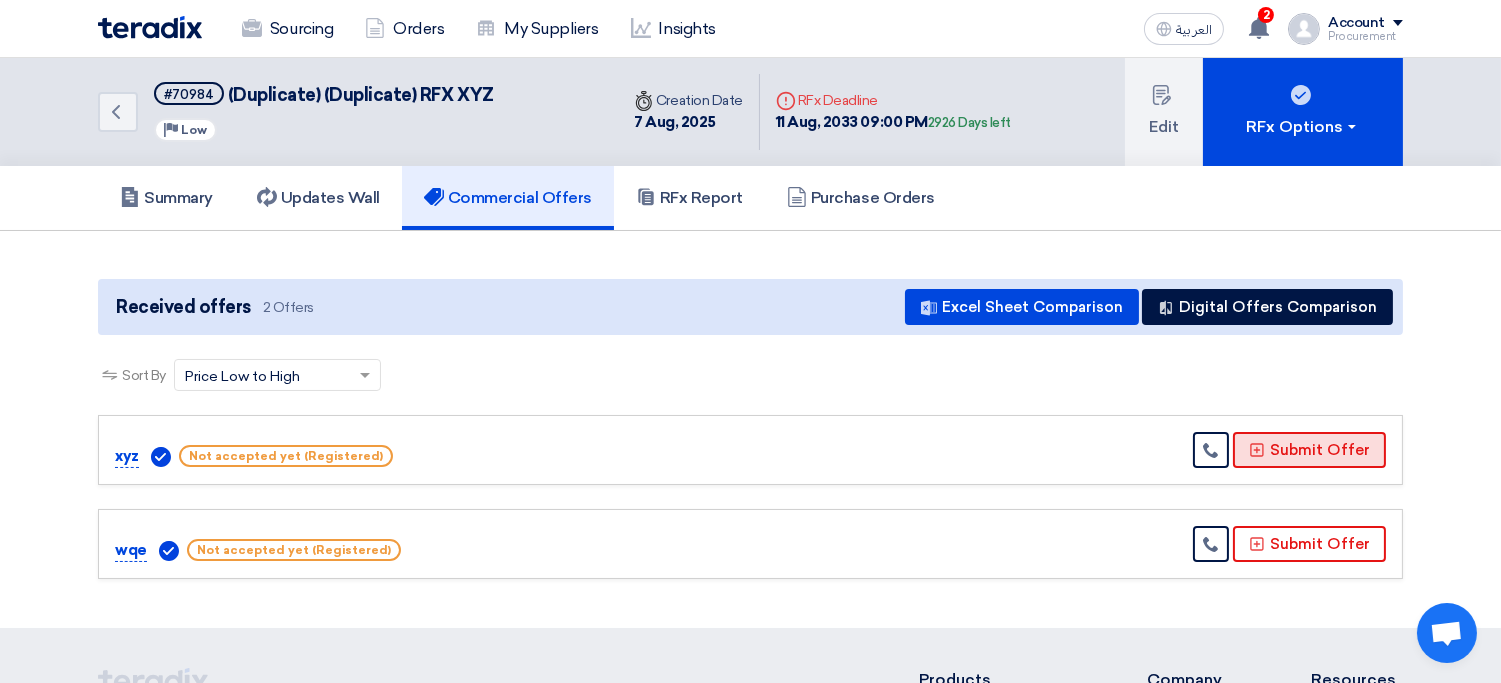 click on "Submit Offer" 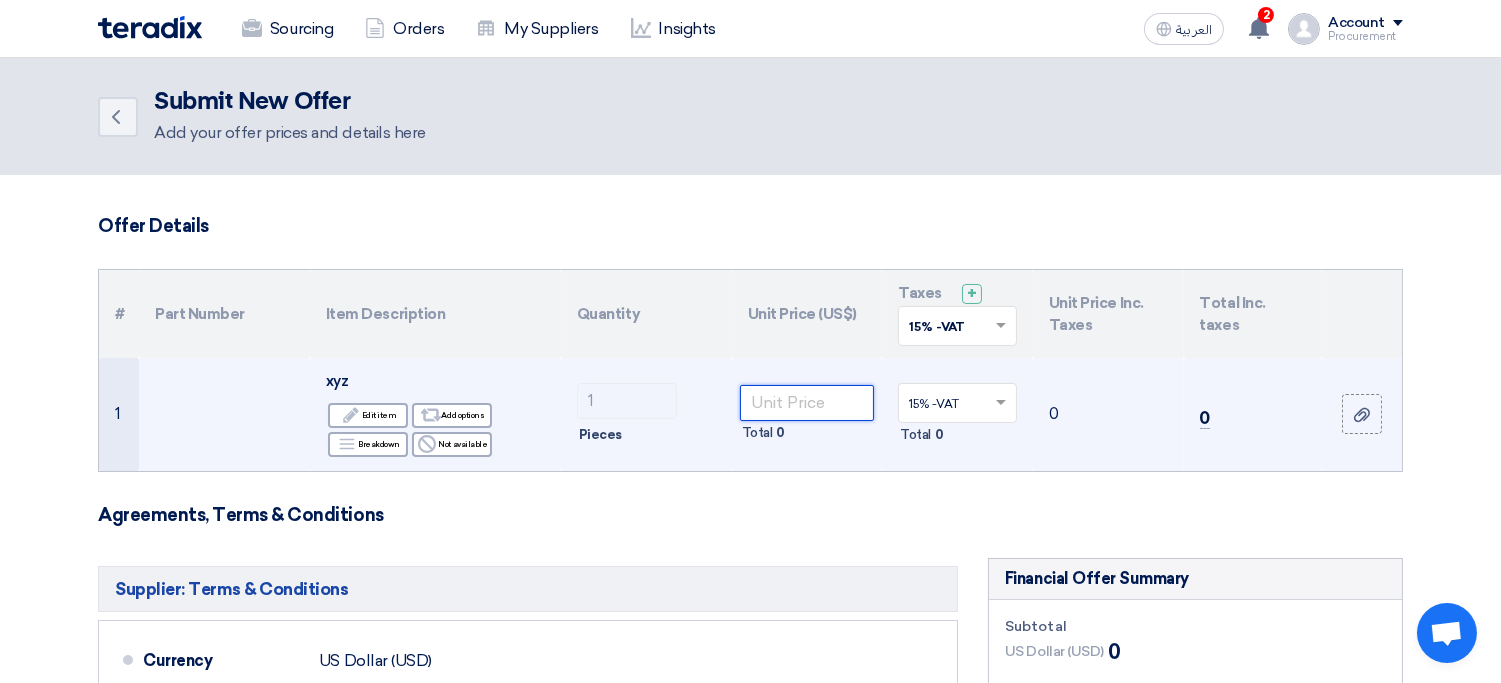 click 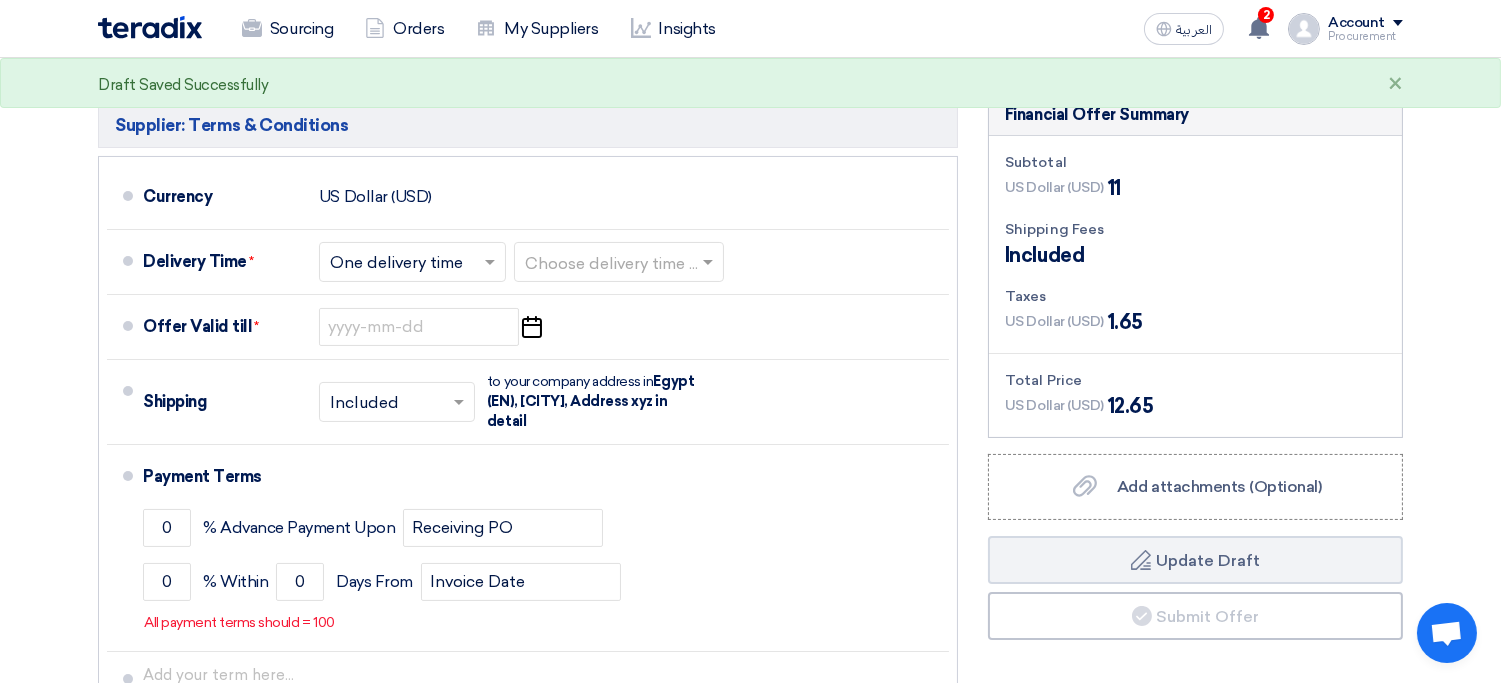 scroll, scrollTop: 360, scrollLeft: 0, axis: vertical 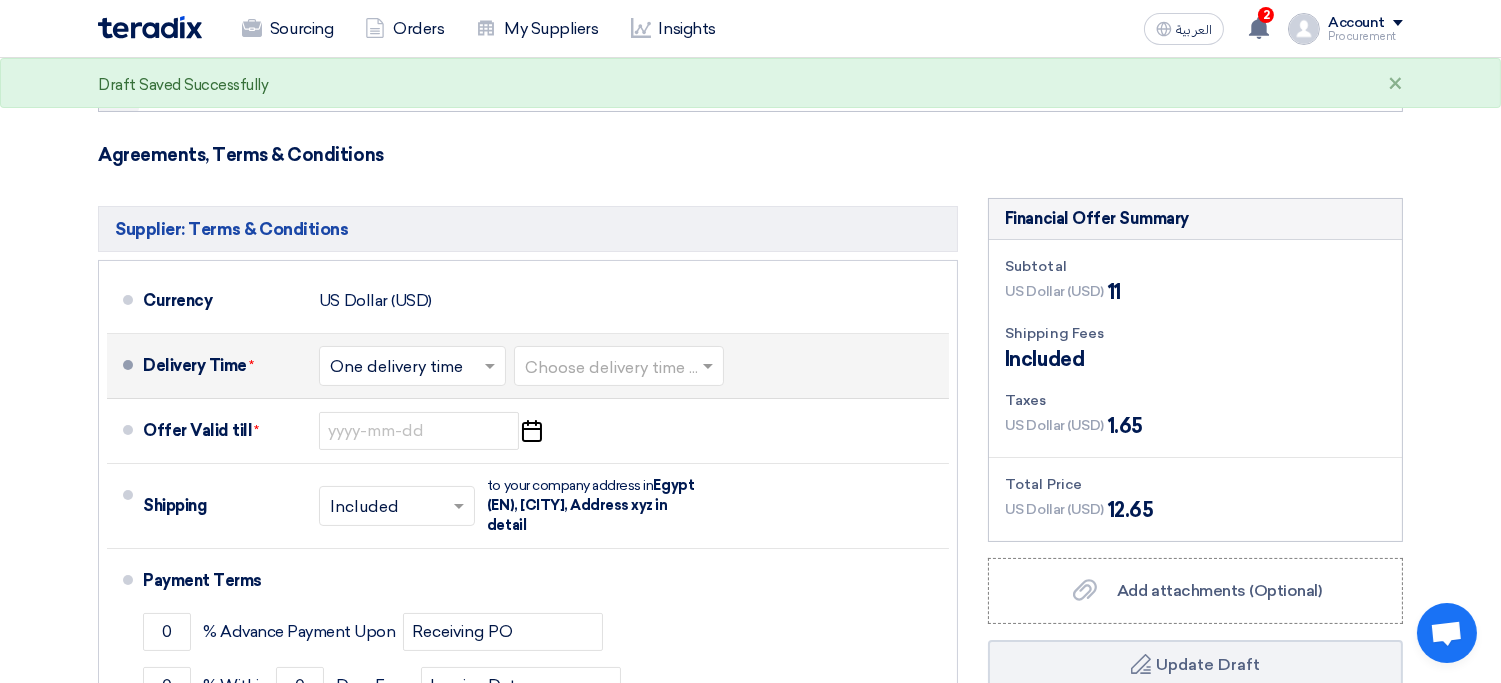 type on "11" 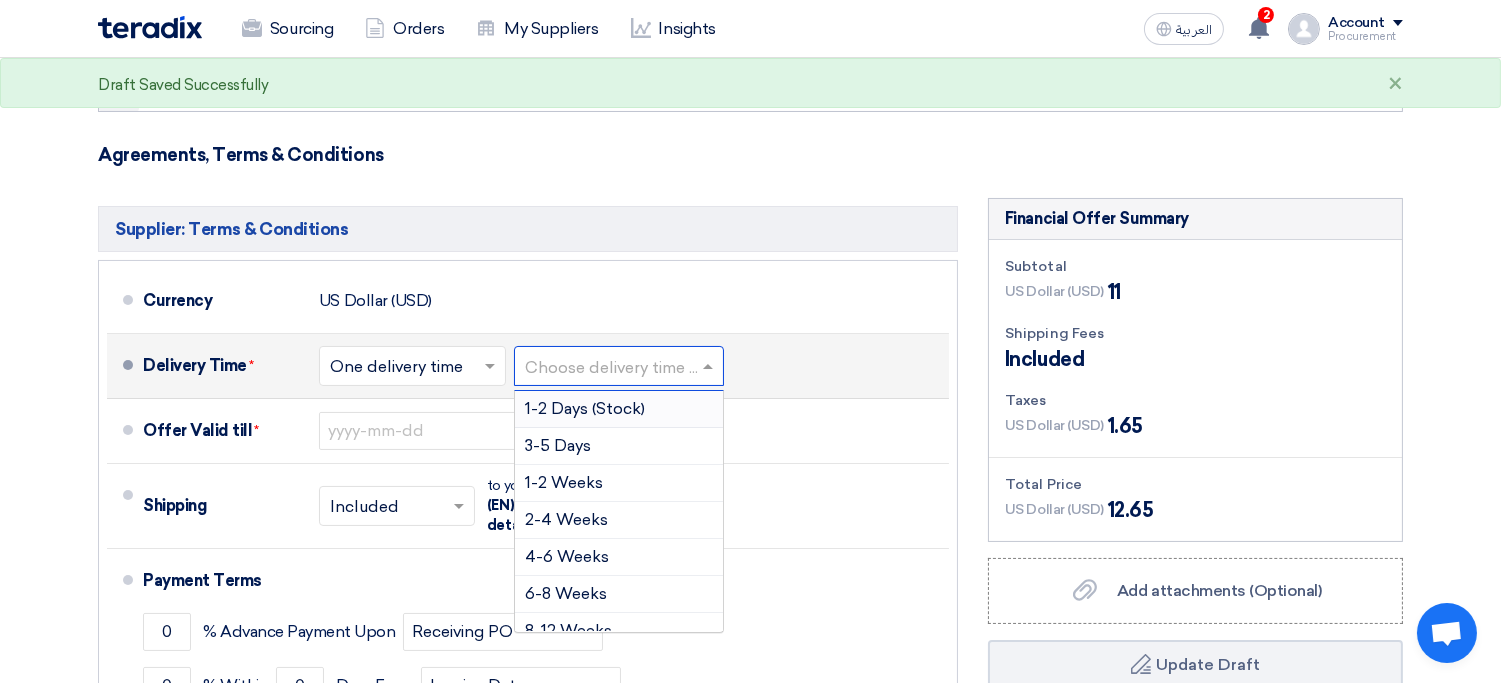 drag, startPoint x: 587, startPoint y: 360, endPoint x: 593, endPoint y: 491, distance: 131.13733 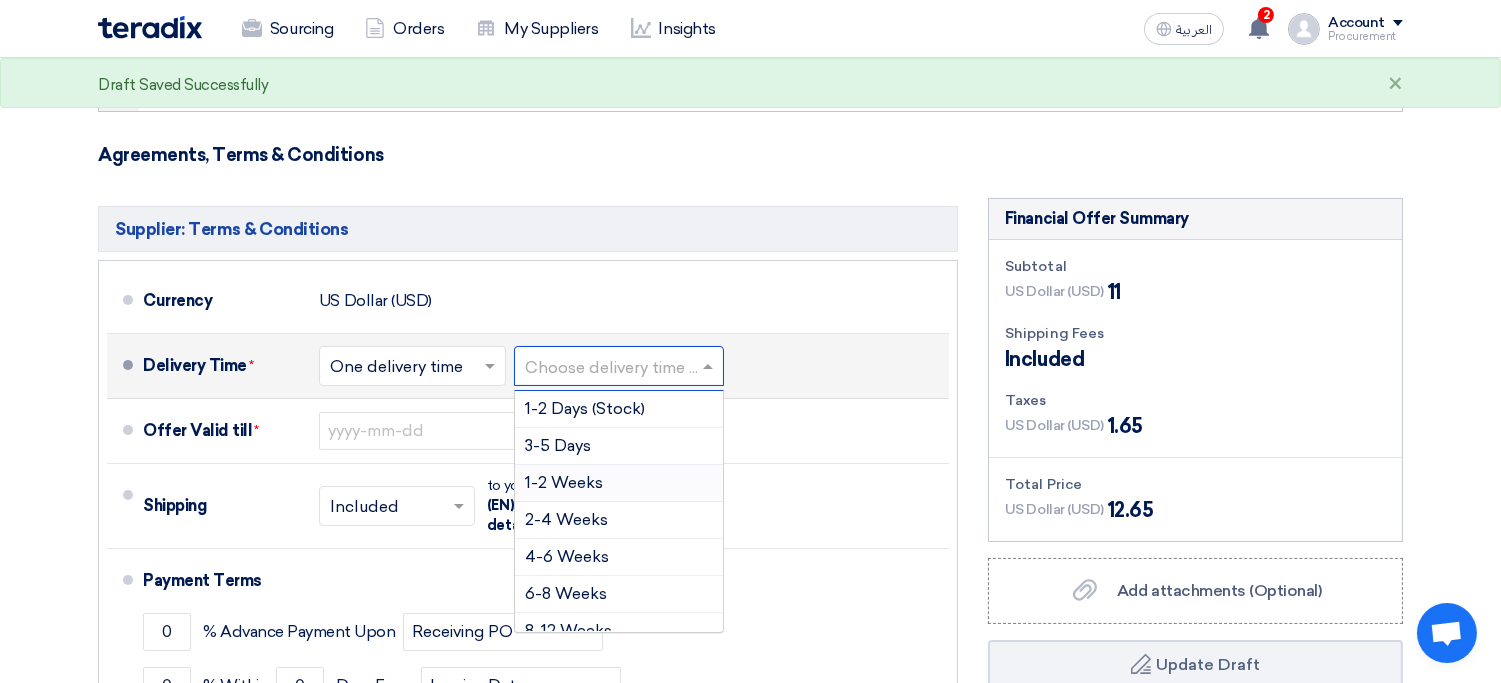 click on "1-2 Weeks" at bounding box center (564, 482) 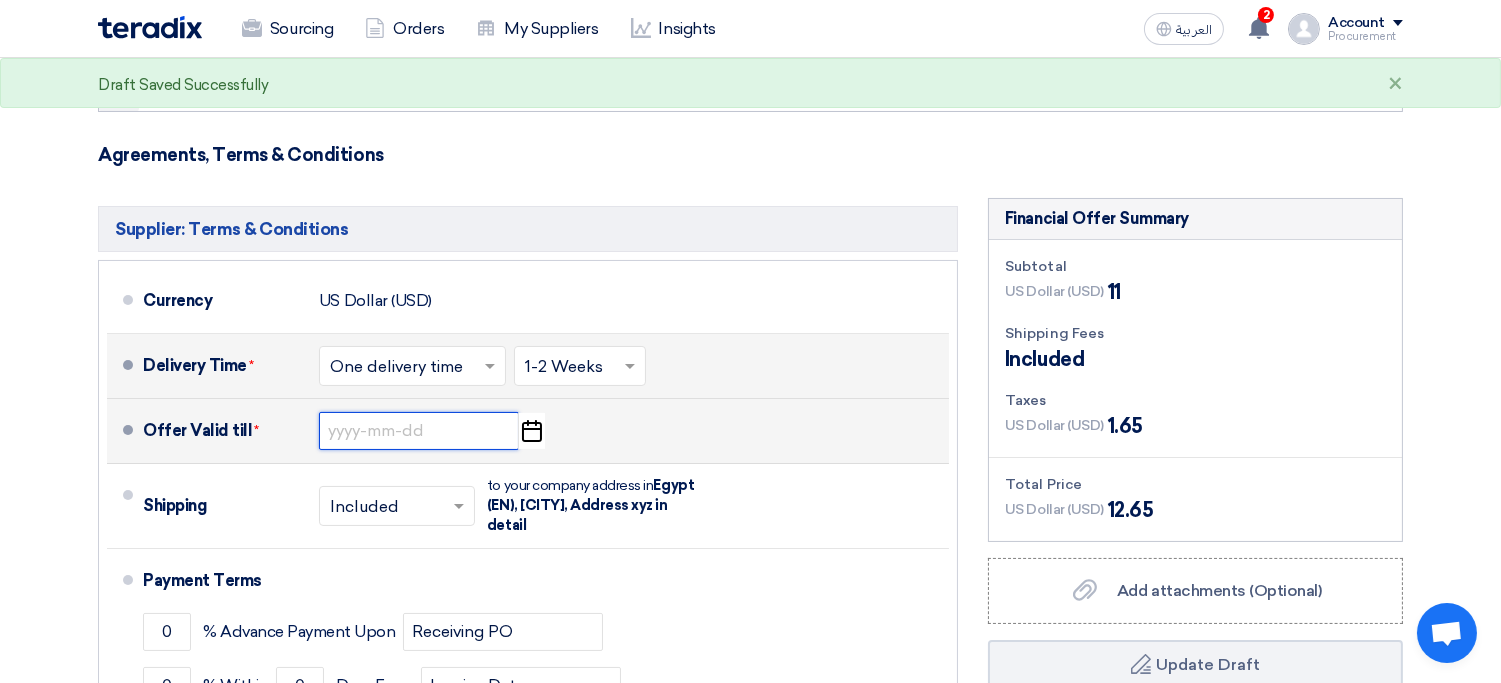 click 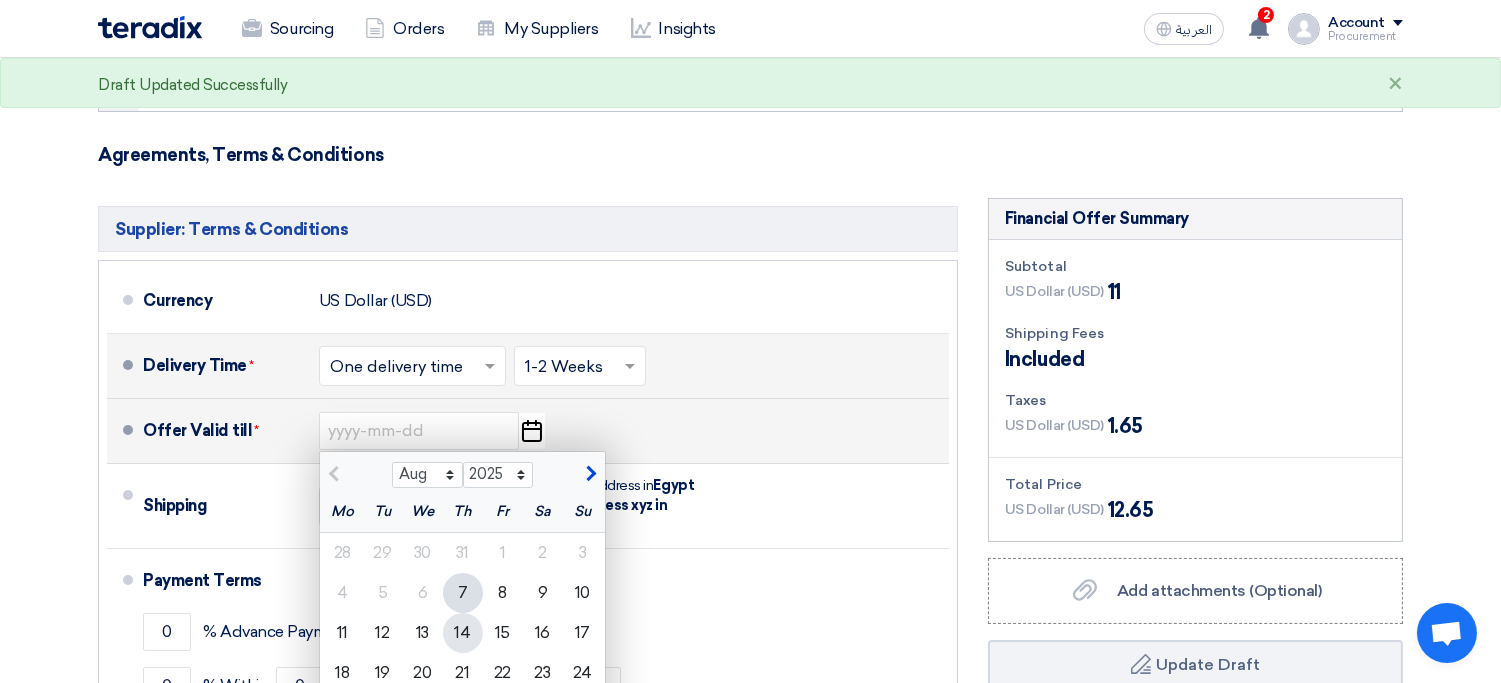 click on "14" 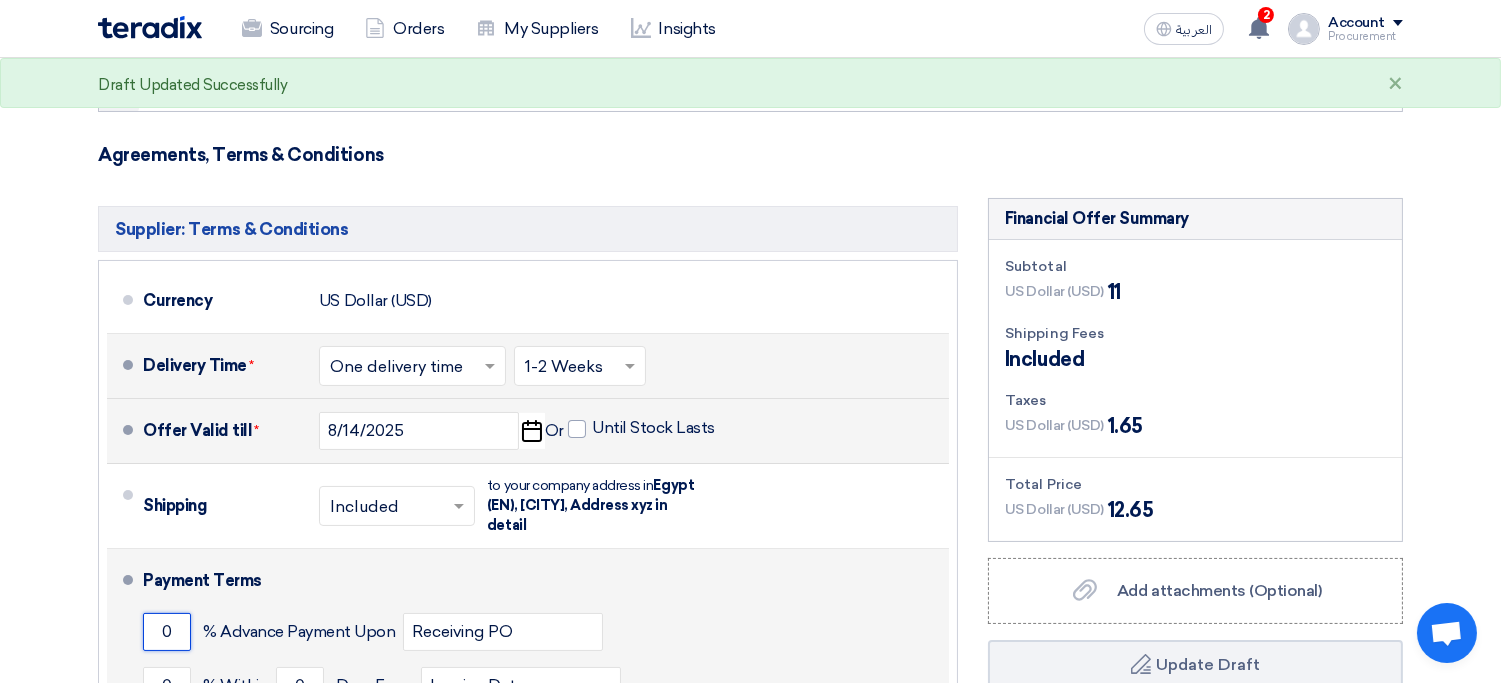 click on "0" 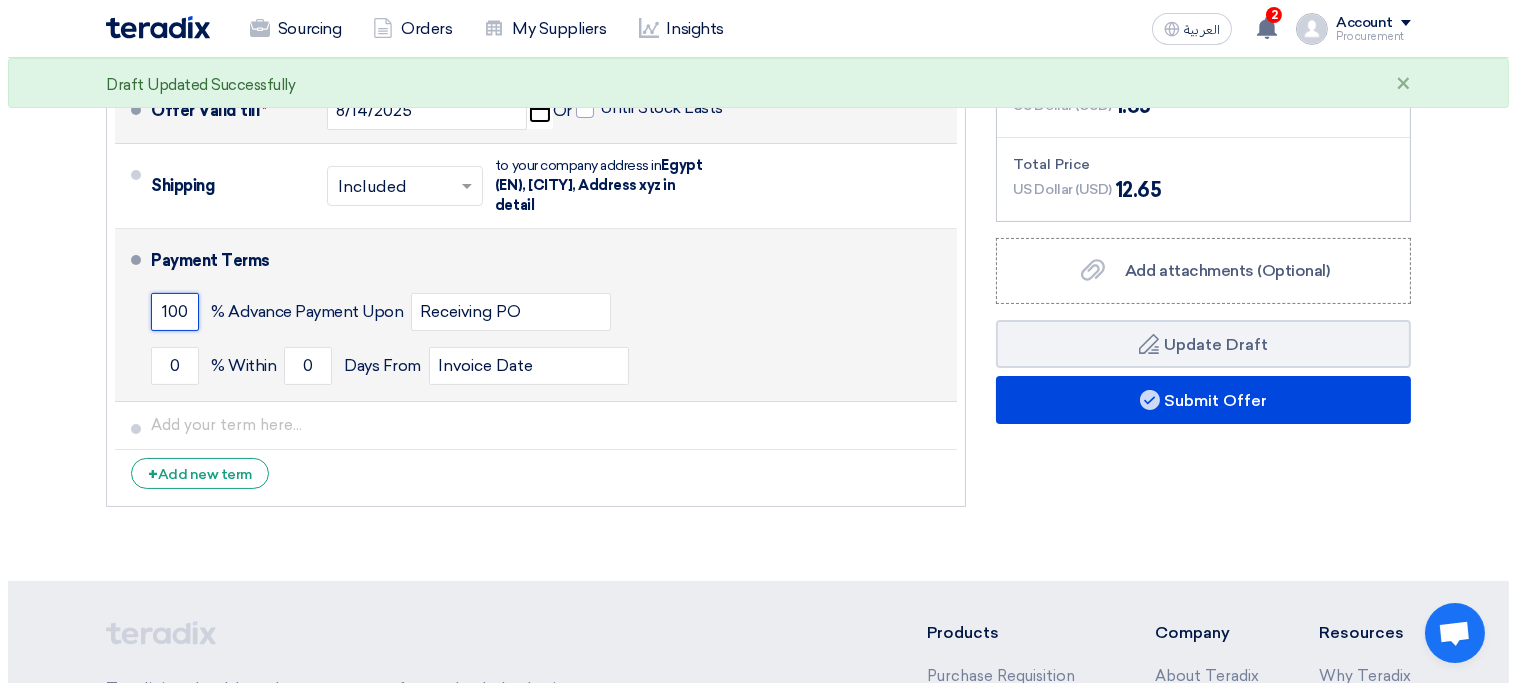 scroll, scrollTop: 675, scrollLeft: 0, axis: vertical 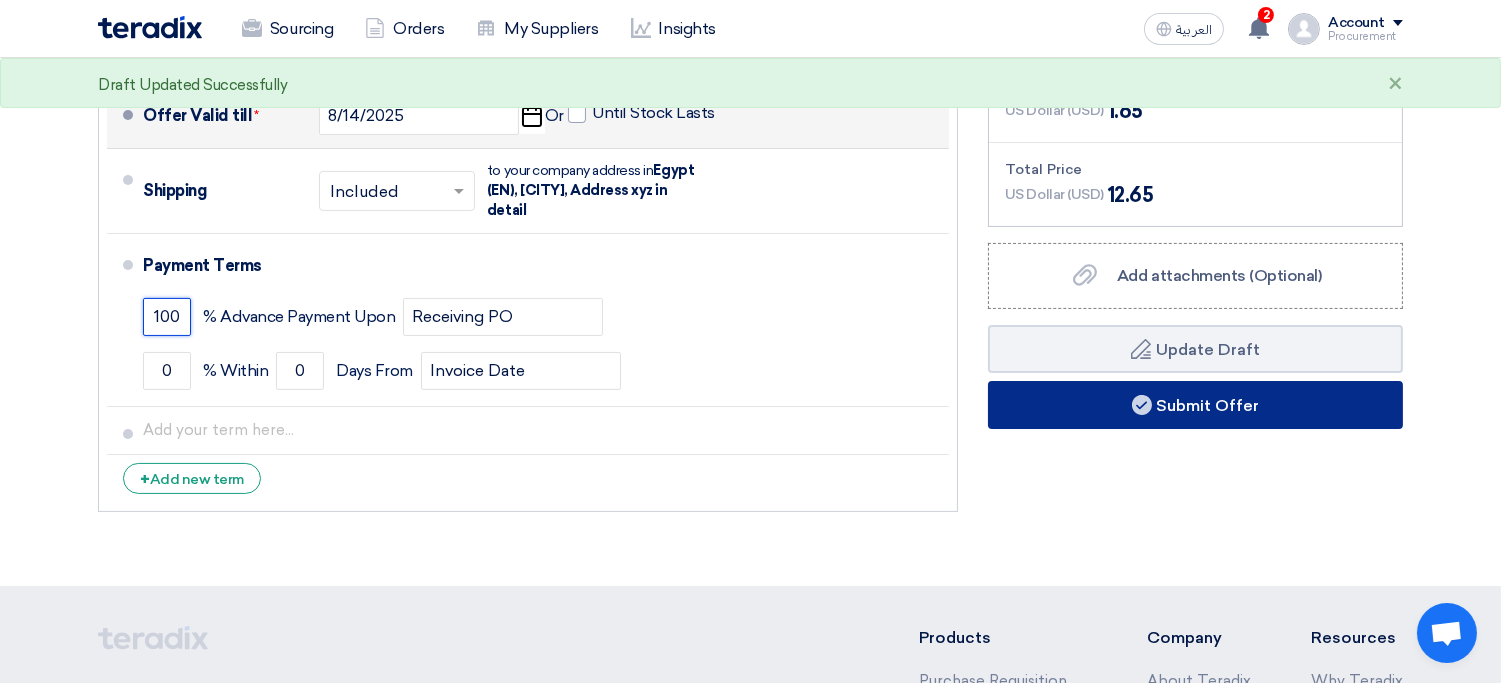 type on "100" 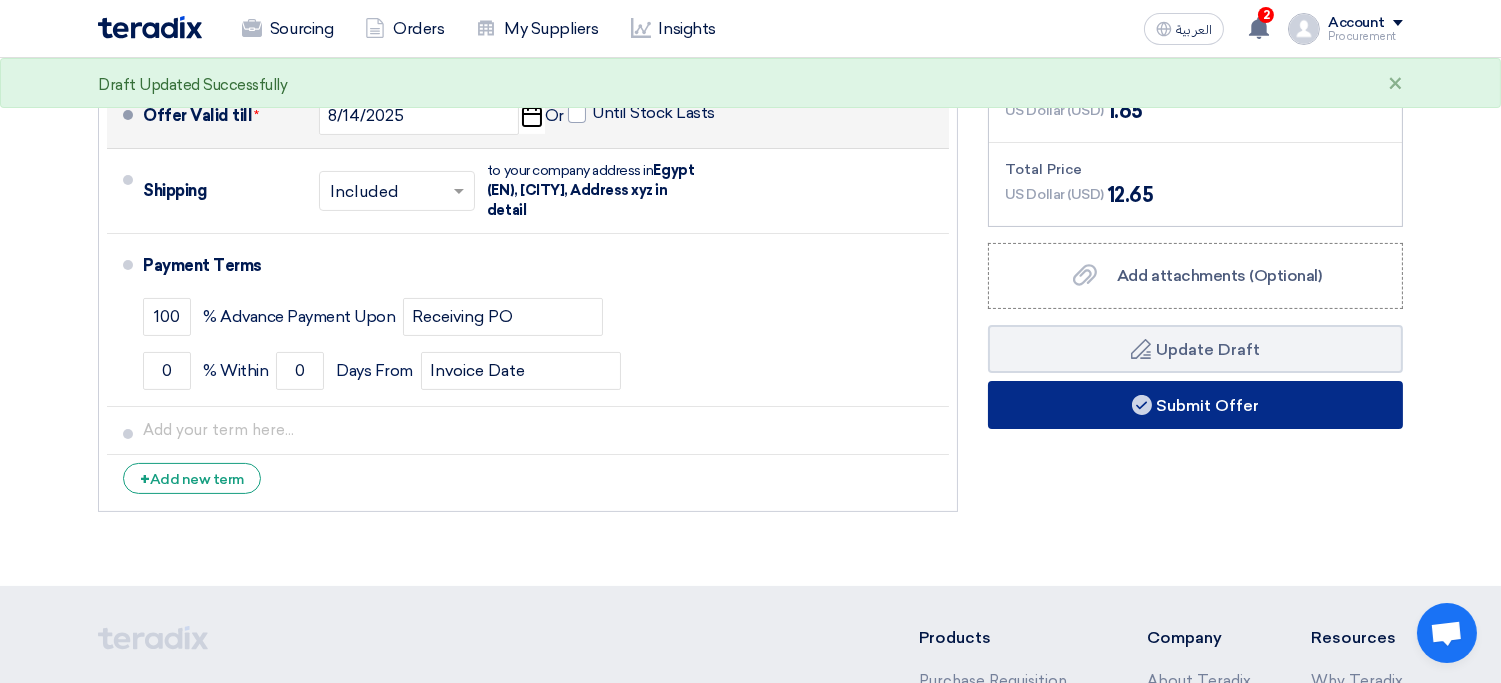 click on "Submit Offer" 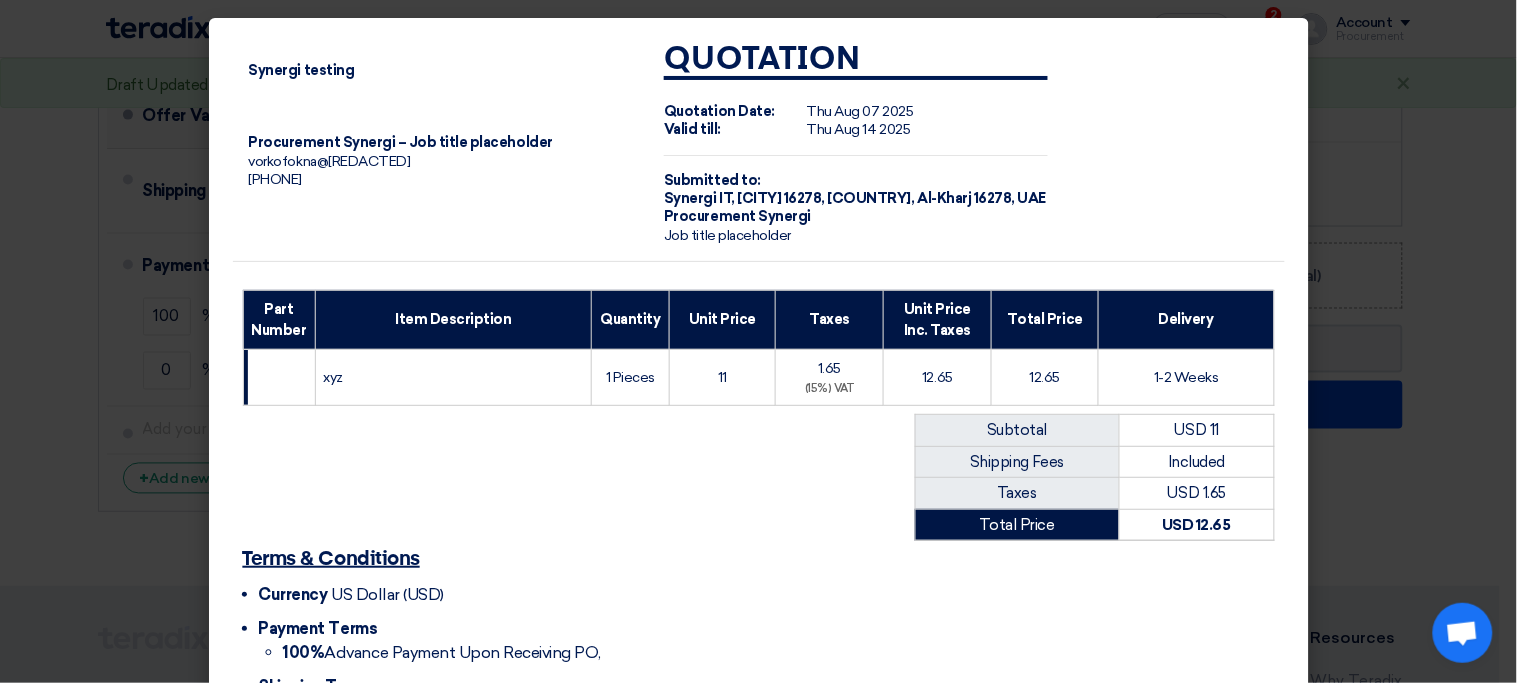 scroll, scrollTop: 184, scrollLeft: 0, axis: vertical 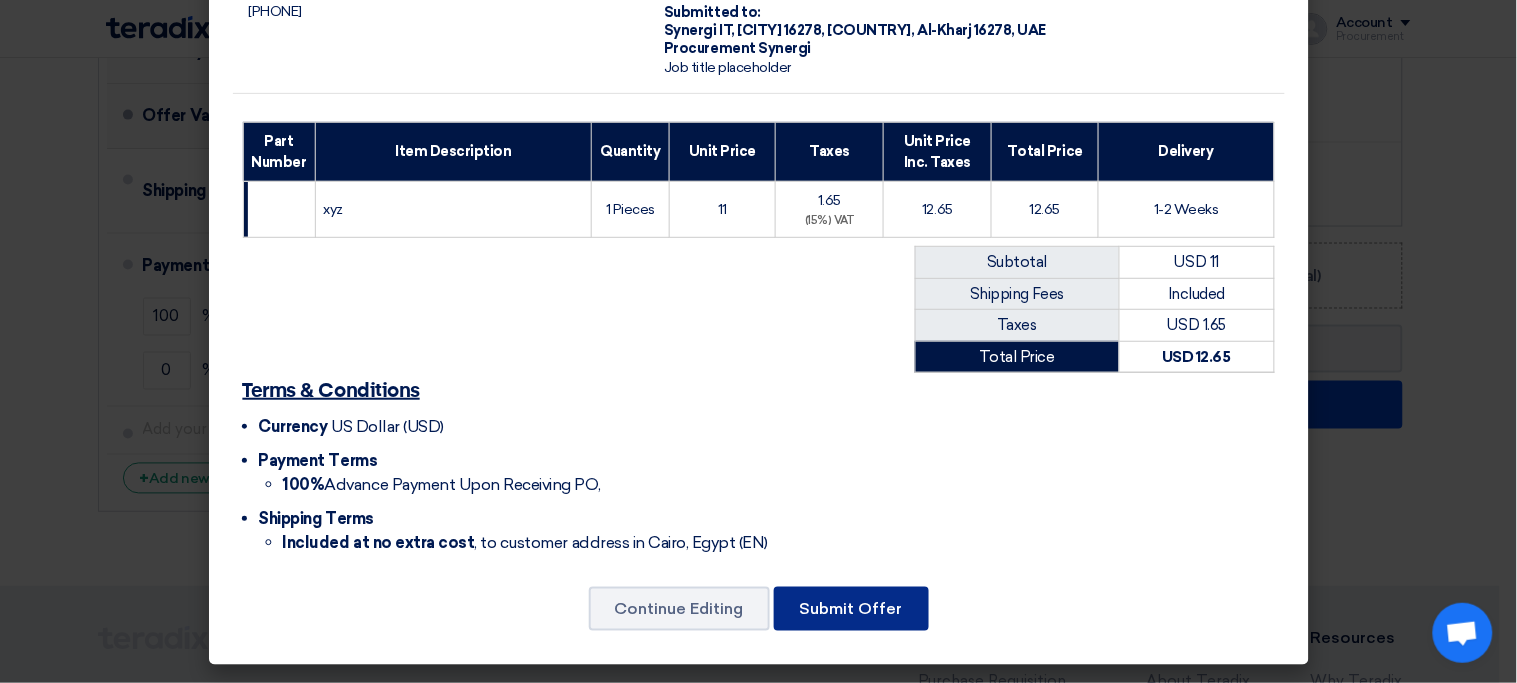 click on "Submit Offer" 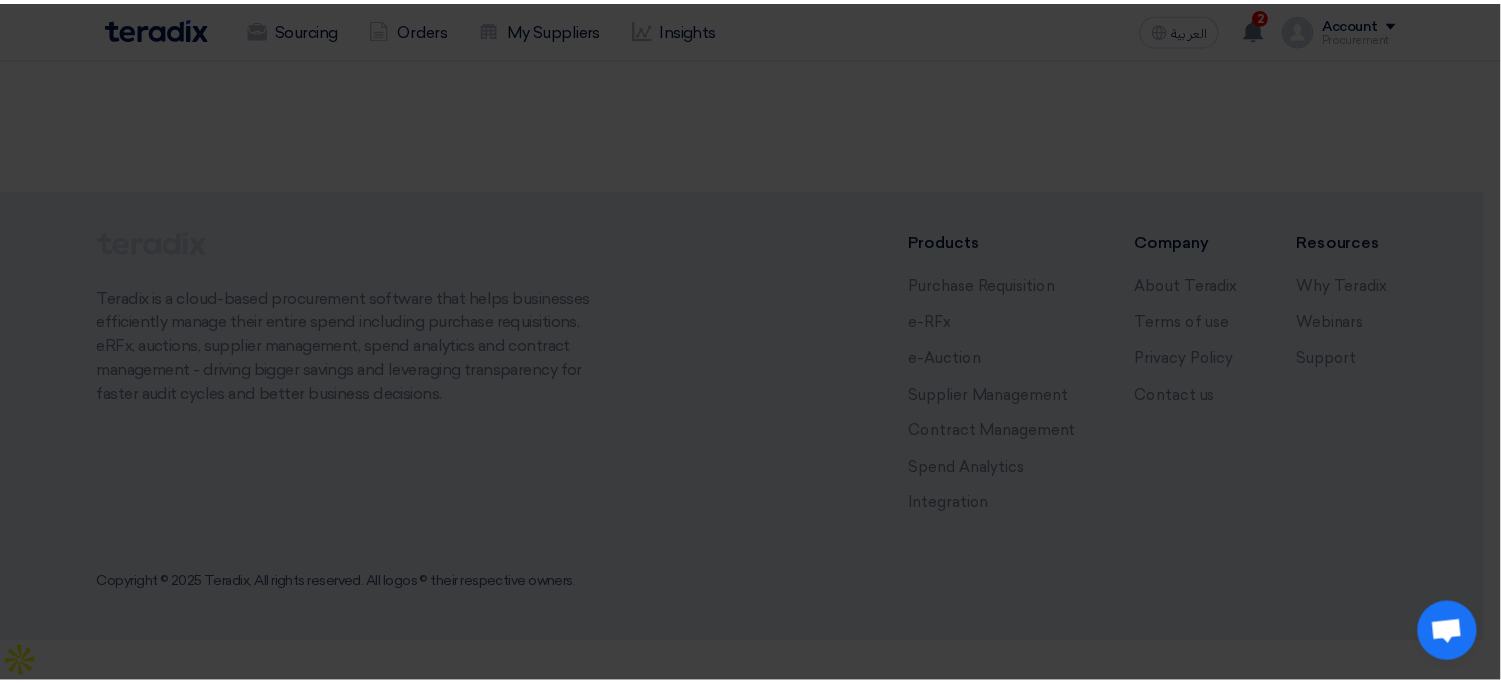 scroll, scrollTop: 0, scrollLeft: 0, axis: both 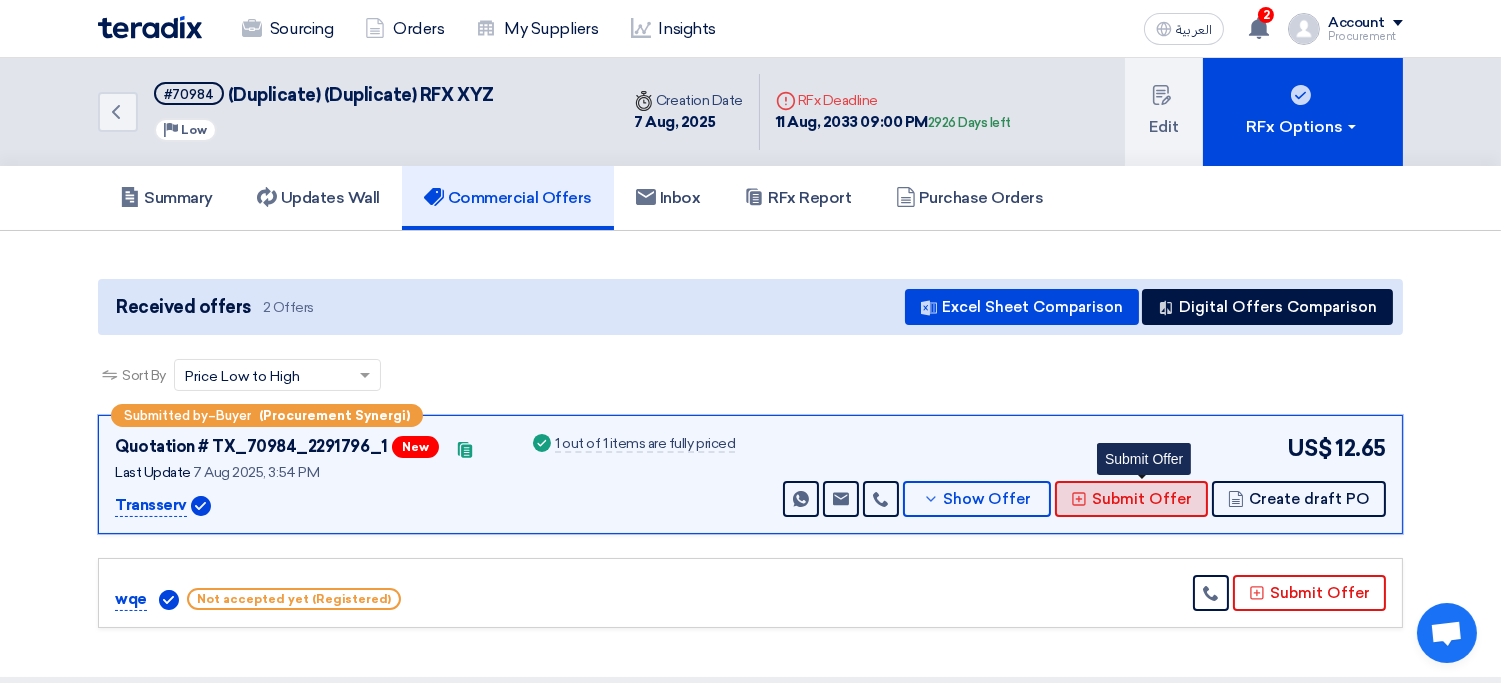 click on "Submit Offer" at bounding box center (1142, 499) 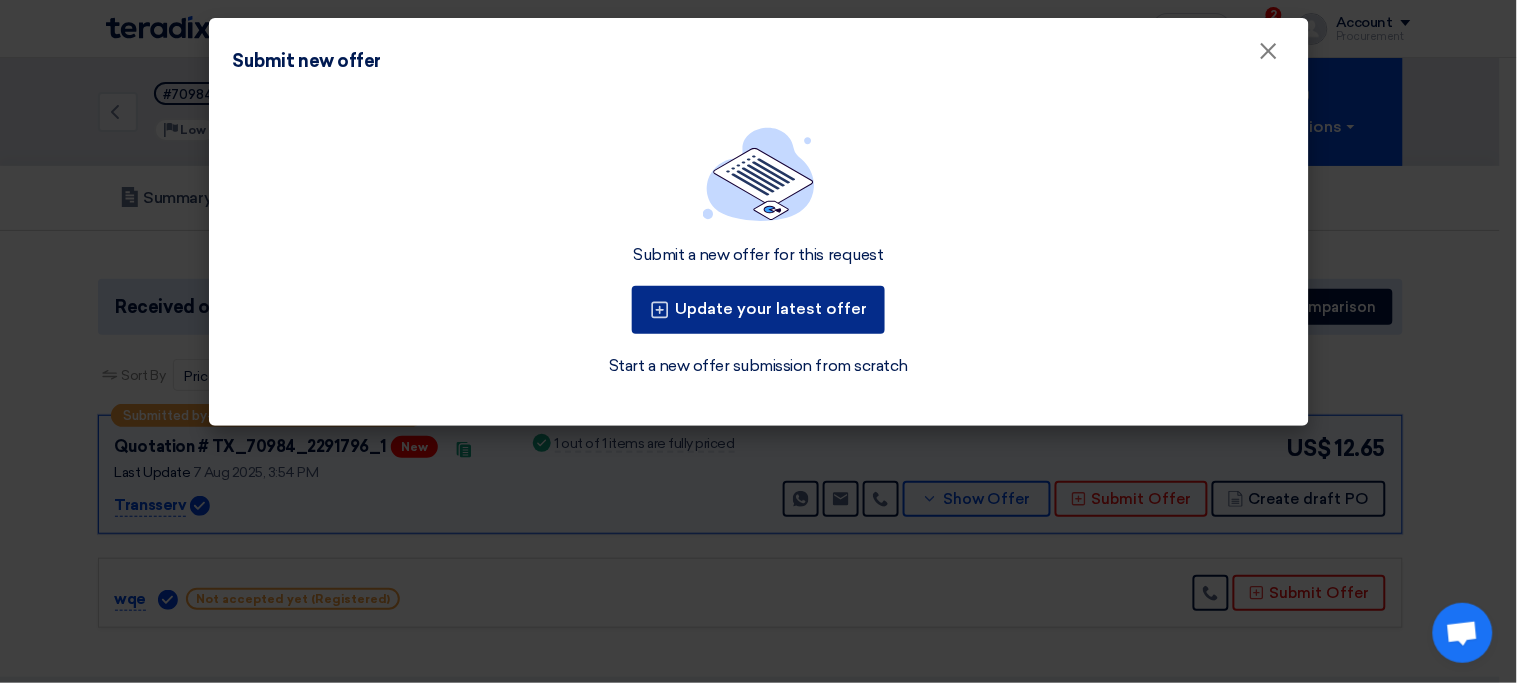 click on "Update your latest offer" 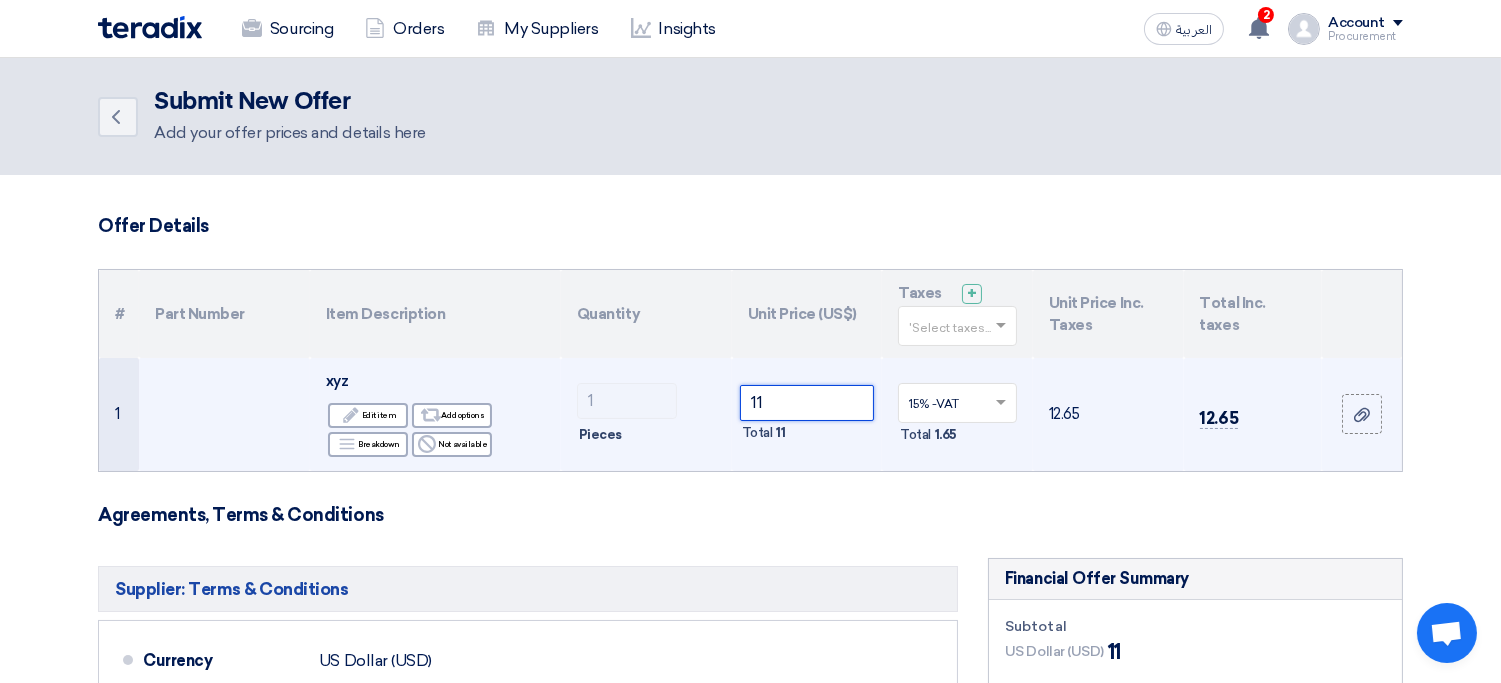 click on "11" 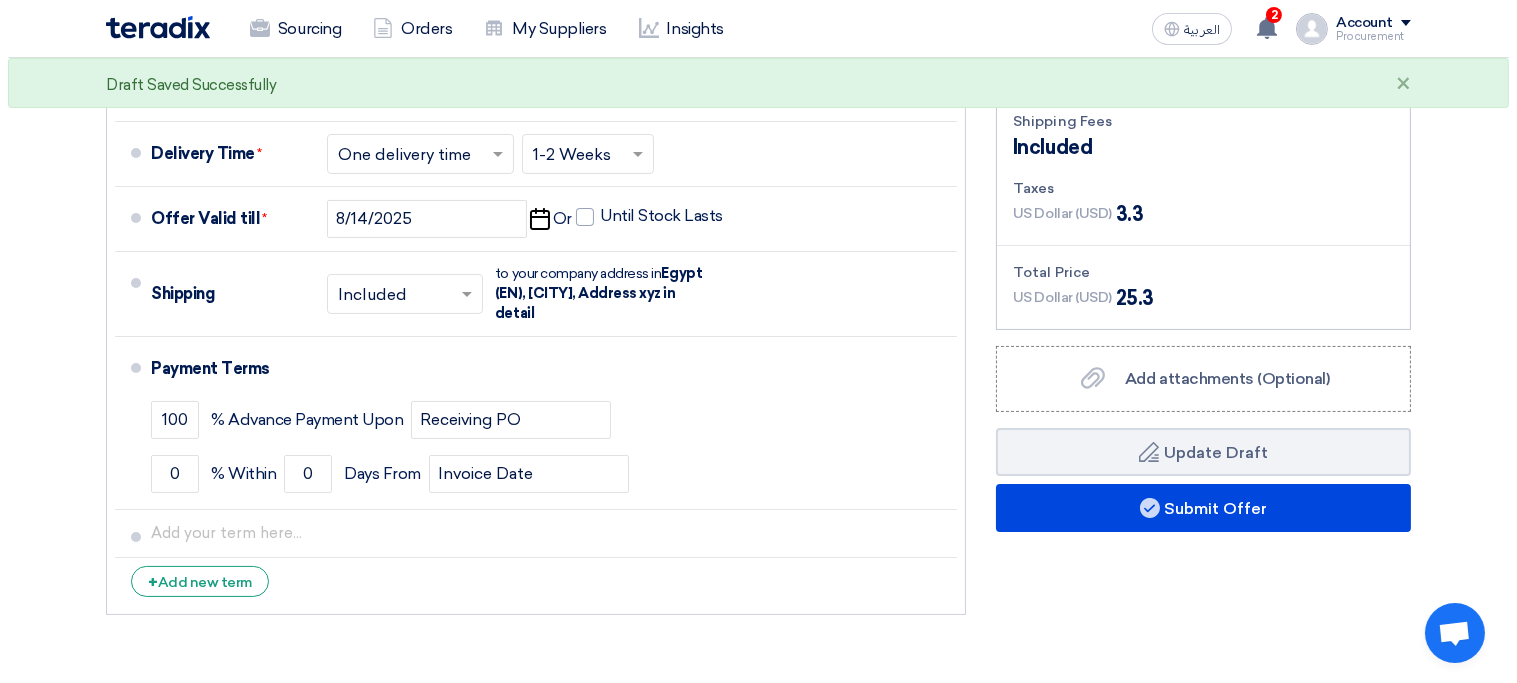 scroll, scrollTop: 567, scrollLeft: 0, axis: vertical 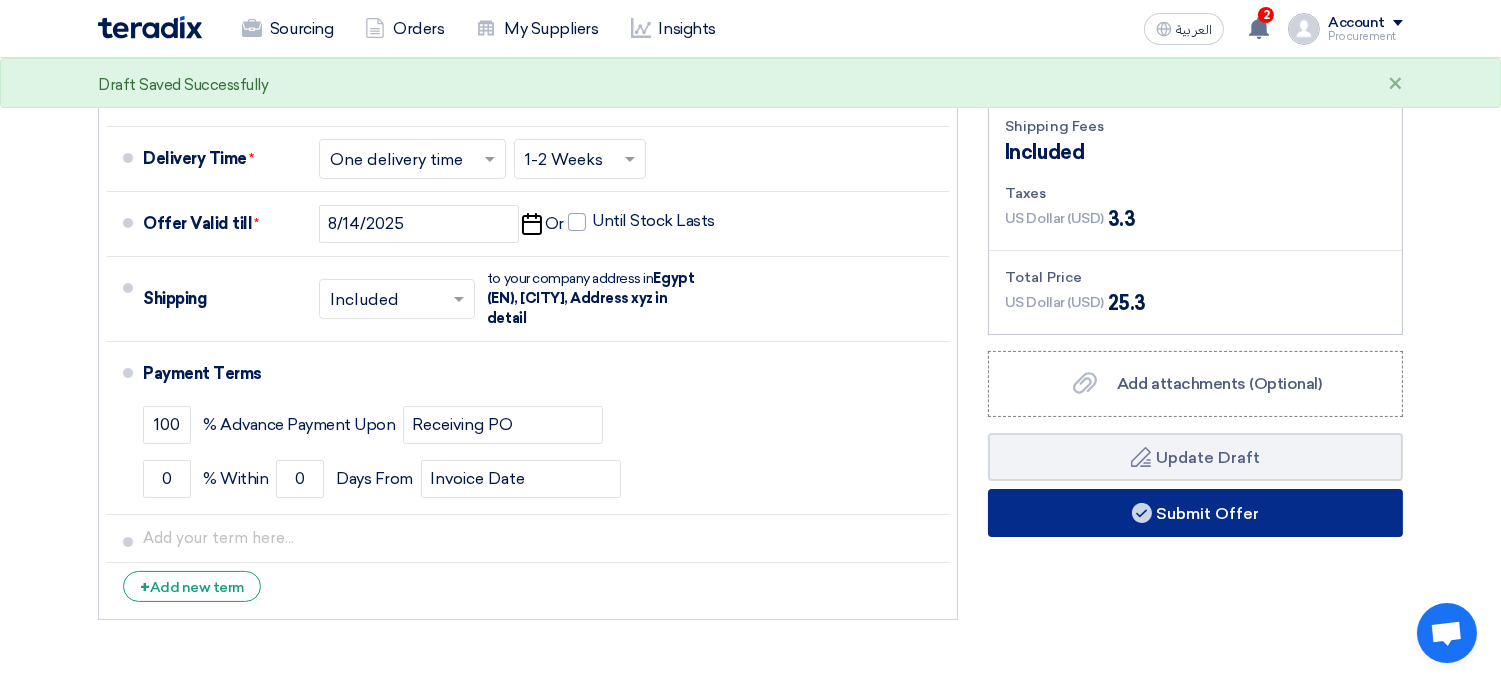 type on "22" 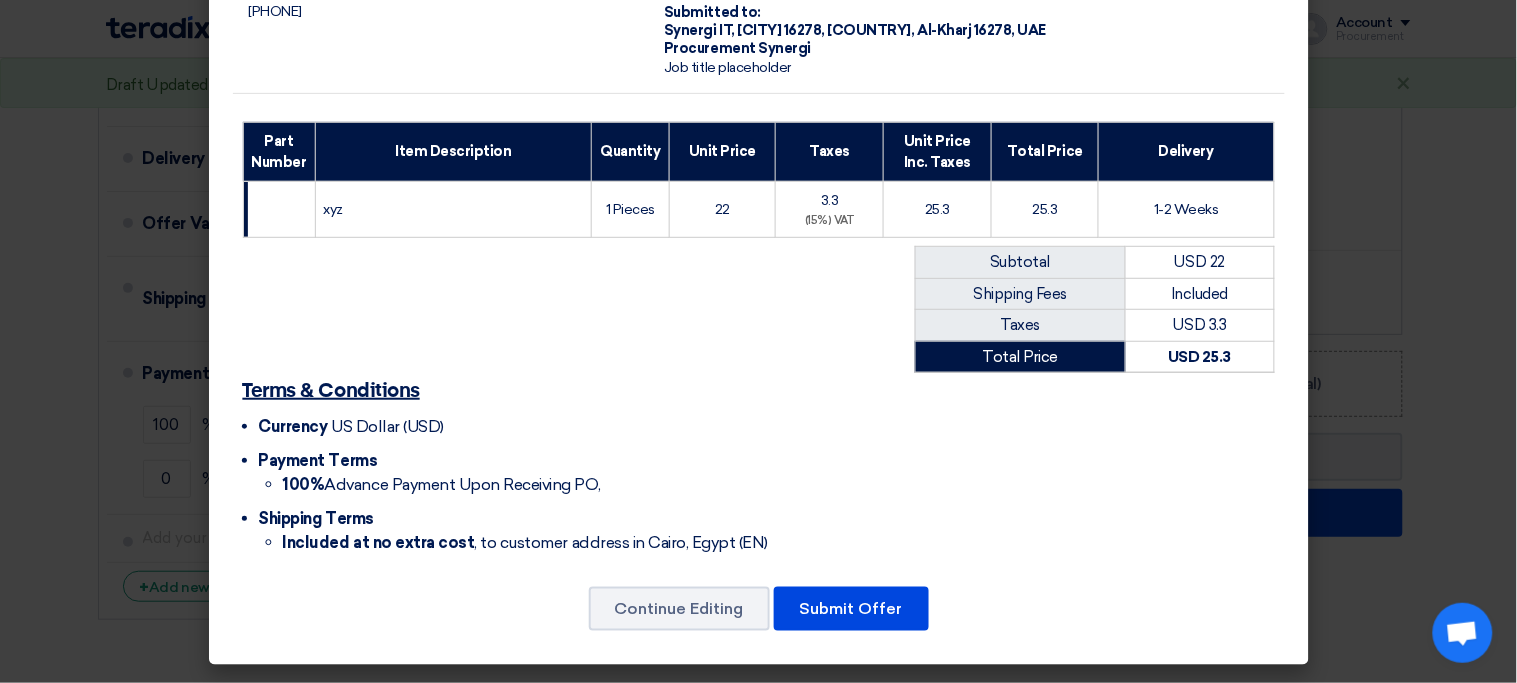 scroll, scrollTop: 184, scrollLeft: 0, axis: vertical 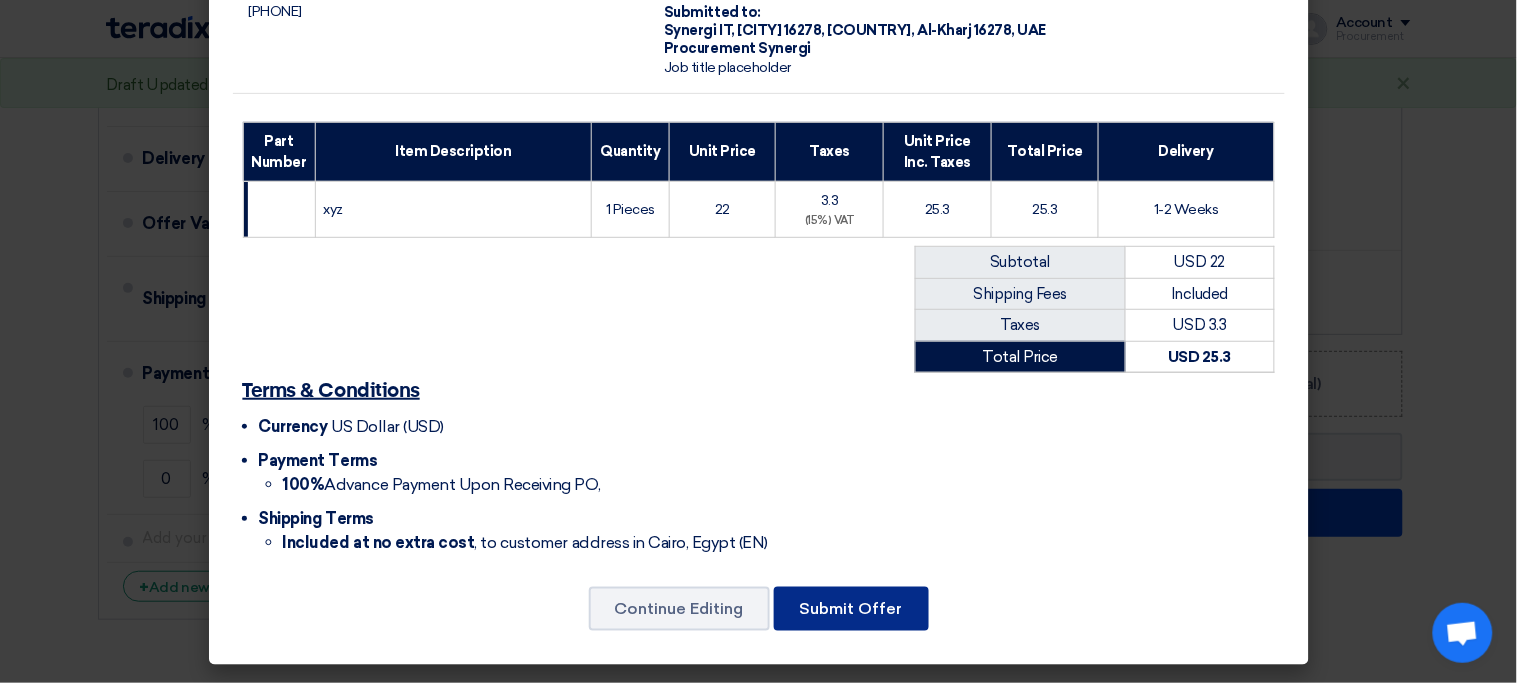click on "Submit Offer" 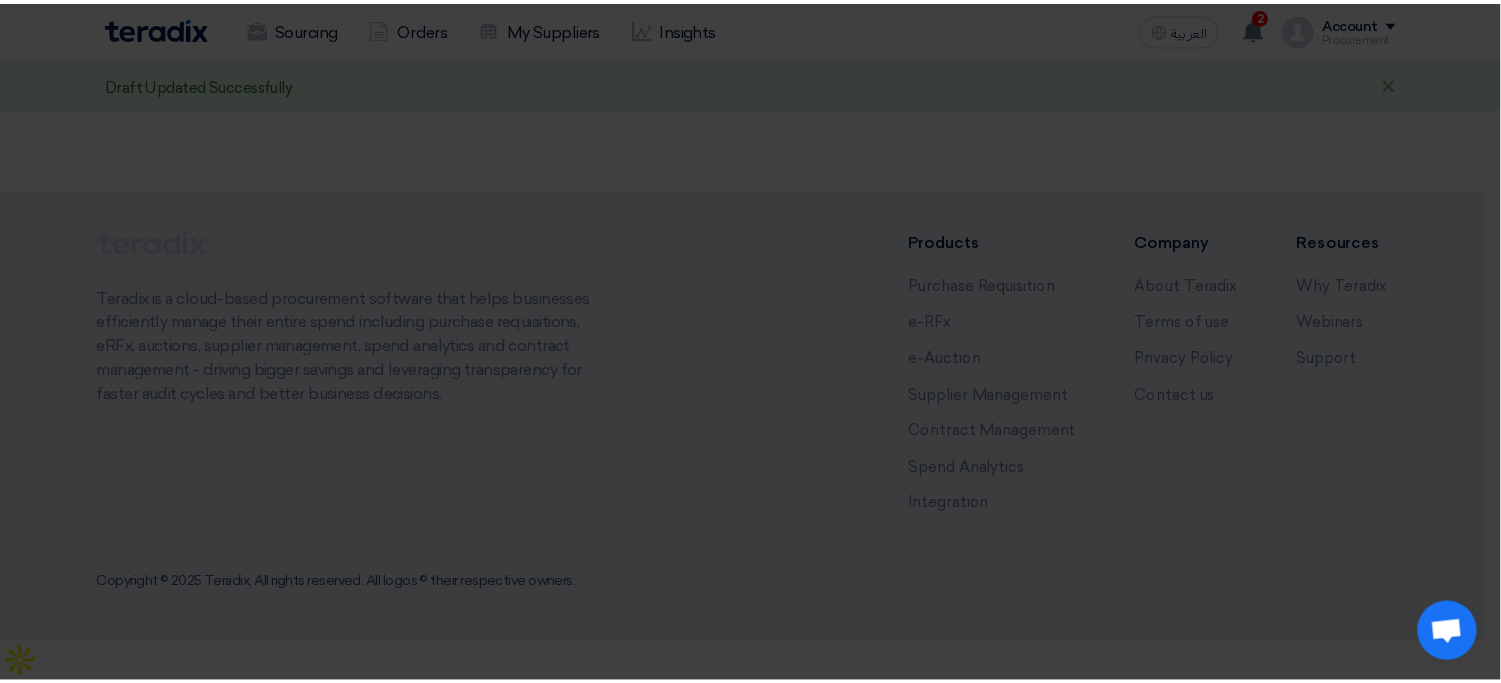 scroll, scrollTop: 0, scrollLeft: 0, axis: both 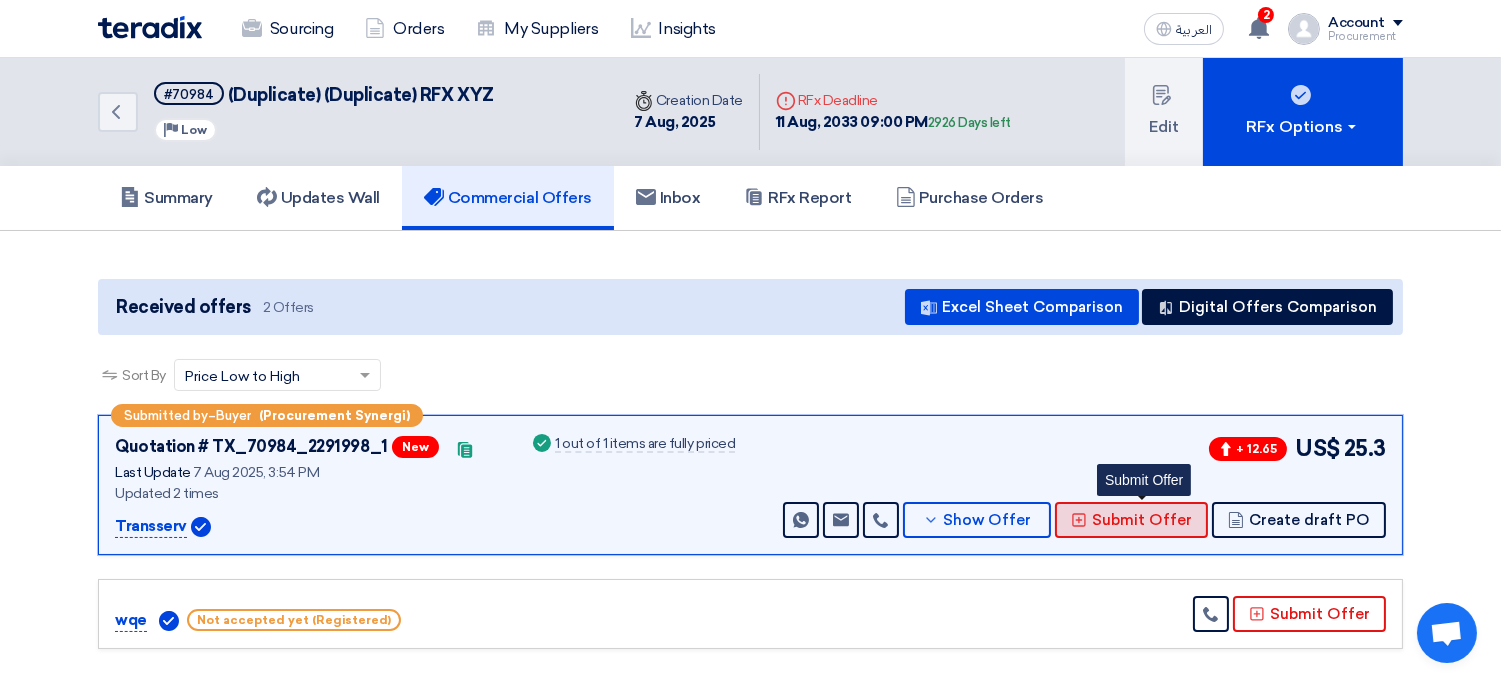 click on "Submit Offer" at bounding box center [1142, 520] 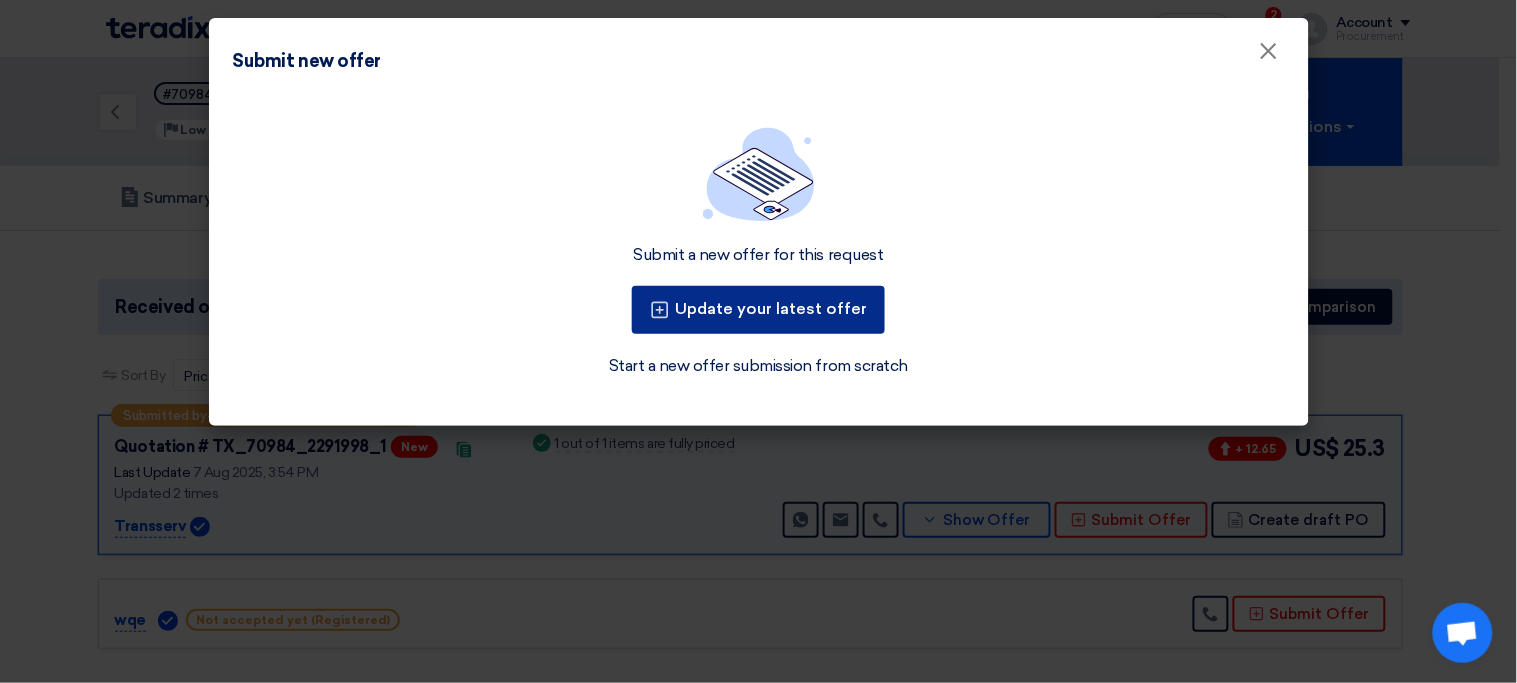 click on "Update your latest offer" 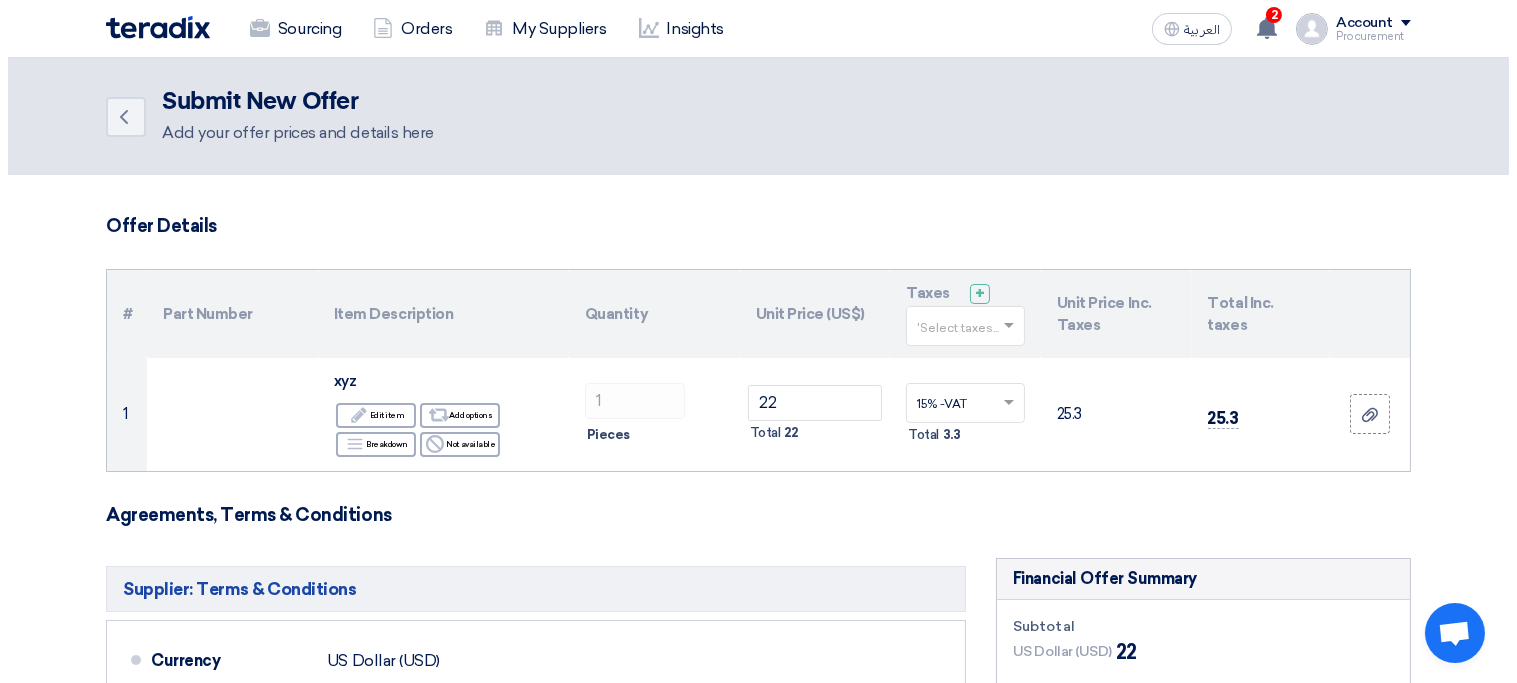 scroll, scrollTop: 513, scrollLeft: 0, axis: vertical 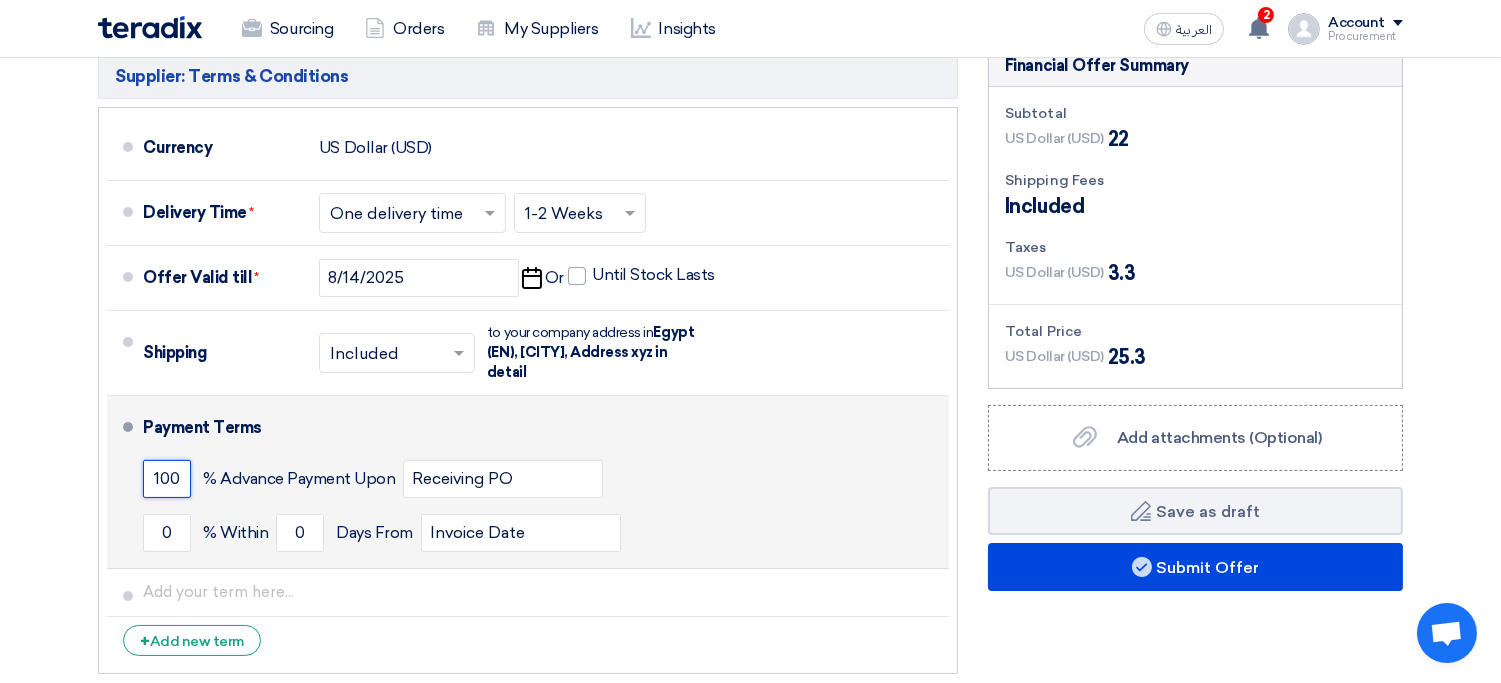 click on "100" 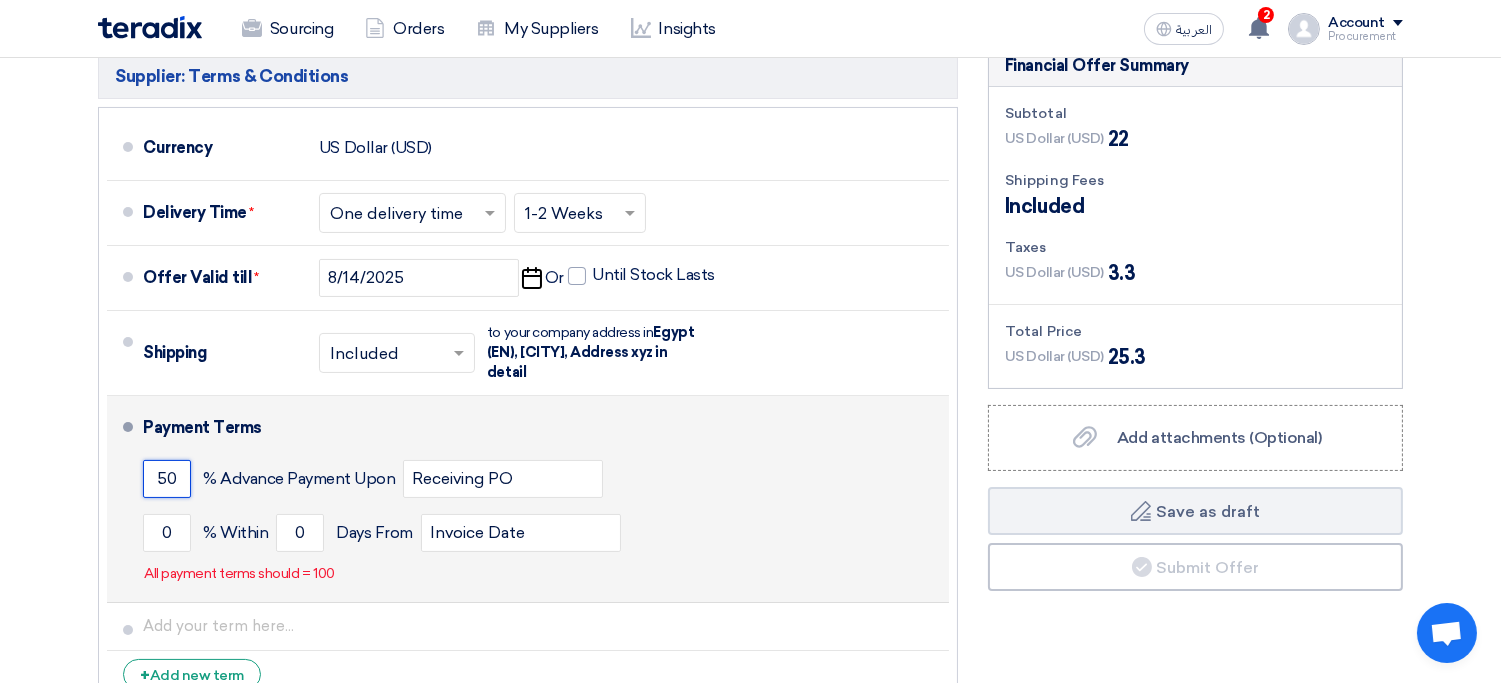 type on "50" 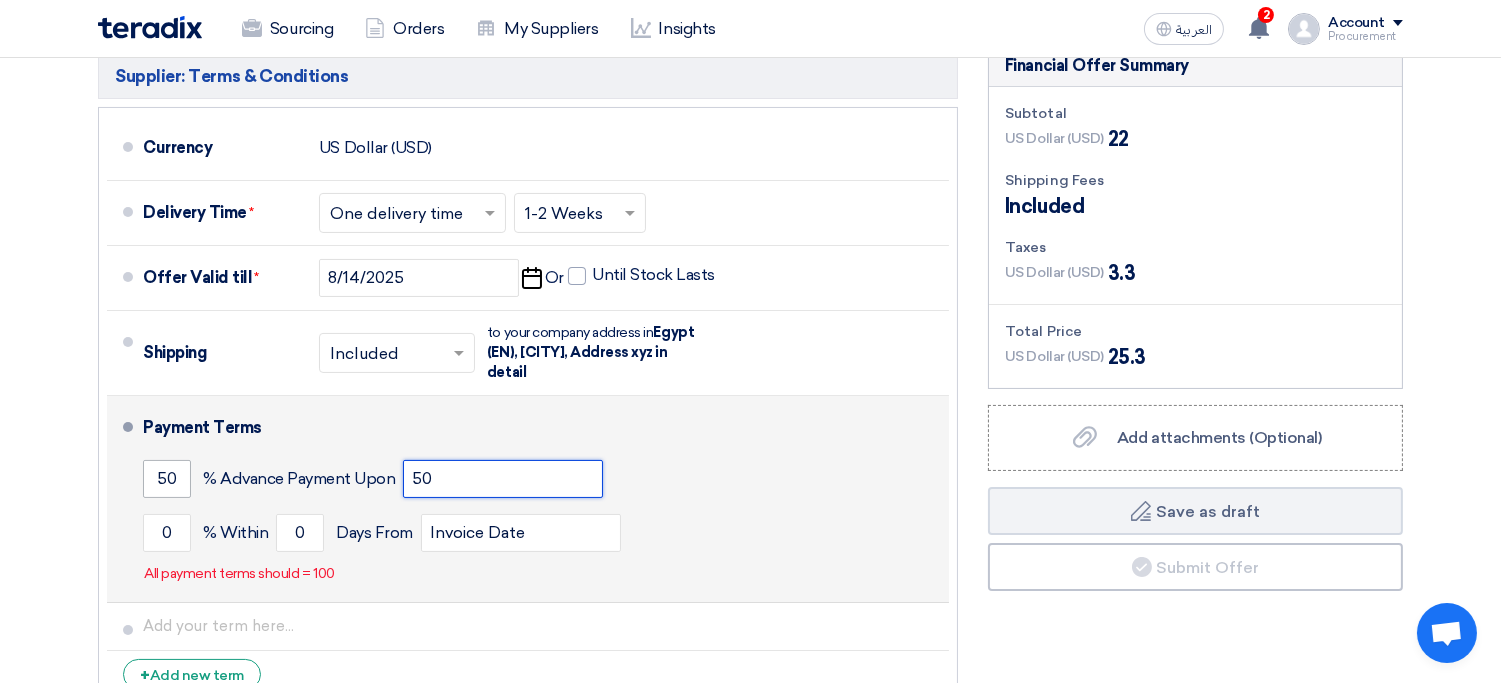 type on "Receiving PO" 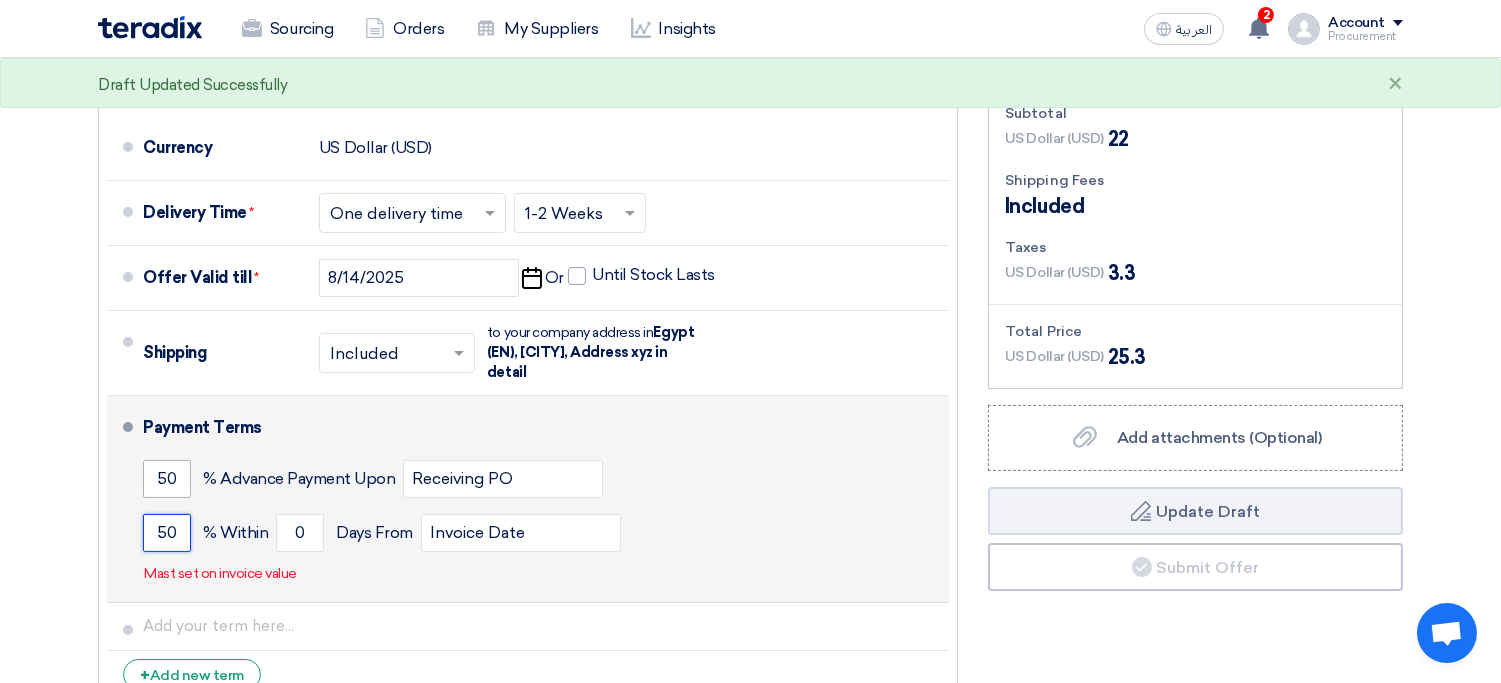 type on "50" 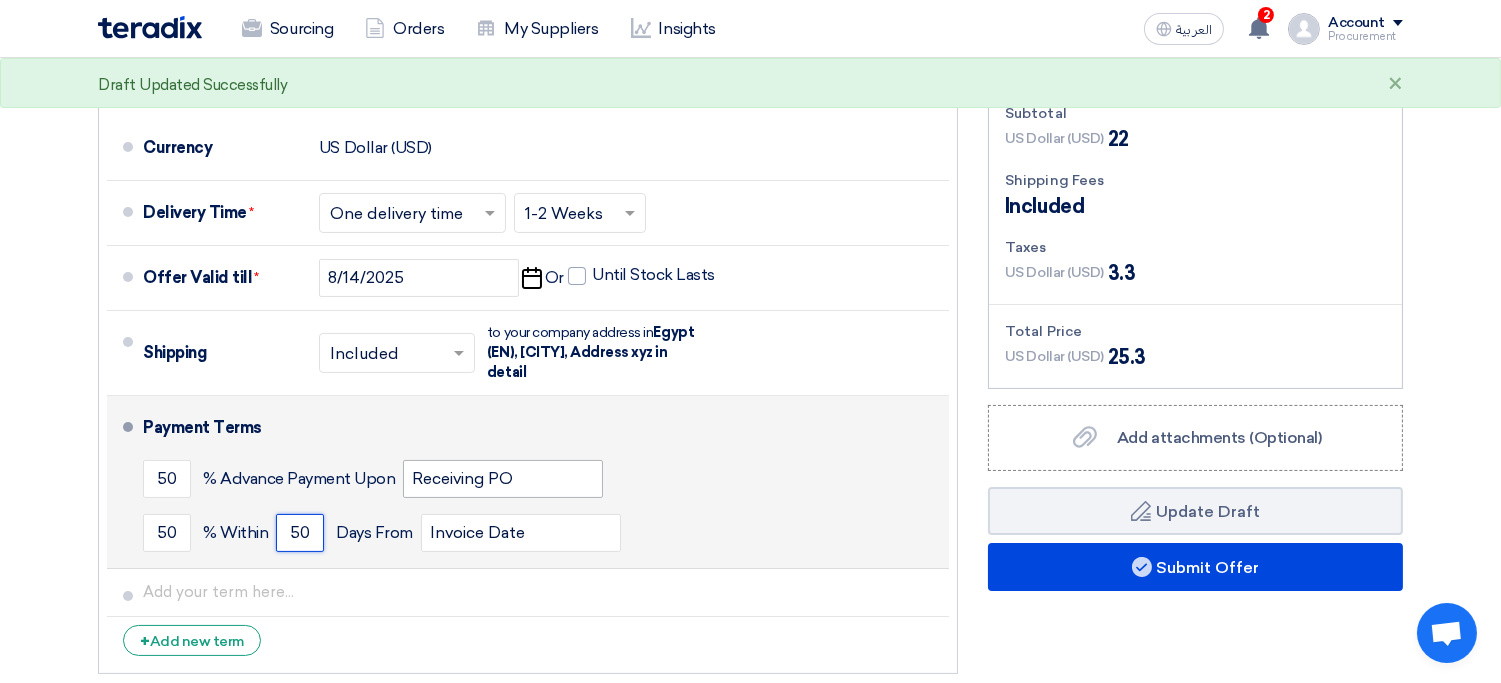 type on "50" 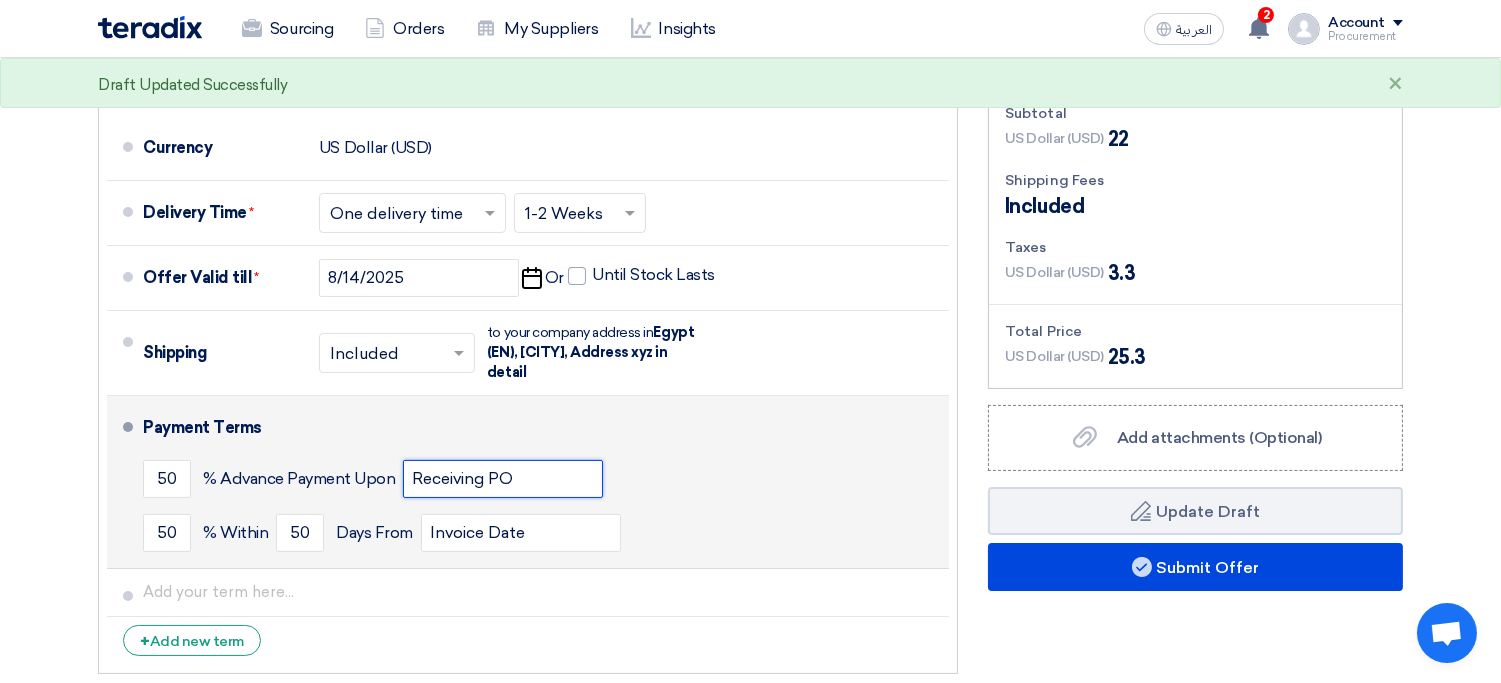 click on "Receiving PO" 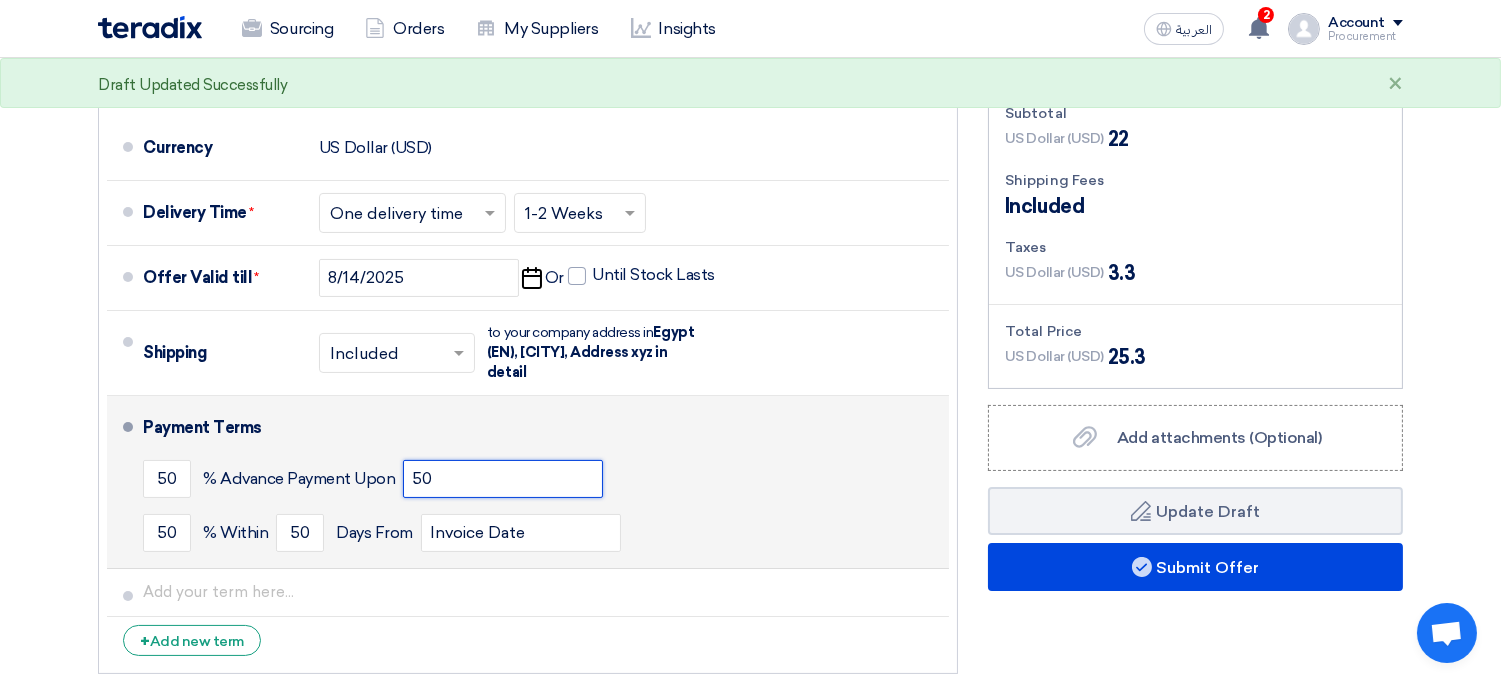 type on "50" 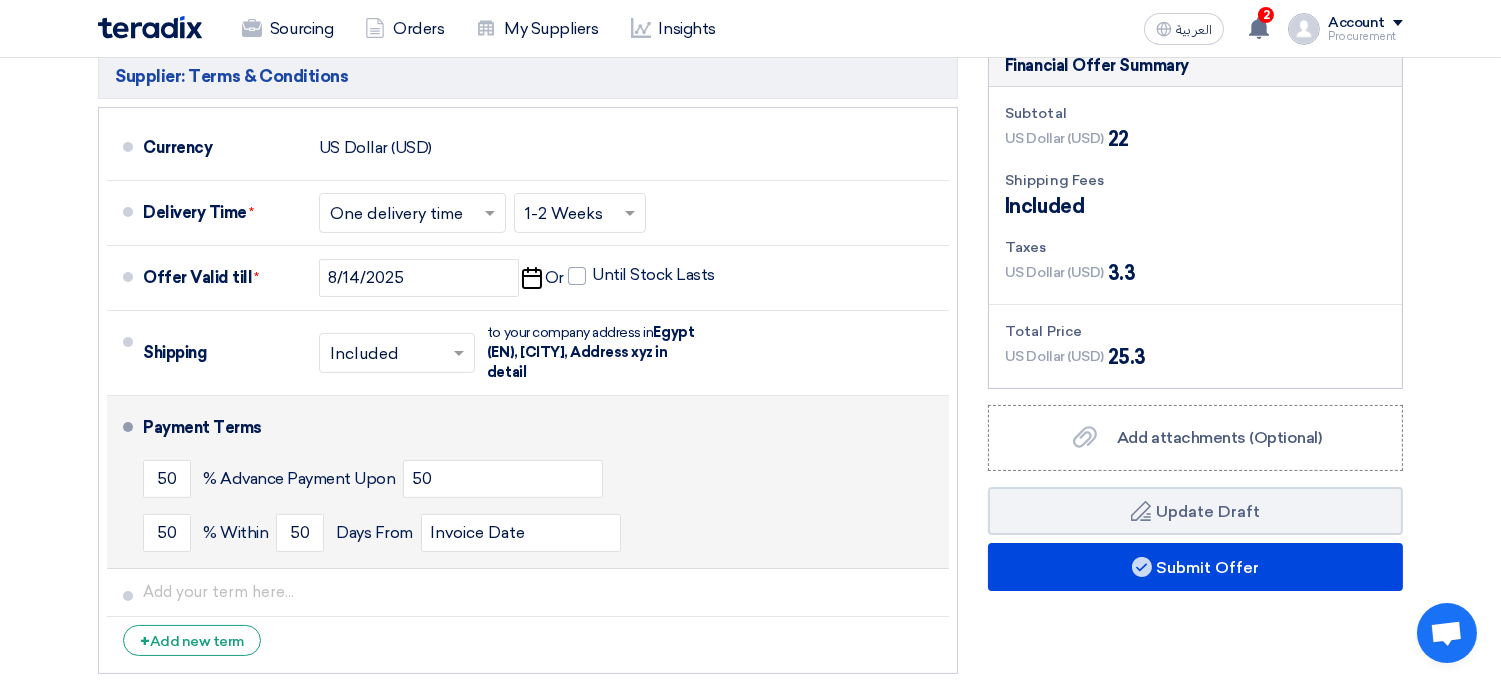 click on "50
% Within
50
Days From
Invoice Date" 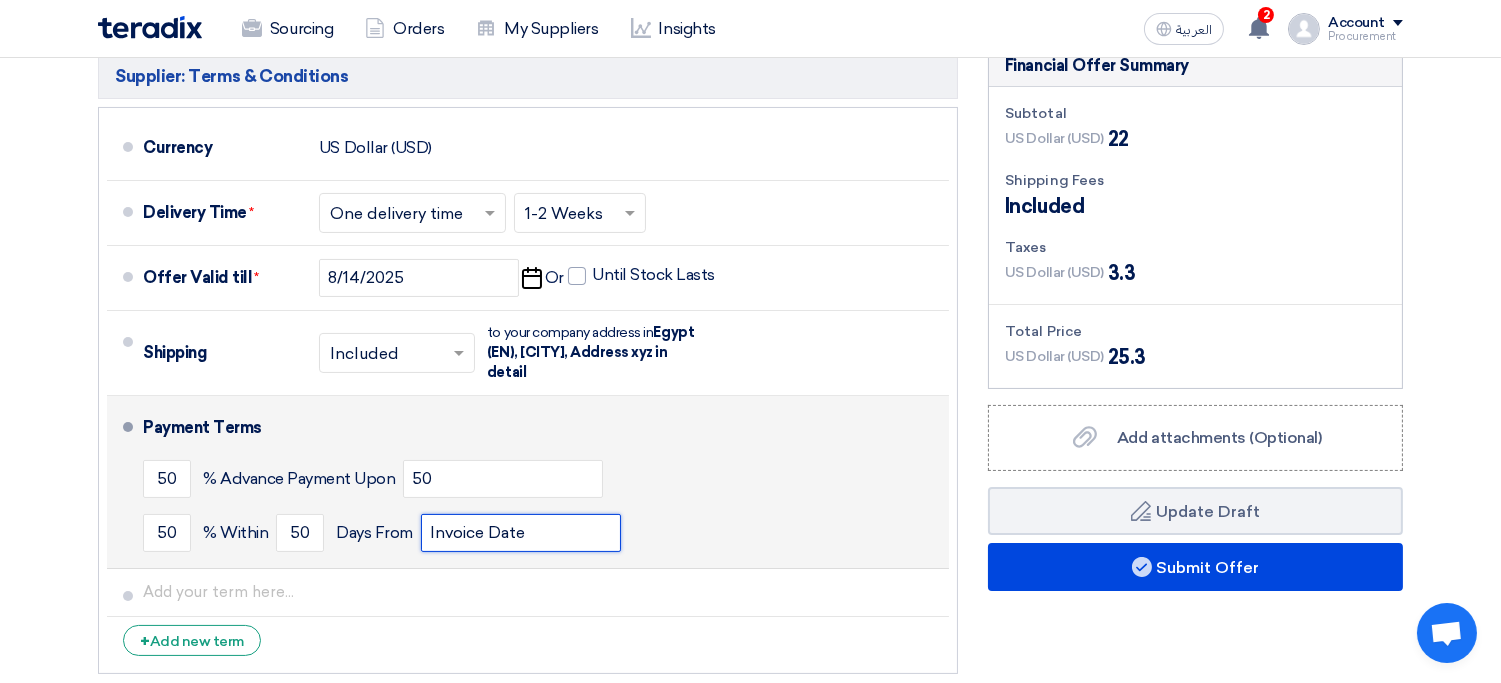 click on "Invoice Date" 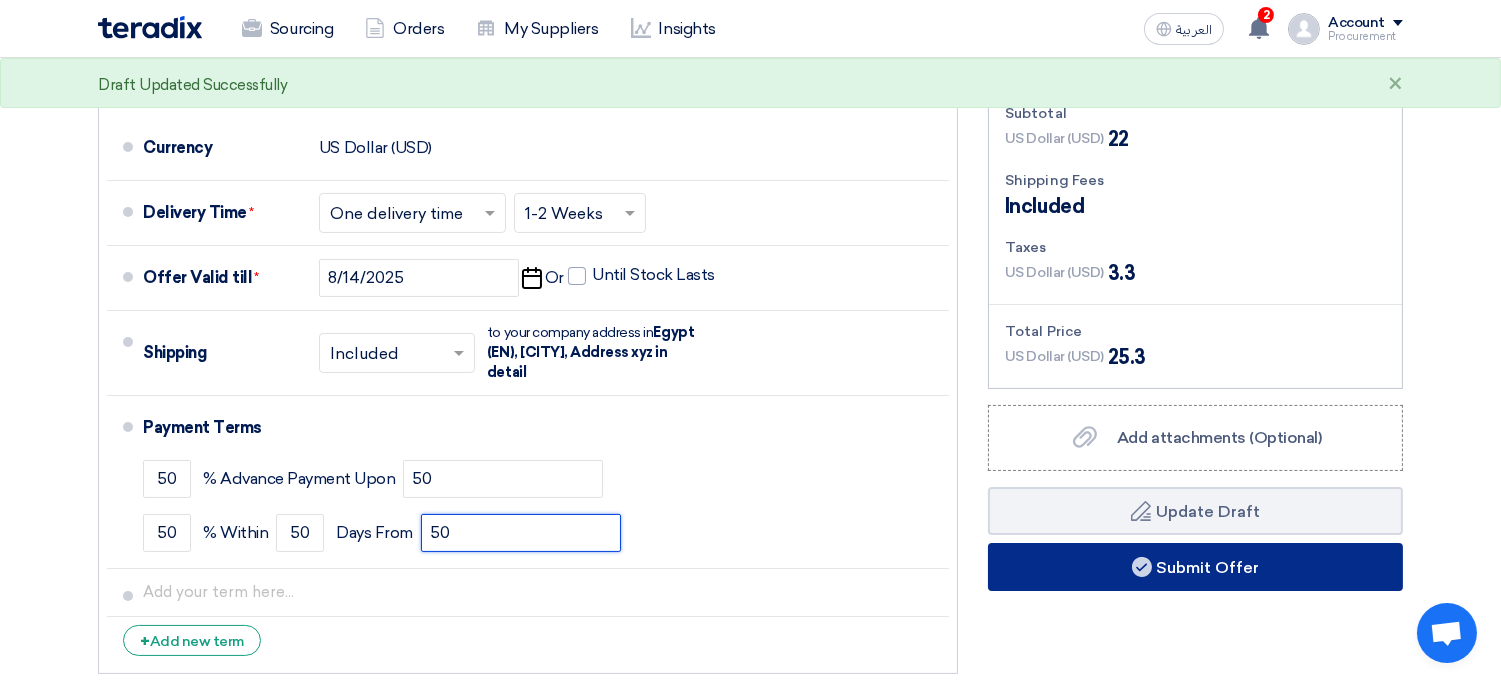 type on "50" 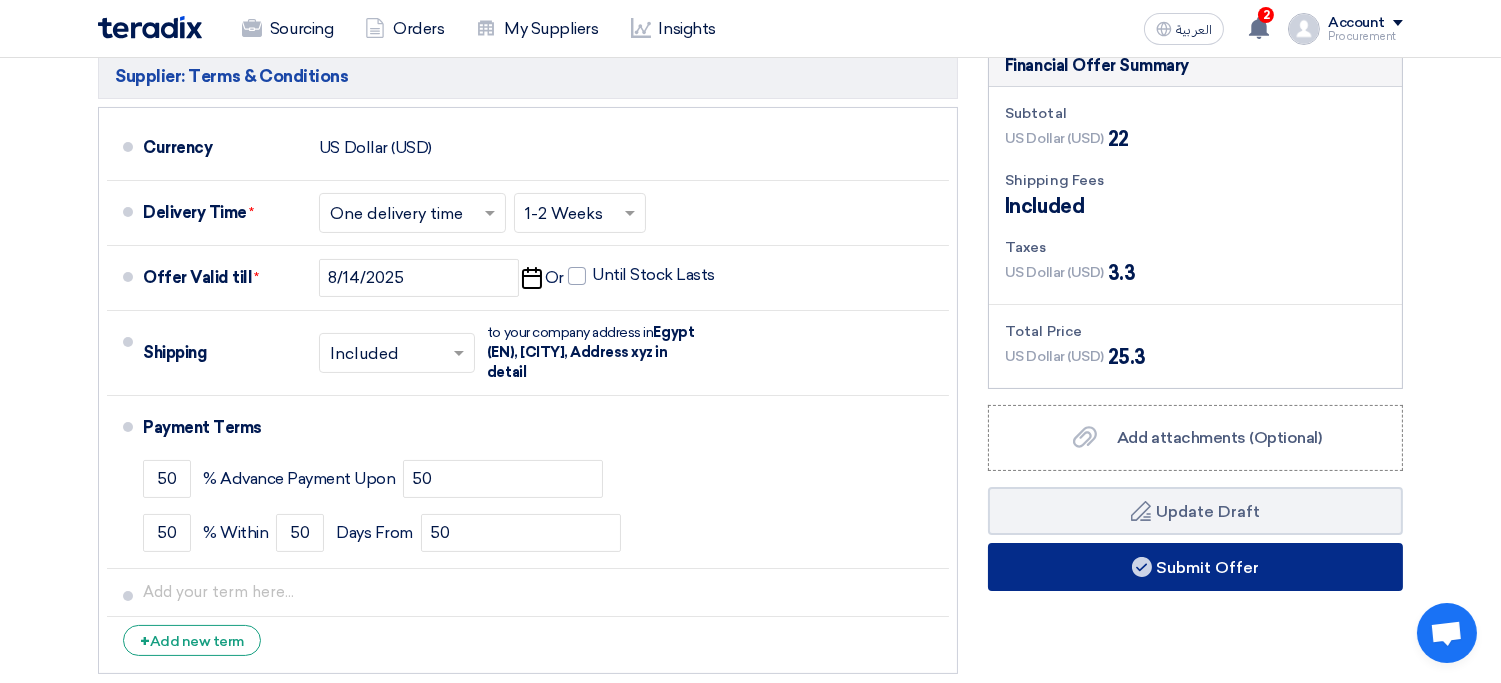 click on "Submit Offer" 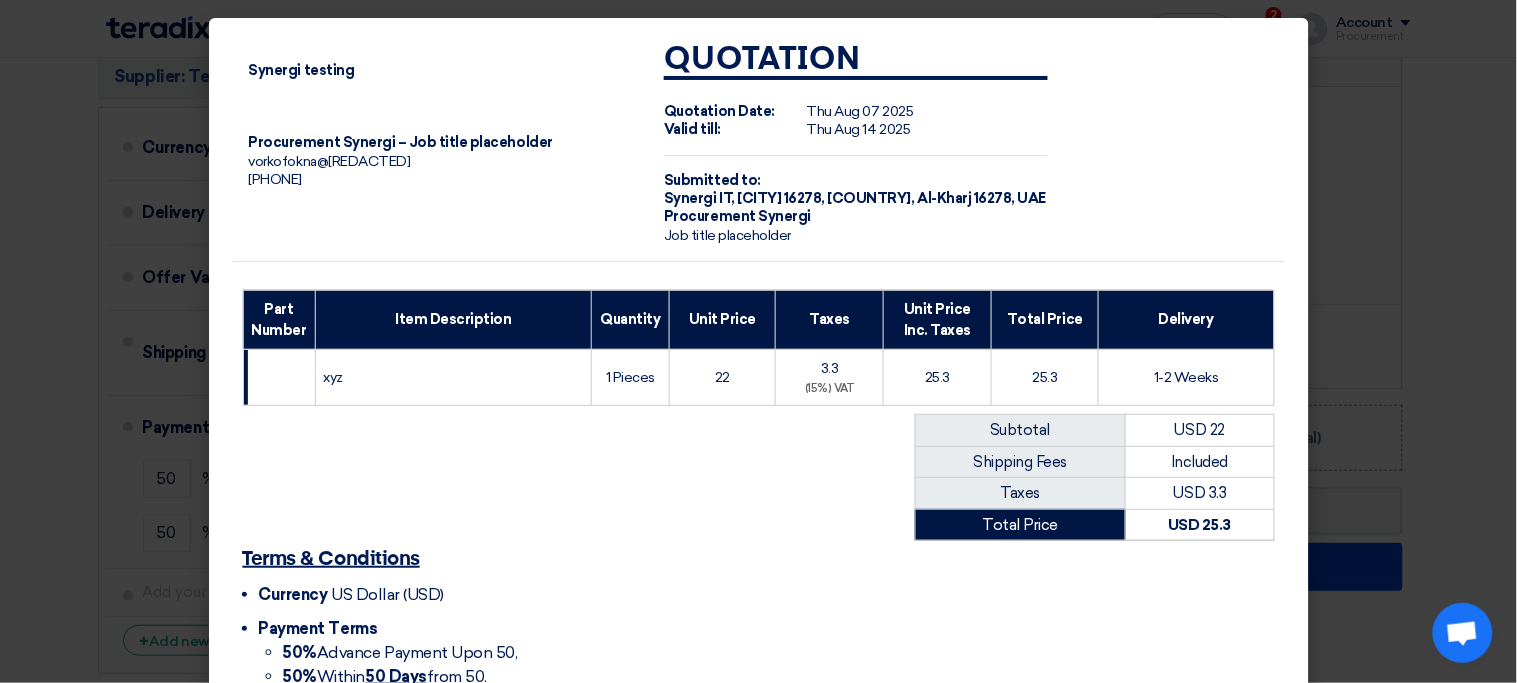 scroll, scrollTop: 207, scrollLeft: 0, axis: vertical 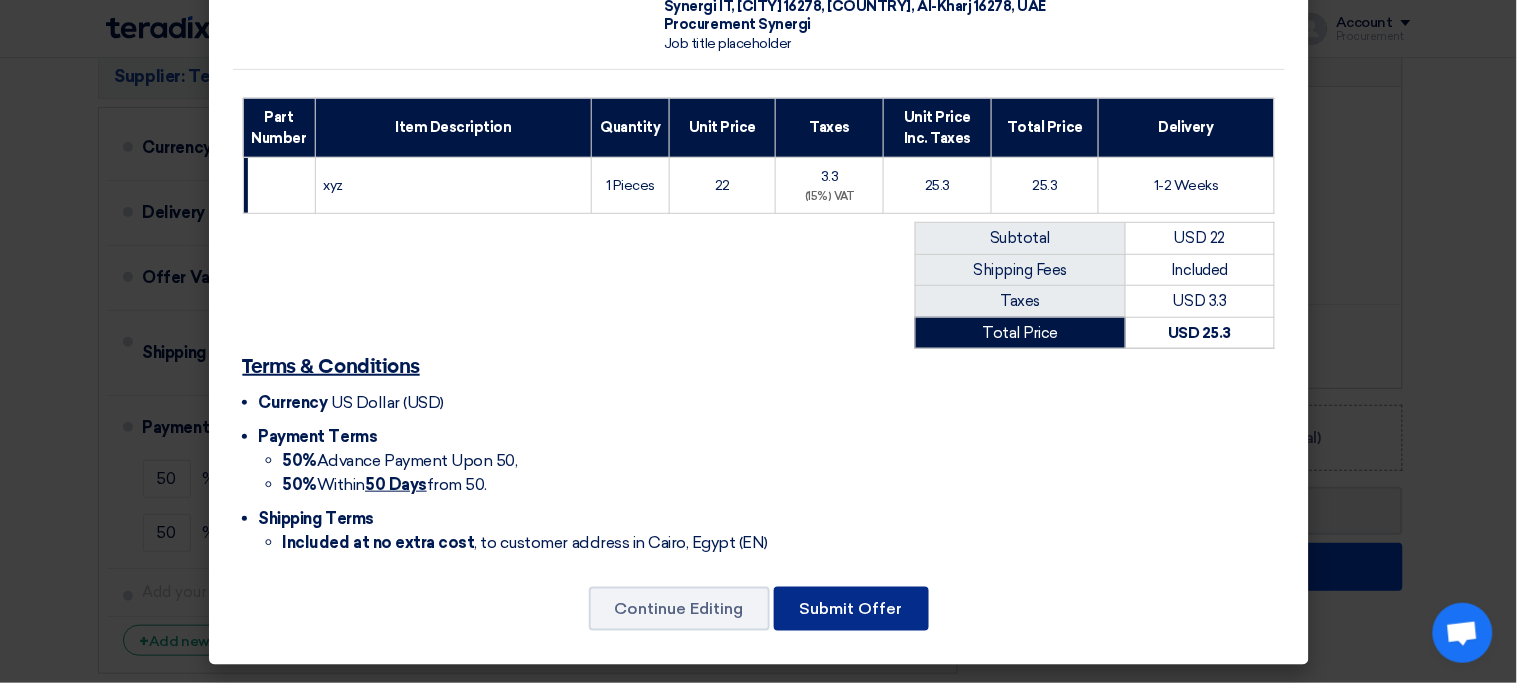 click on "Submit Offer" 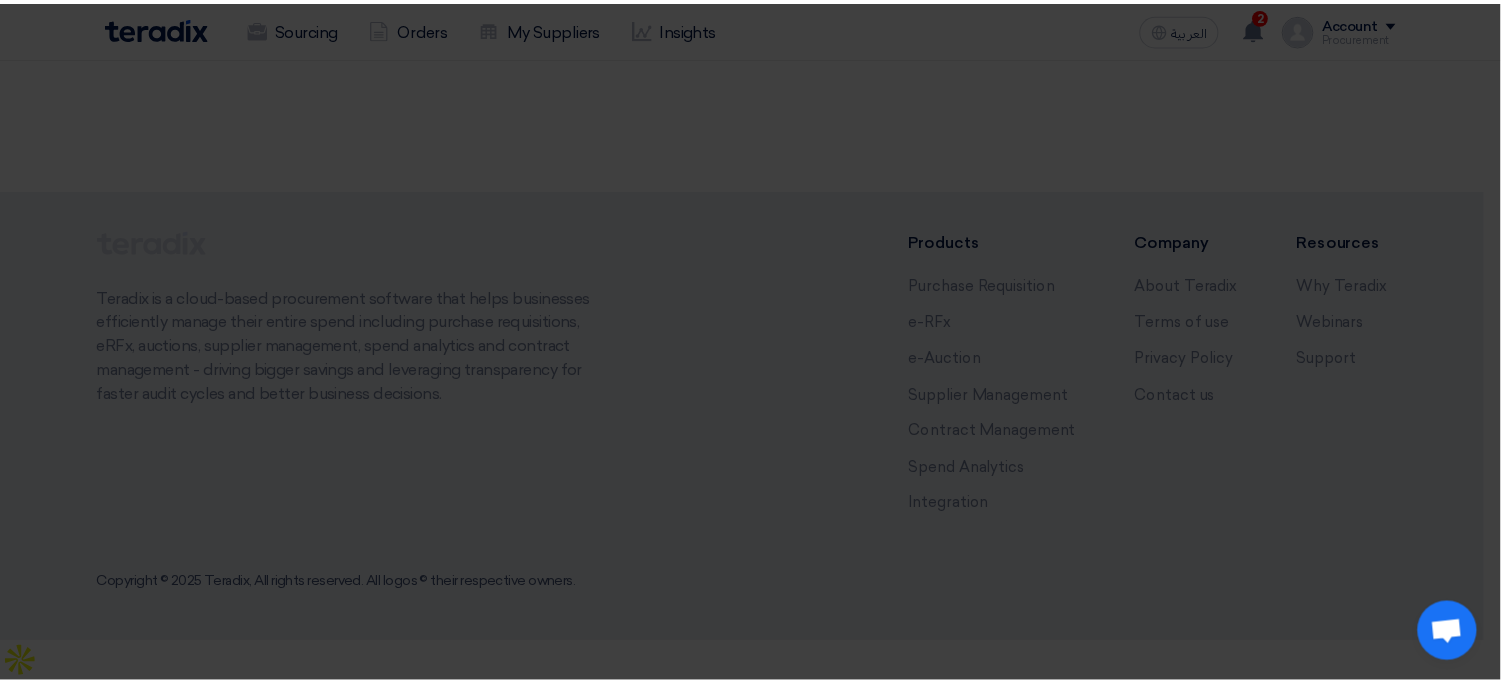 scroll, scrollTop: 0, scrollLeft: 0, axis: both 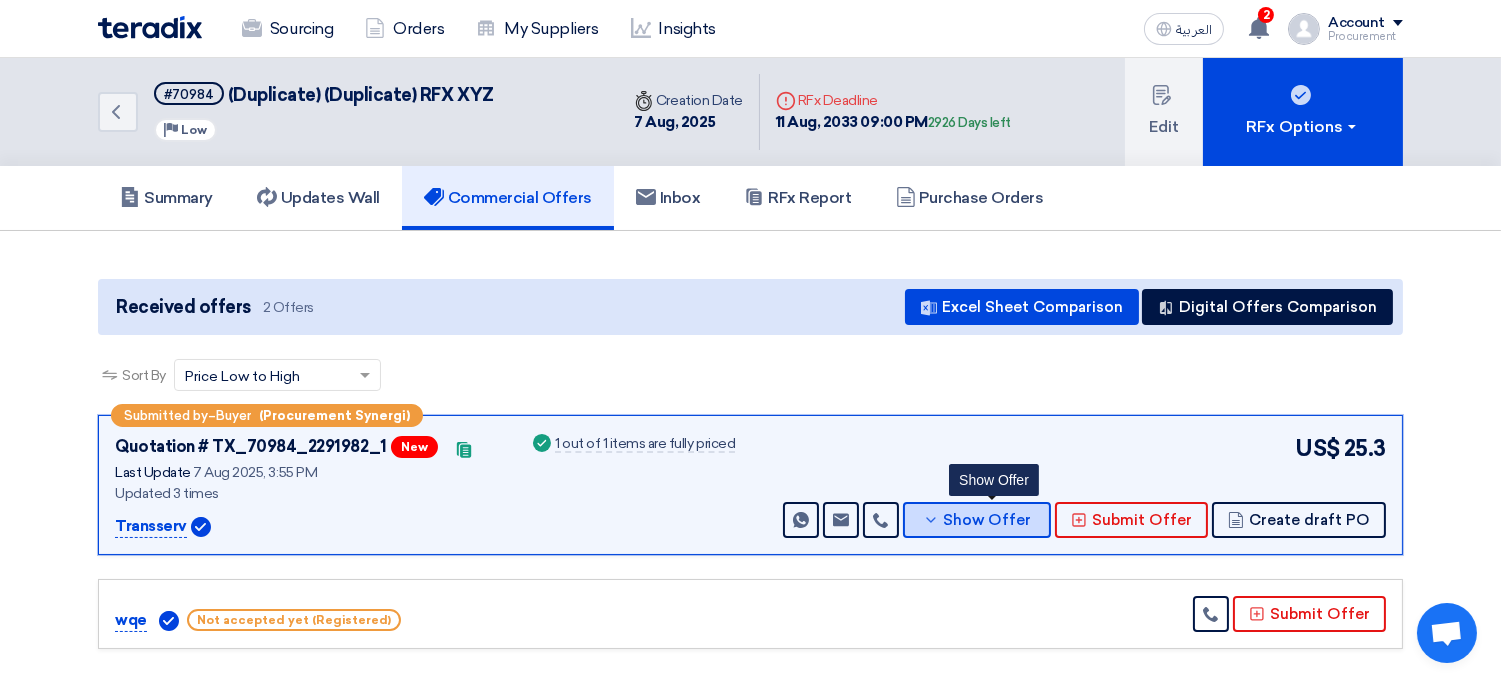click on "Show Offer" at bounding box center (988, 520) 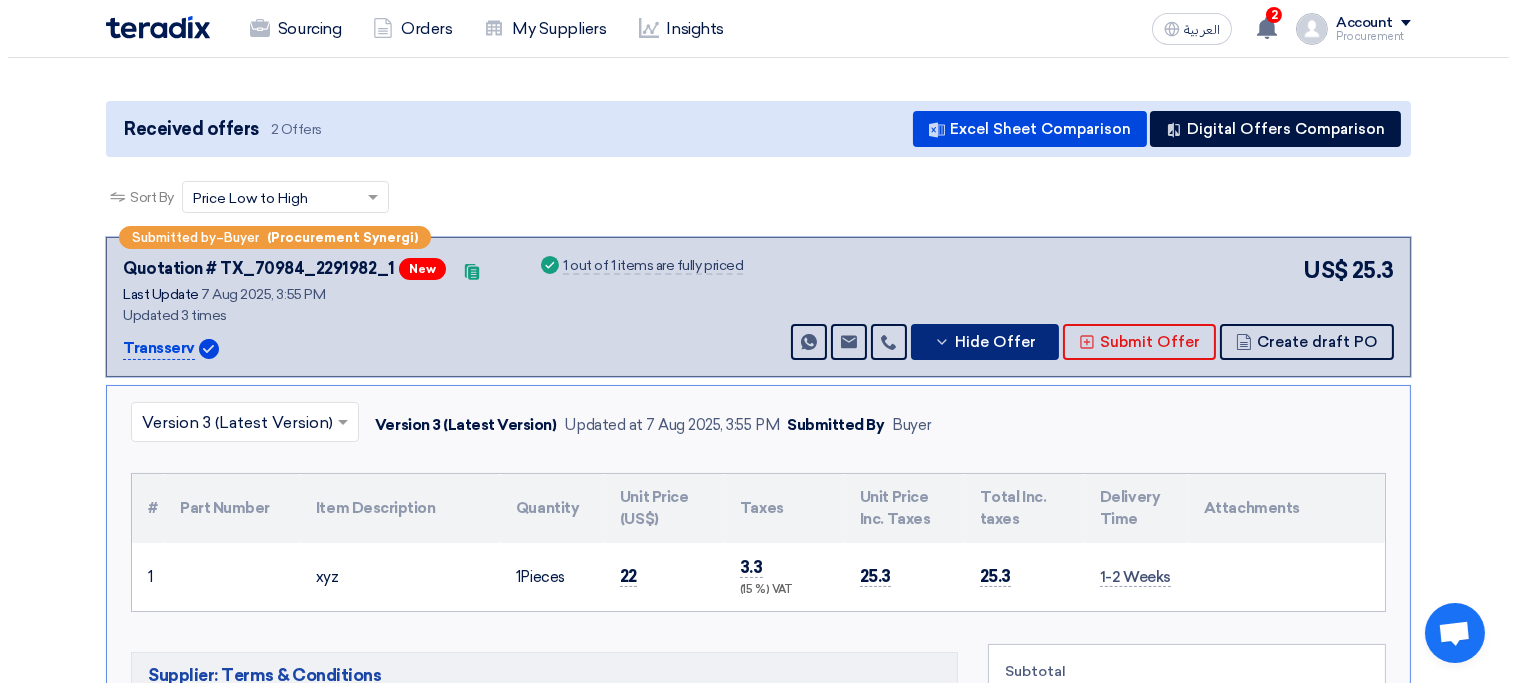 scroll, scrollTop: 167, scrollLeft: 0, axis: vertical 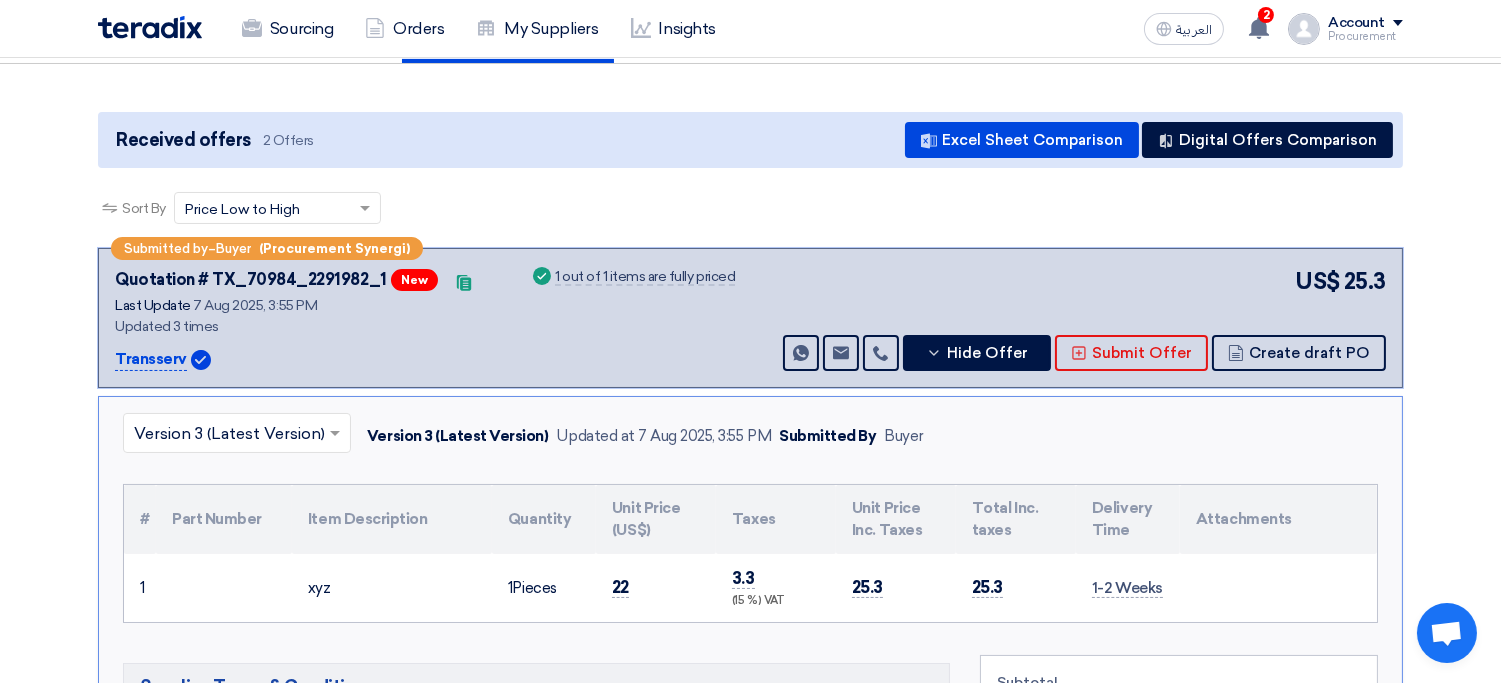 click at bounding box center (227, 435) 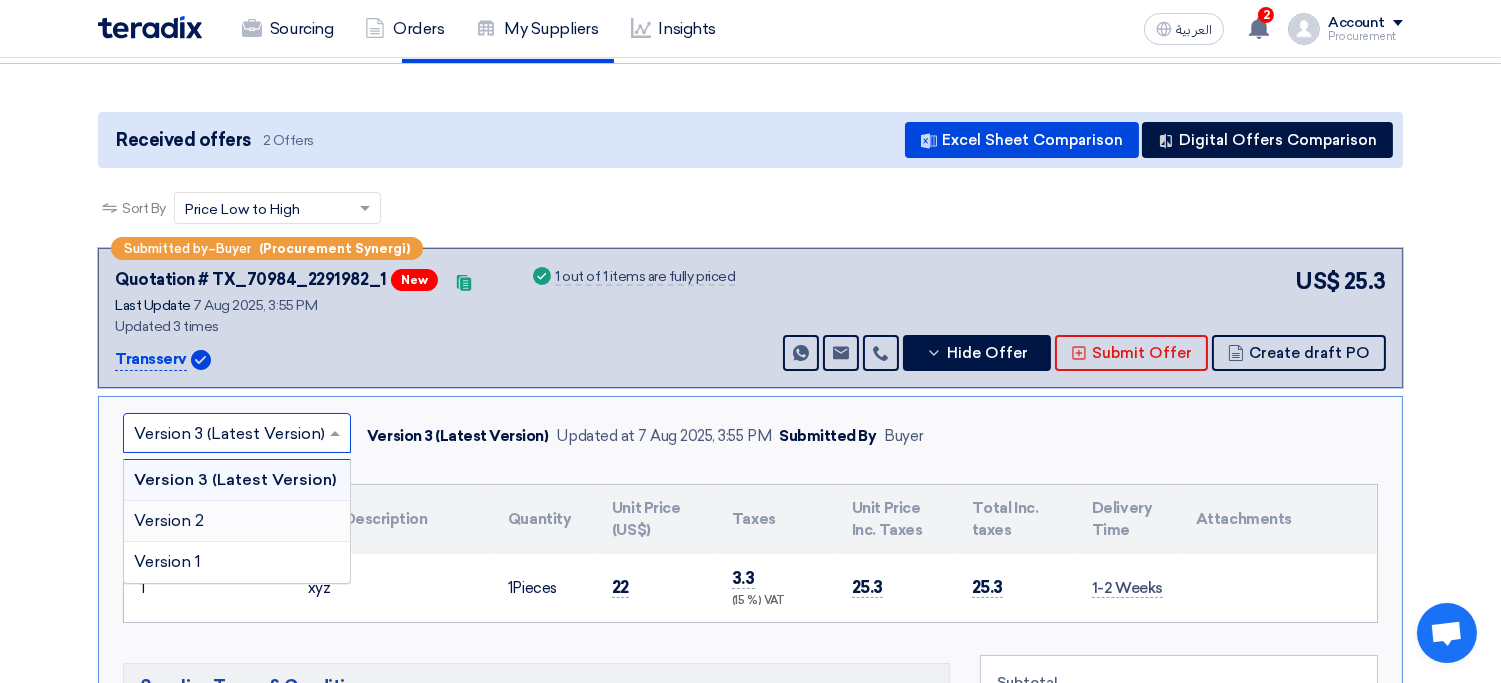 click on "Version 2" at bounding box center [237, 521] 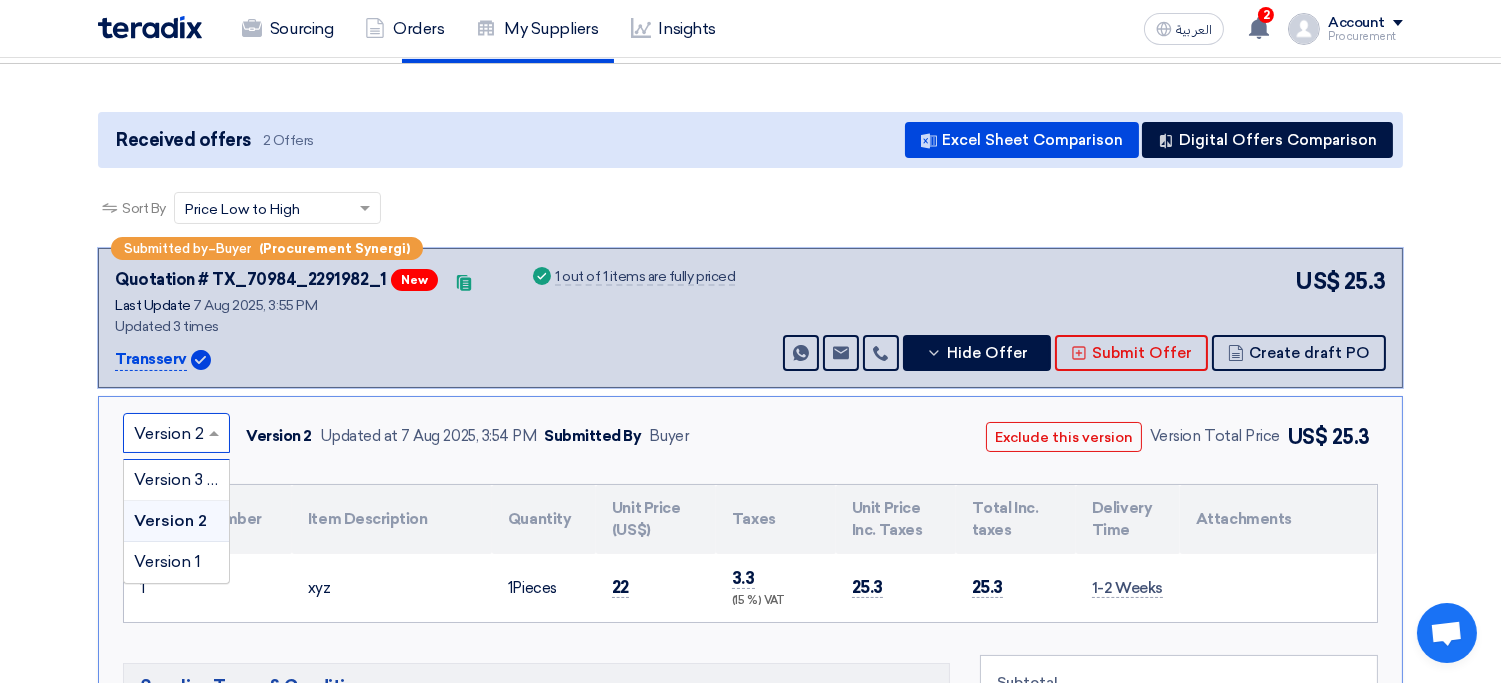 click at bounding box center (166, 435) 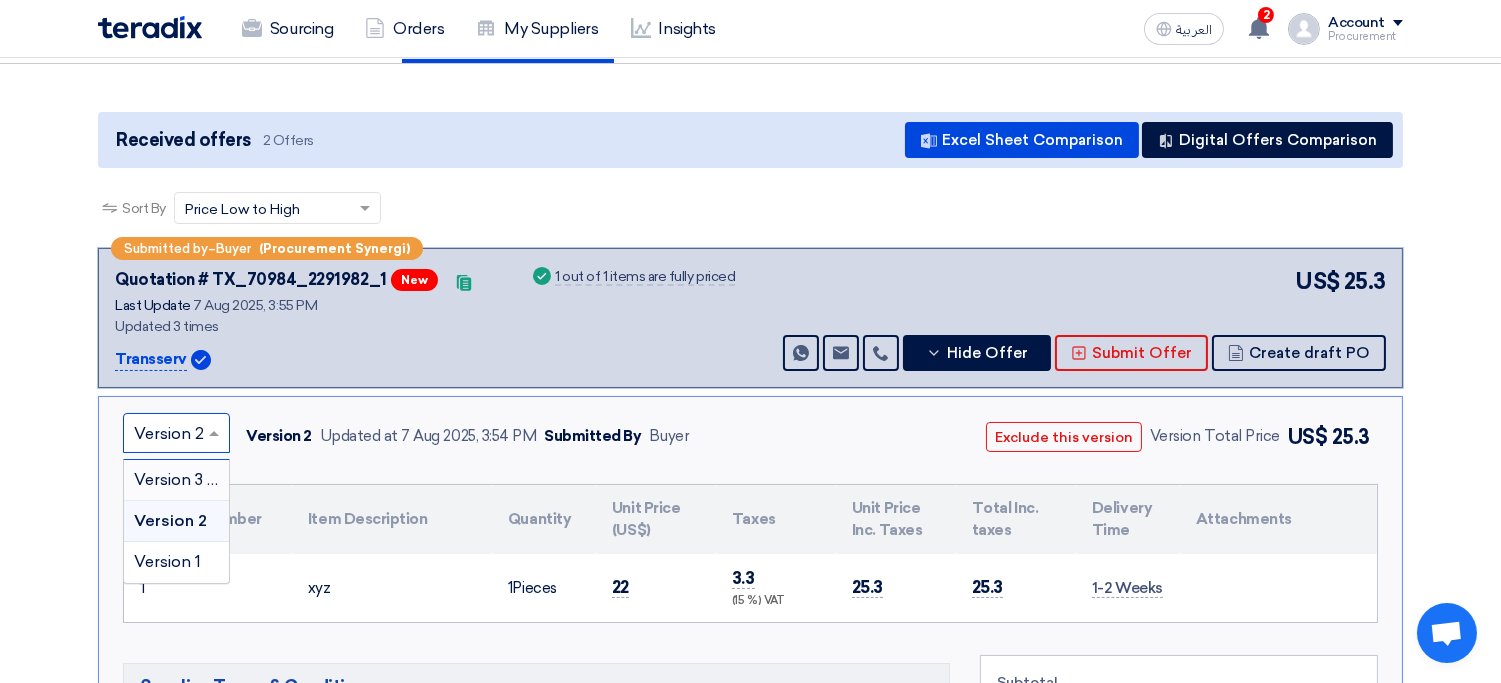 click on "Version 3 (Latest Version)" at bounding box center [229, 479] 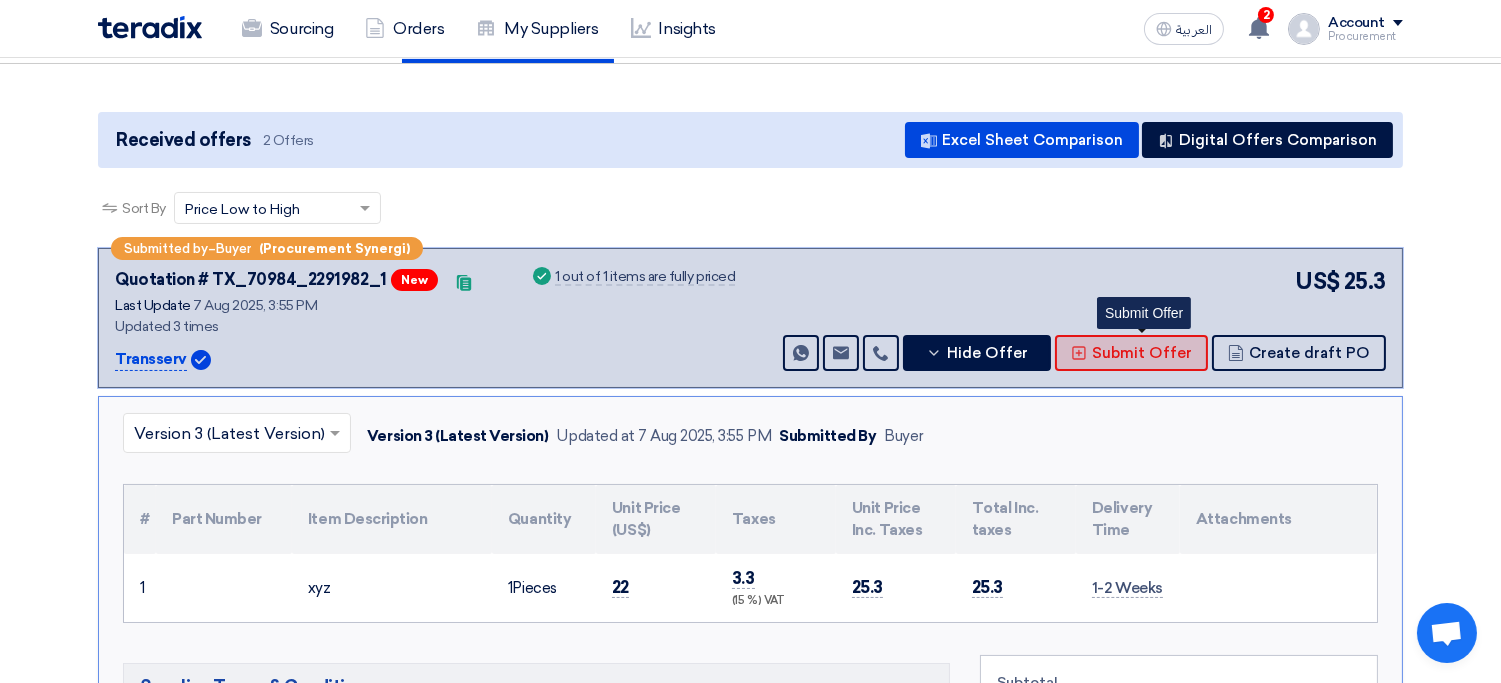 click on "Submit Offer" at bounding box center [1142, 353] 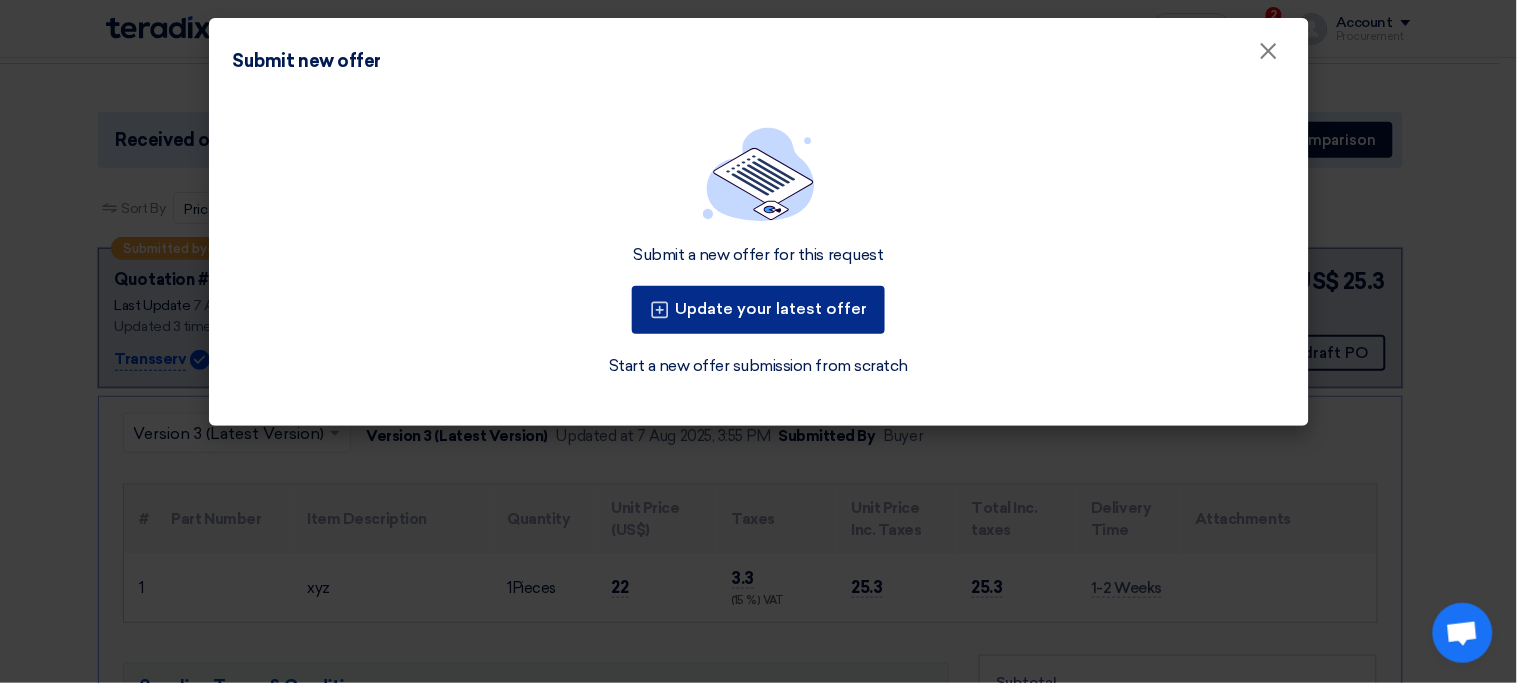 click on "Update your latest offer" 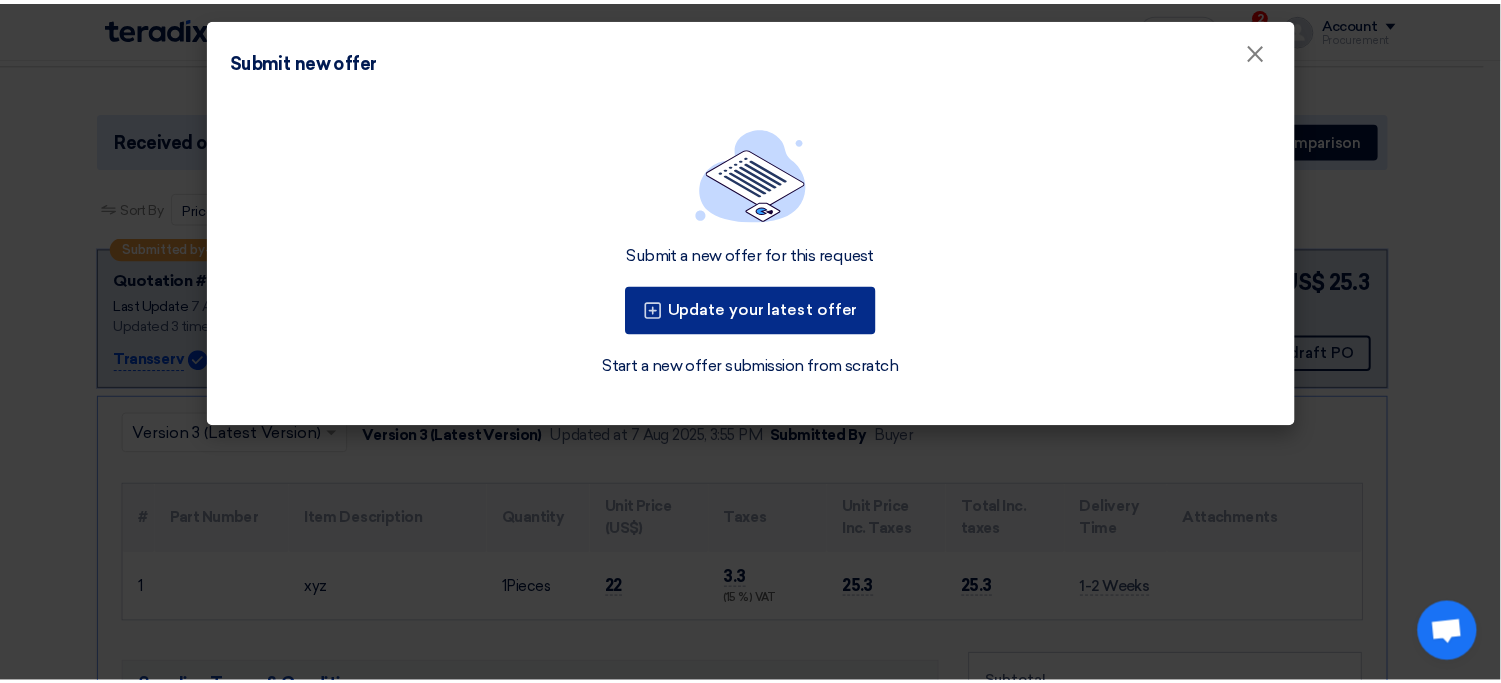 scroll, scrollTop: 0, scrollLeft: 0, axis: both 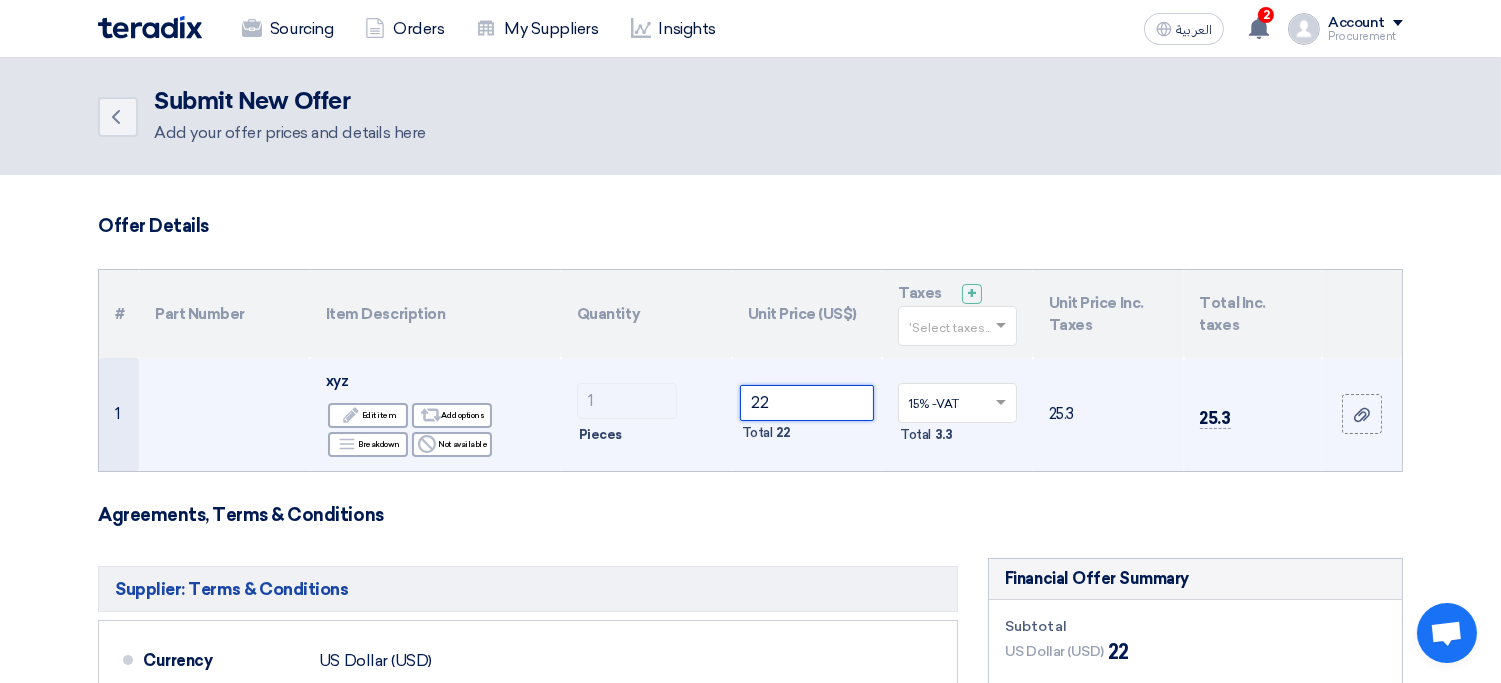 click on "22" 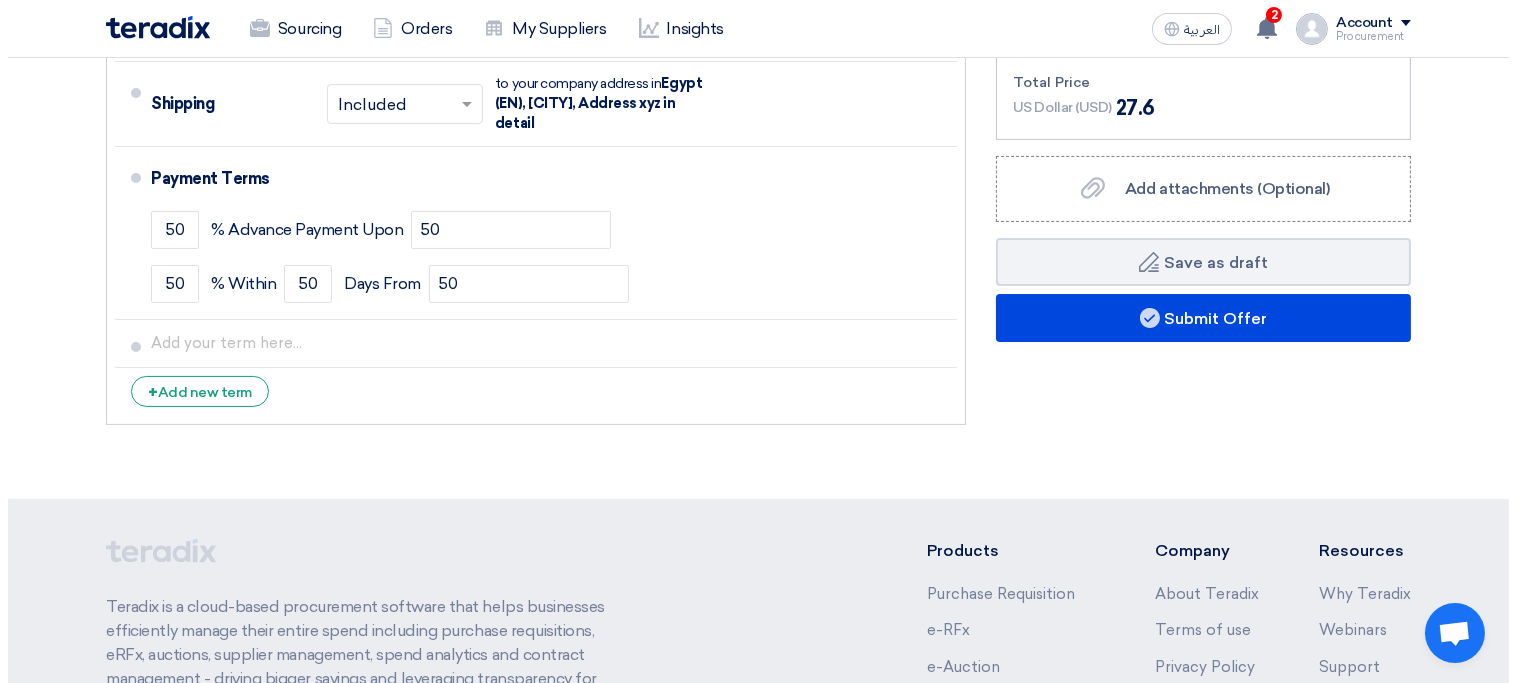 scroll, scrollTop: 768, scrollLeft: 0, axis: vertical 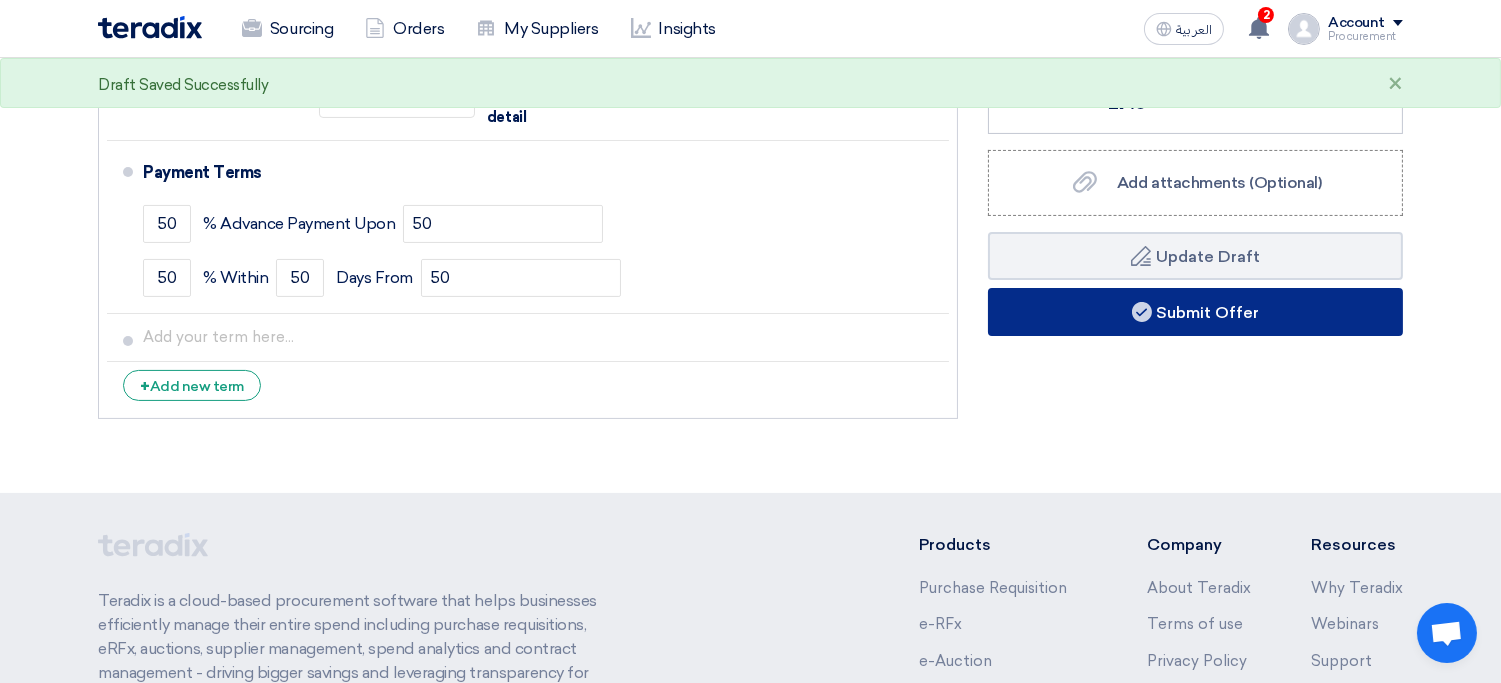 type on "24" 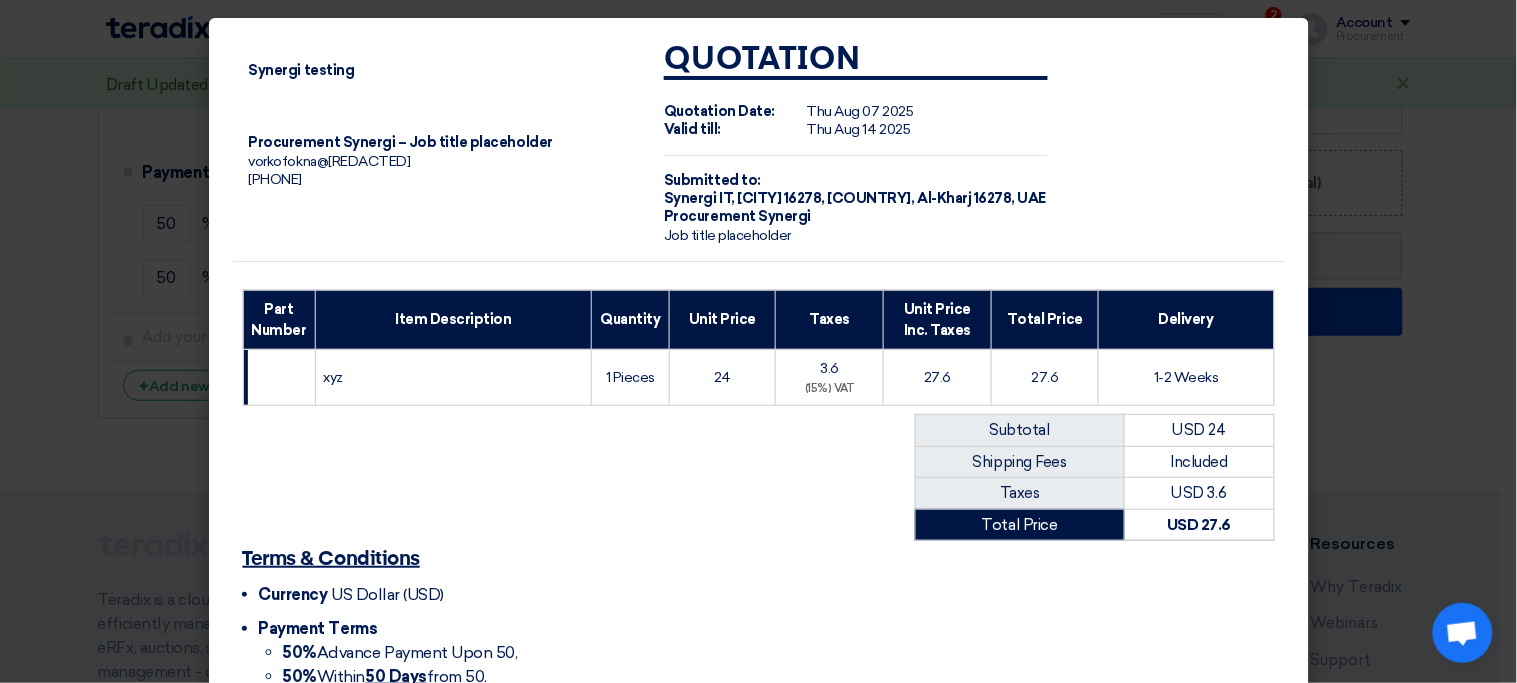 scroll, scrollTop: 207, scrollLeft: 0, axis: vertical 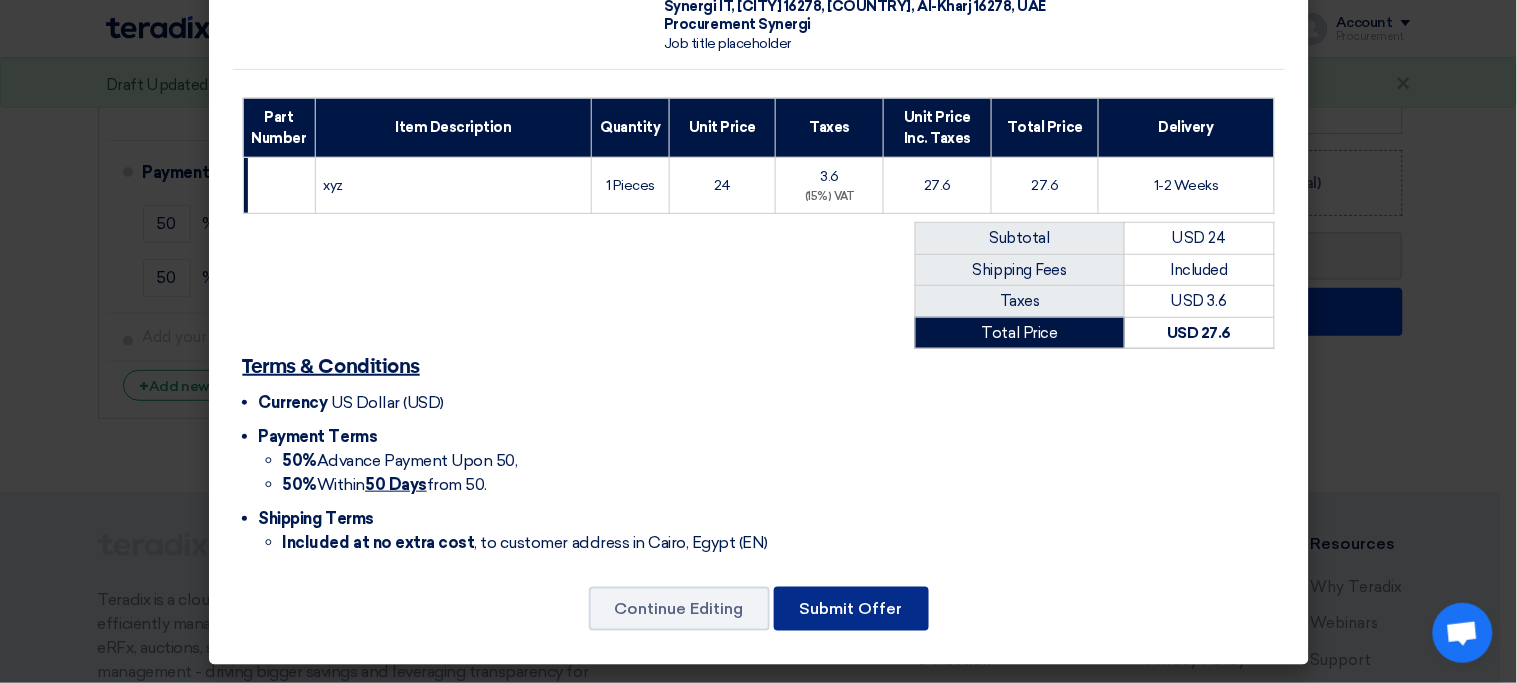 click on "Submit Offer" 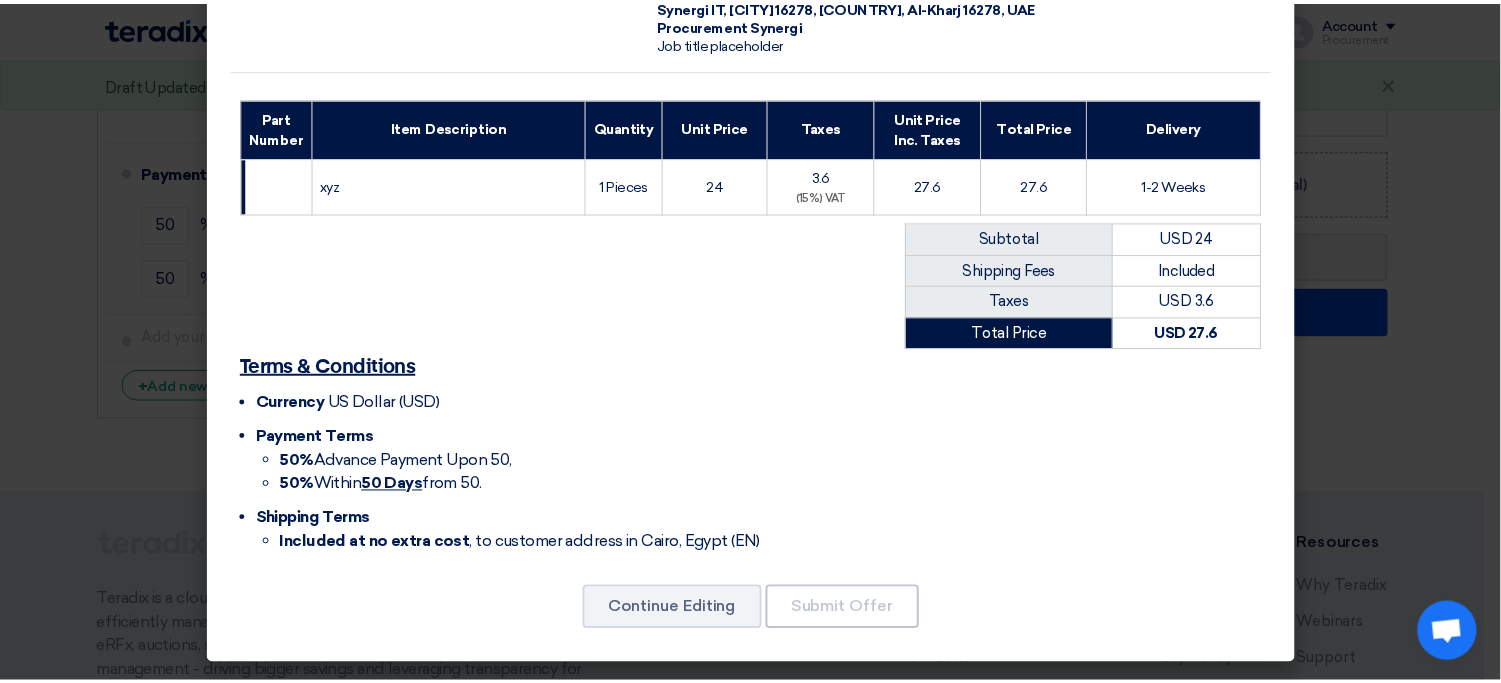 scroll, scrollTop: 0, scrollLeft: 0, axis: both 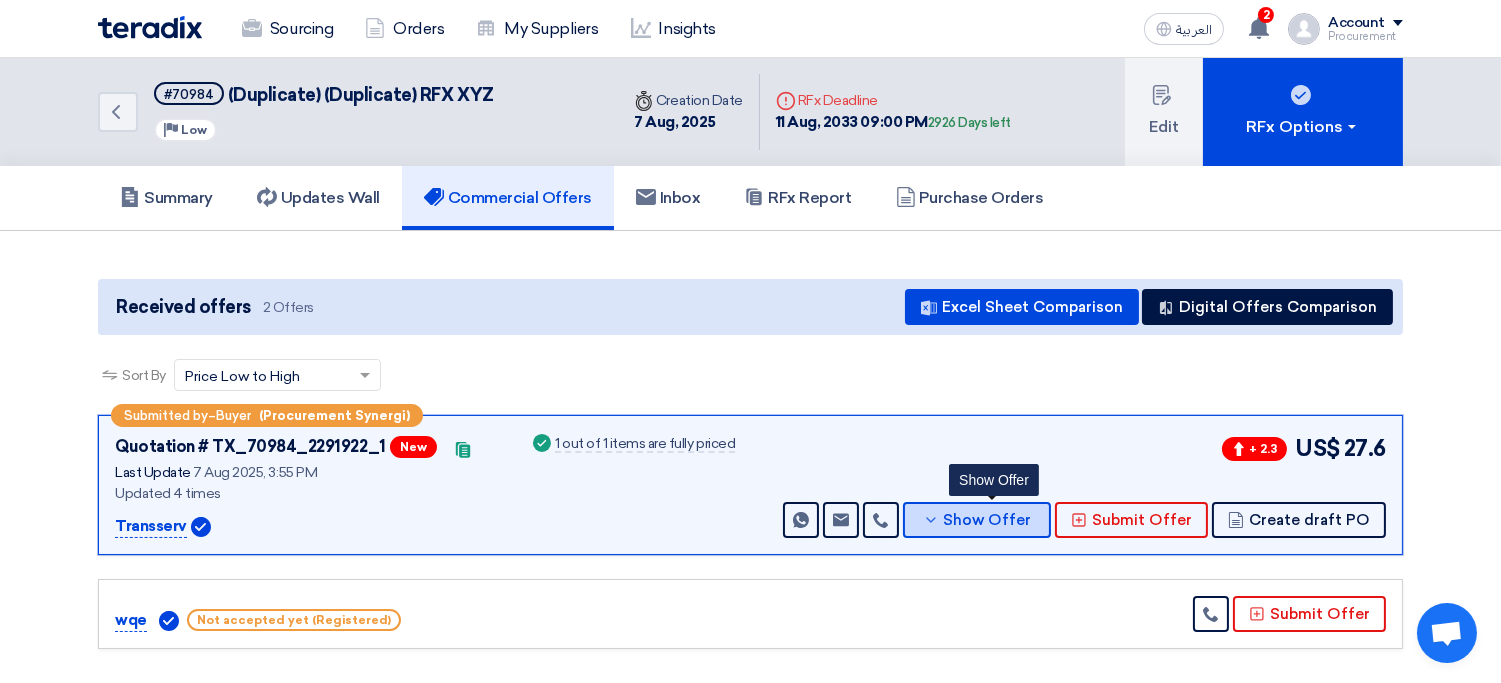 click on "Show Offer" at bounding box center (988, 520) 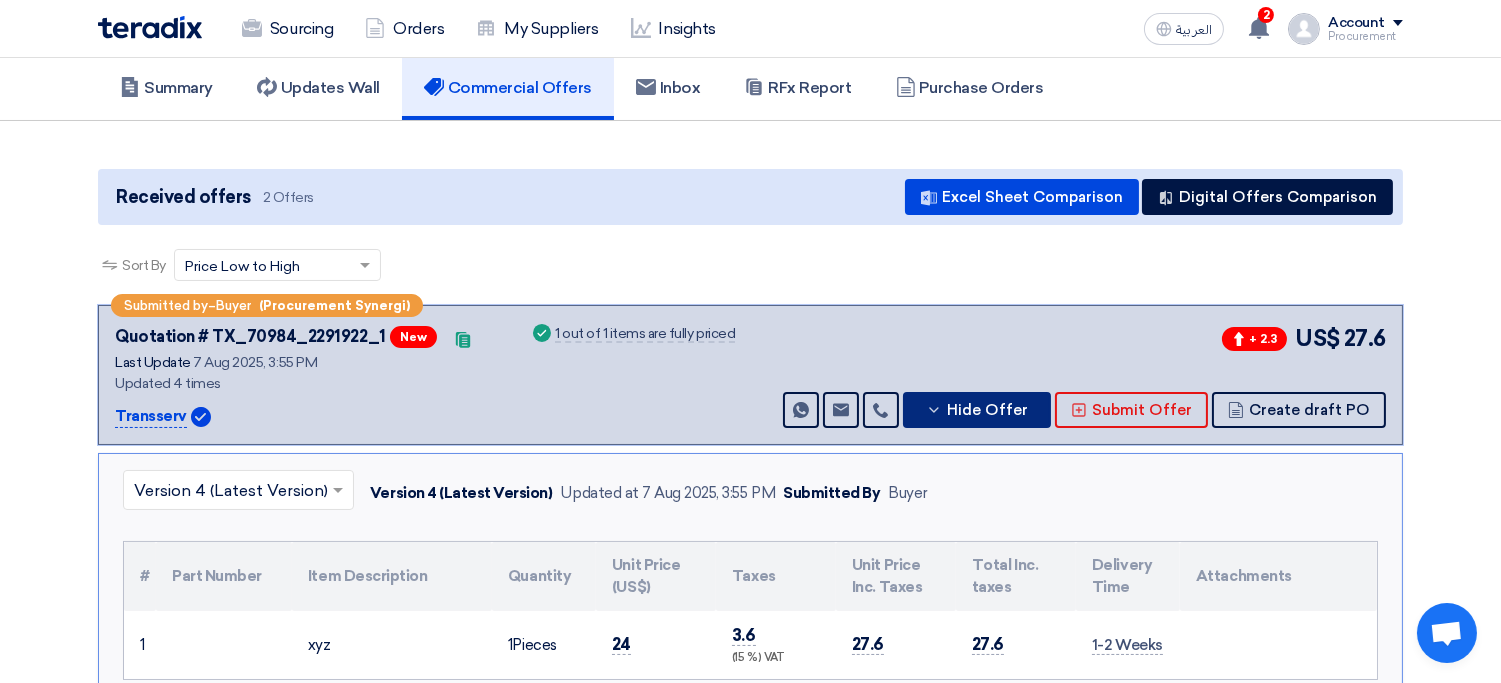 scroll, scrollTop: 101, scrollLeft: 0, axis: vertical 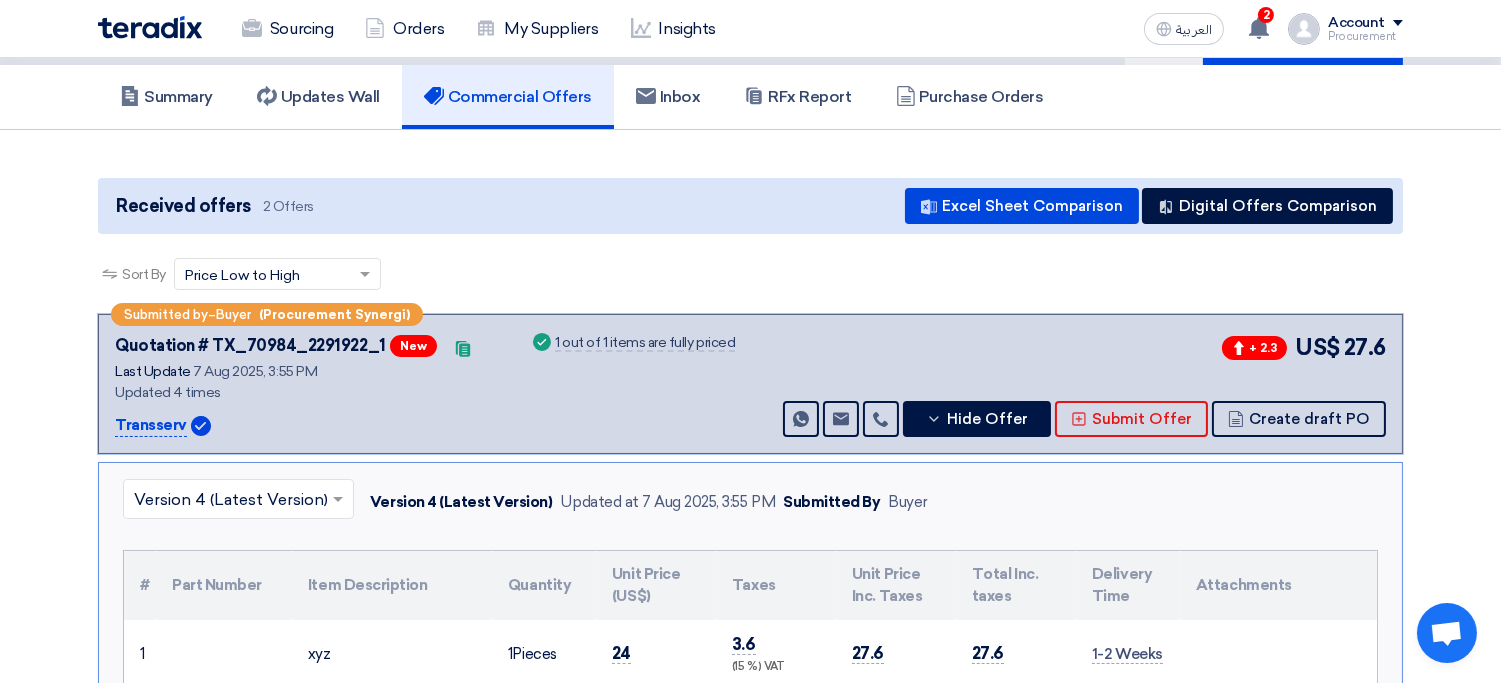 click at bounding box center (228, 501) 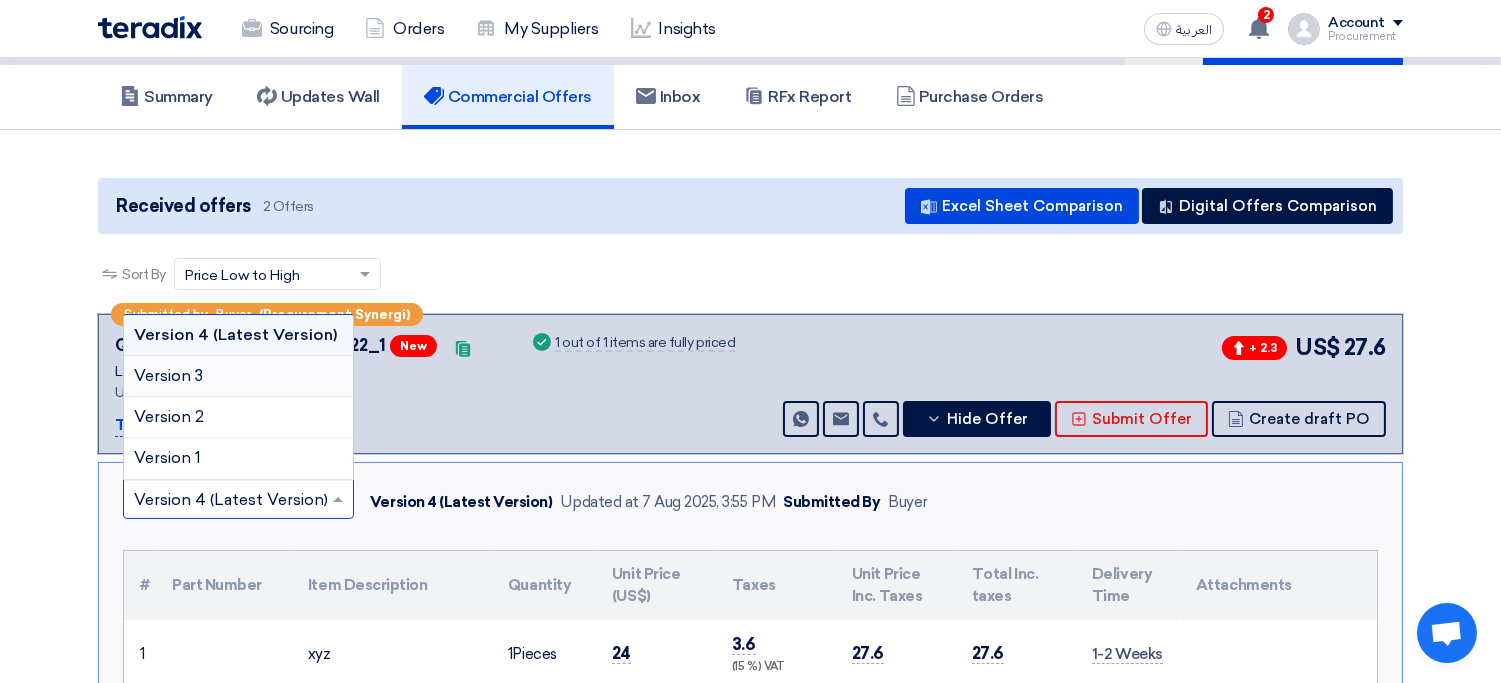 click on "Version 3" at bounding box center (238, 376) 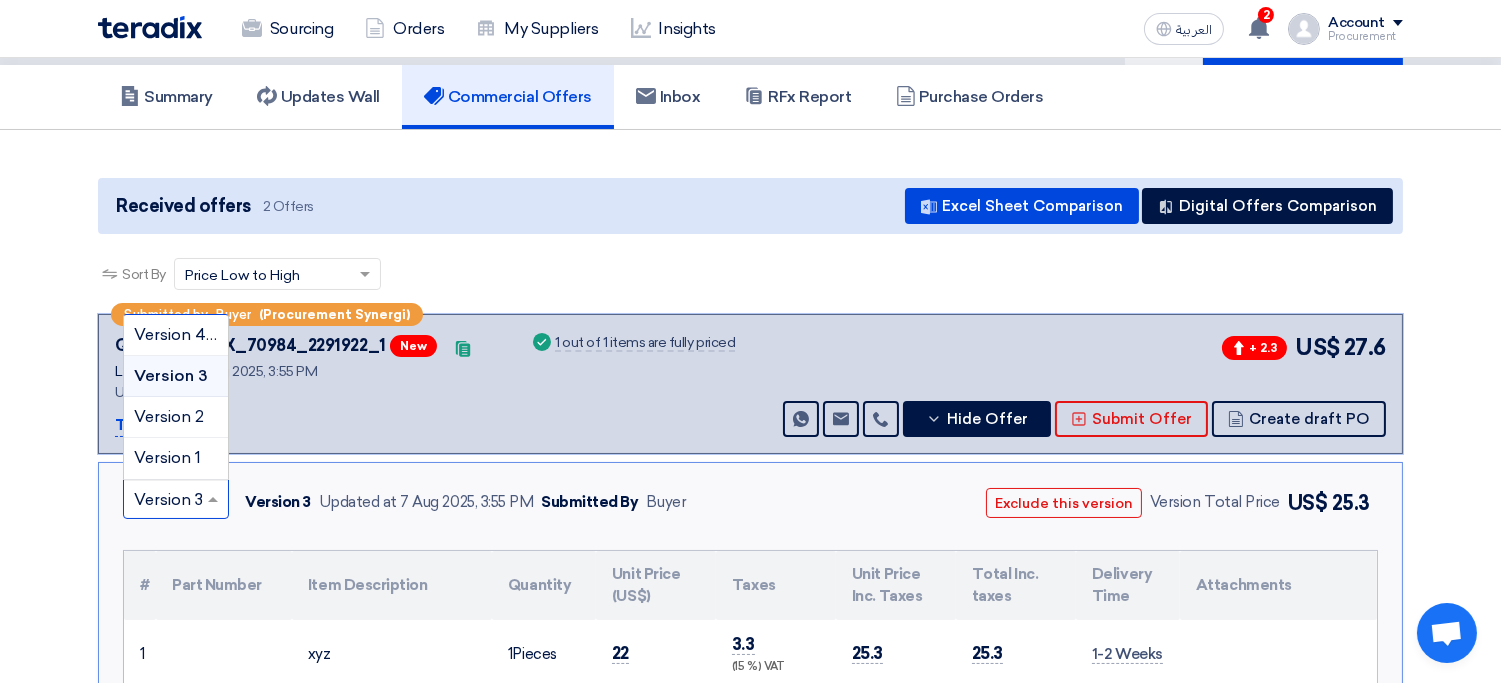 click at bounding box center (166, 501) 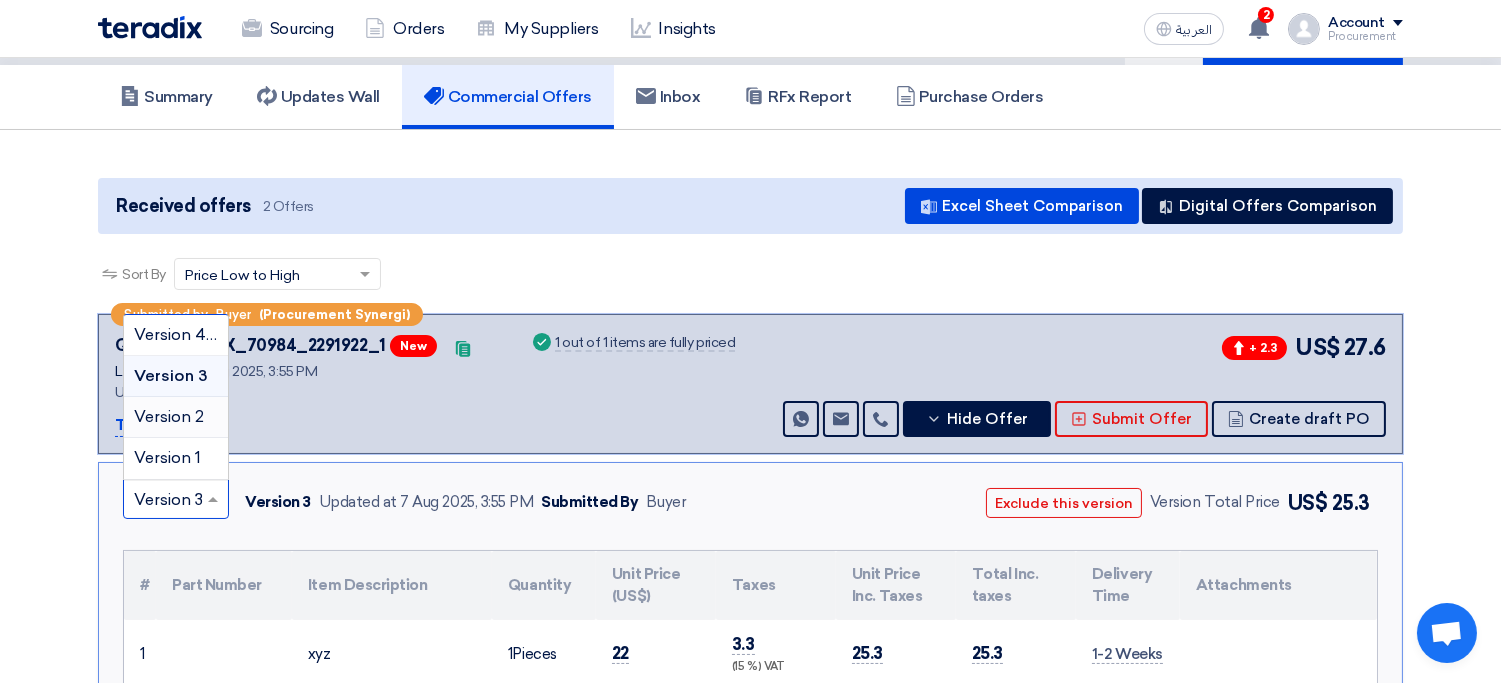 click on "Version 2" at bounding box center (169, 416) 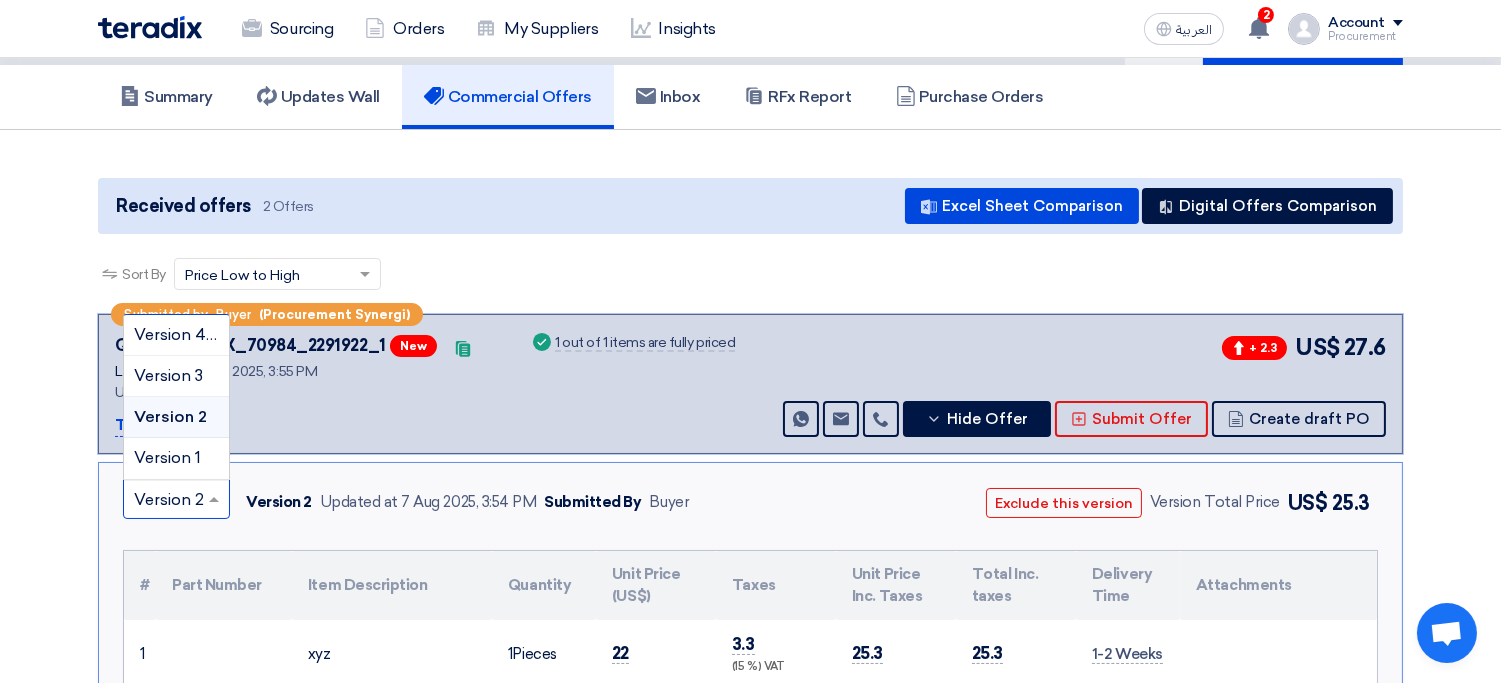 click at bounding box center (166, 501) 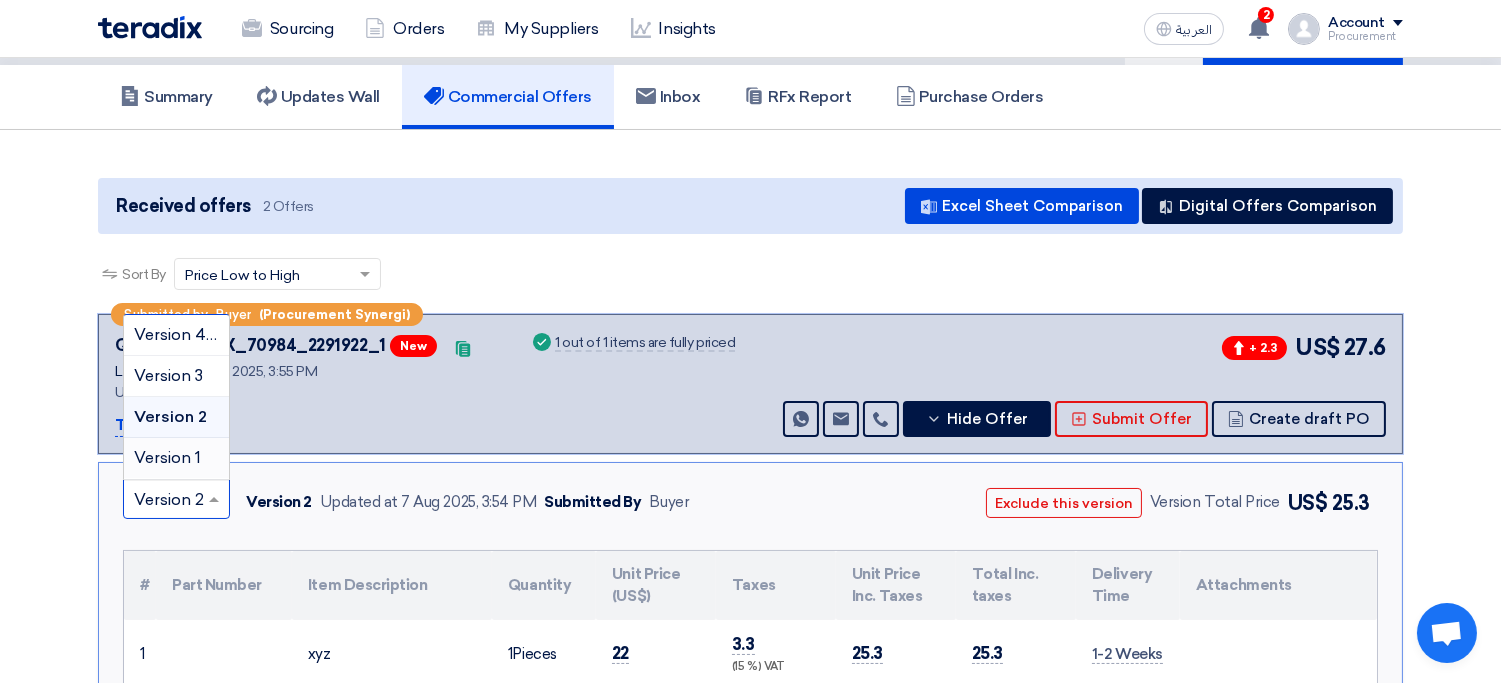 click on "Version 1" at bounding box center [176, 458] 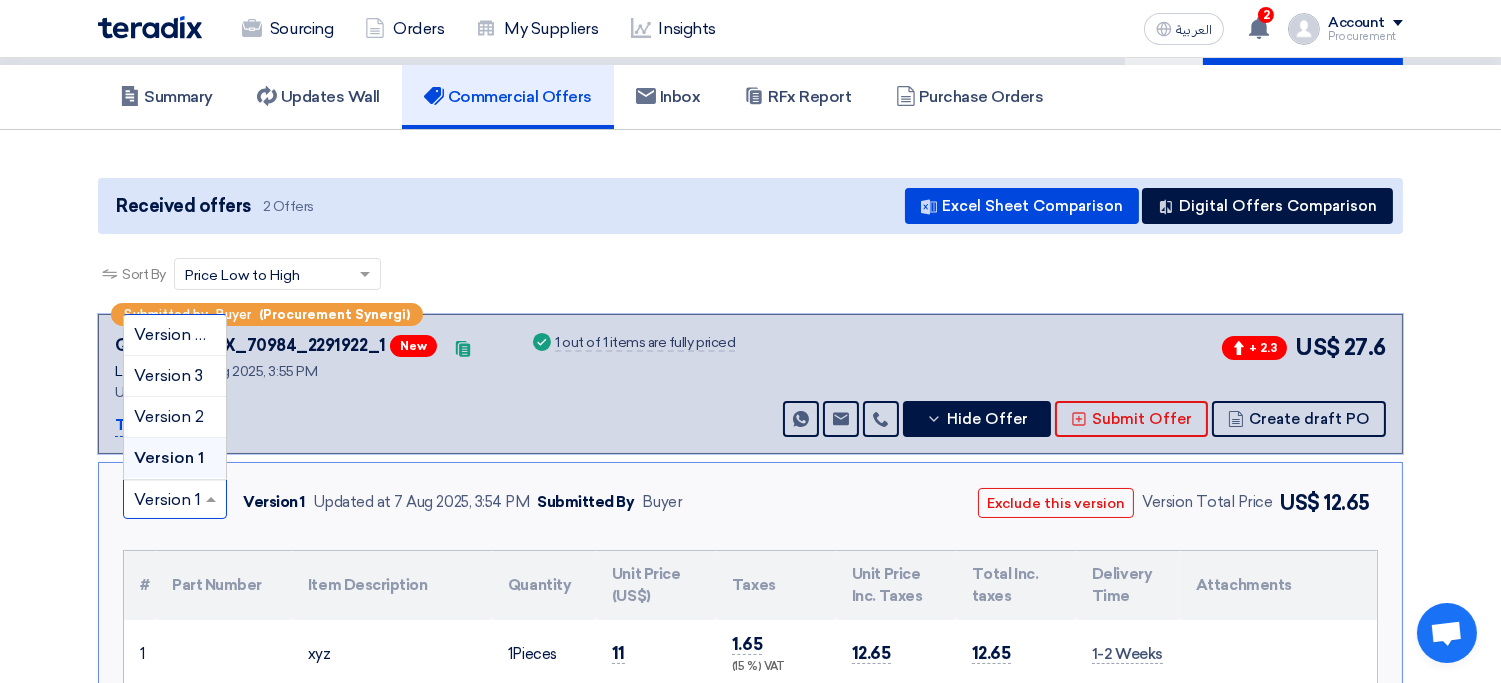 click at bounding box center [165, 501] 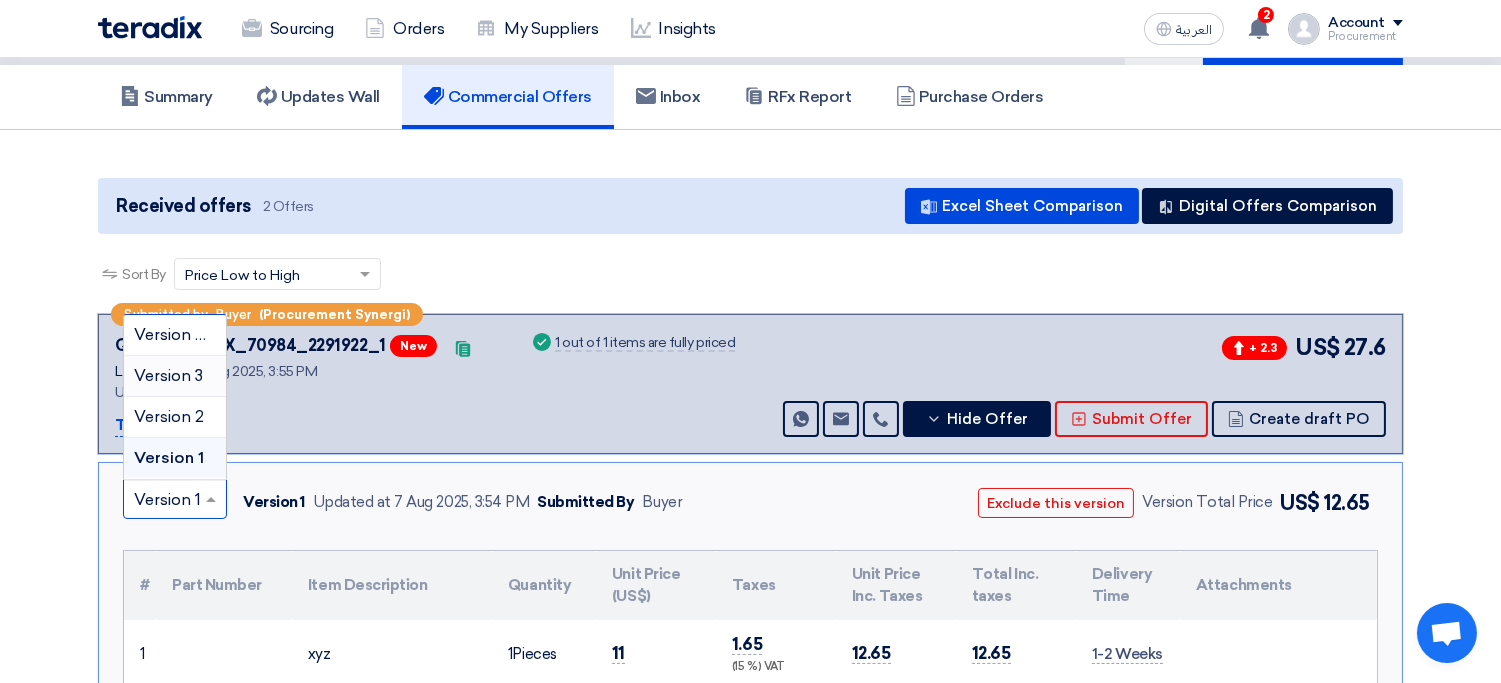 click on "Version 3" at bounding box center [168, 375] 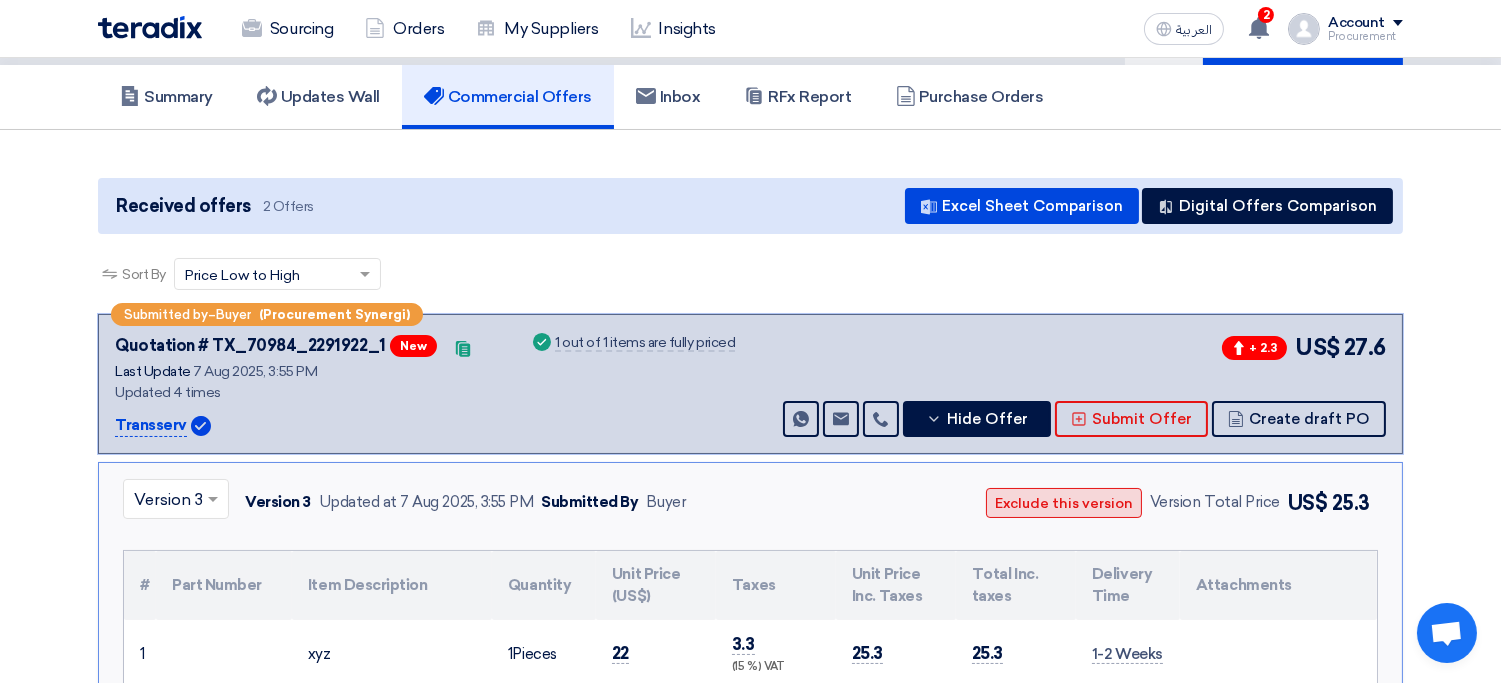 click on "Exclude this version" at bounding box center (1064, 503) 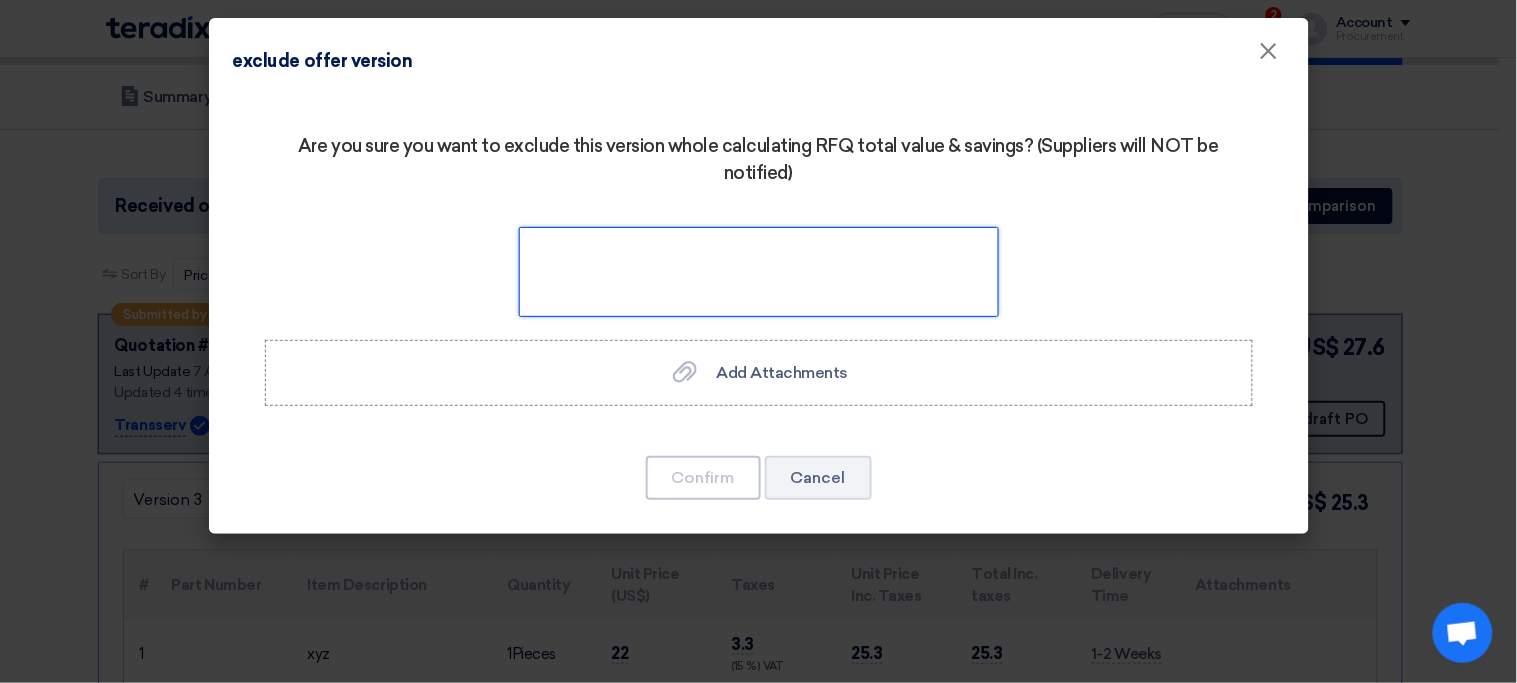 click 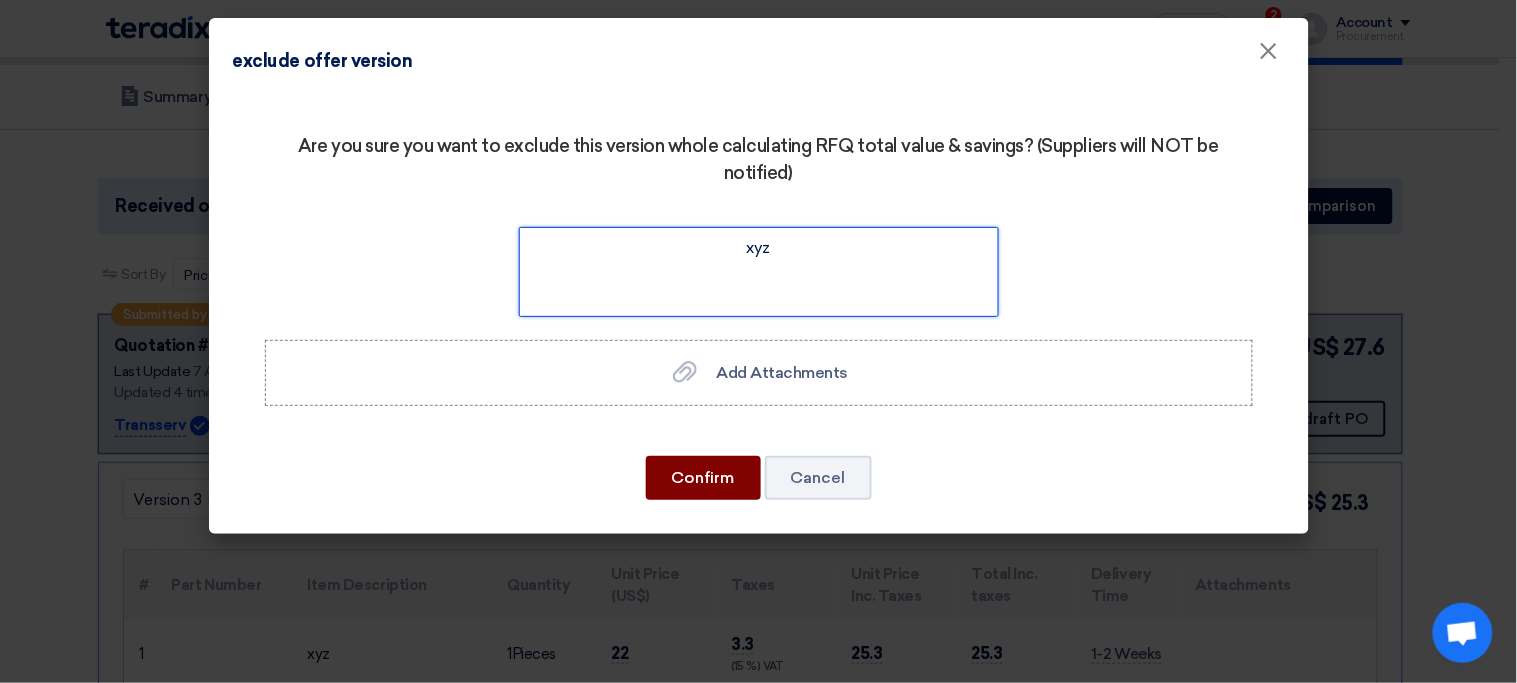 type on "xyz" 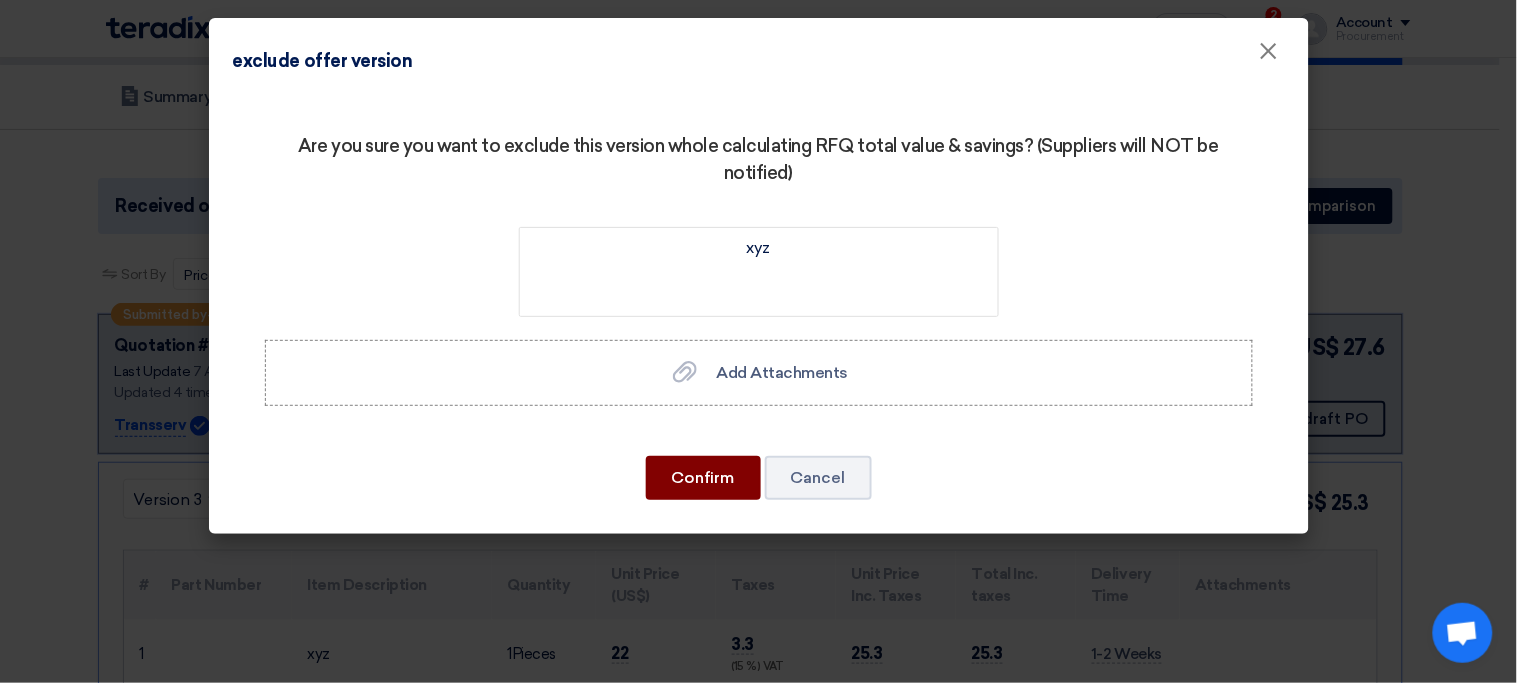 click on "Confirm" 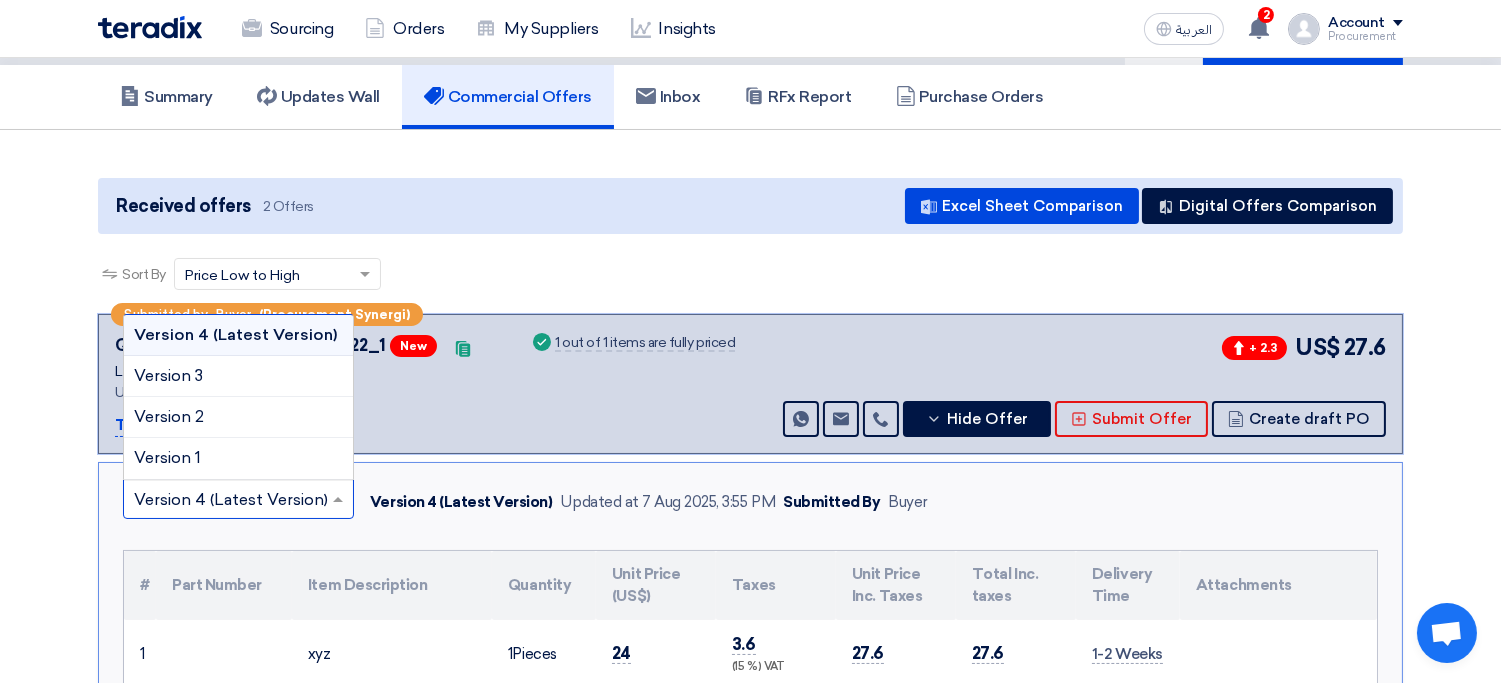 click at bounding box center [228, 501] 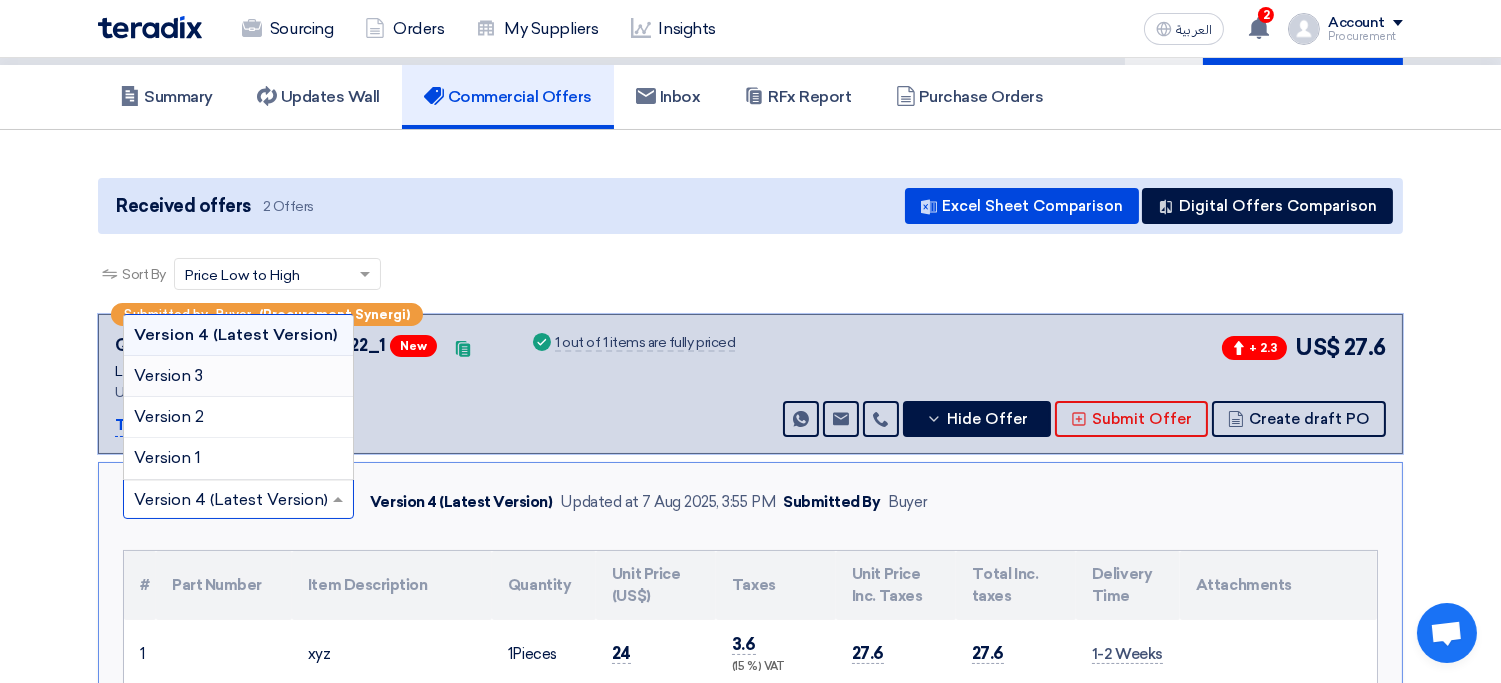 click on "Version 3" at bounding box center [238, 376] 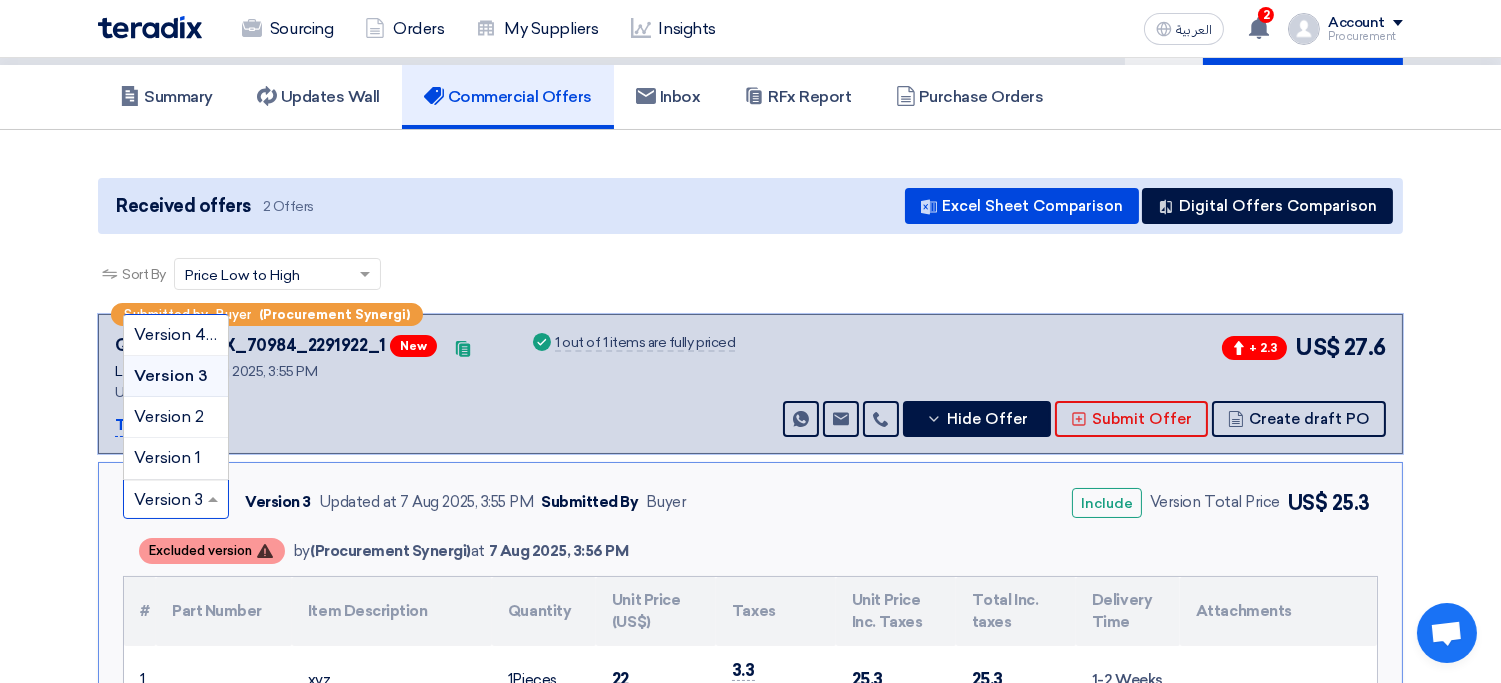 click at bounding box center [215, 499] 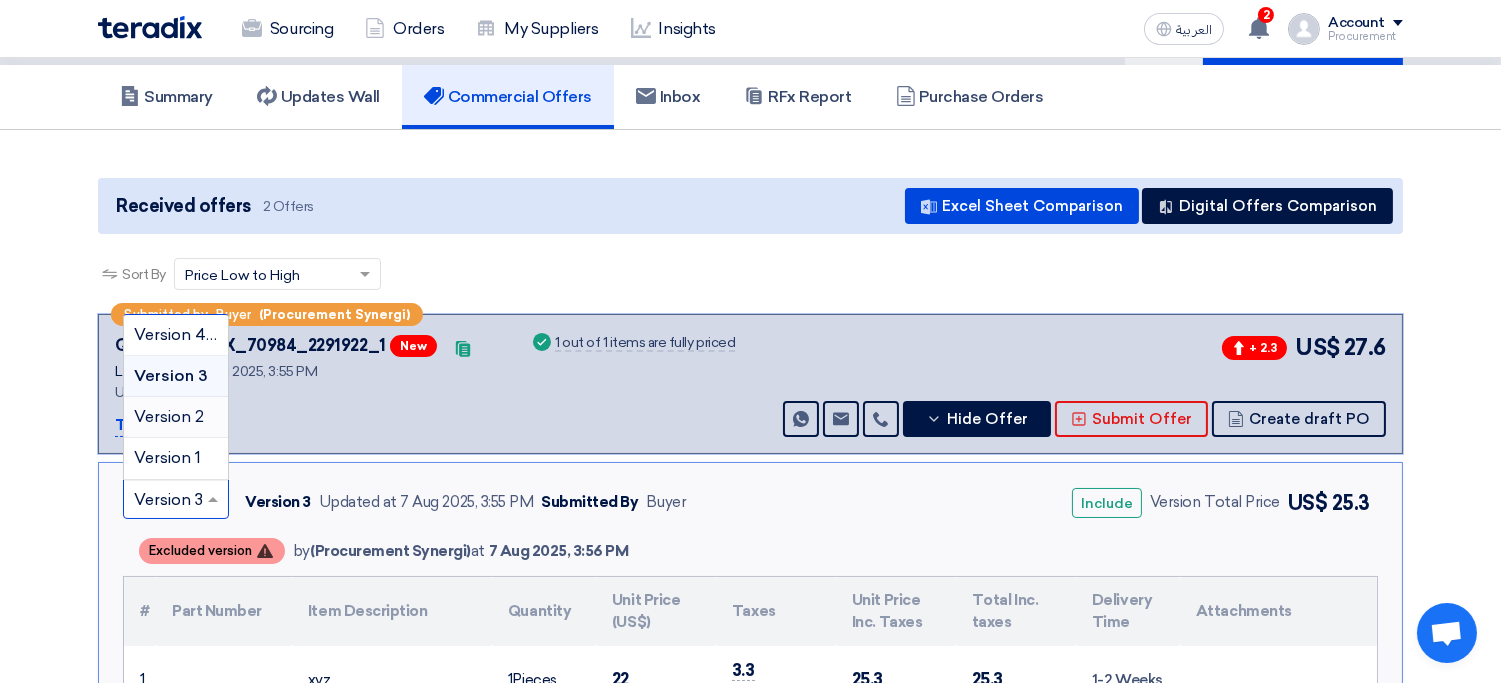 click on "Version 2" at bounding box center (169, 416) 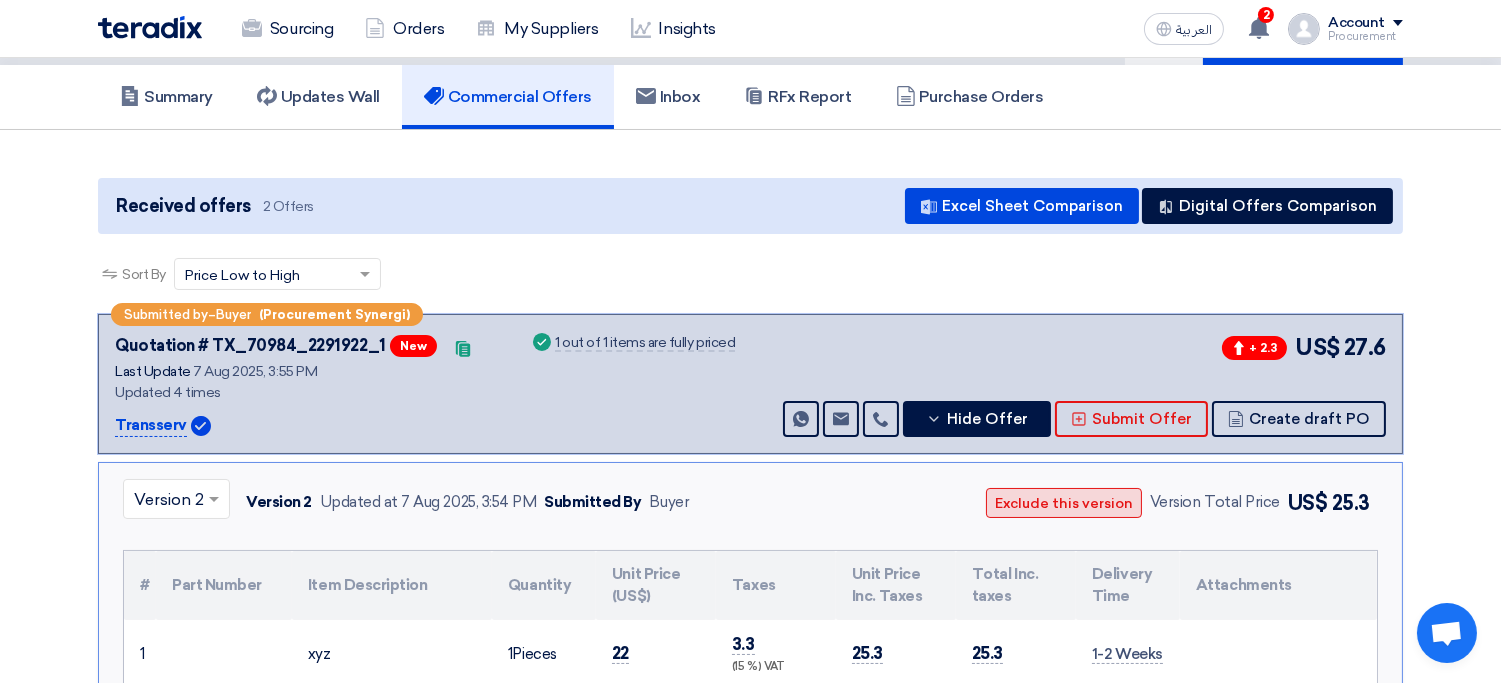 click on "Exclude this version" at bounding box center (1064, 503) 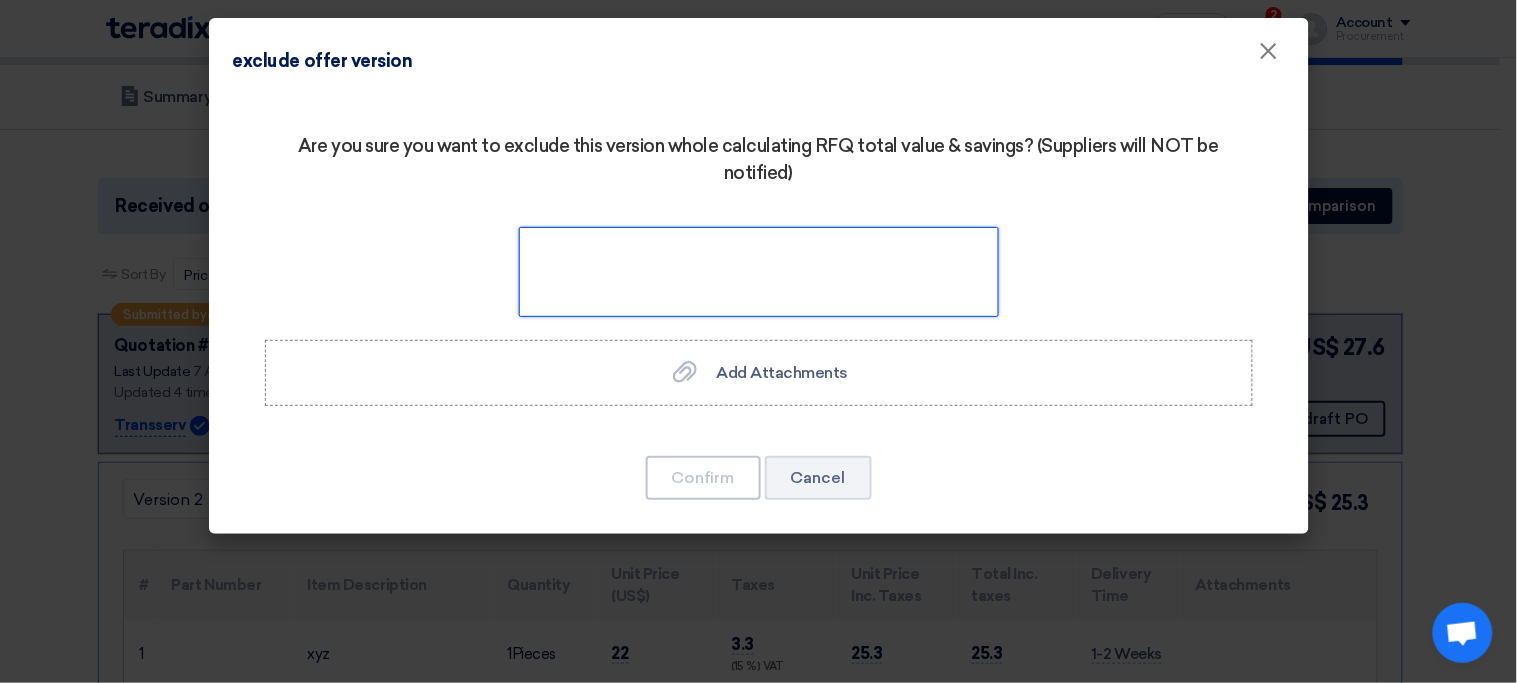 click 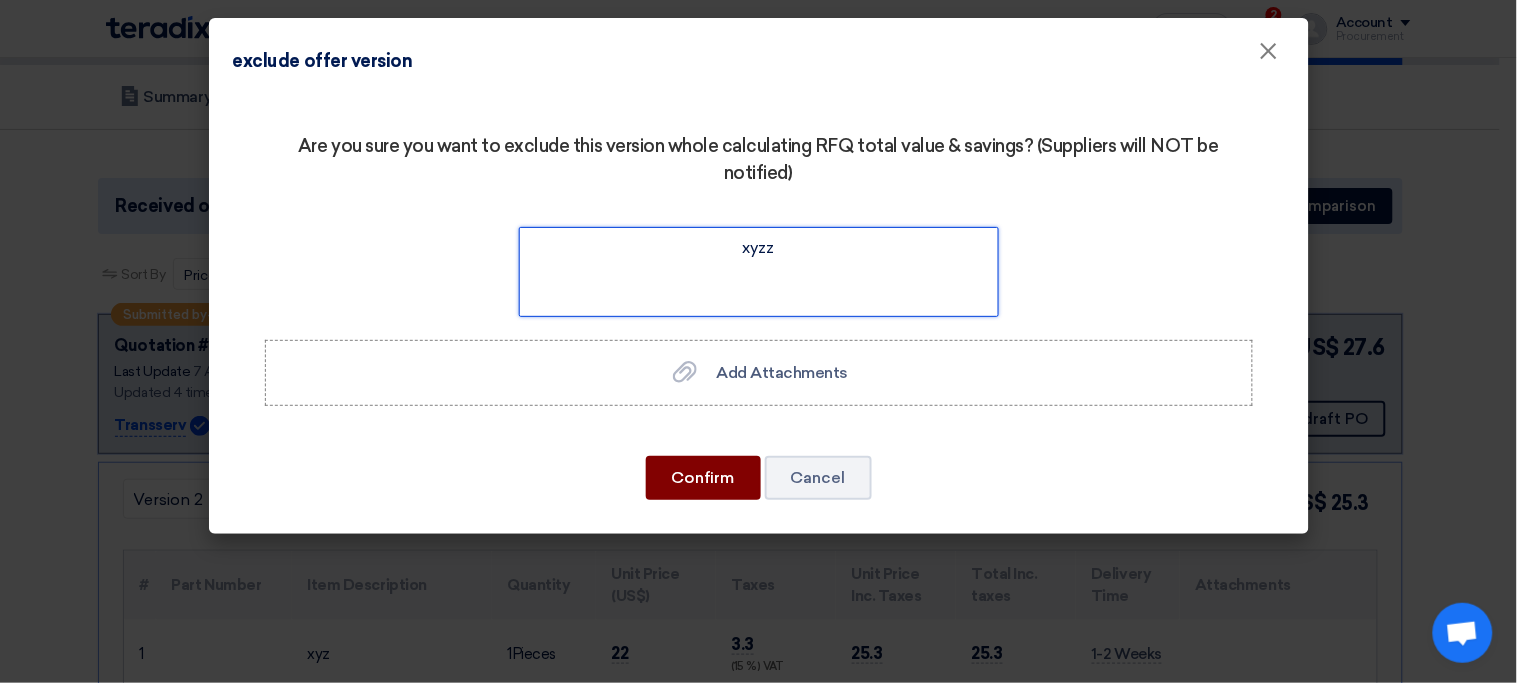 type on "xyzz" 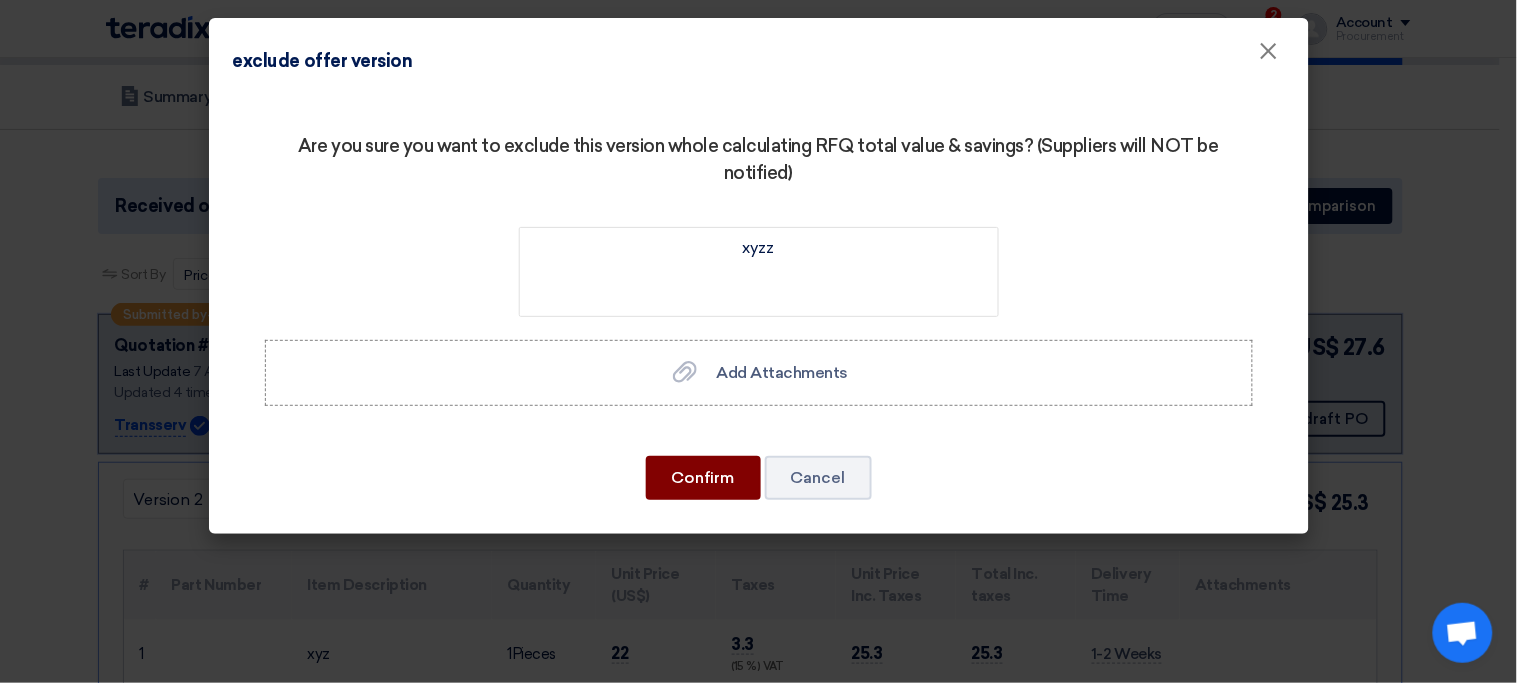 click on "Confirm" 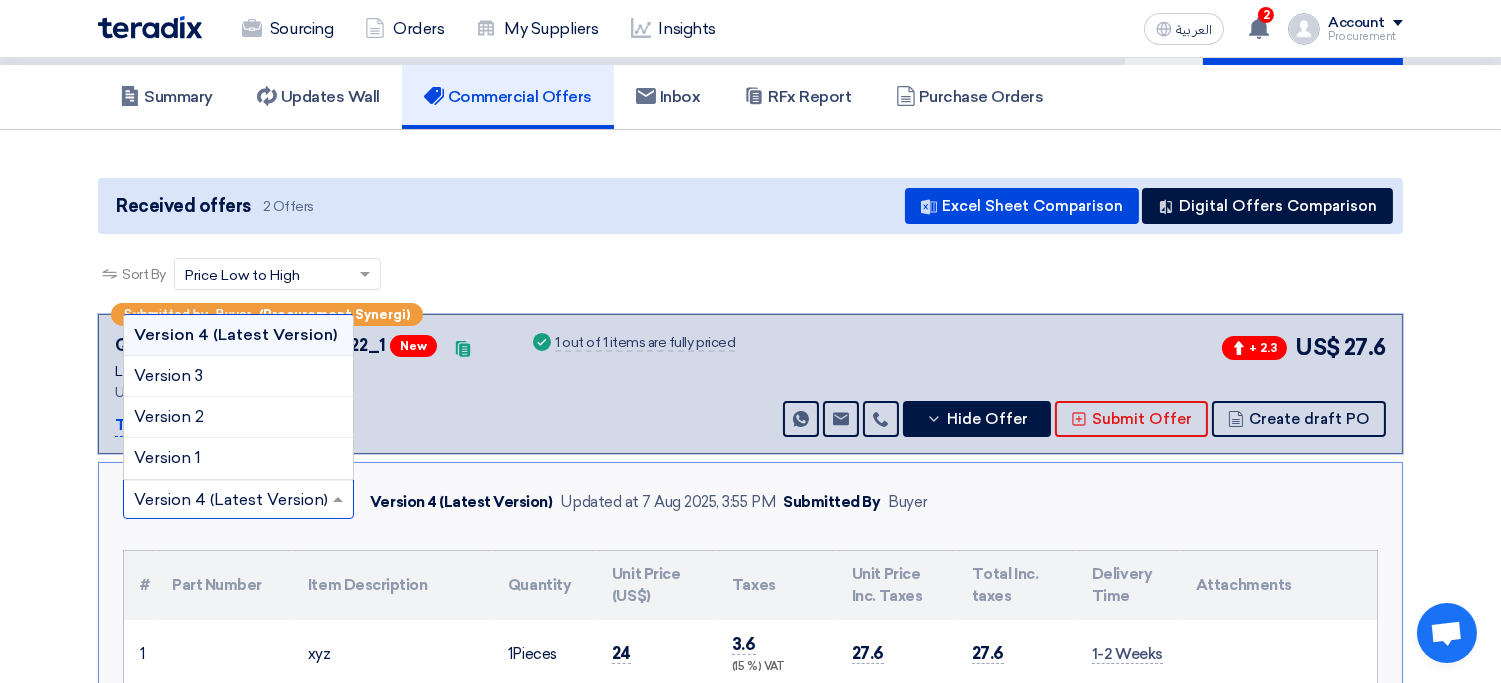click at bounding box center (228, 501) 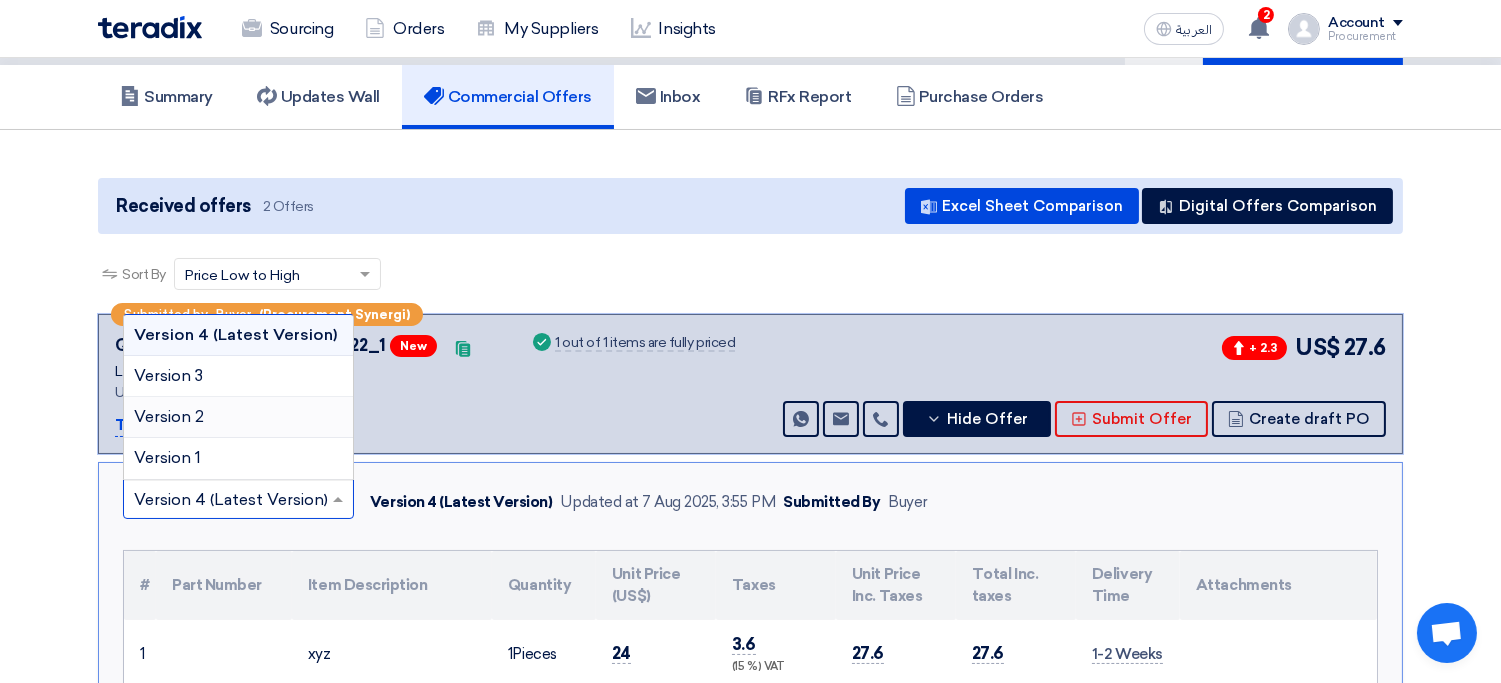 click on "Version 2" at bounding box center (238, 417) 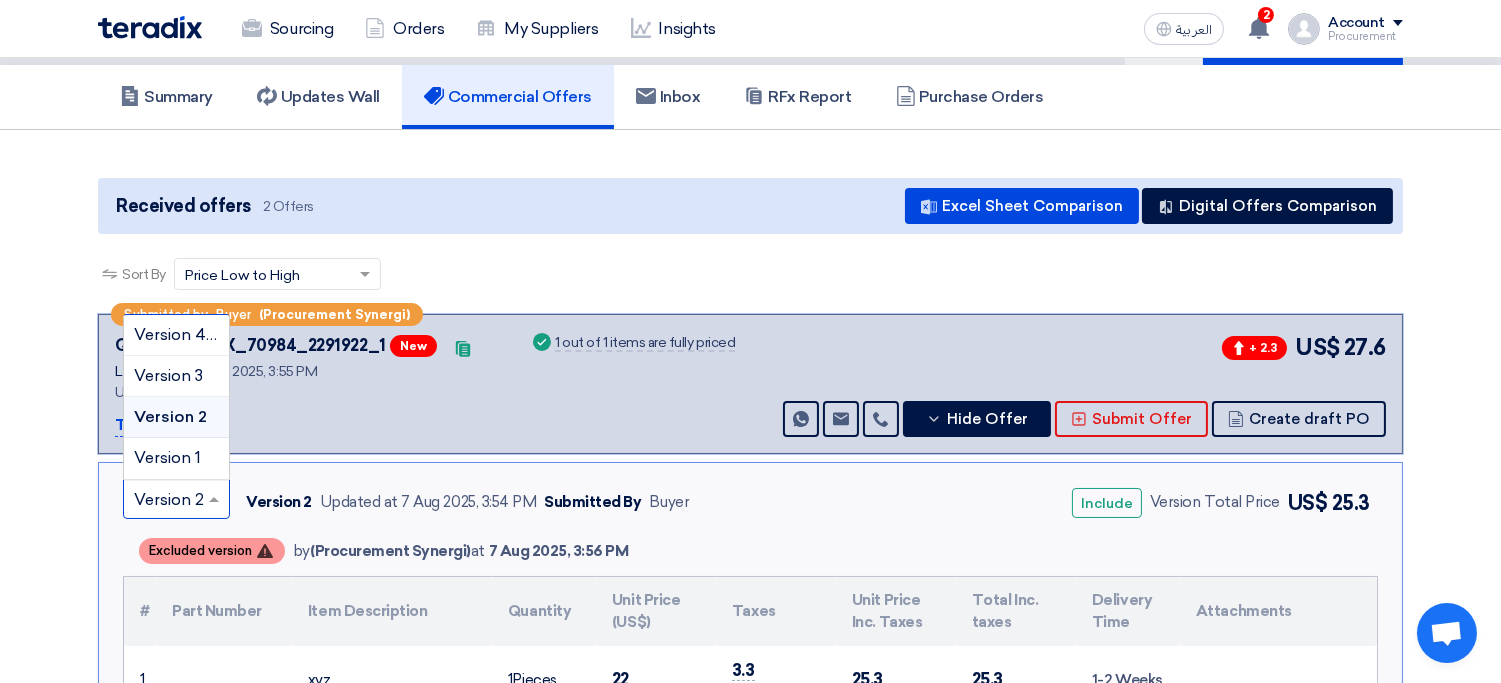 click at bounding box center (216, 499) 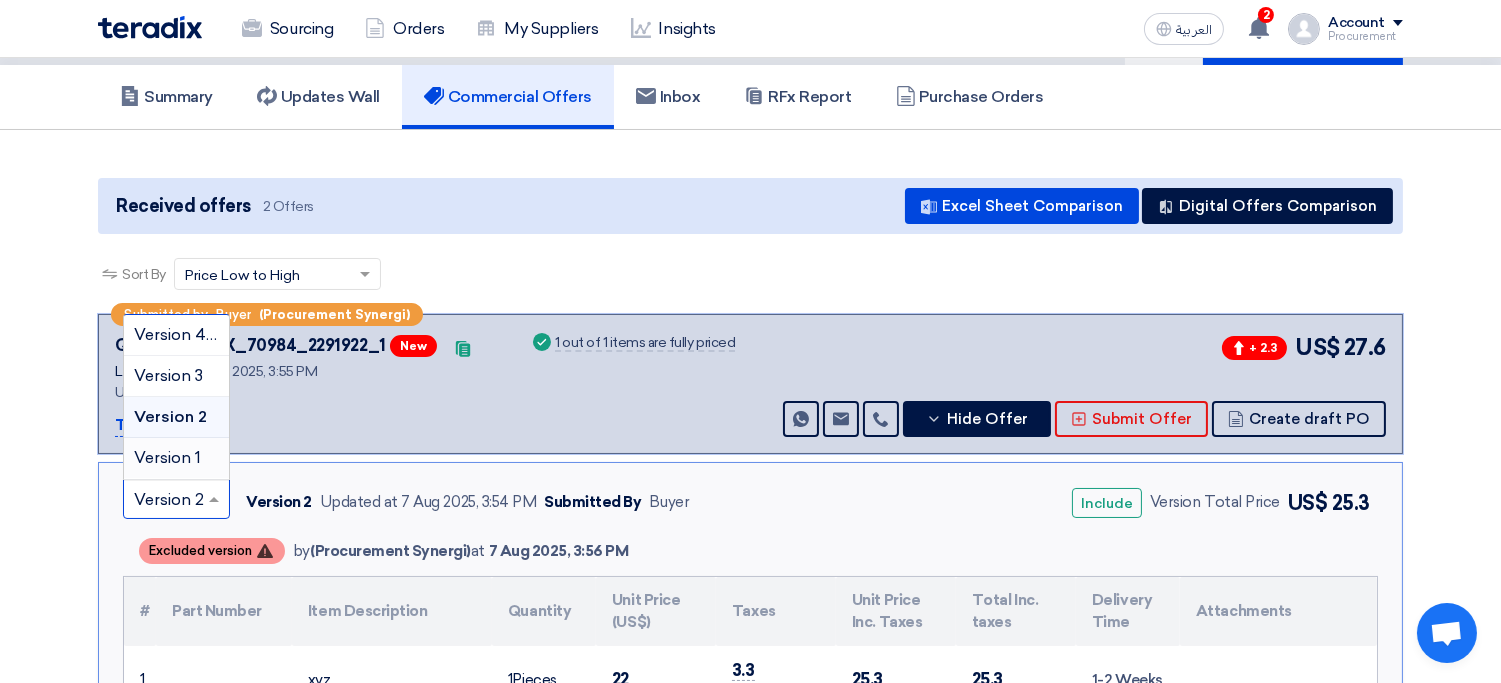 click on "Version 1" at bounding box center (176, 458) 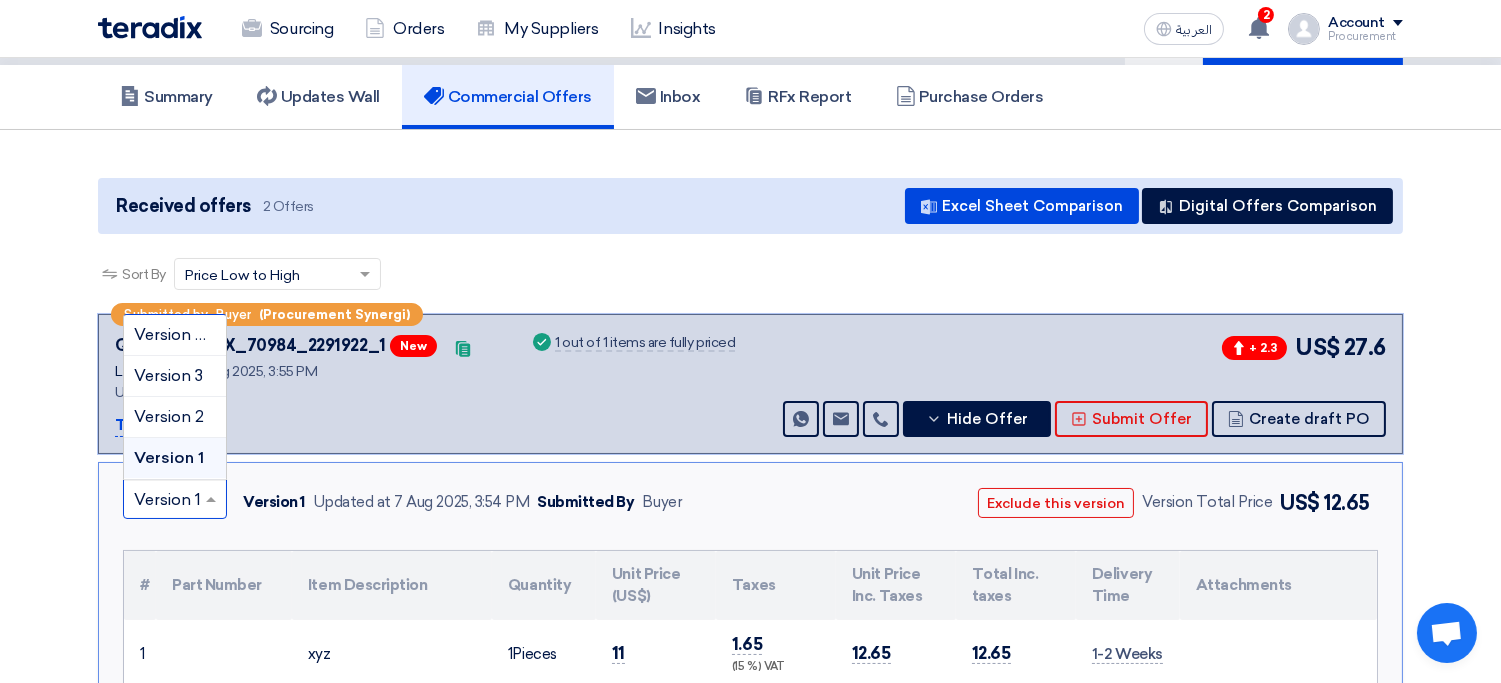 click at bounding box center (175, 499) 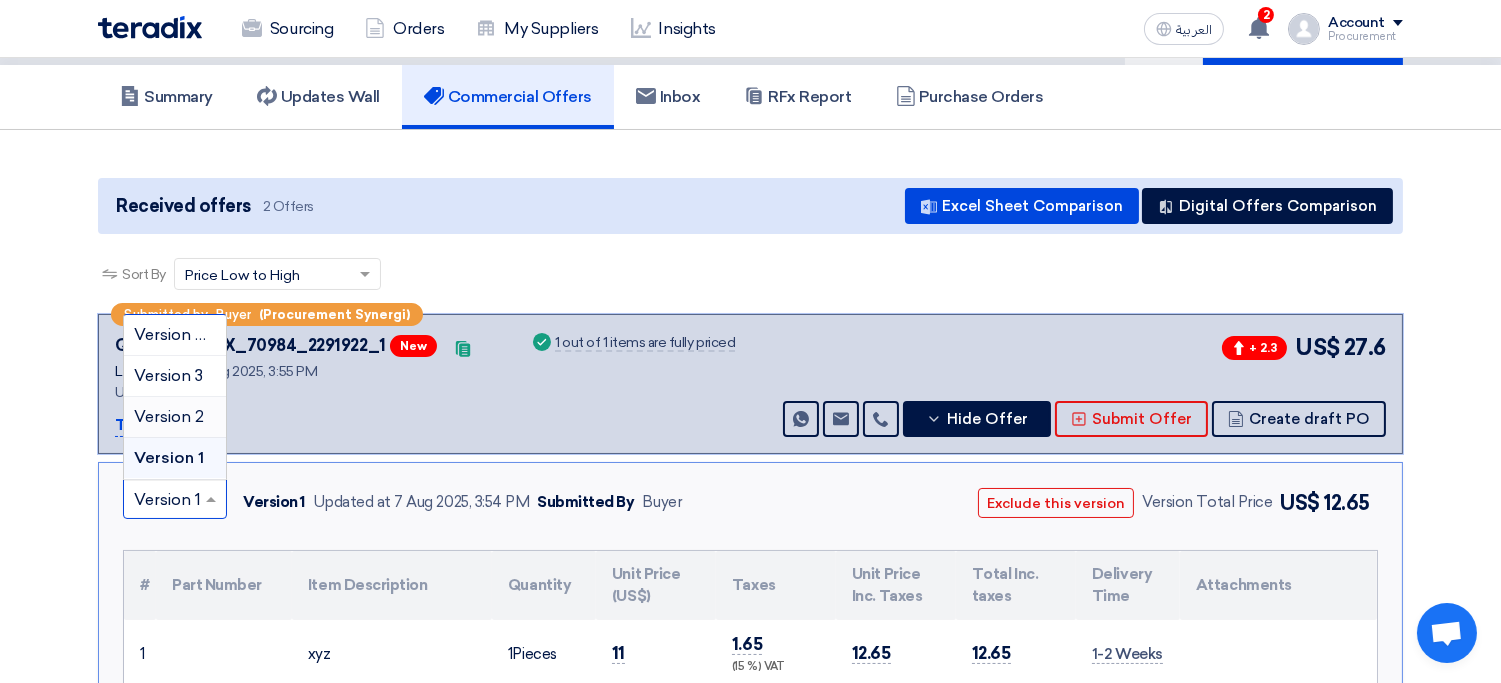 click on "Version 2" at bounding box center [169, 416] 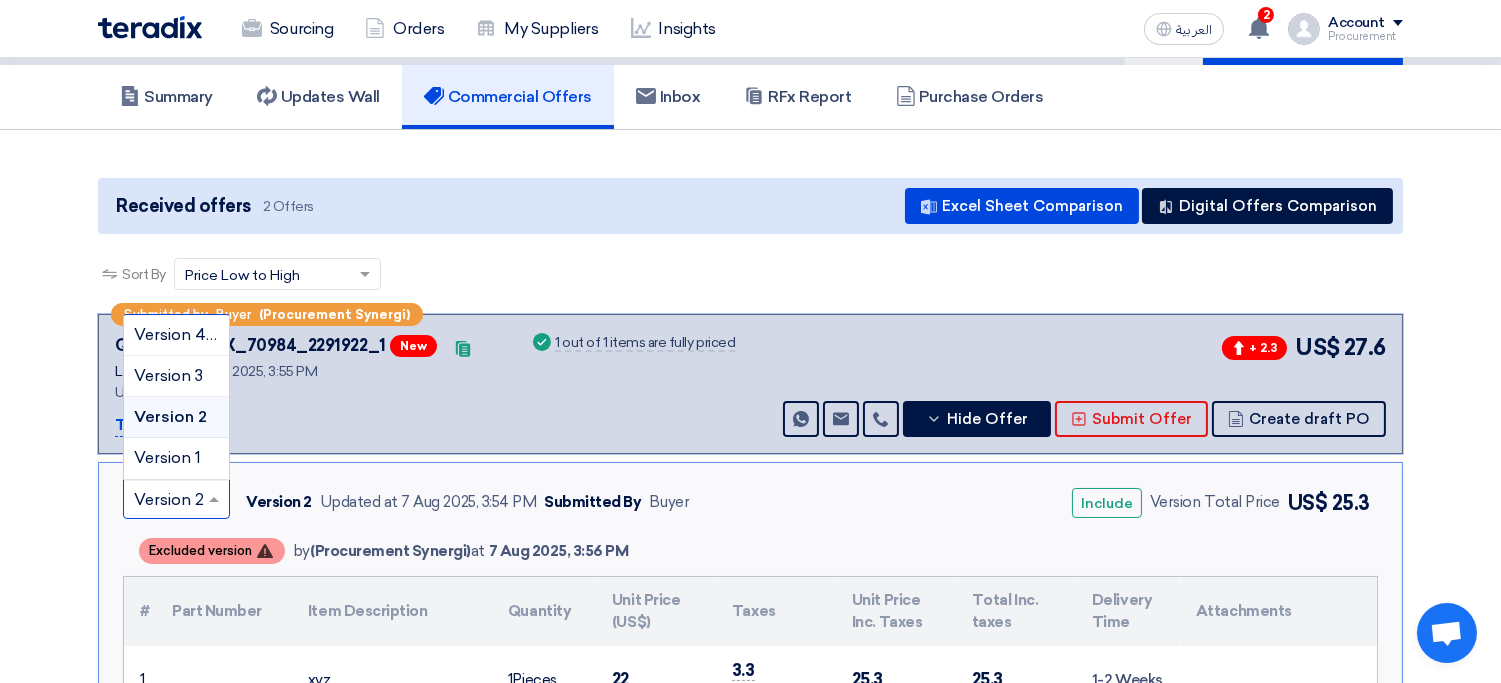 click at bounding box center [166, 501] 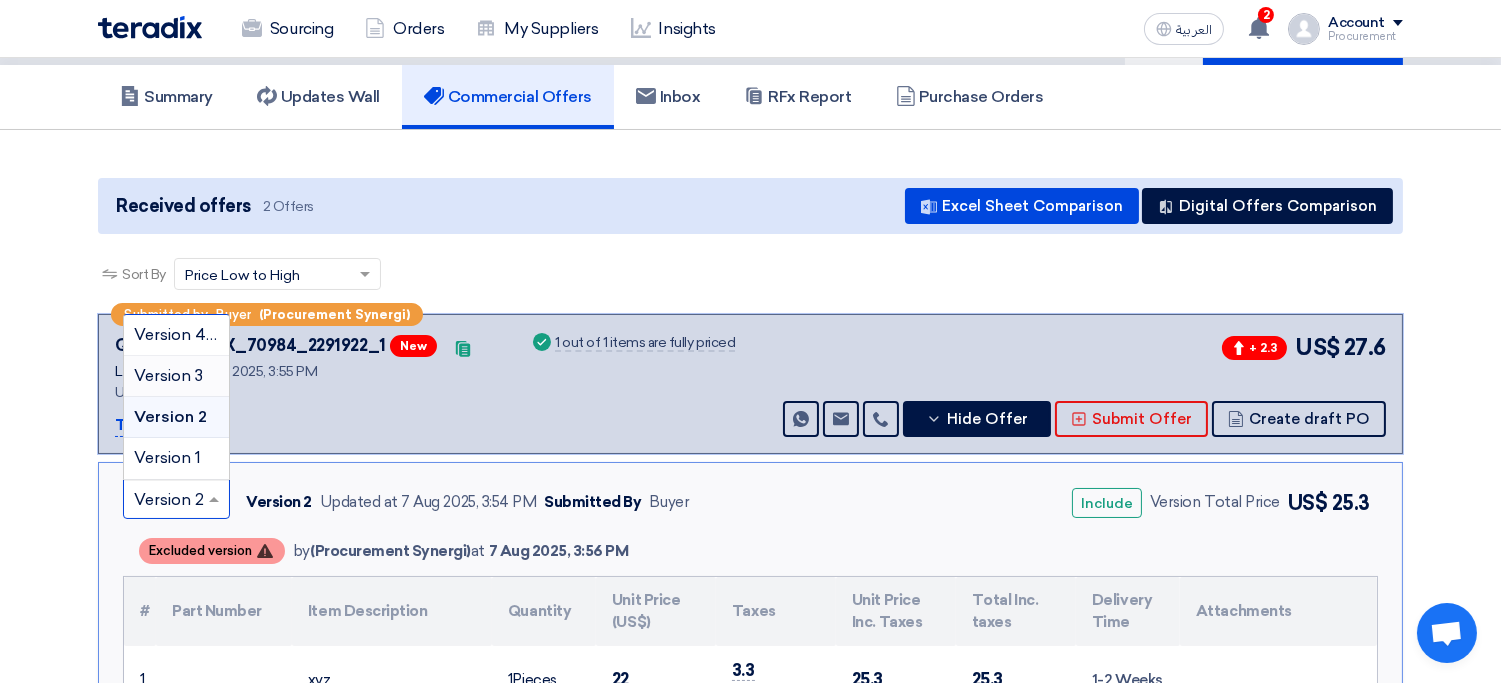 click on "Version 3" at bounding box center (168, 375) 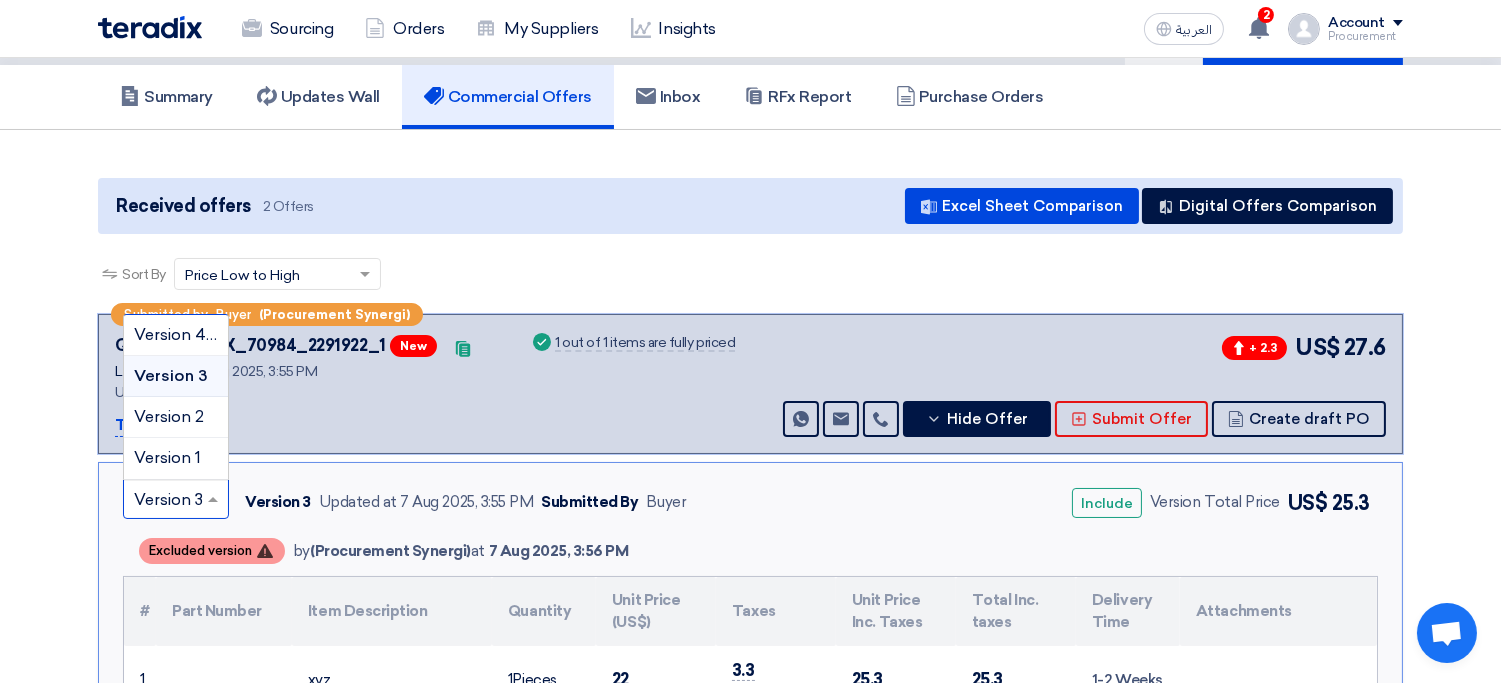 click at bounding box center [166, 501] 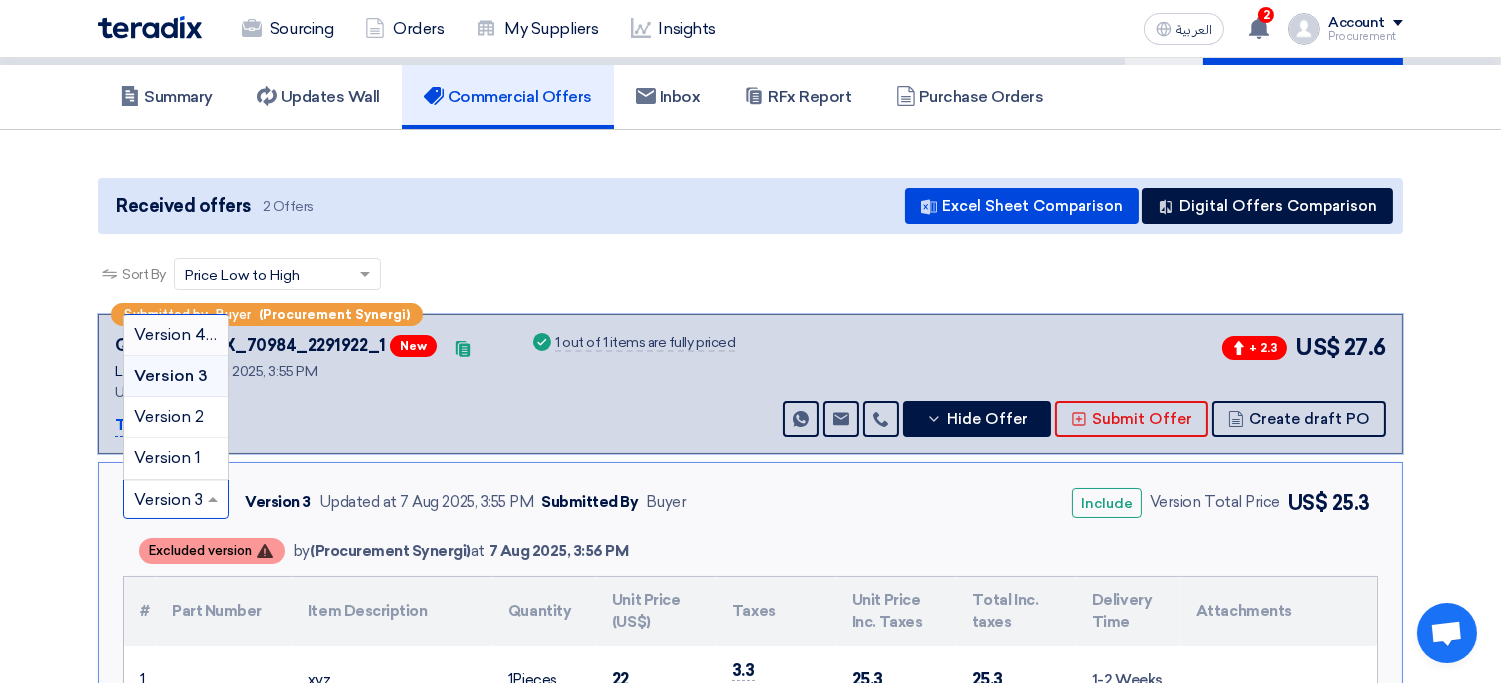 click on "Version 4 (Latest Version)" at bounding box center [231, 334] 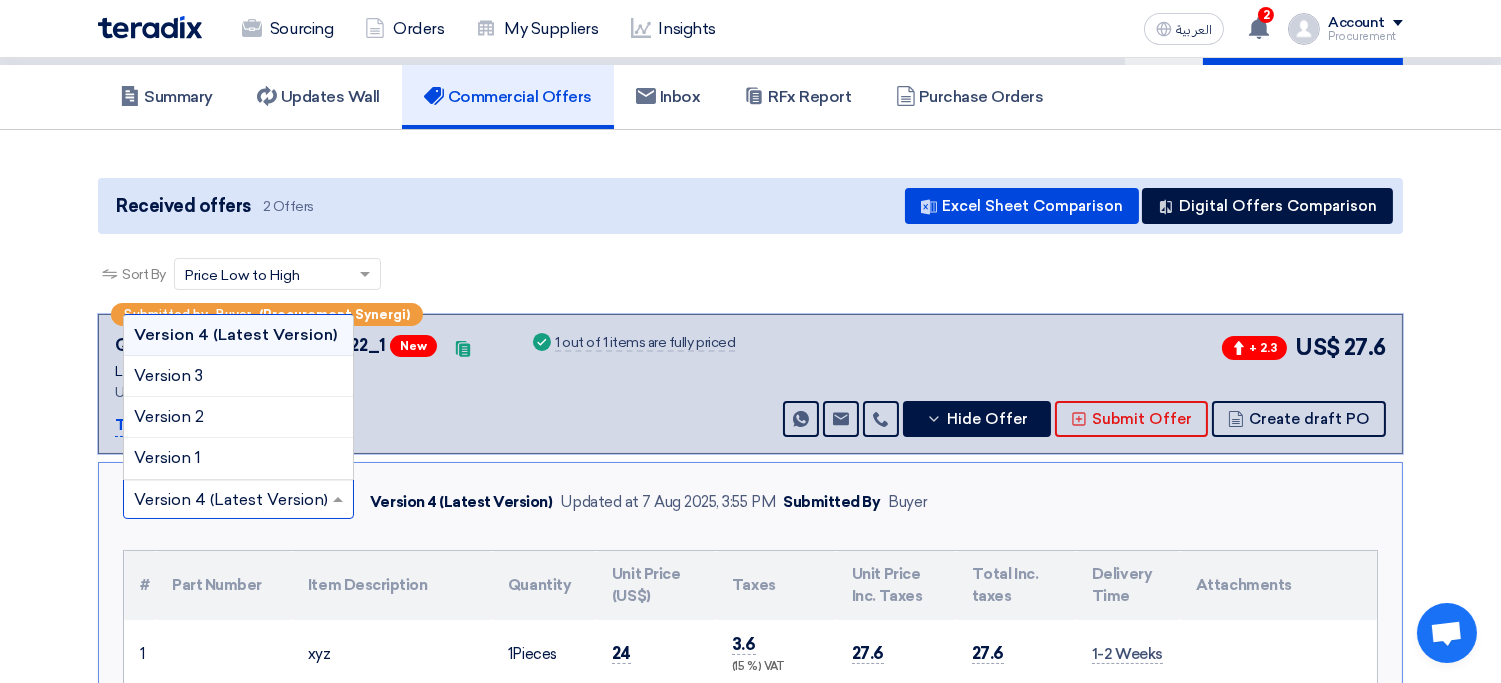 click at bounding box center [228, 501] 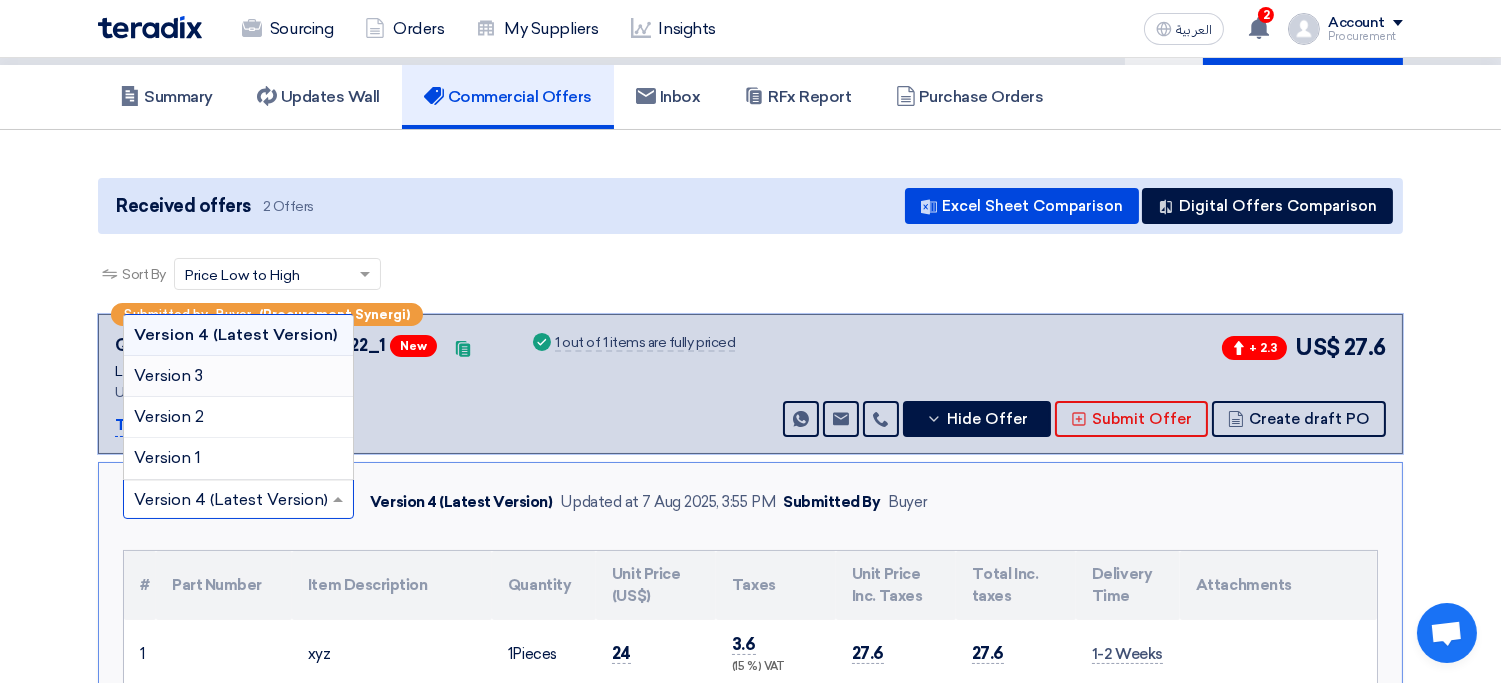 click on "Version 3" at bounding box center (238, 376) 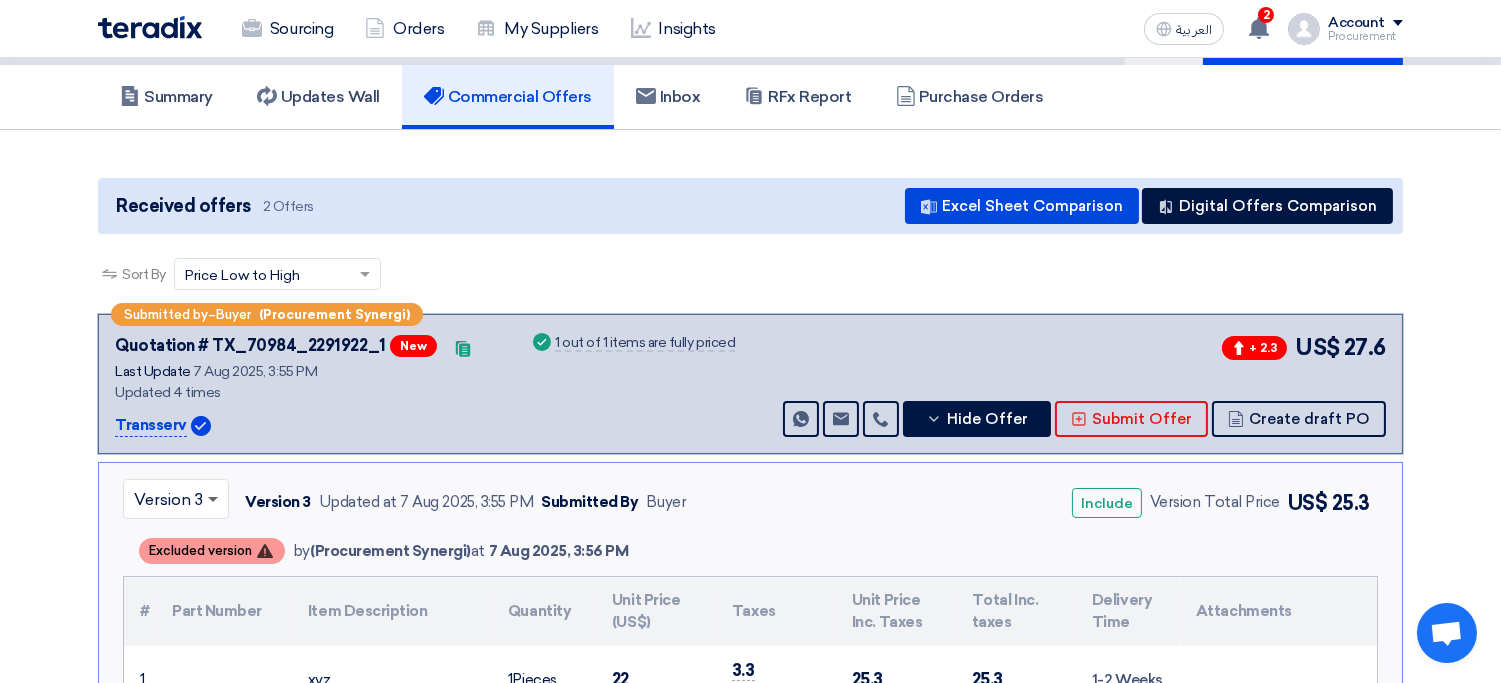 click at bounding box center (213, 500) 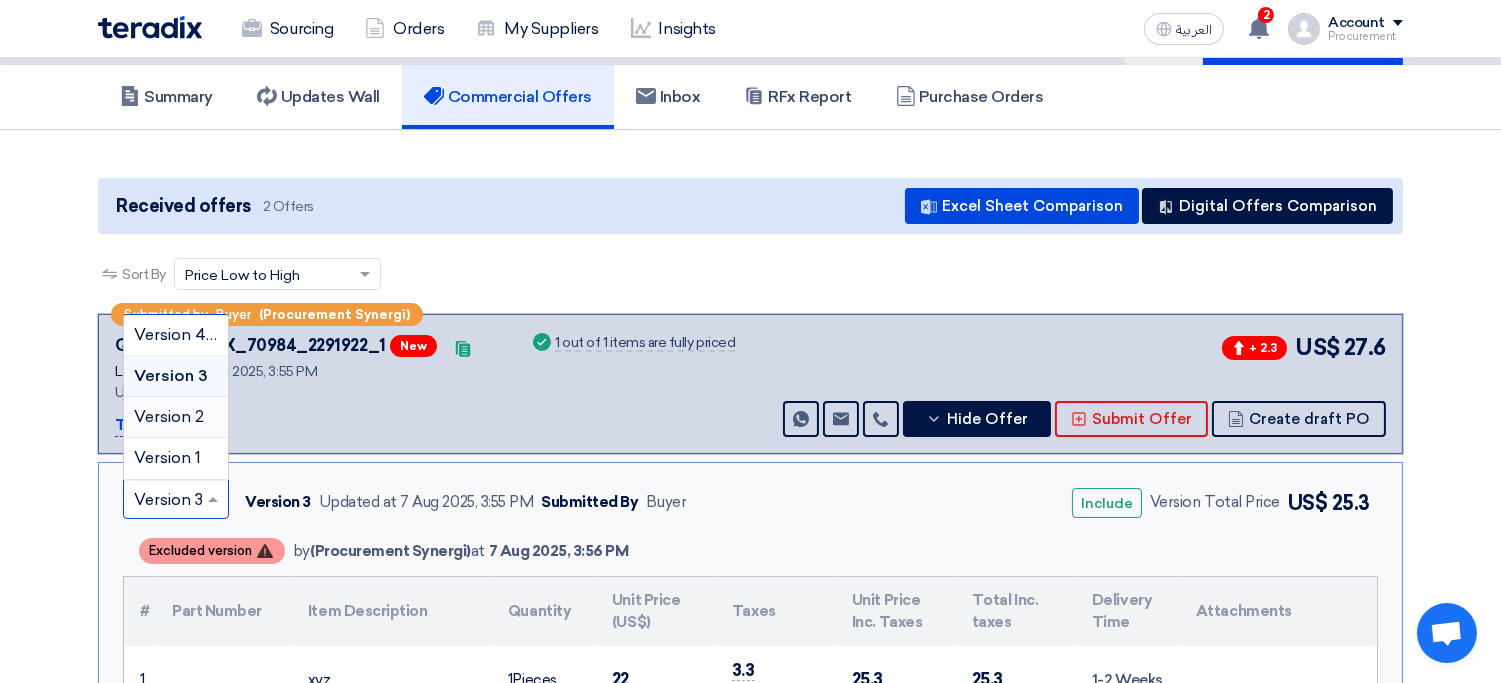 click on "Version 2" at bounding box center [169, 416] 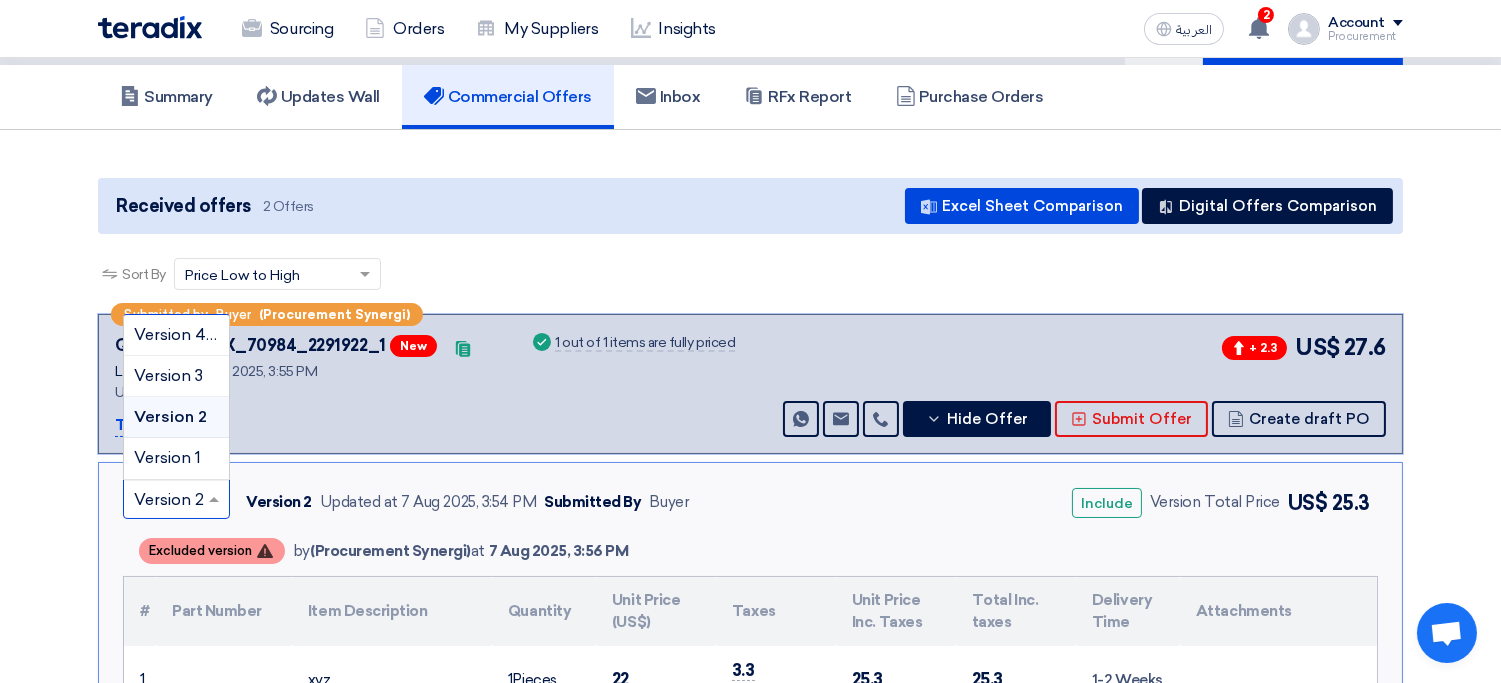 click at bounding box center (166, 501) 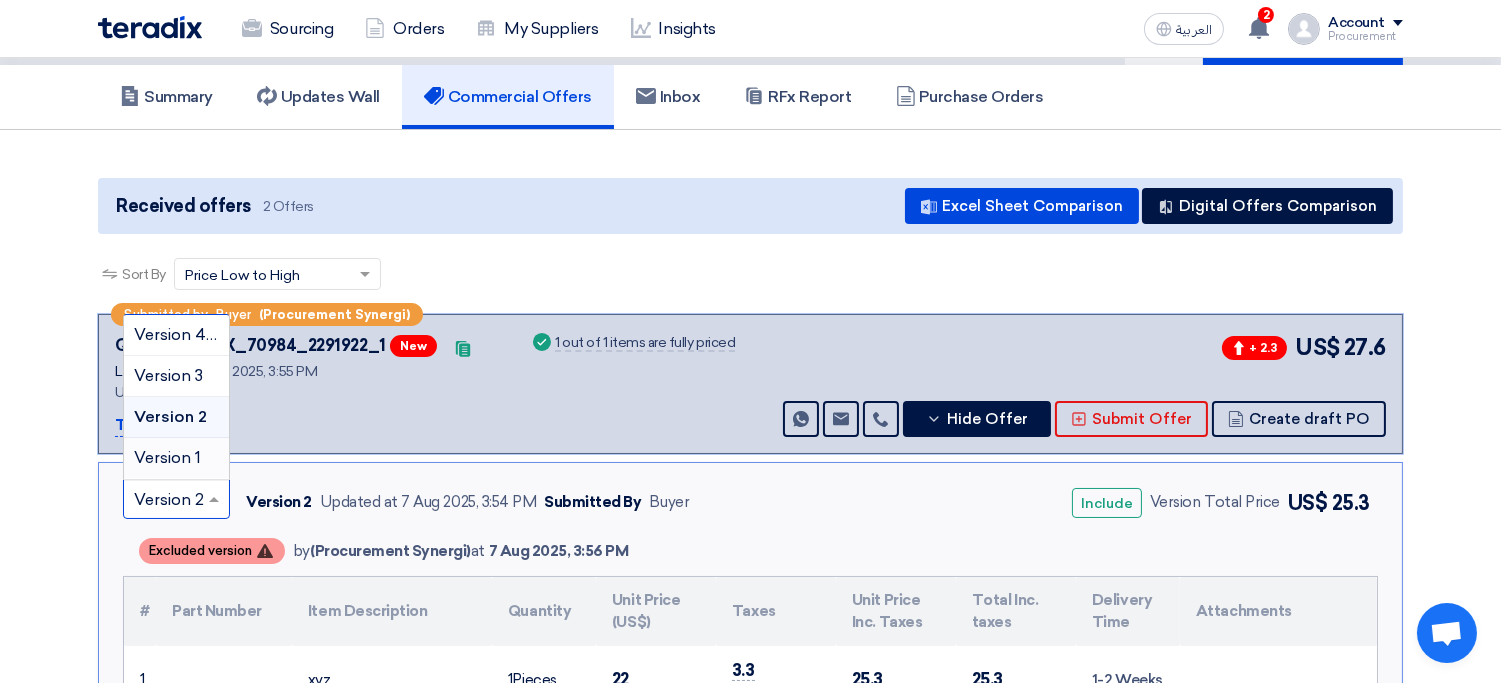 click on "Version 1" at bounding box center [167, 457] 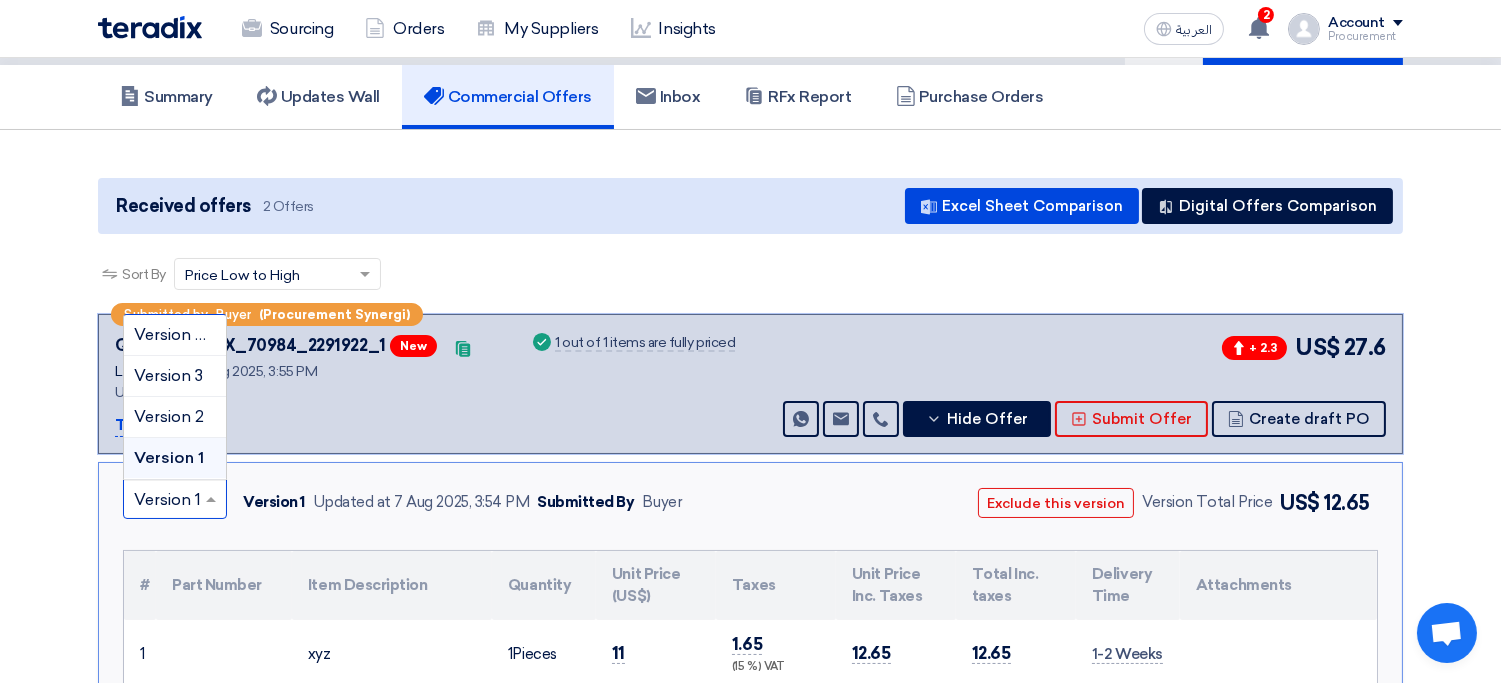 click at bounding box center [165, 501] 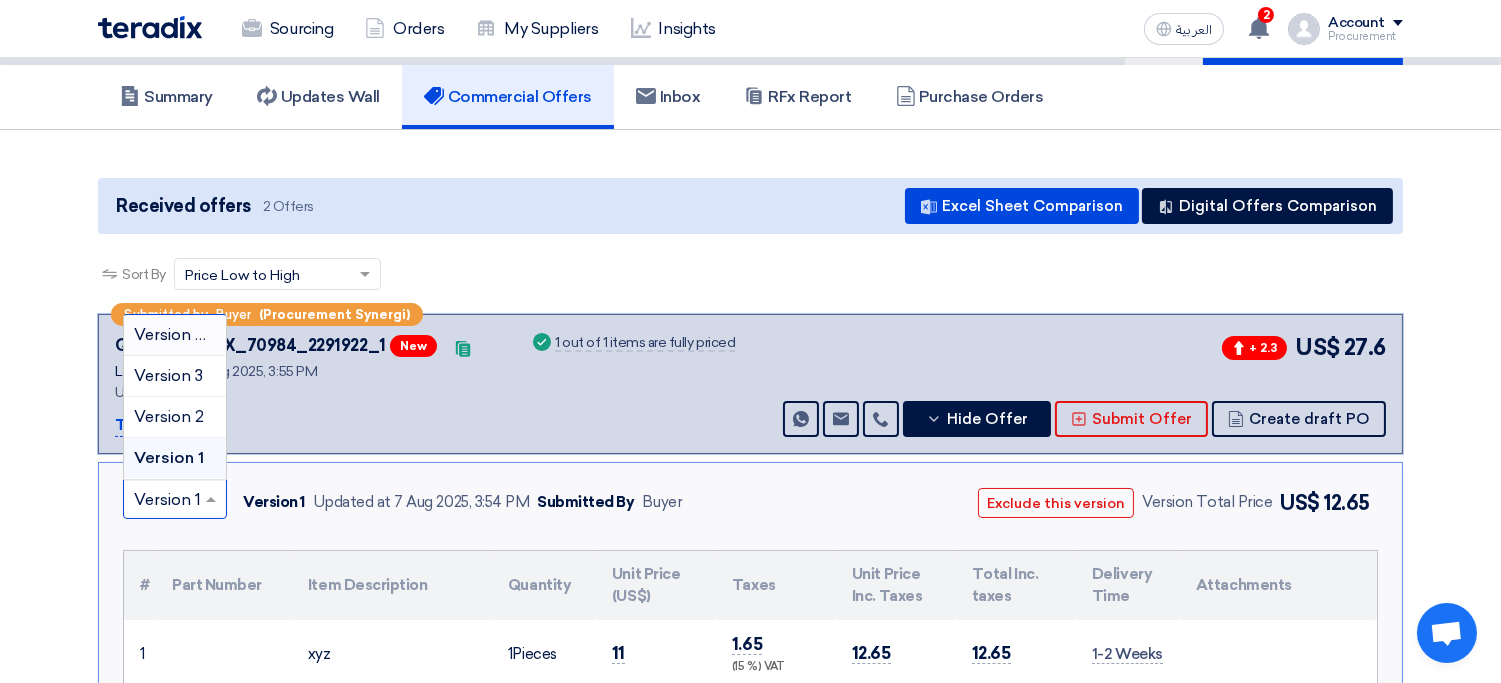 click on "Version 4 (Latest Version)" at bounding box center [175, 335] 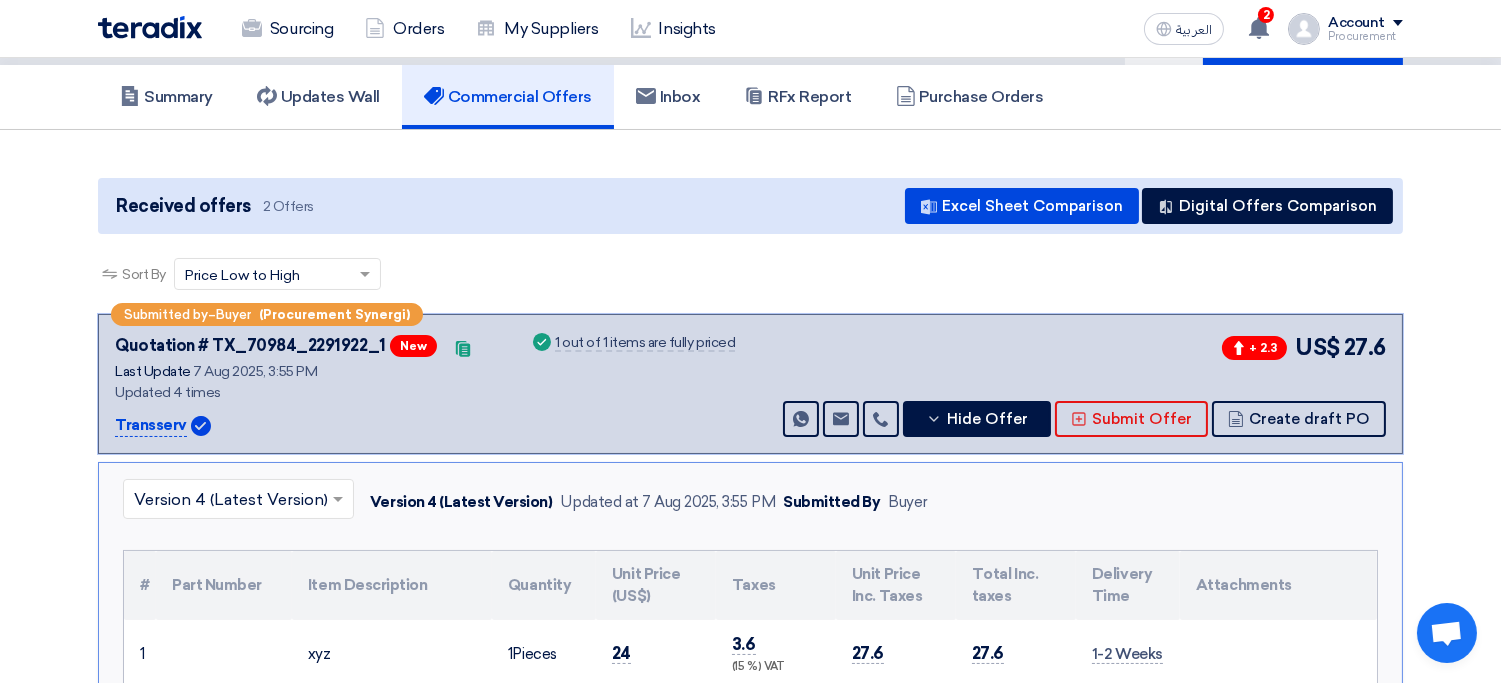 click at bounding box center (228, 501) 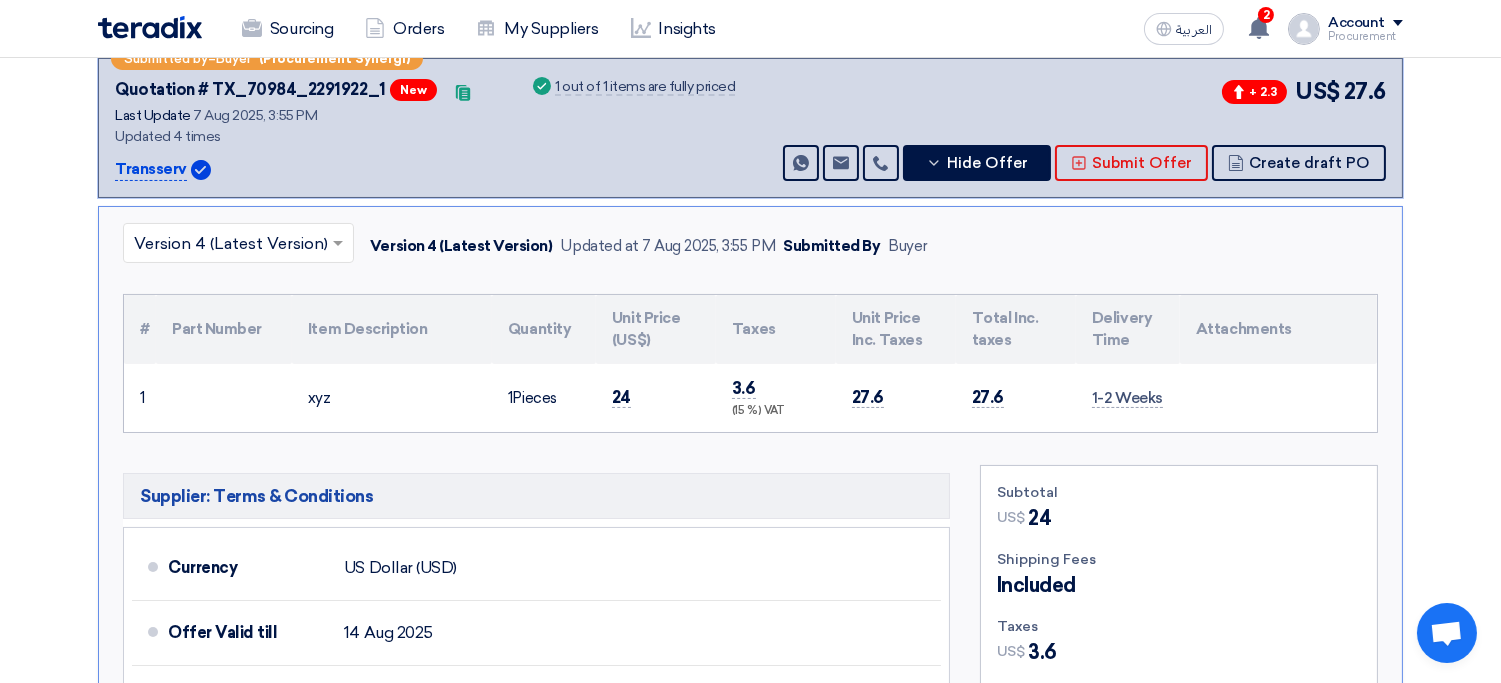 scroll, scrollTop: 0, scrollLeft: 0, axis: both 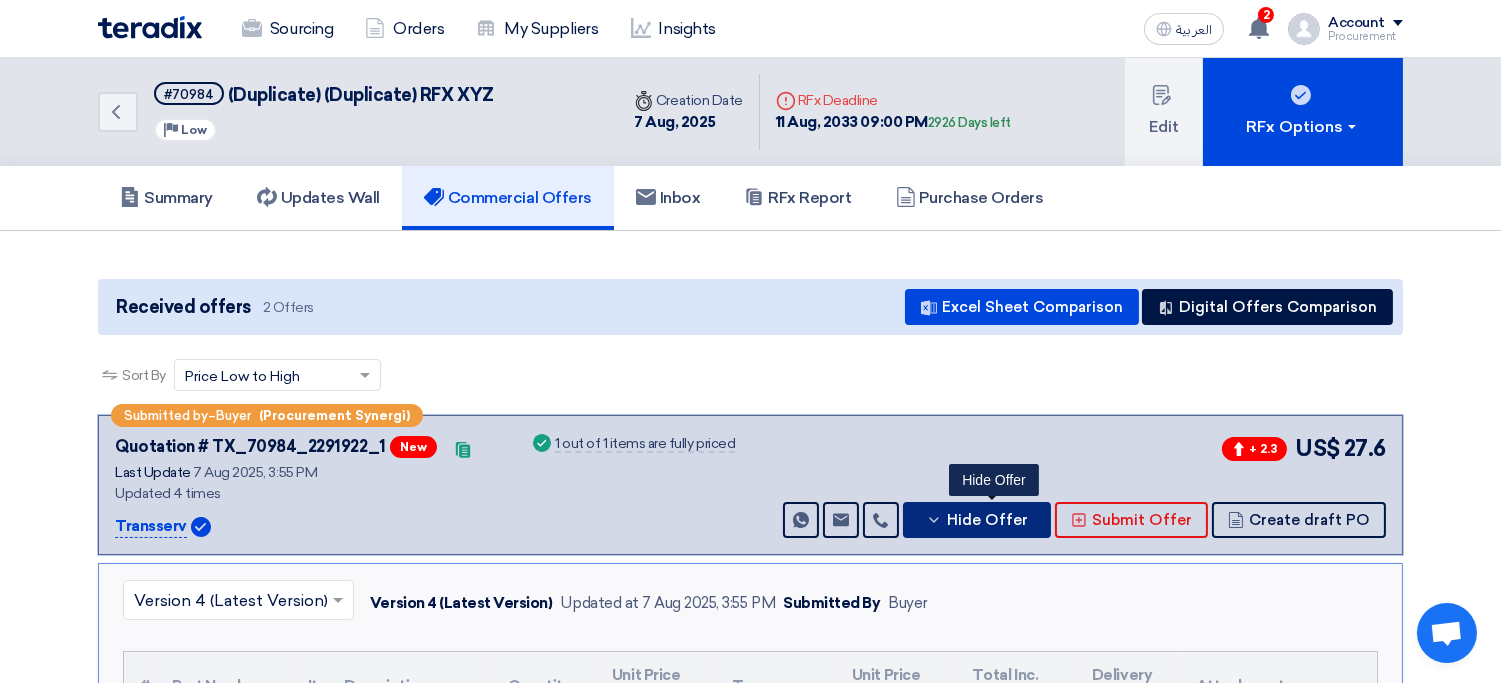 click on "Hide Offer" at bounding box center (977, 520) 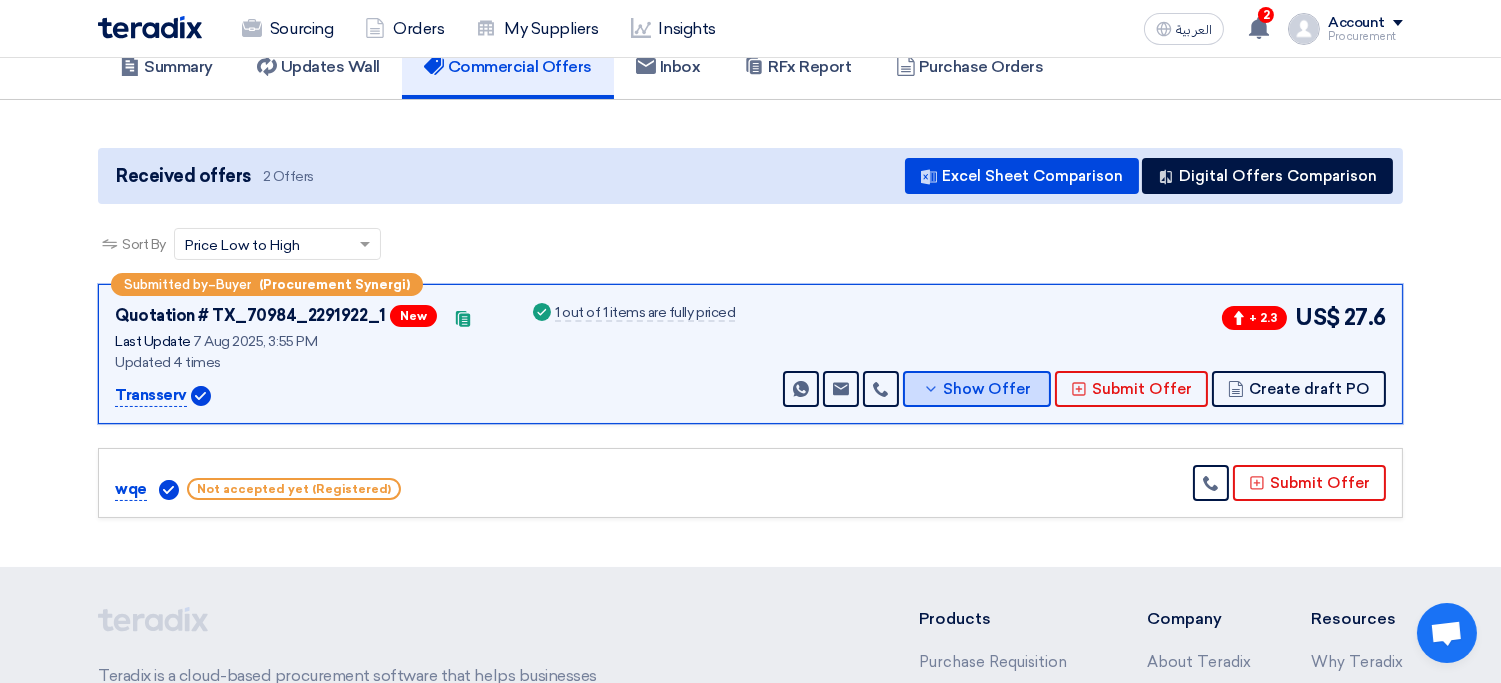 scroll, scrollTop: 0, scrollLeft: 0, axis: both 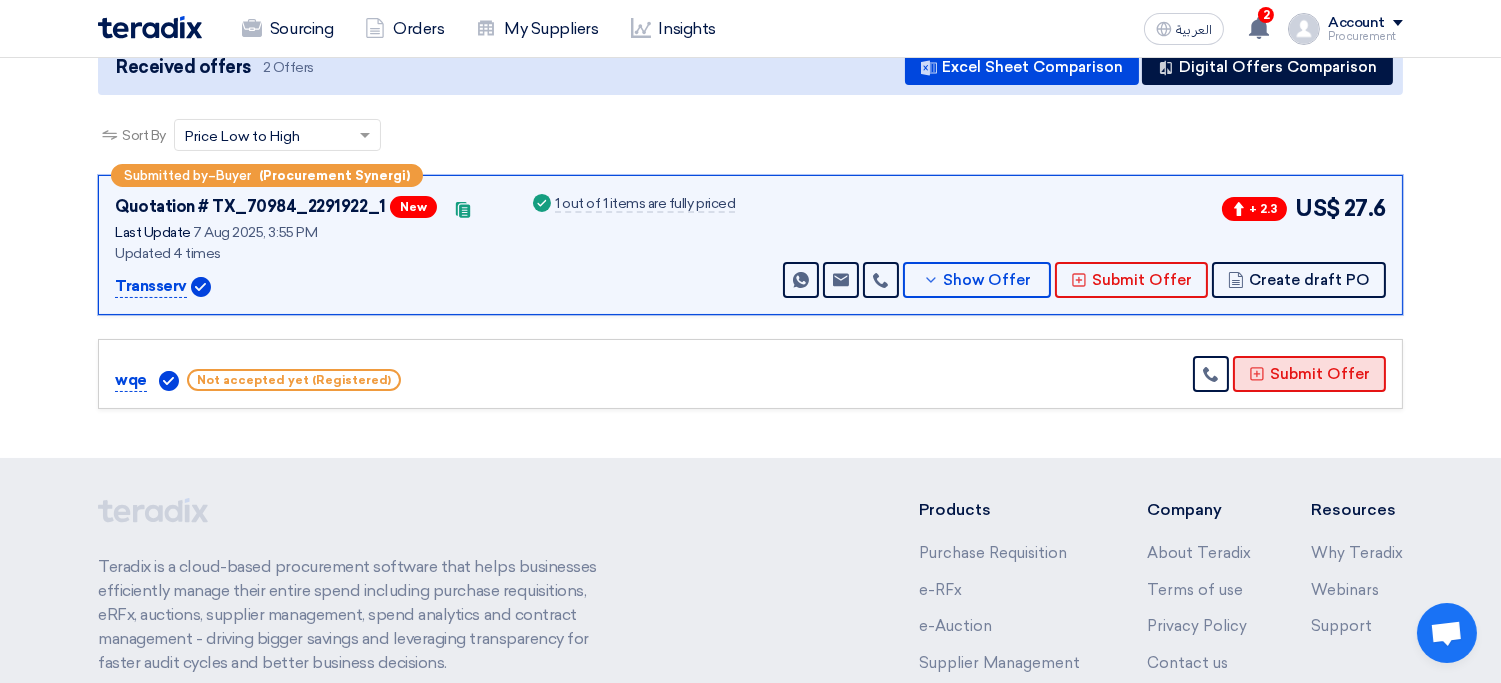 click on "Submit Offer" 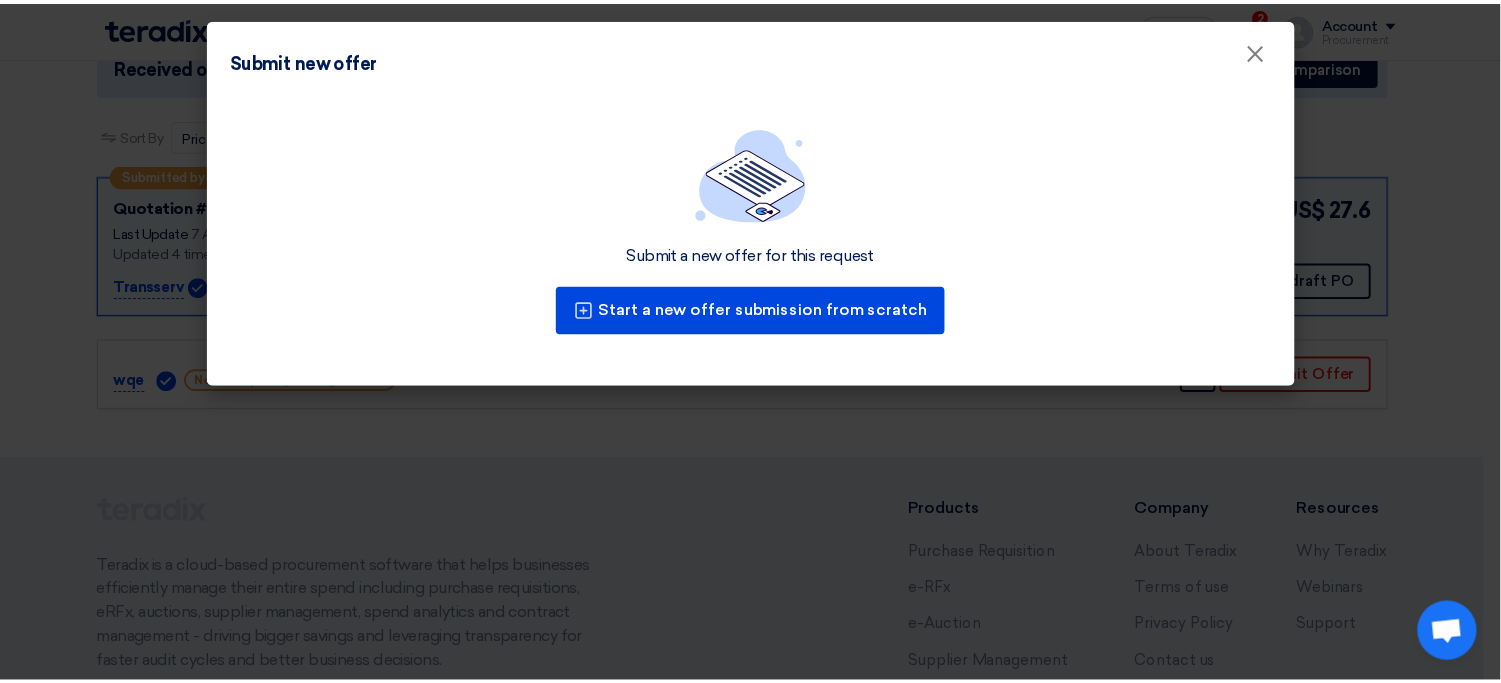 scroll, scrollTop: 0, scrollLeft: 0, axis: both 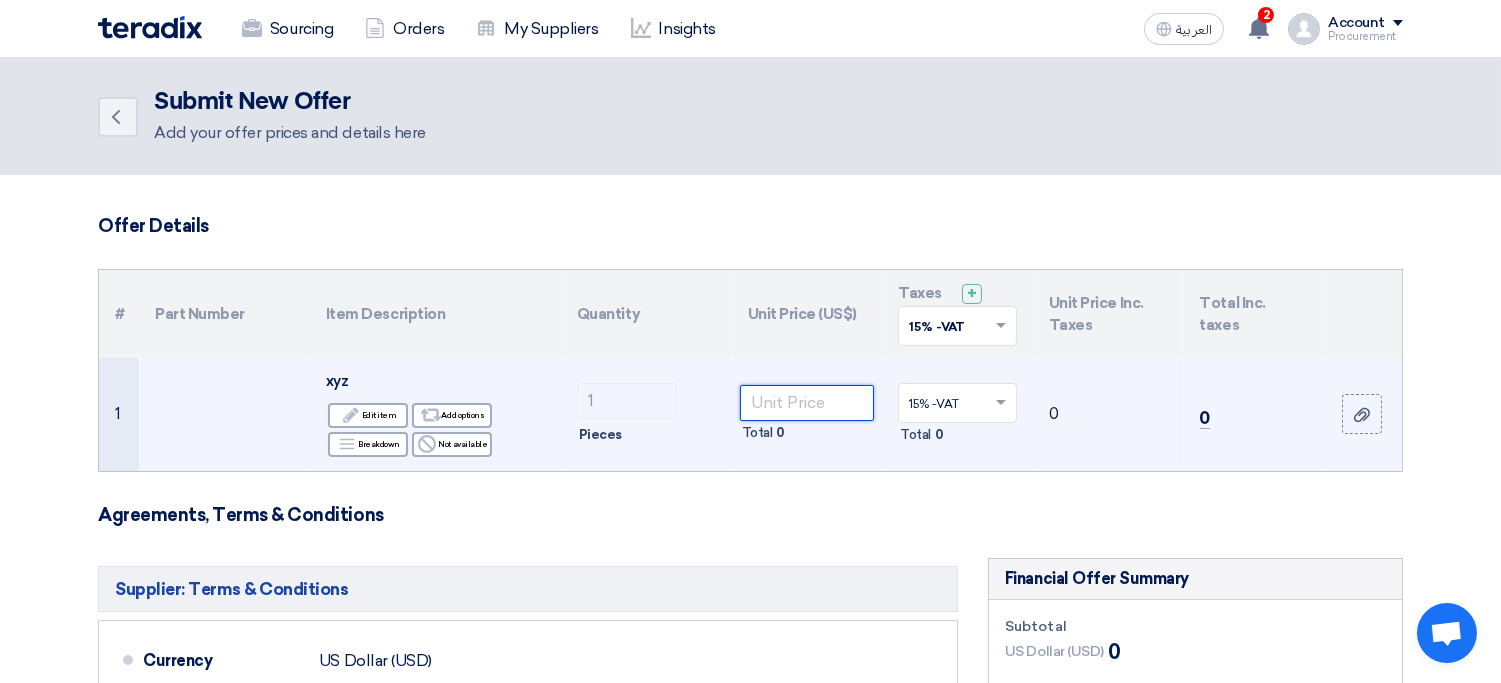 click 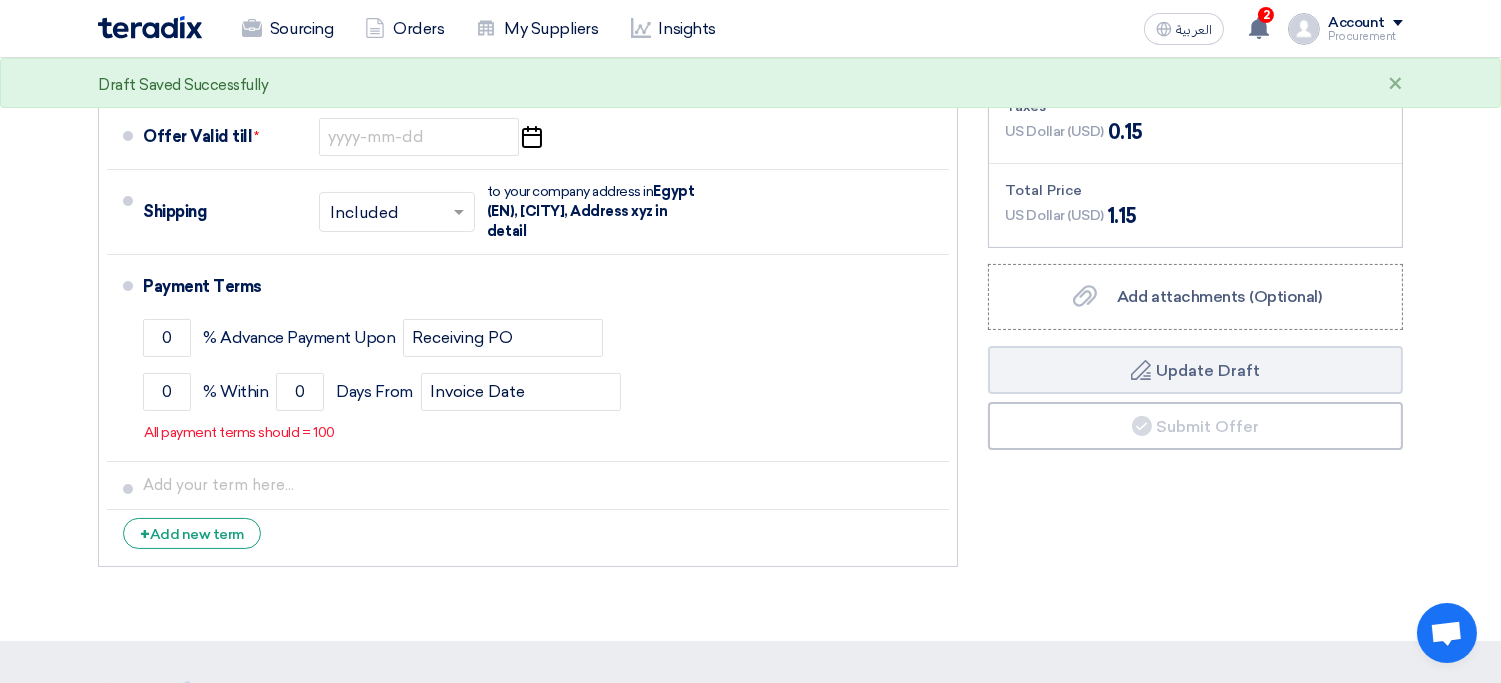 scroll, scrollTop: 641, scrollLeft: 0, axis: vertical 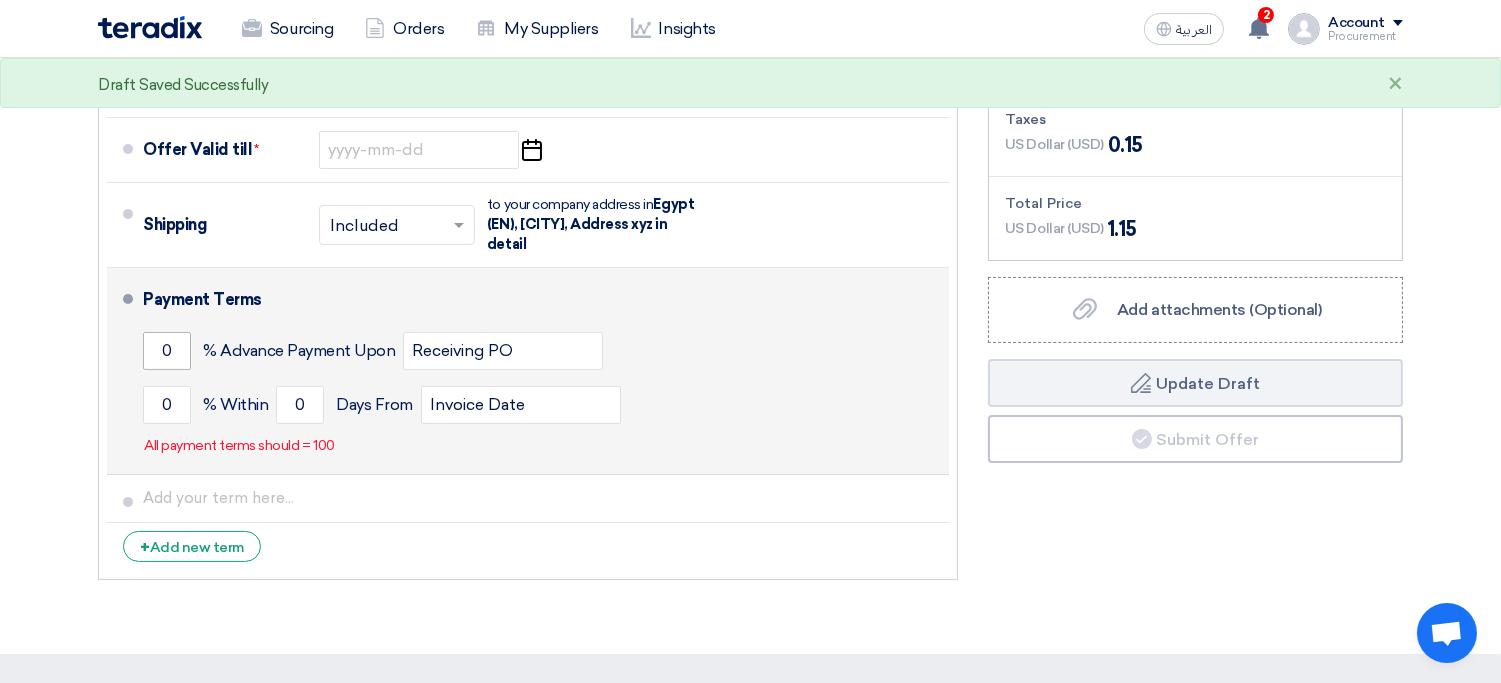 type on "1" 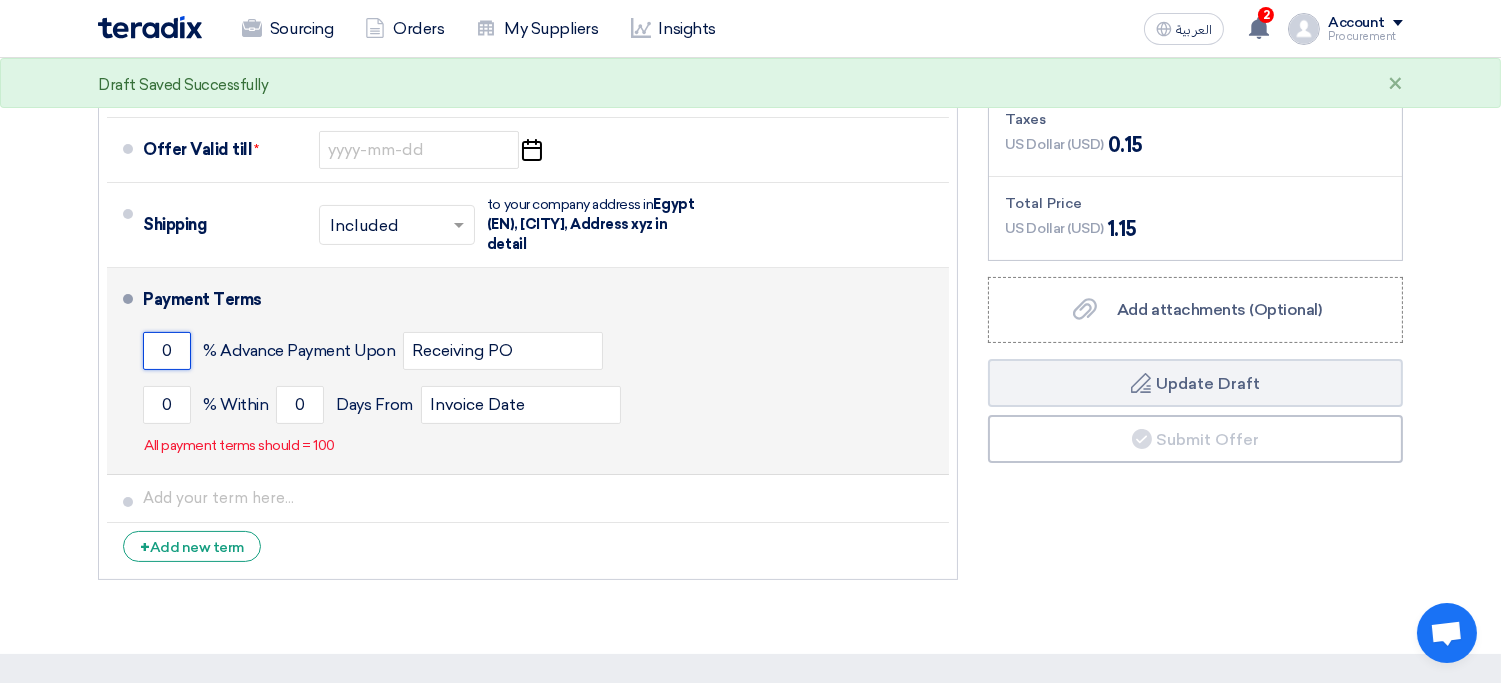 click on "0" 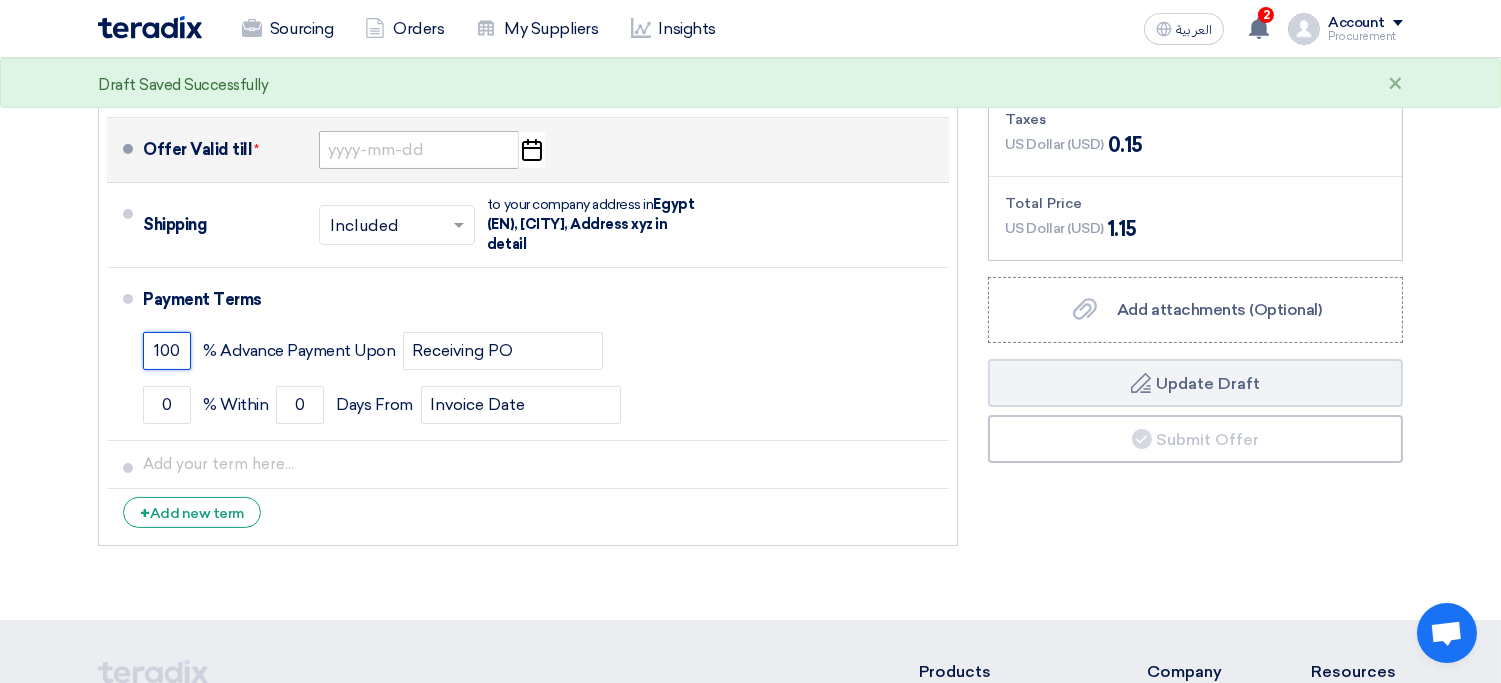 type on "100" 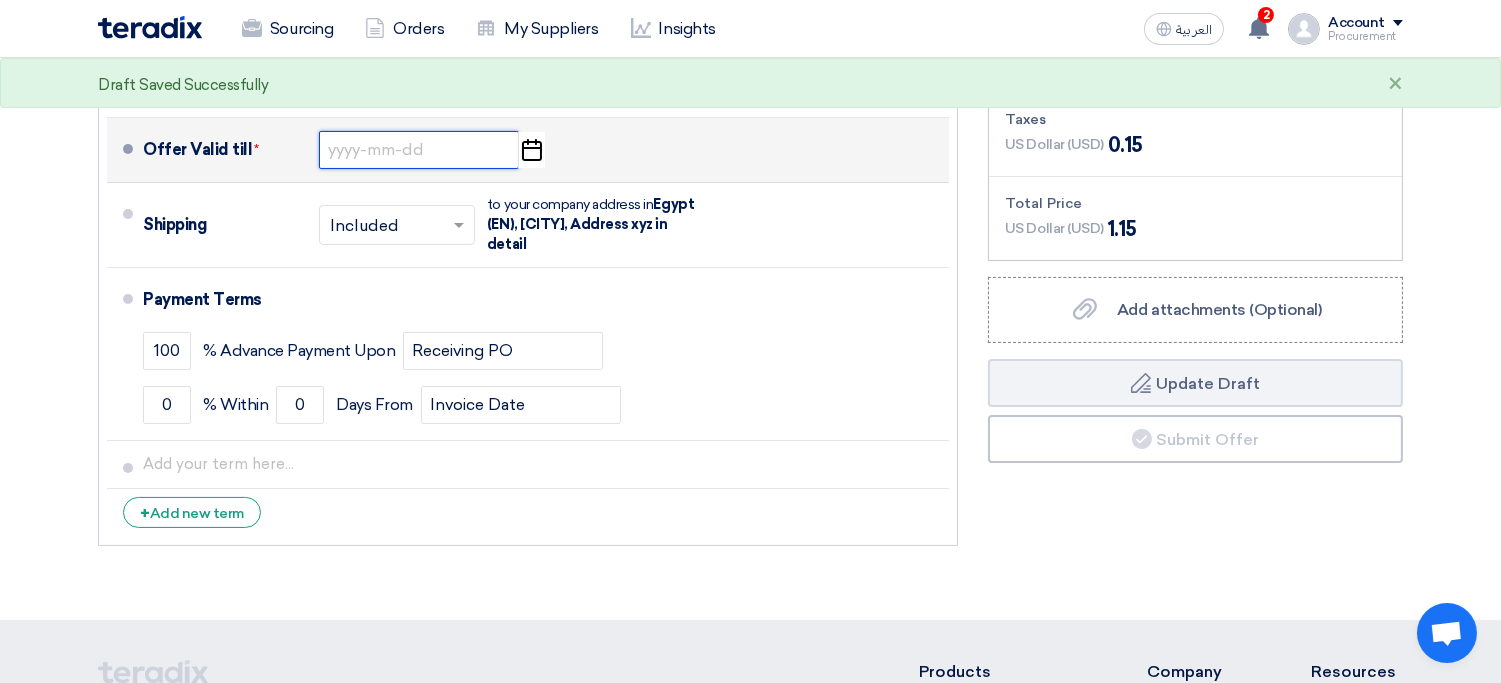 click 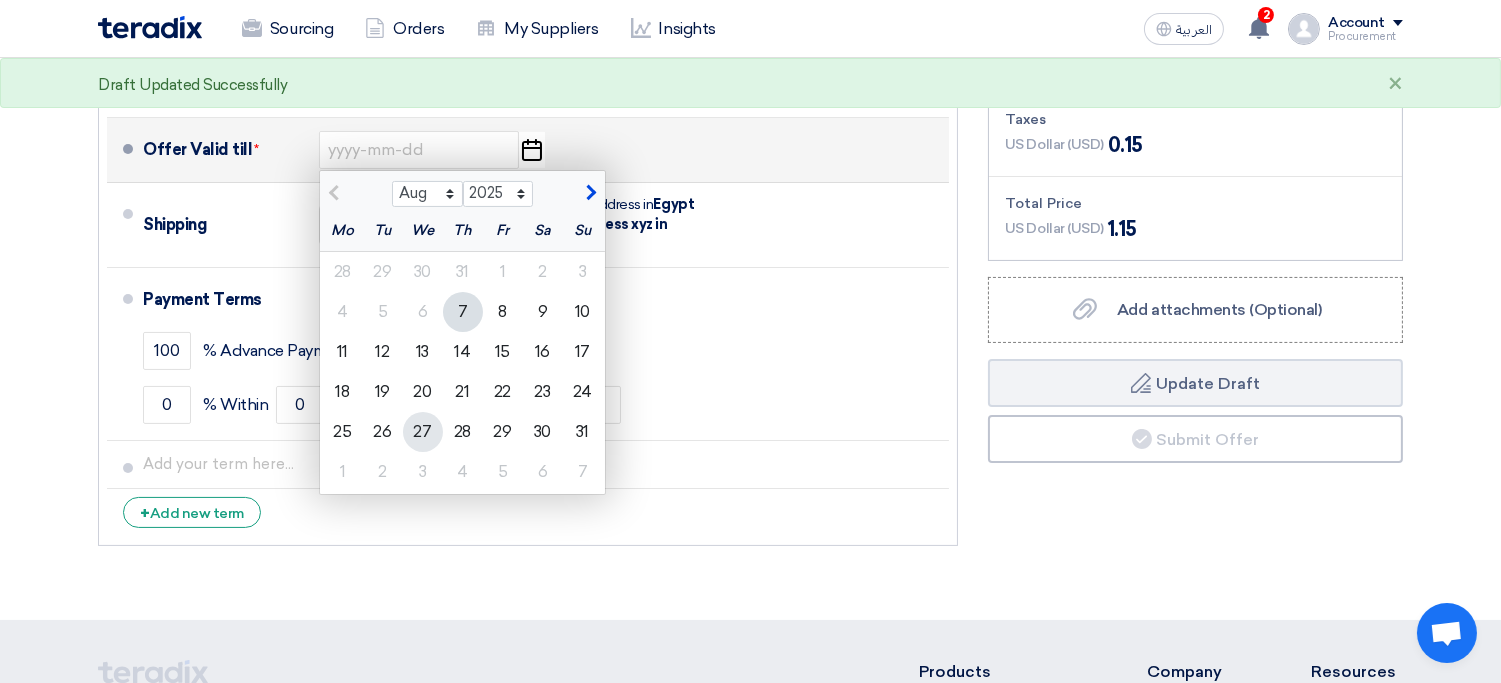 click on "27" 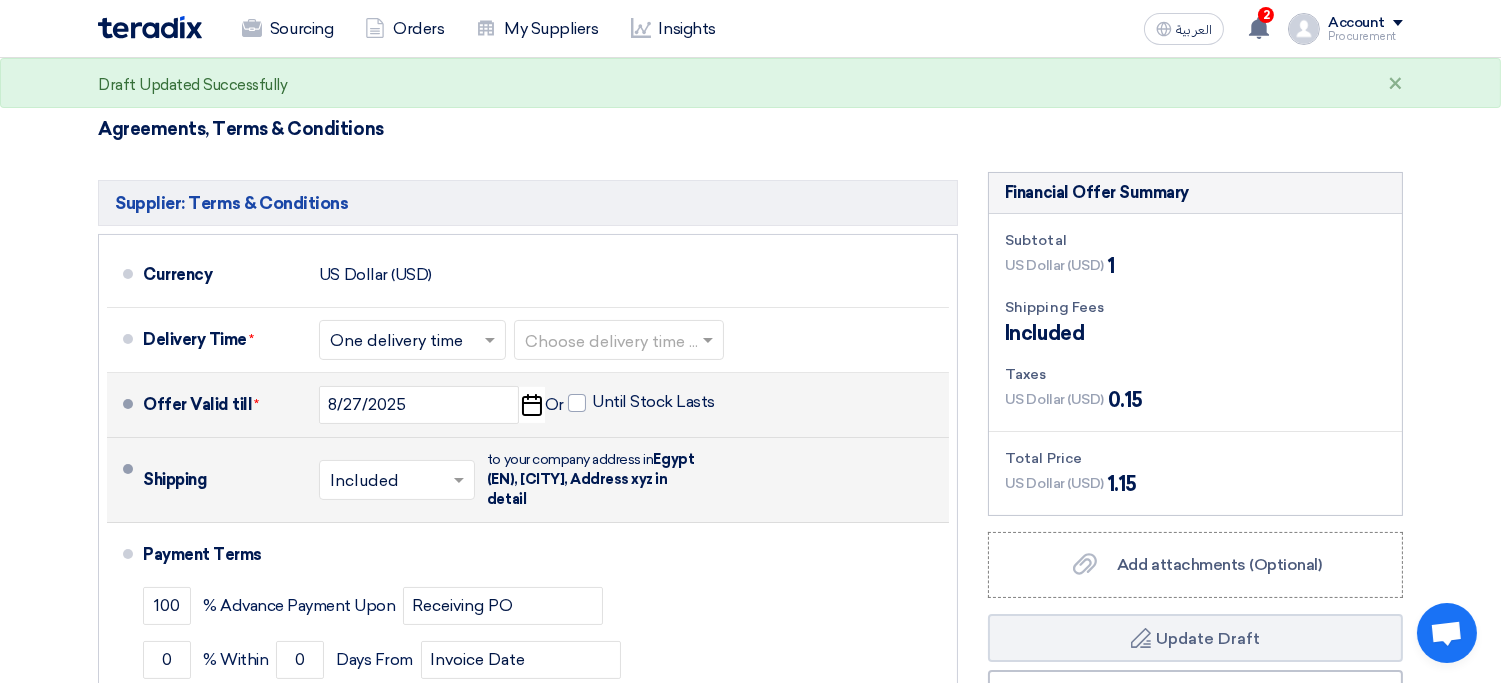scroll, scrollTop: 391, scrollLeft: 0, axis: vertical 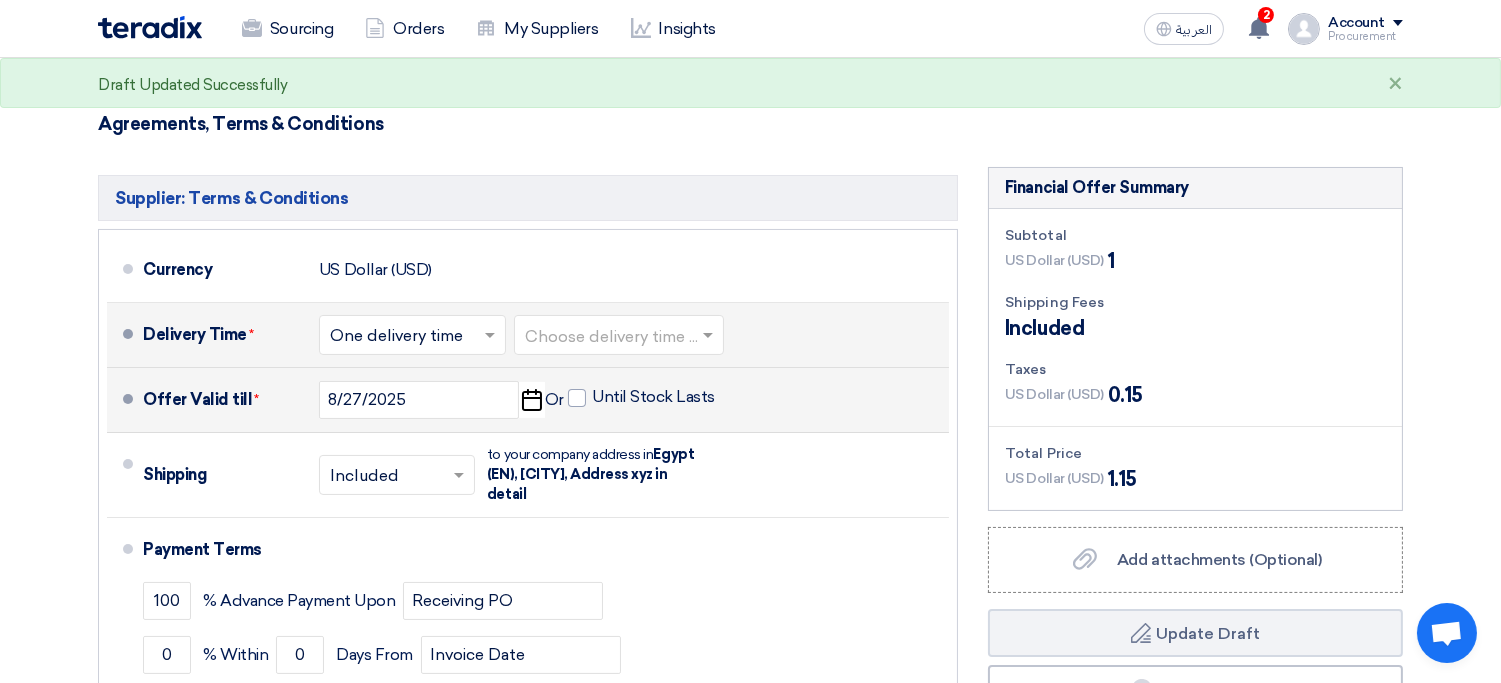 click on "Choose delivery time ...
×
One delivery time
×
Choose delivery time ..." 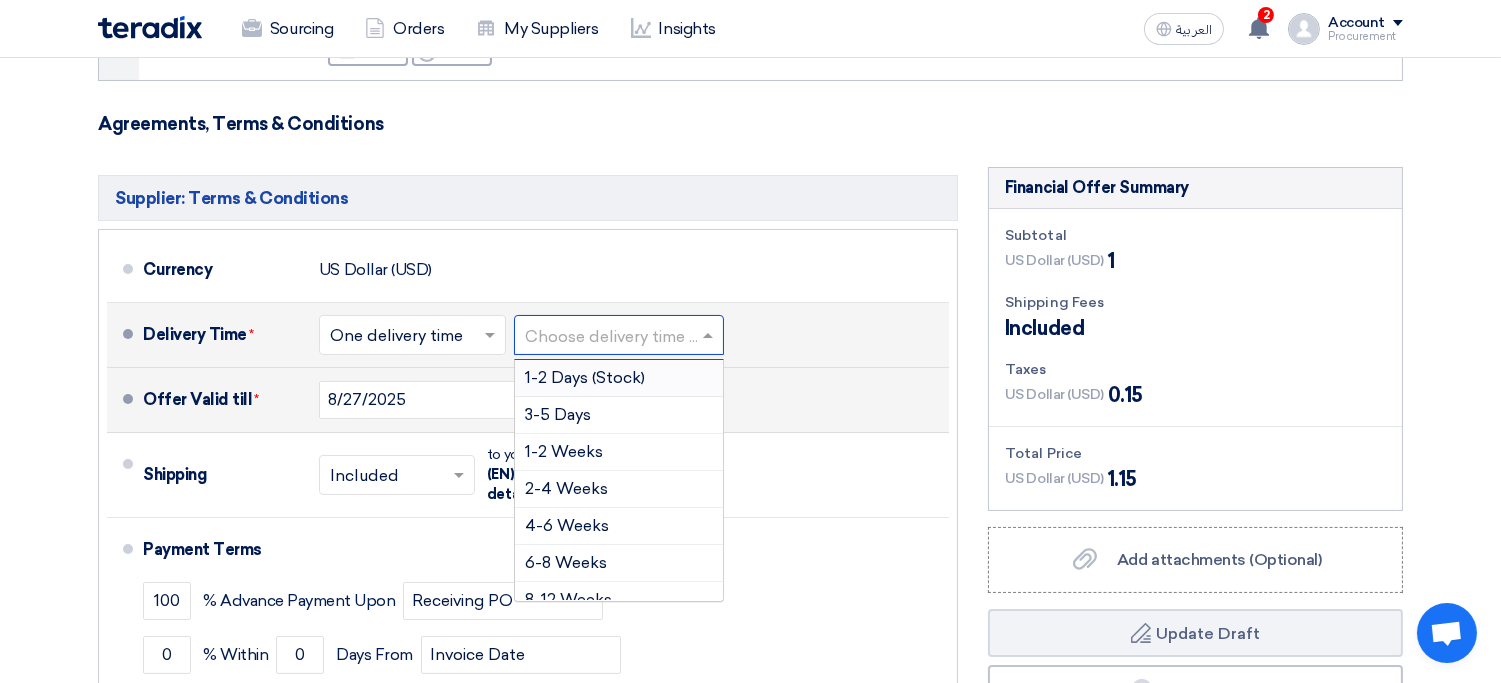 drag, startPoint x: 680, startPoint y: 336, endPoint x: 646, endPoint y: 455, distance: 123.76187 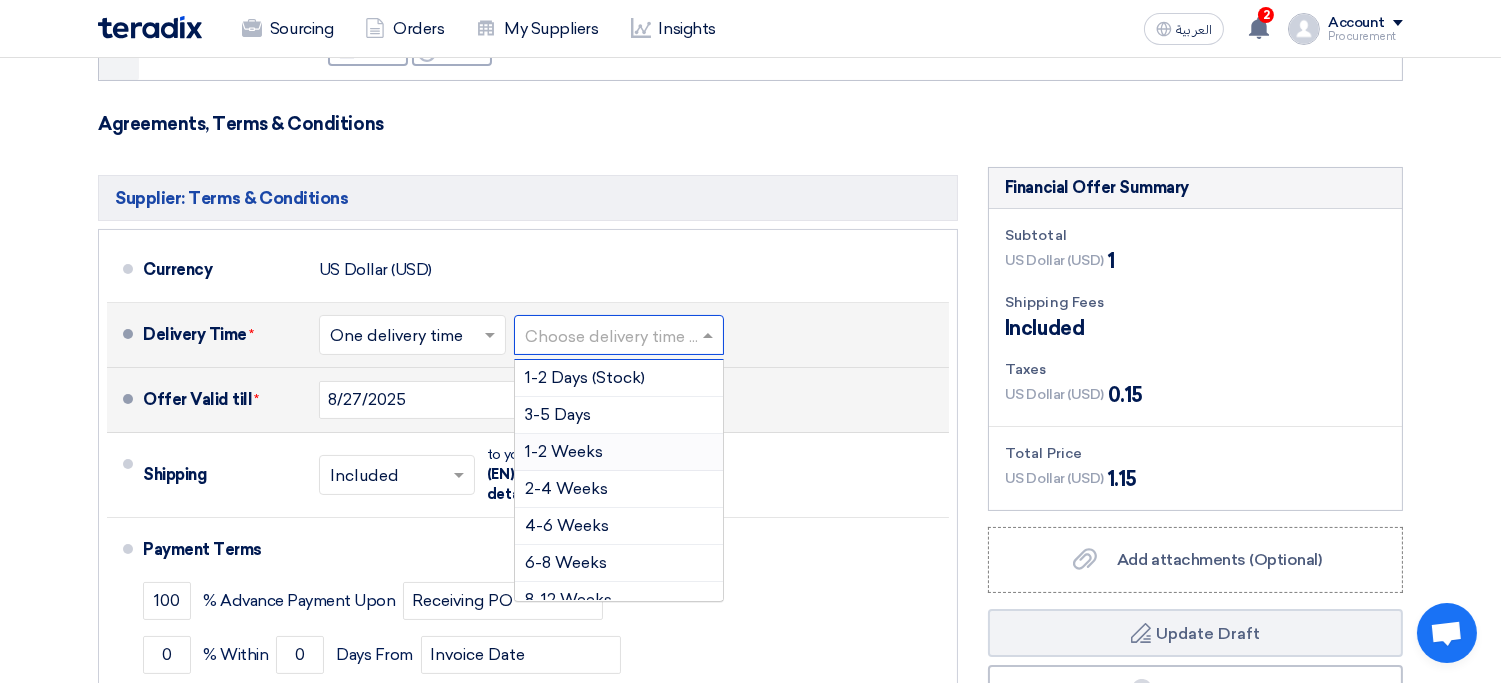 click on "1-2 Weeks" at bounding box center (619, 452) 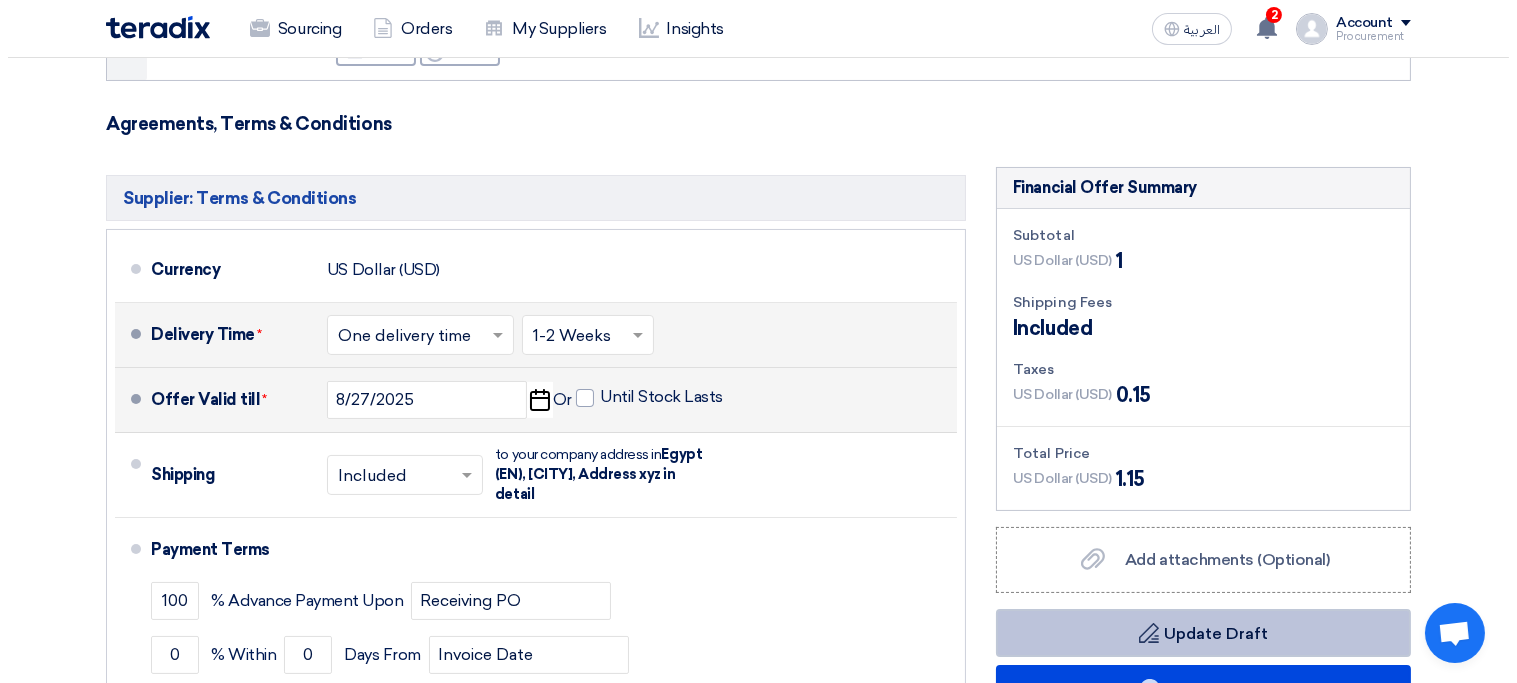 scroll, scrollTop: 442, scrollLeft: 0, axis: vertical 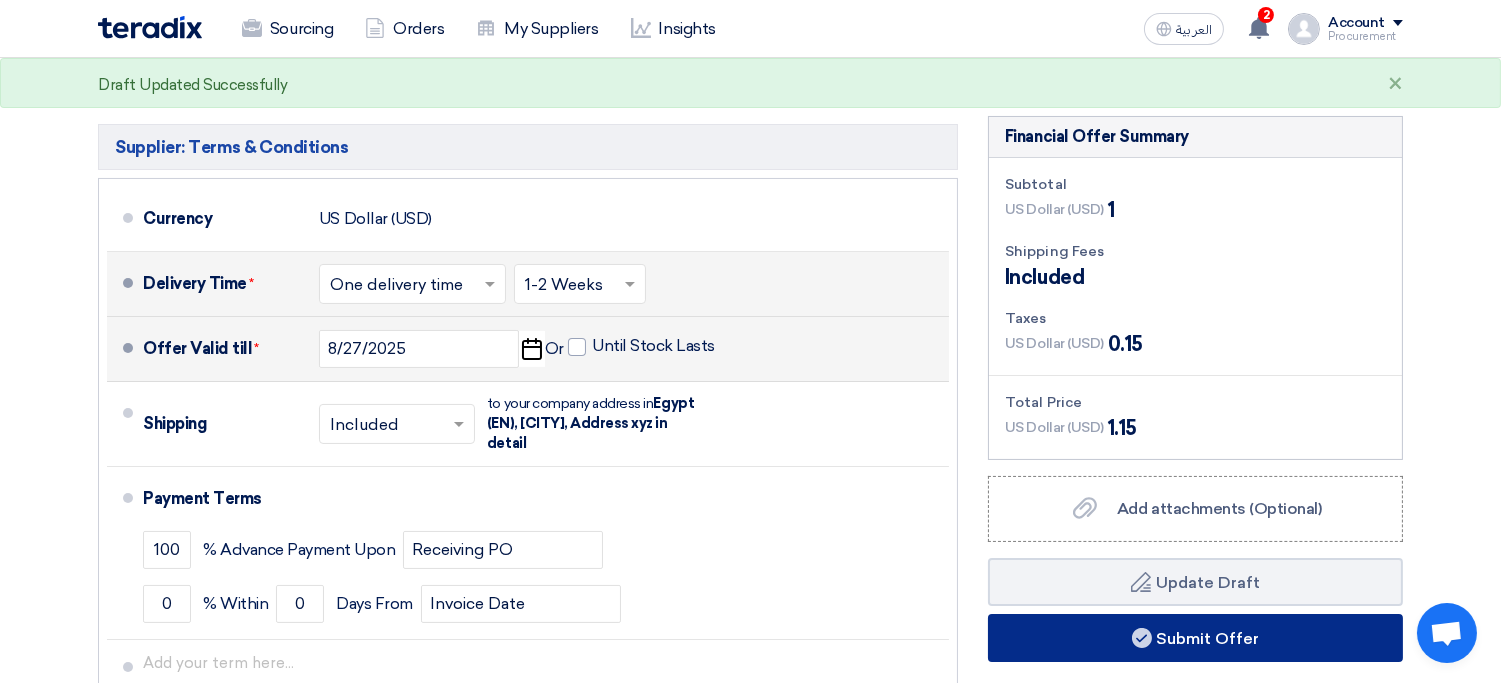 click on "Submit Offer" 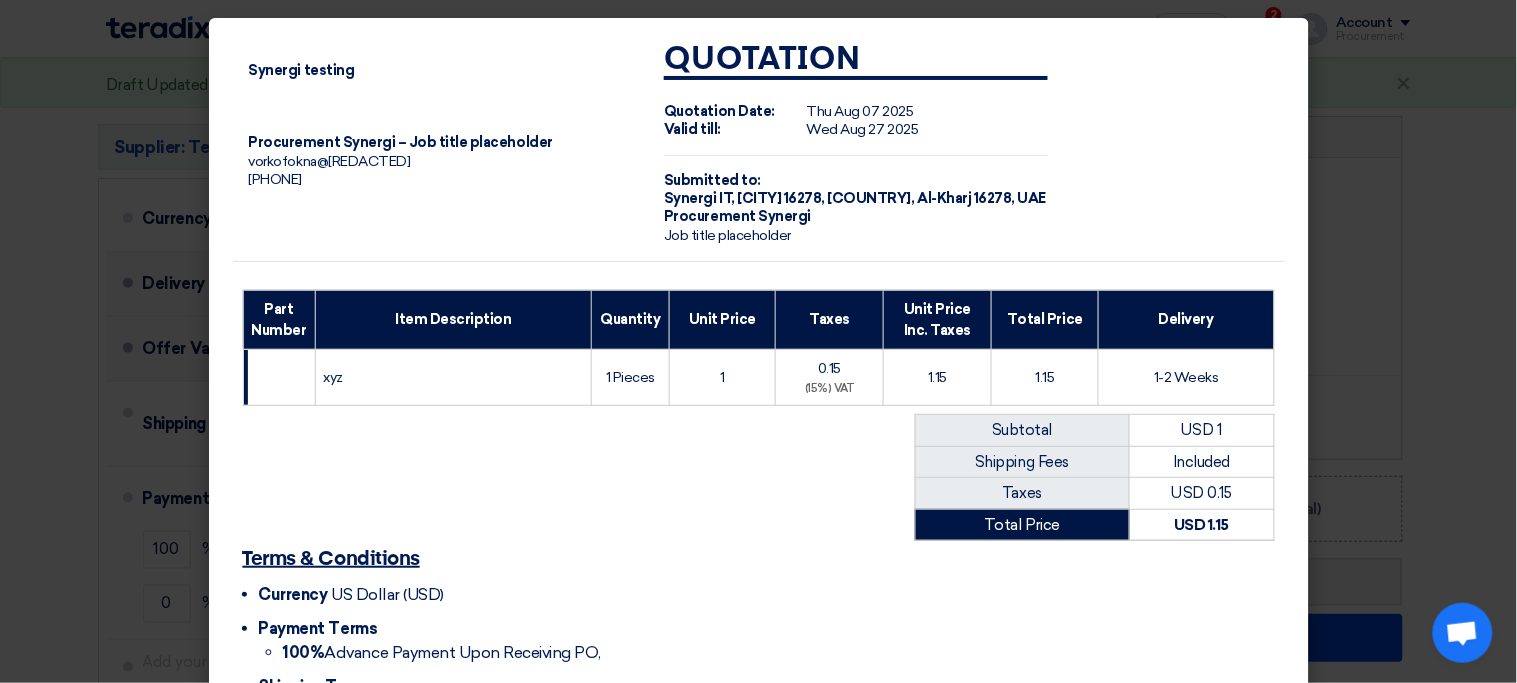 scroll, scrollTop: 184, scrollLeft: 0, axis: vertical 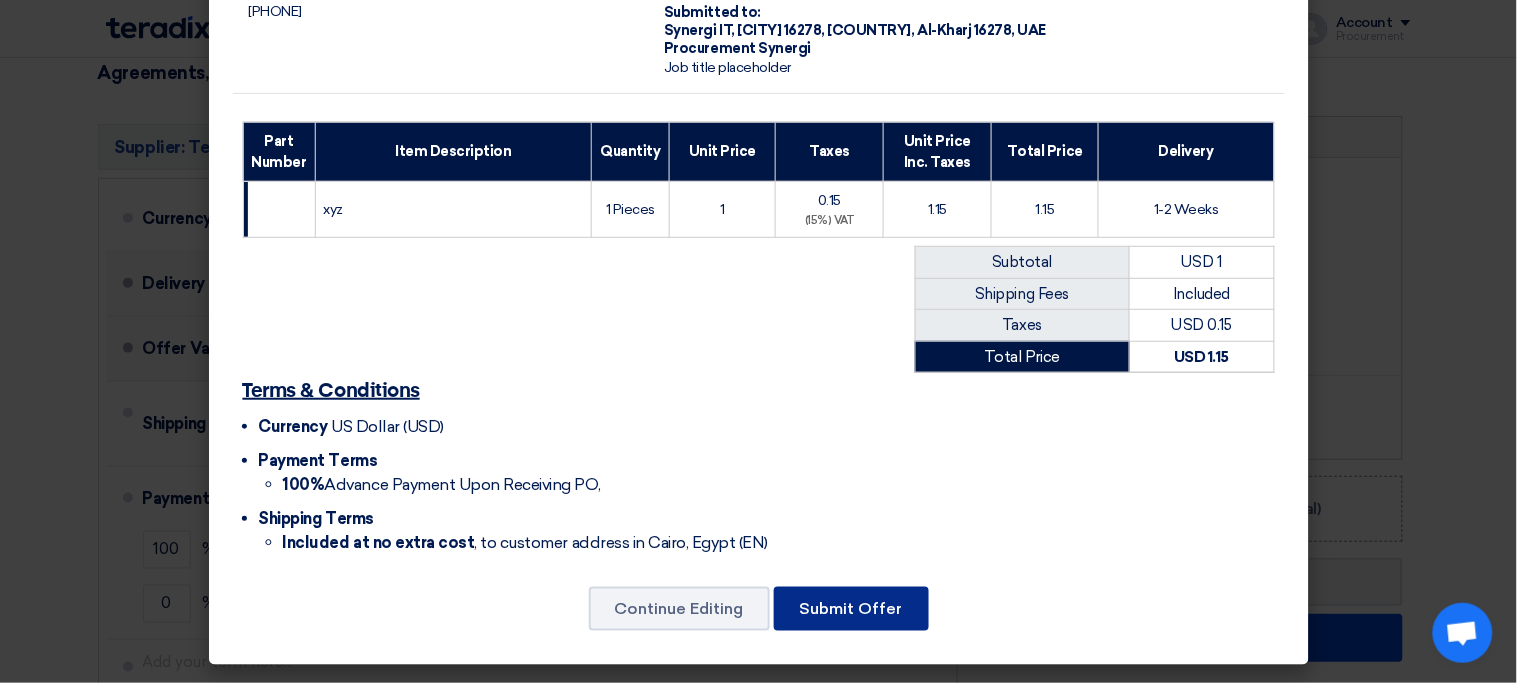 click on "Submit Offer" 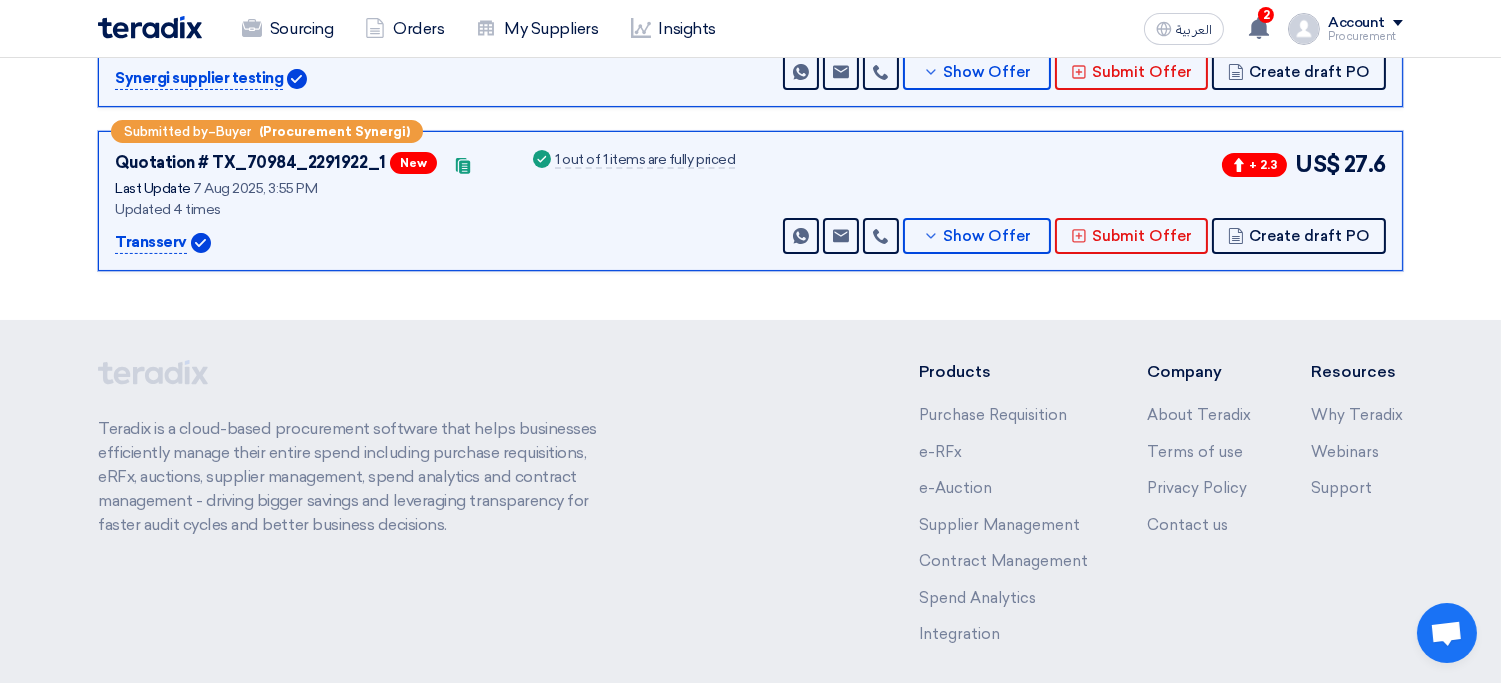 scroll, scrollTop: 354, scrollLeft: 0, axis: vertical 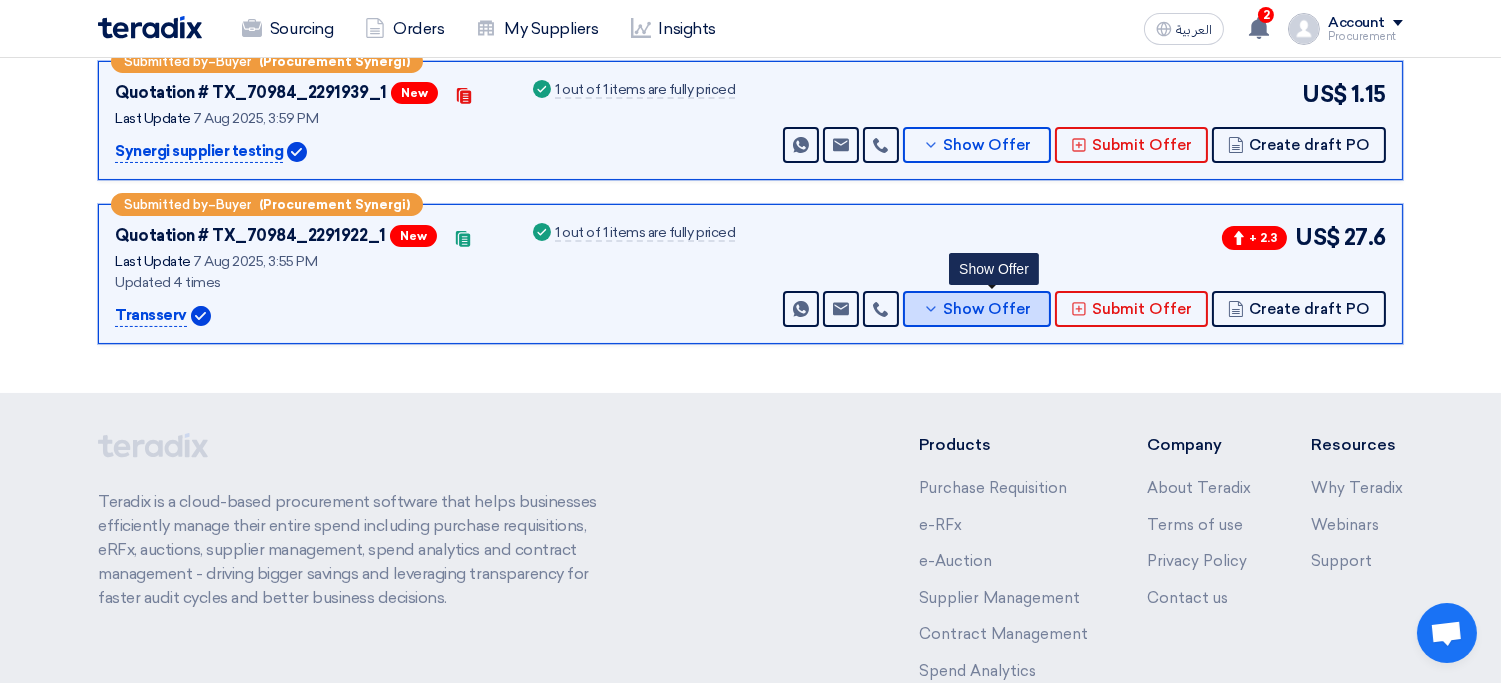 click on "Show Offer" at bounding box center (988, 309) 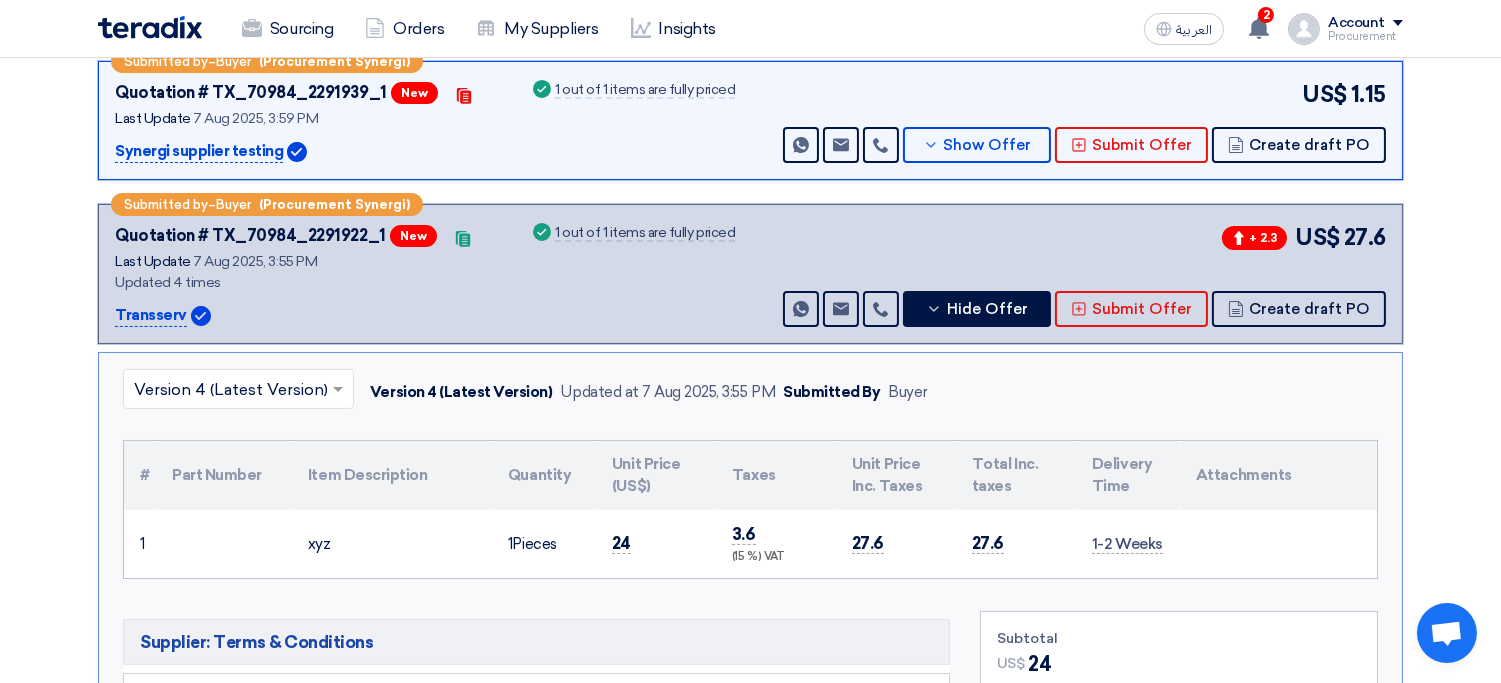 click at bounding box center (228, 391) 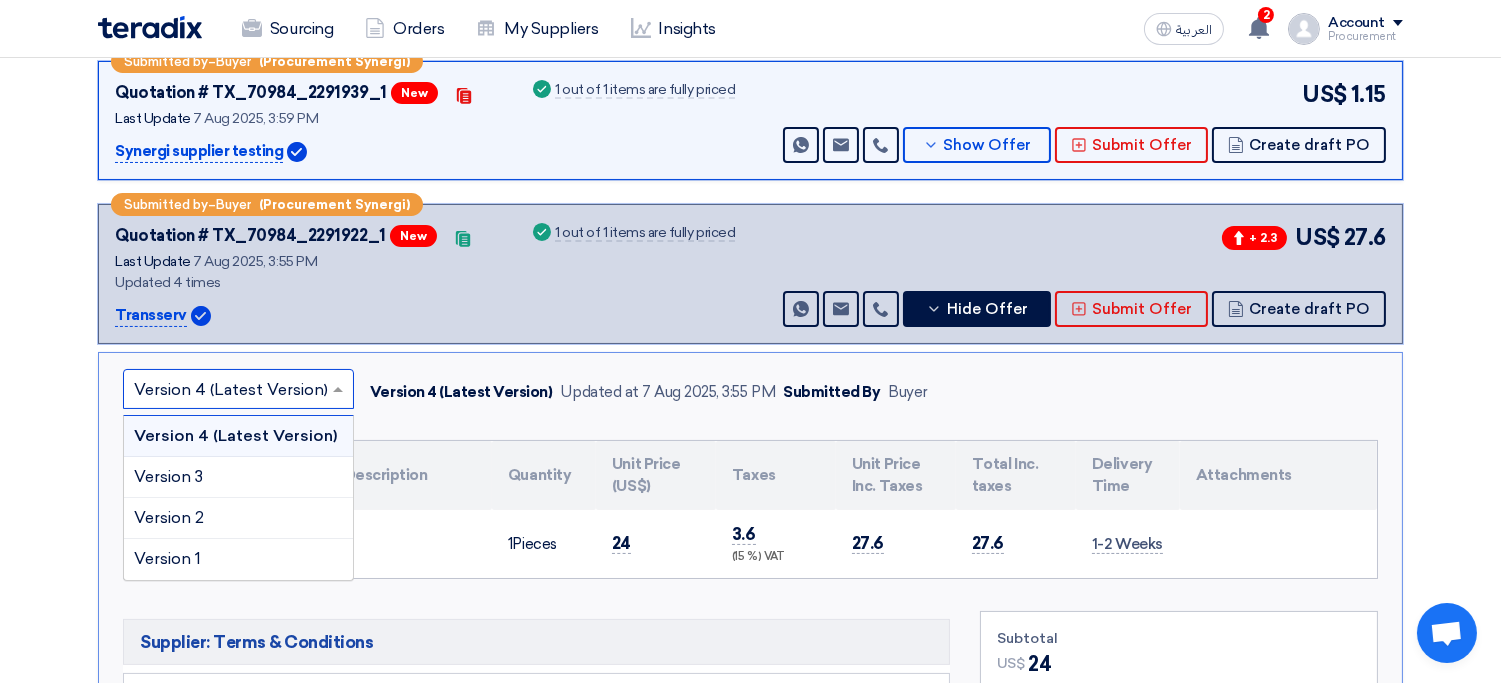 click at bounding box center (228, 391) 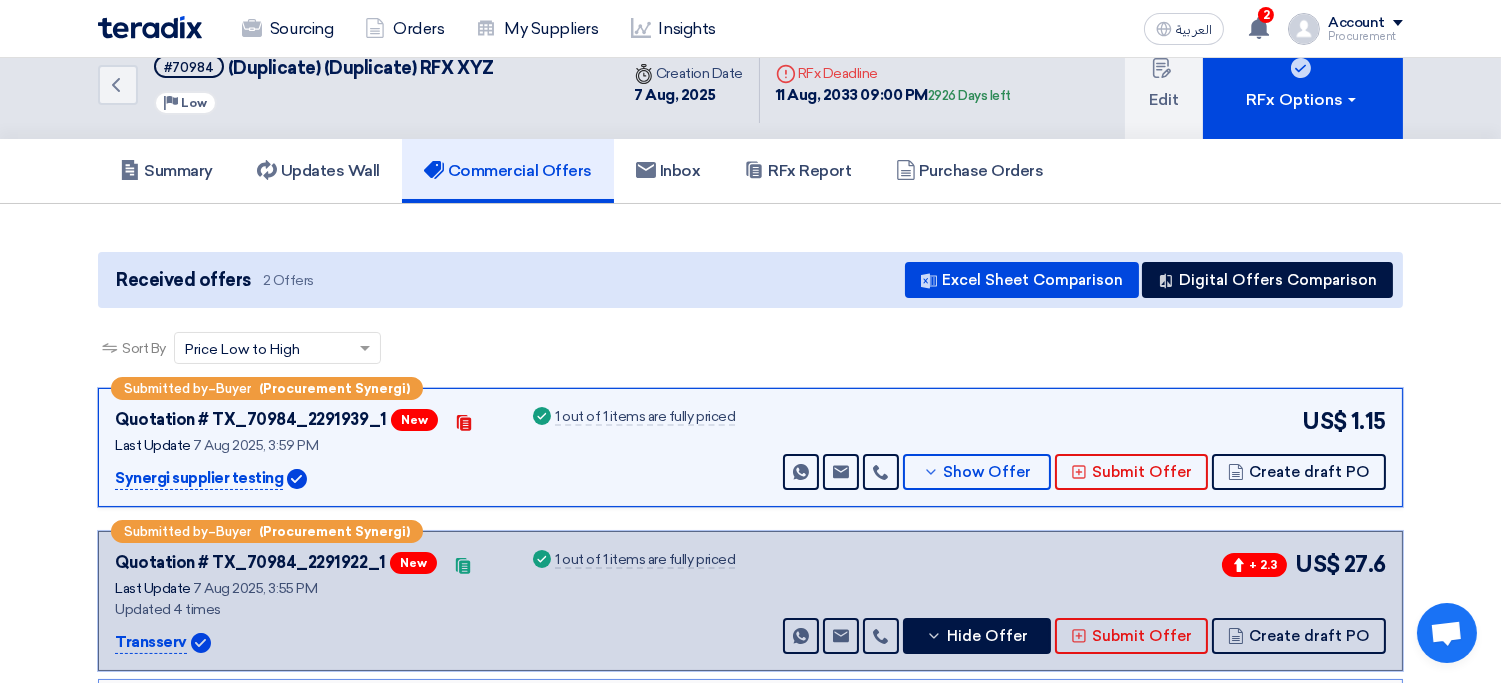 scroll, scrollTop: 0, scrollLeft: 0, axis: both 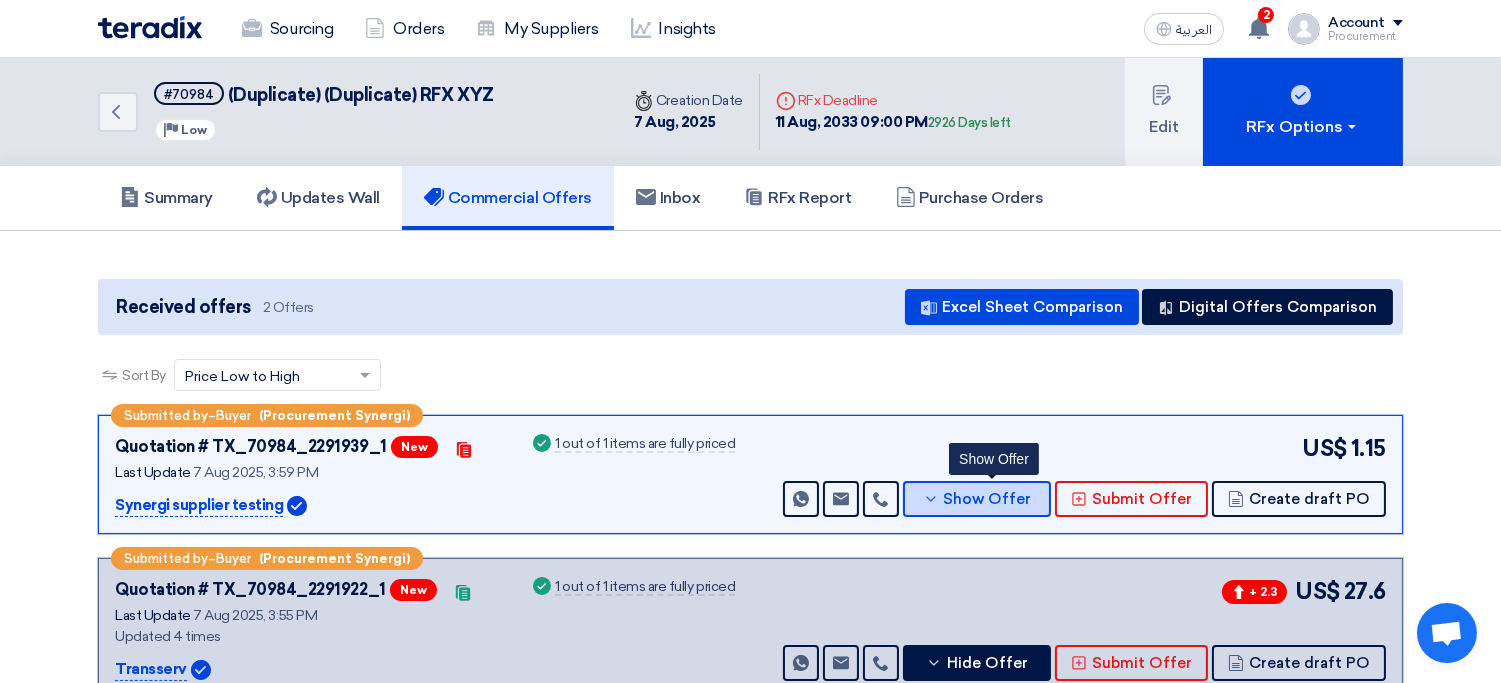 click on "Show Offer" at bounding box center (988, 499) 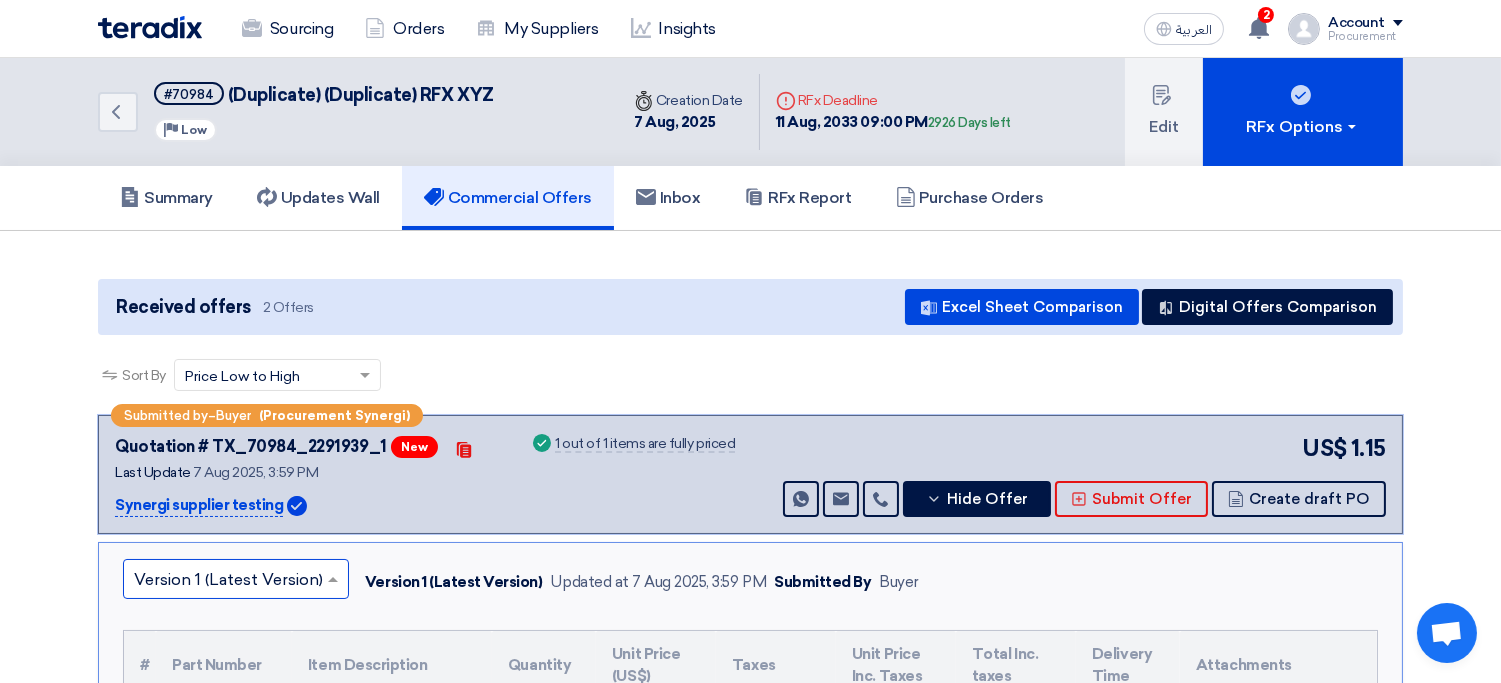 click at bounding box center (226, 581) 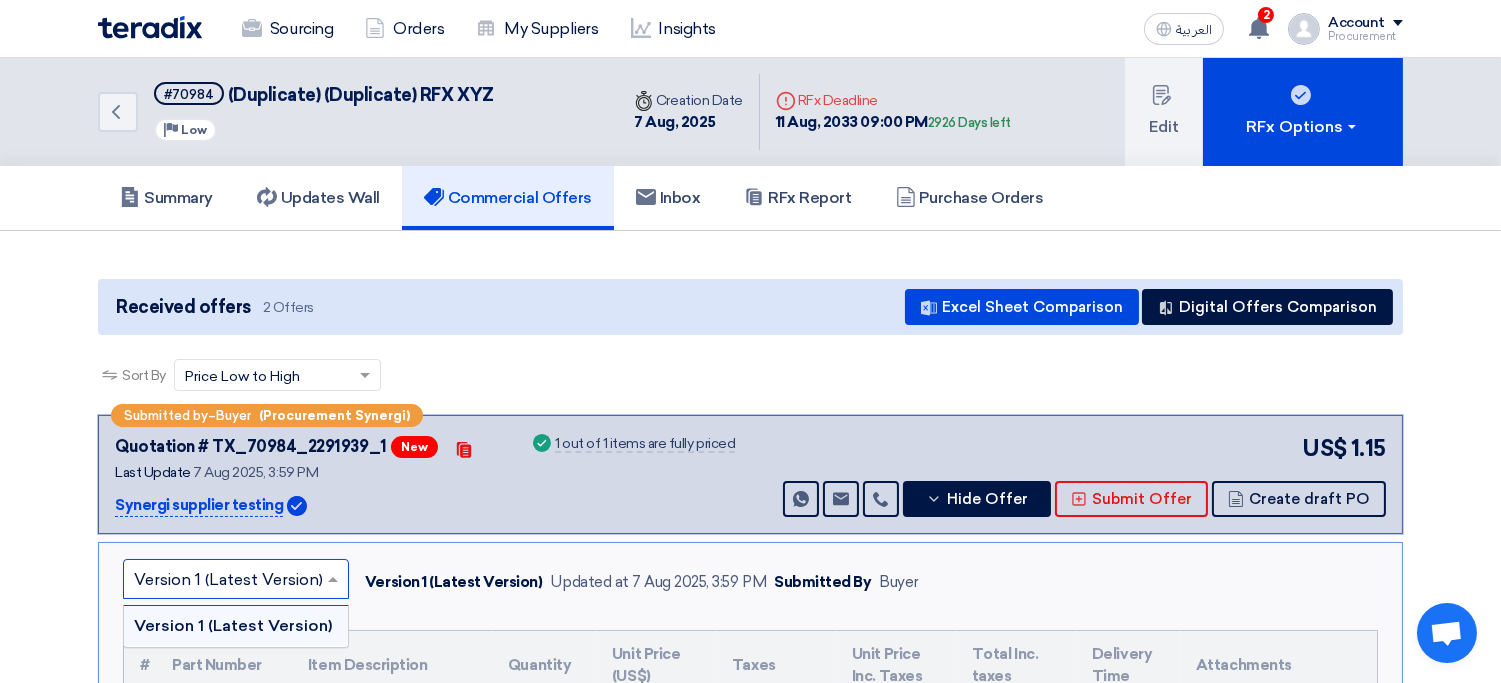 click at bounding box center (226, 581) 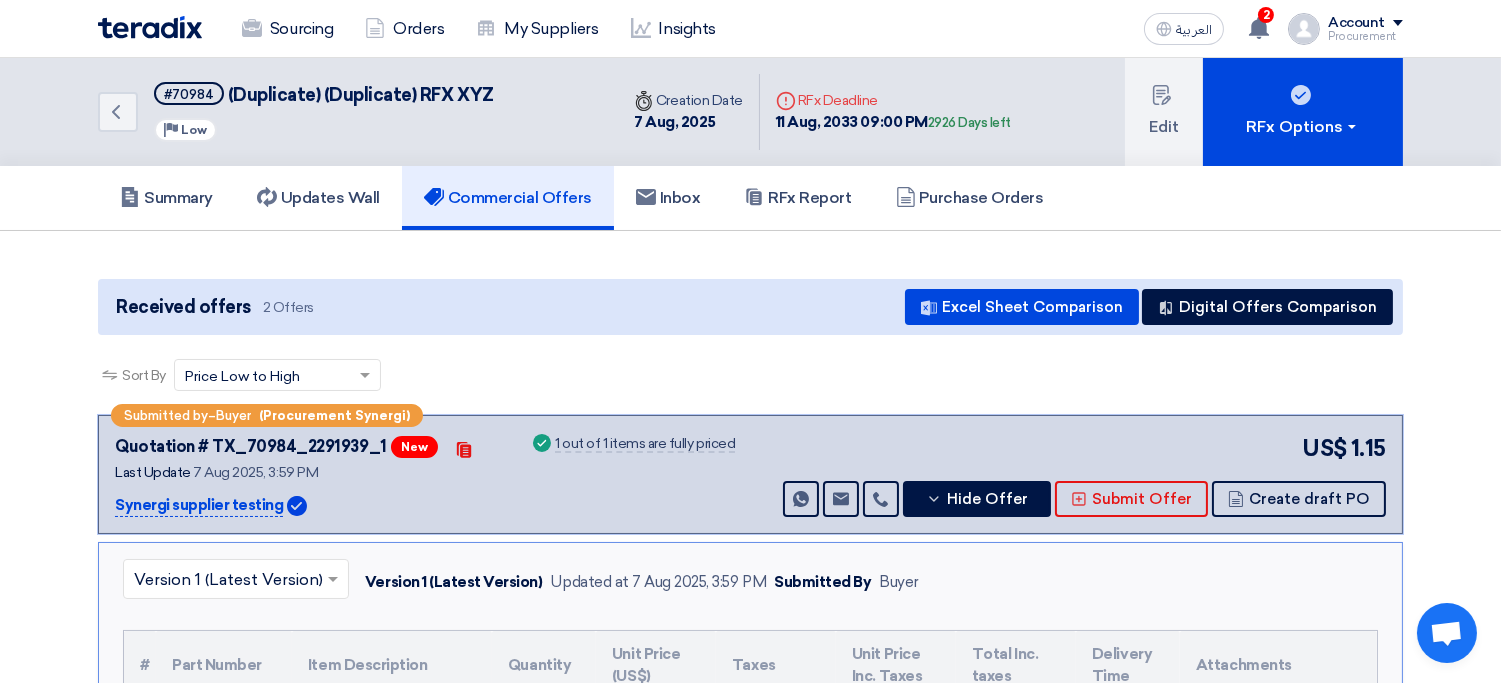 click on "US$
1.15
Send Message
Send Message" at bounding box center (1082, 474) 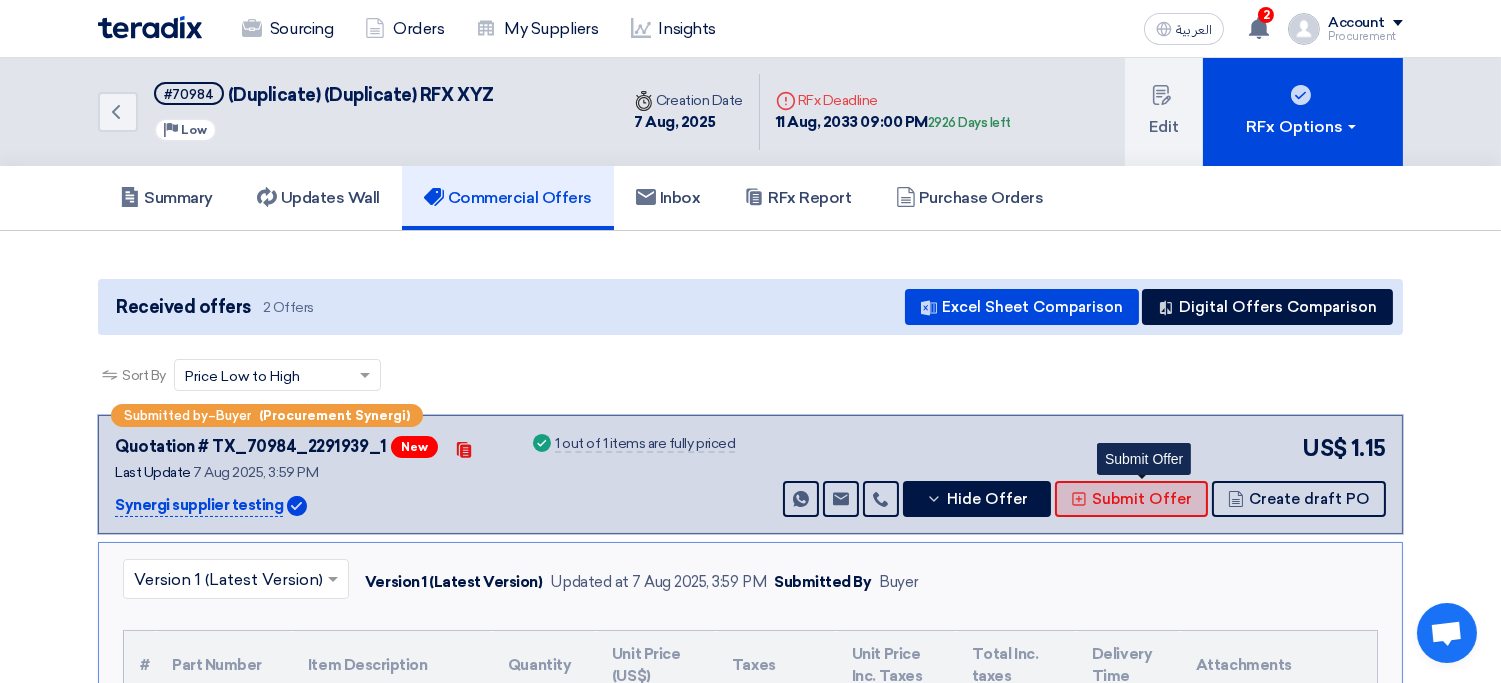click on "Submit Offer" at bounding box center (1142, 499) 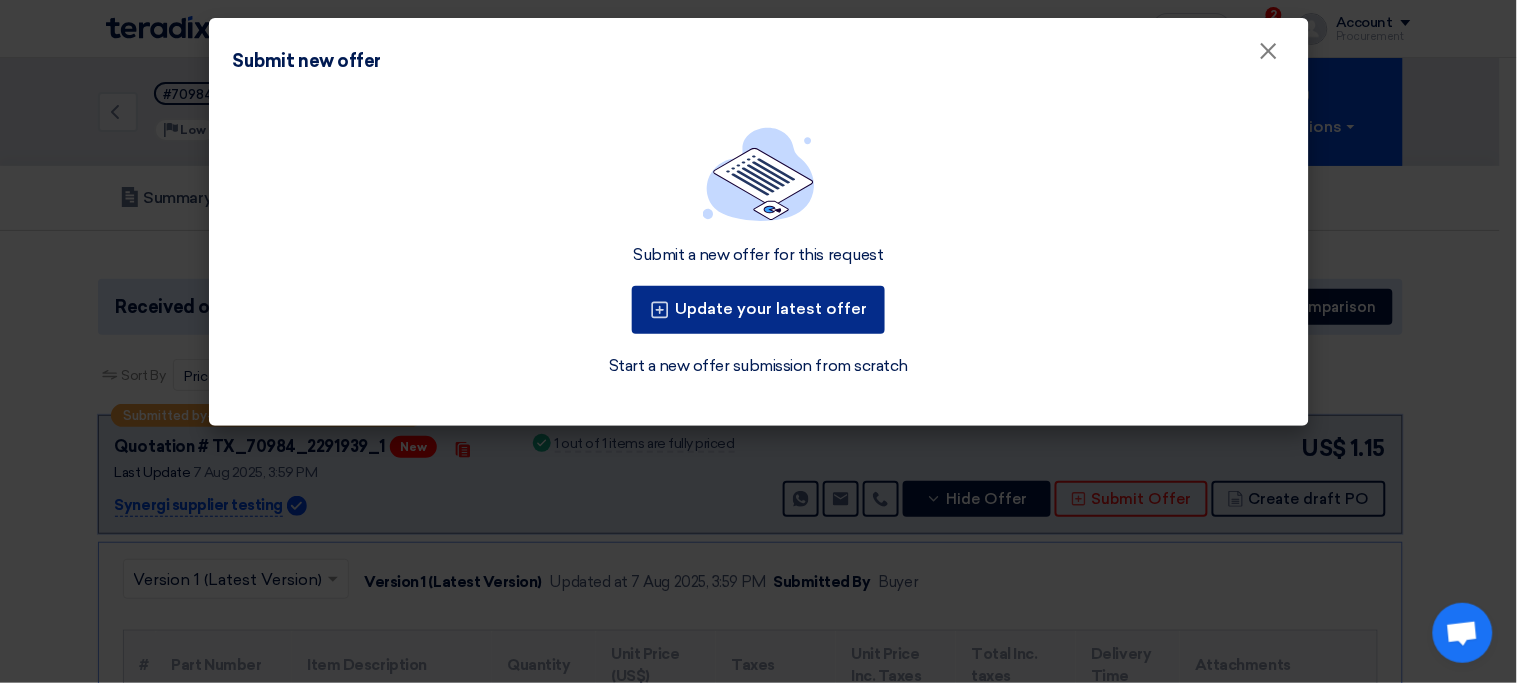 click on "Update your latest offer" 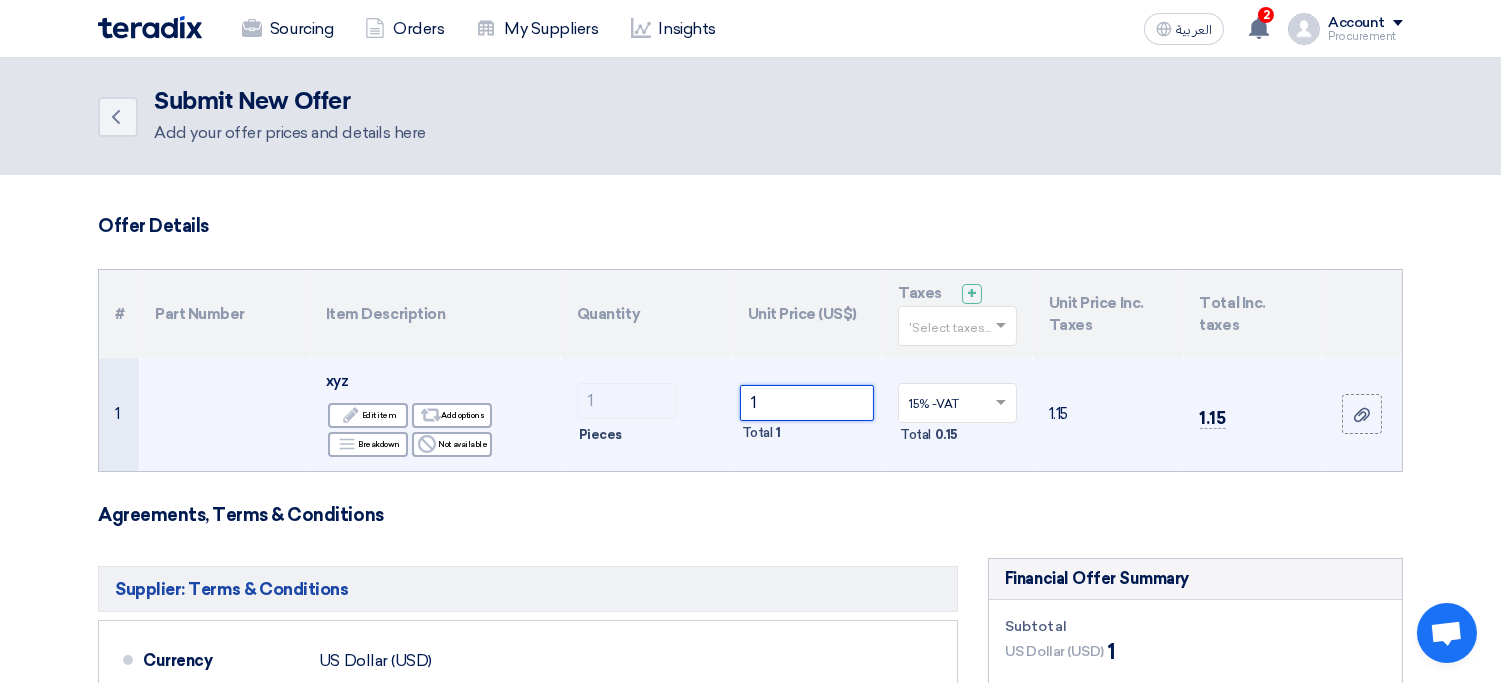 click on "1" 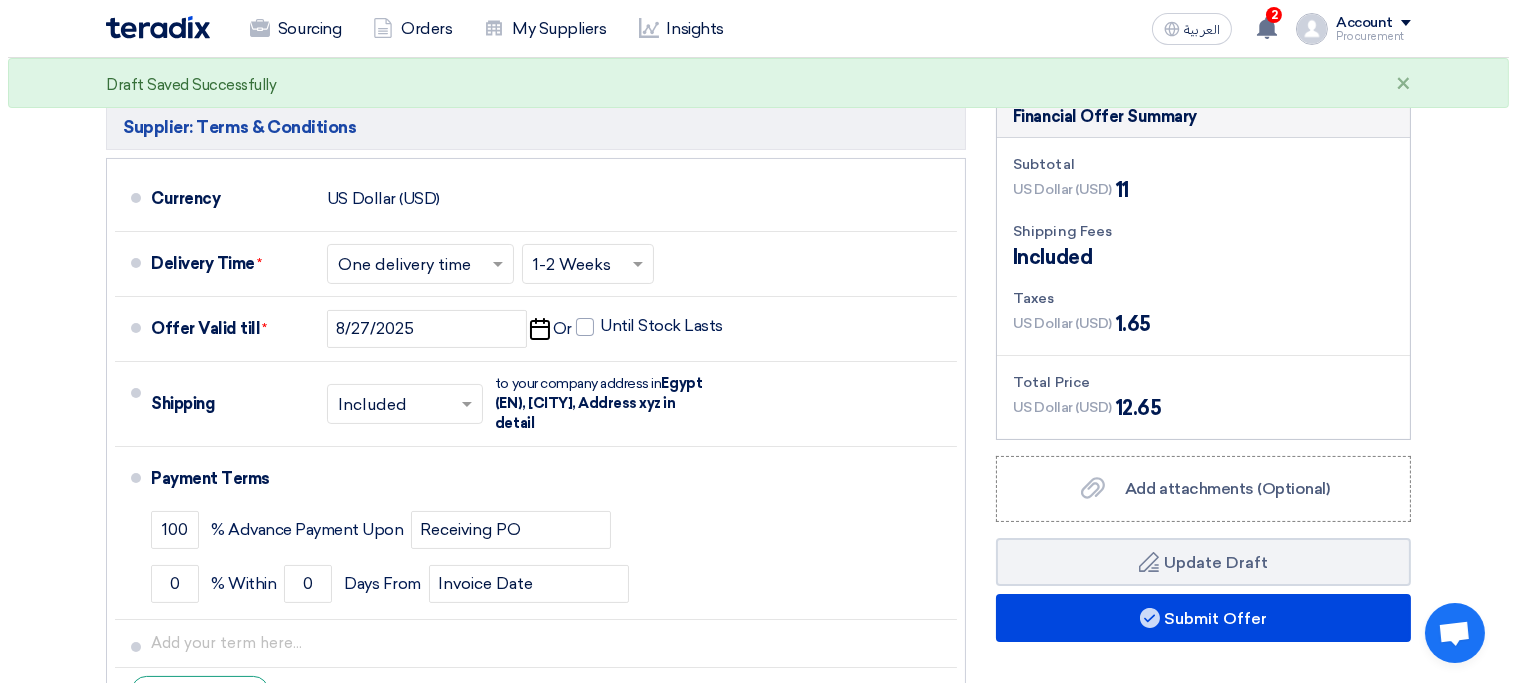 scroll, scrollTop: 461, scrollLeft: 0, axis: vertical 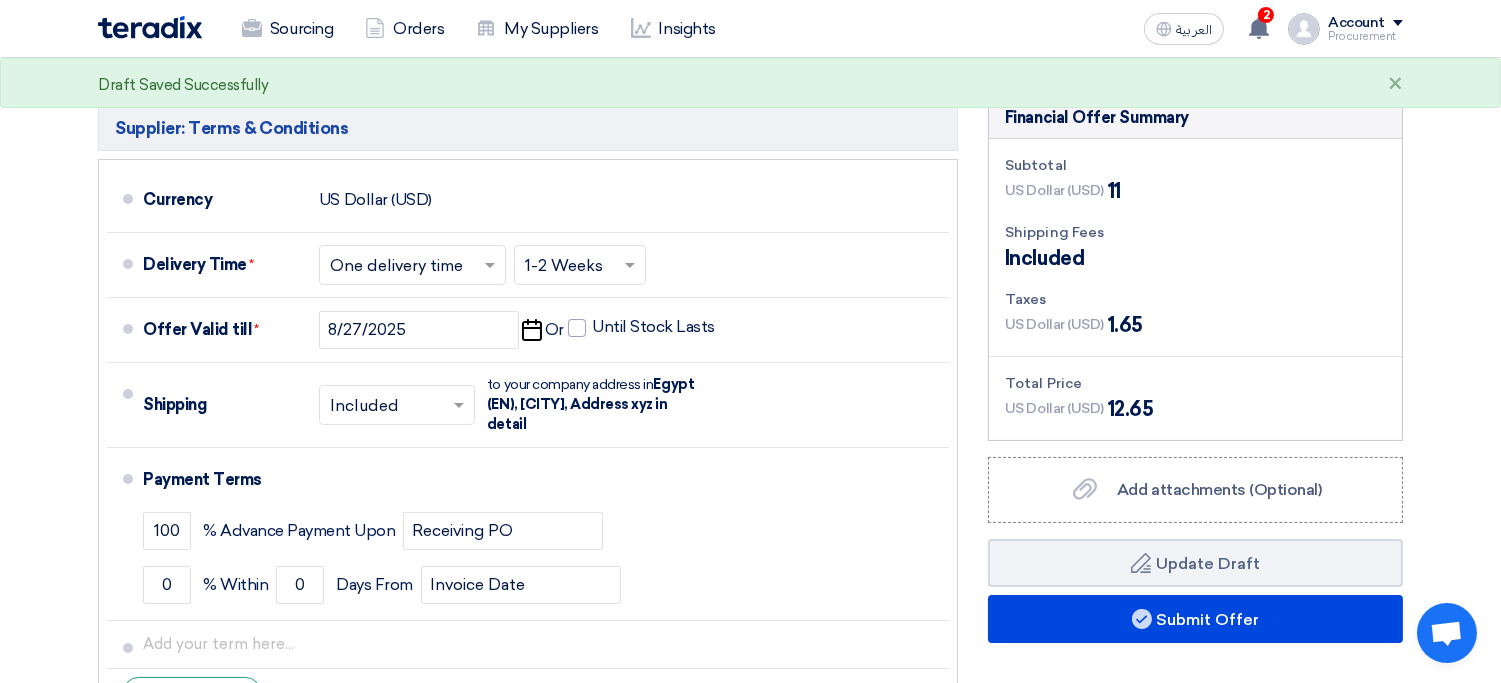 type on "11" 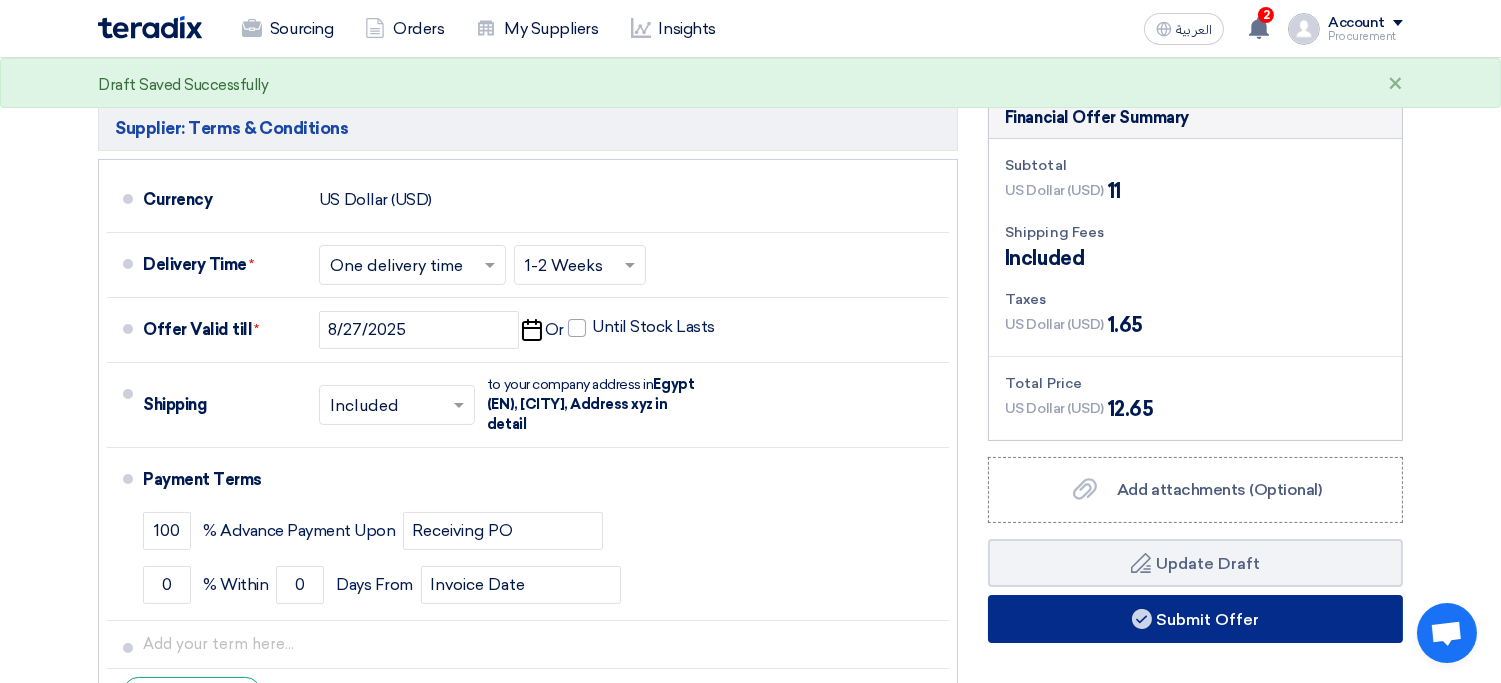 click on "Submit Offer" 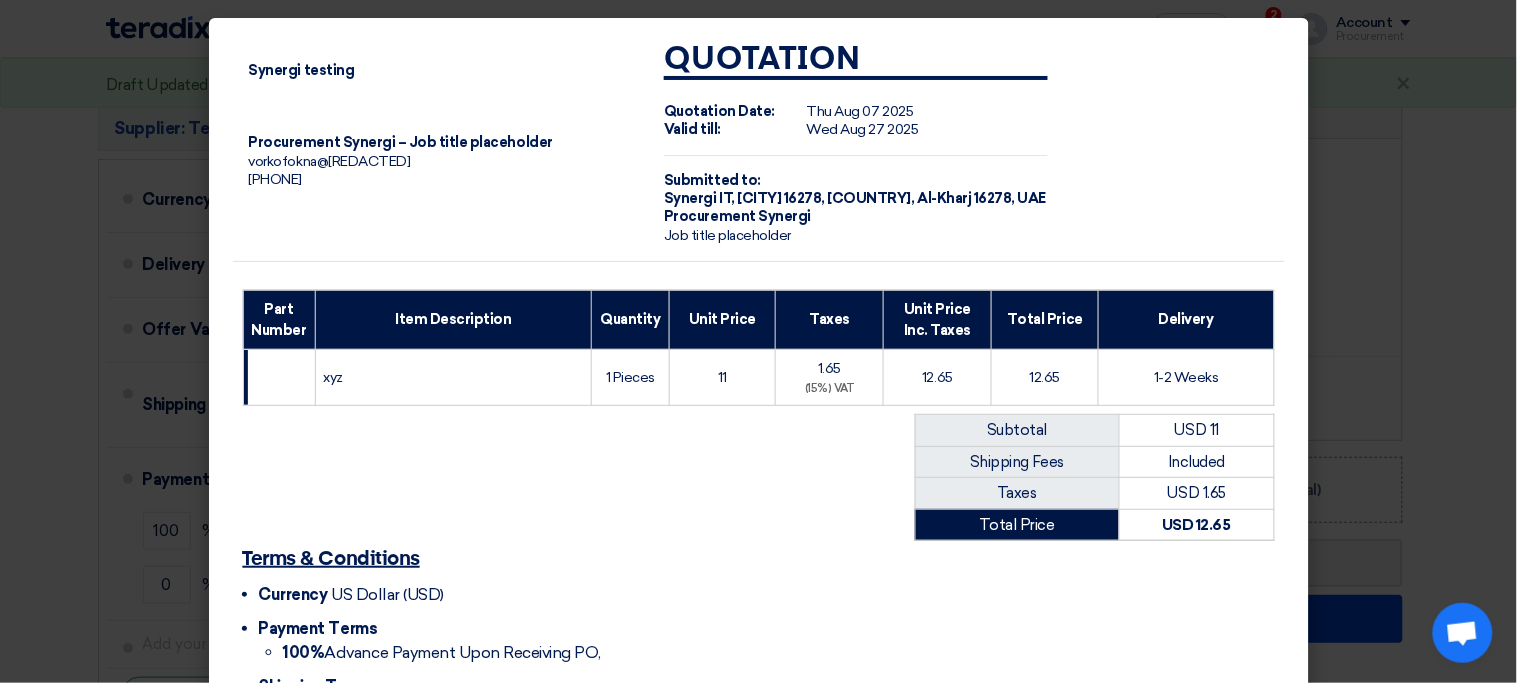 scroll, scrollTop: 184, scrollLeft: 0, axis: vertical 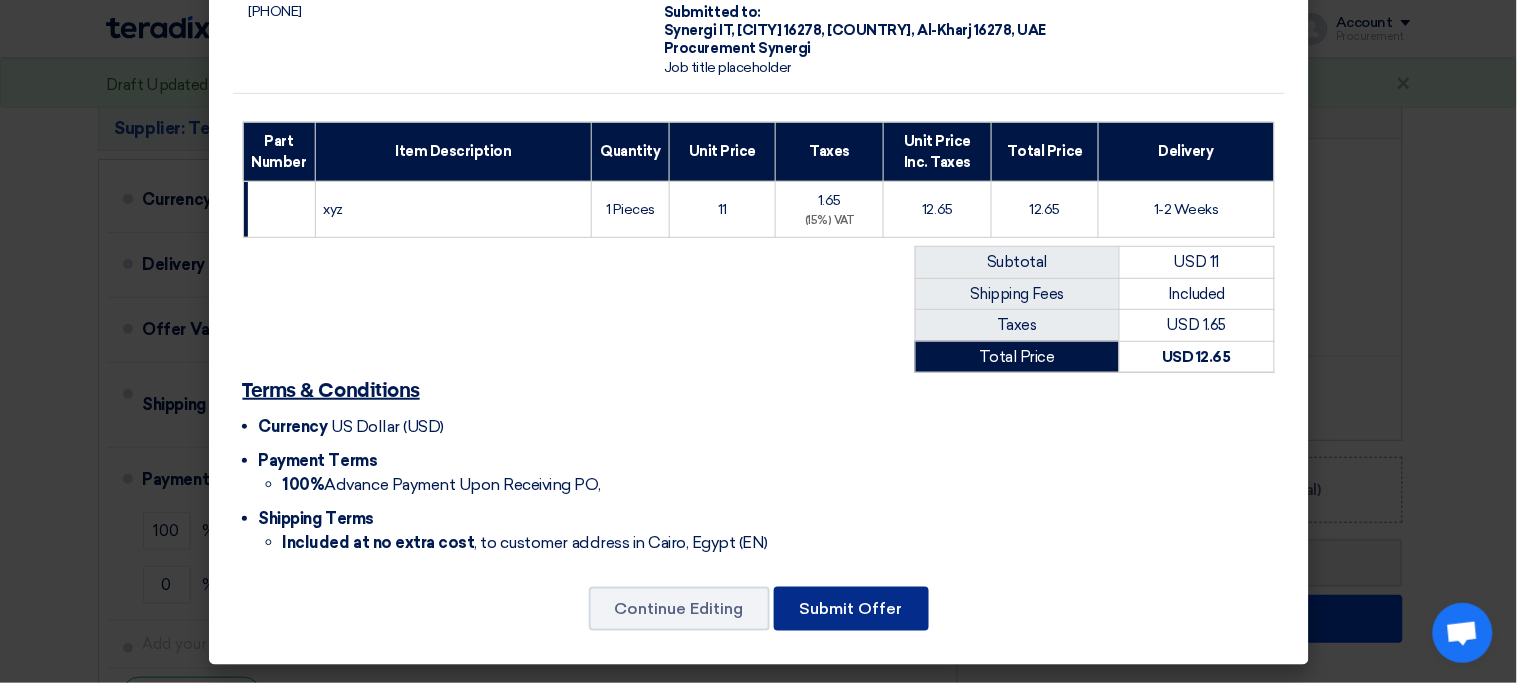 click on "Submit Offer" 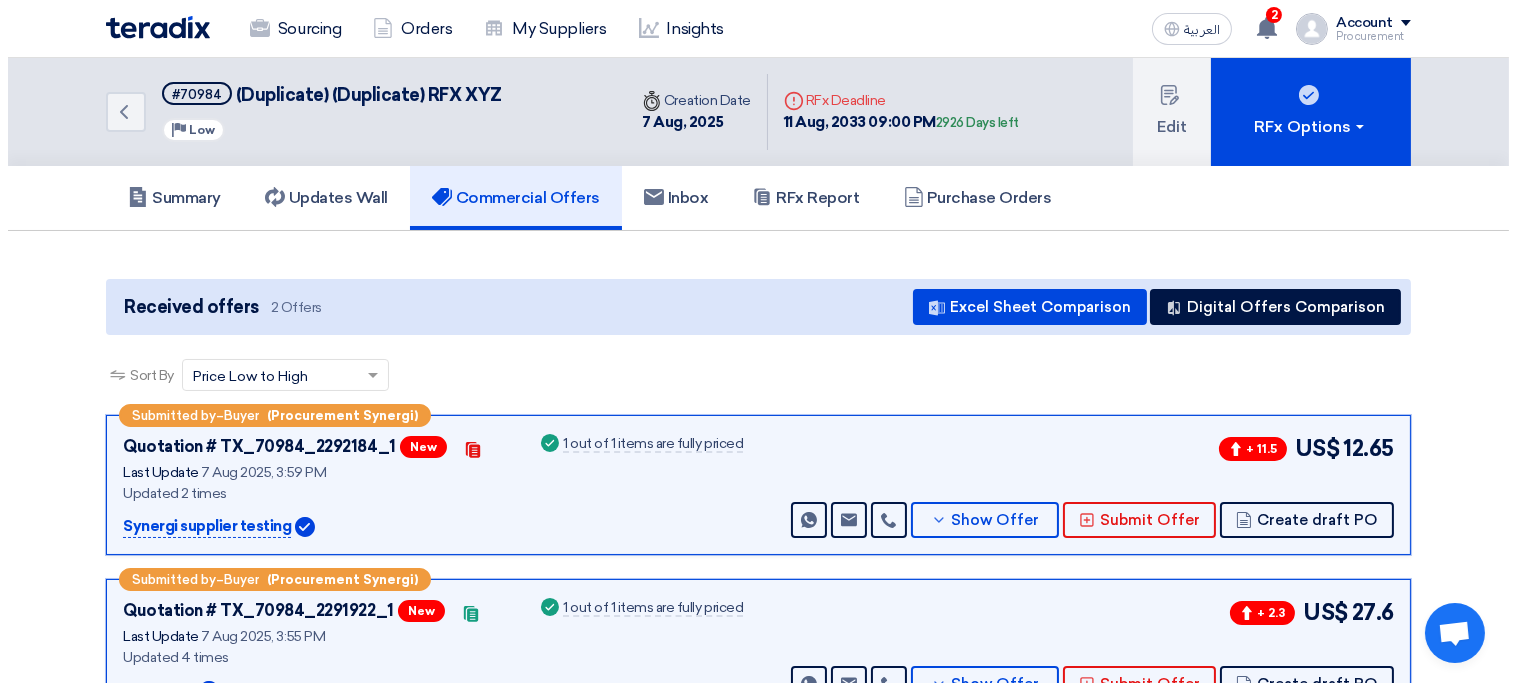 scroll, scrollTop: 73, scrollLeft: 0, axis: vertical 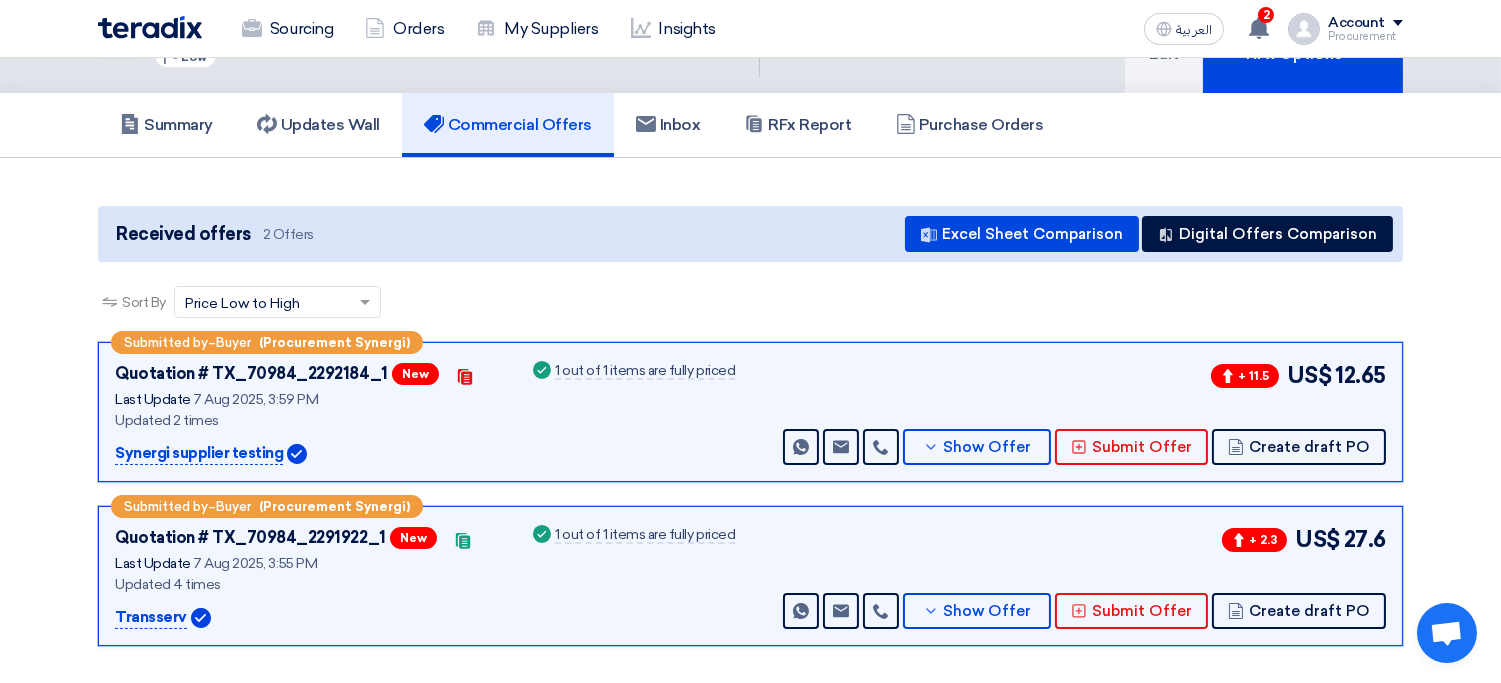 click on "+
11.5" at bounding box center [1245, 376] 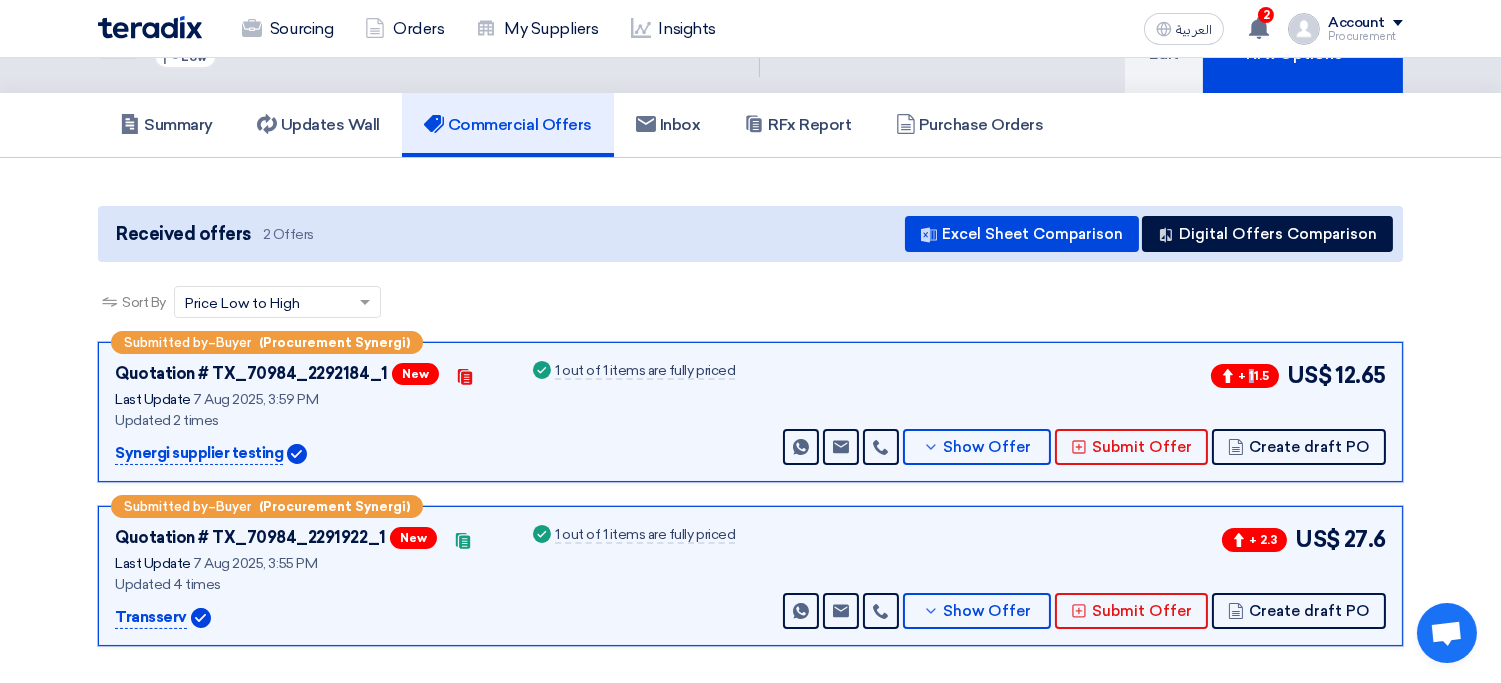 click on "+
11.5" at bounding box center [1245, 376] 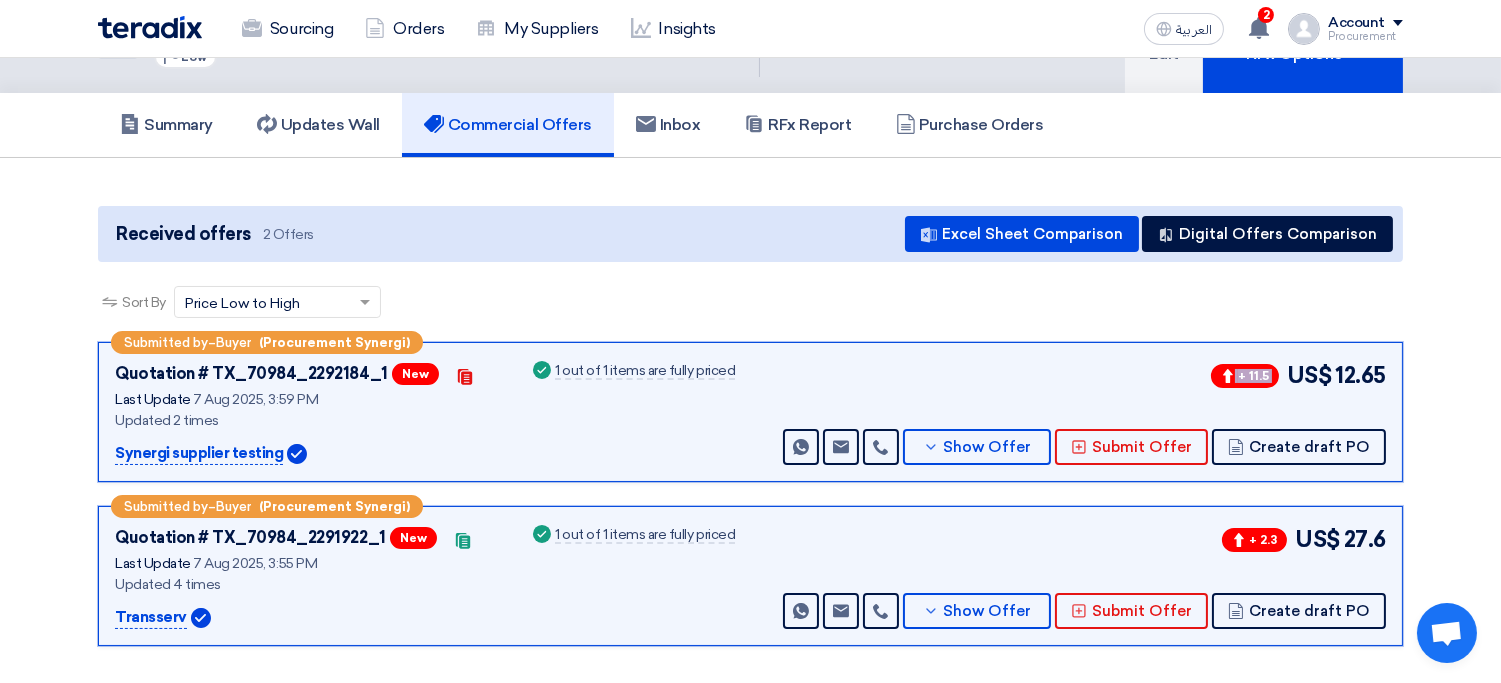 click on "+
11.5" at bounding box center [1245, 376] 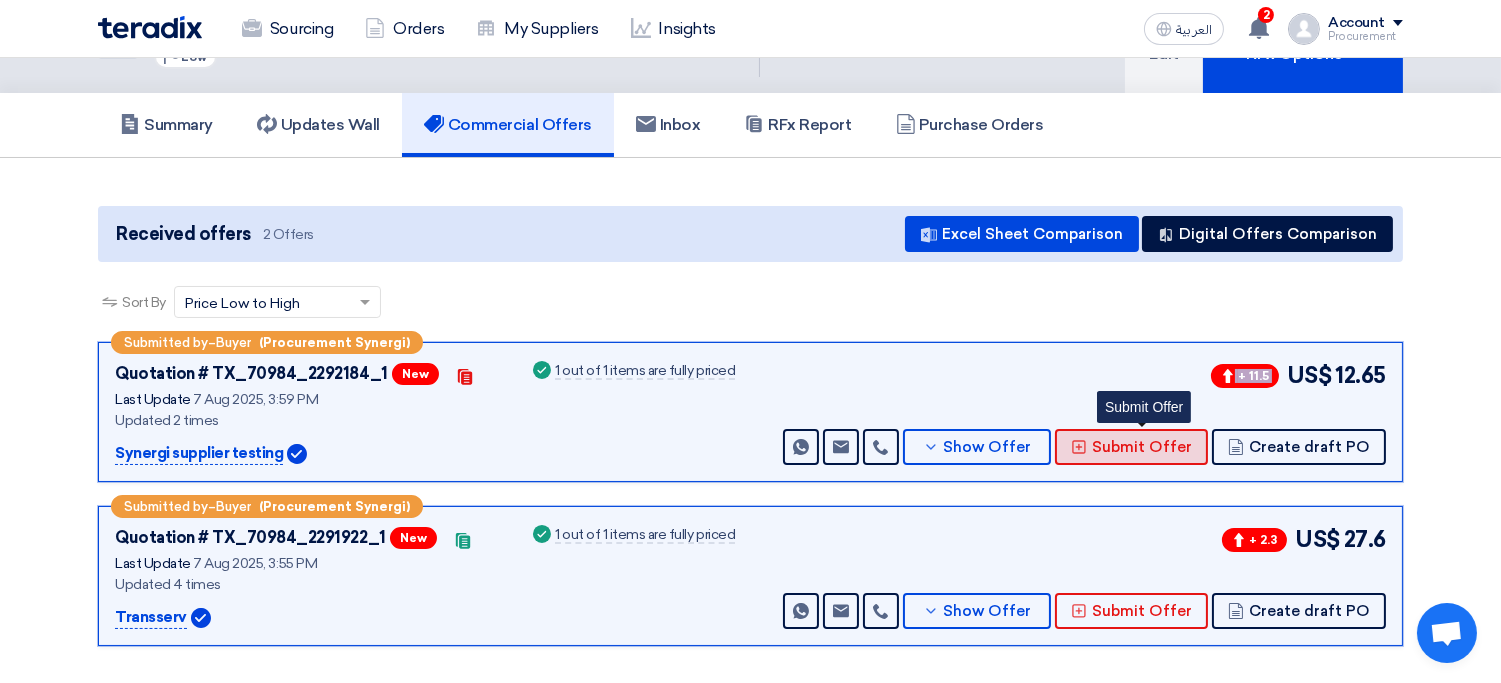 click on "Submit Offer" at bounding box center (1142, 447) 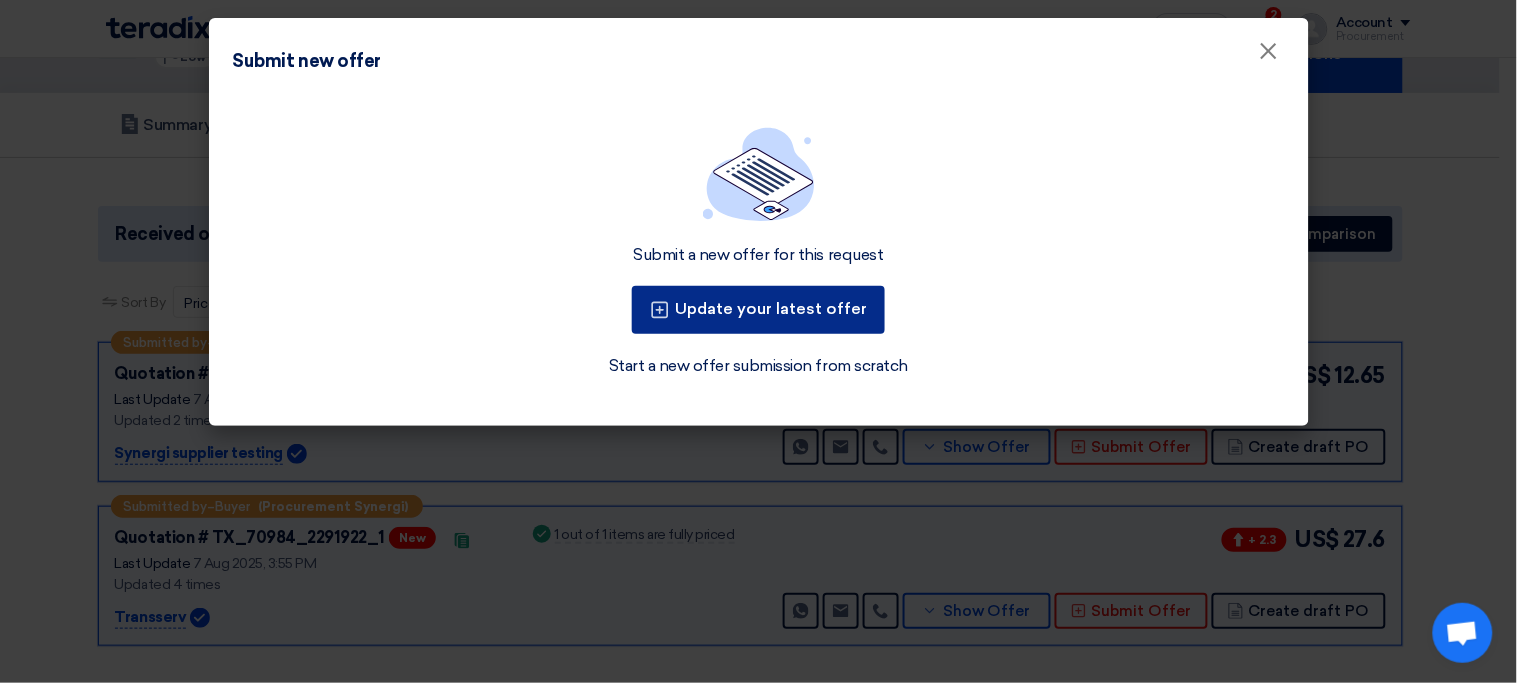 click on "Update your latest offer" 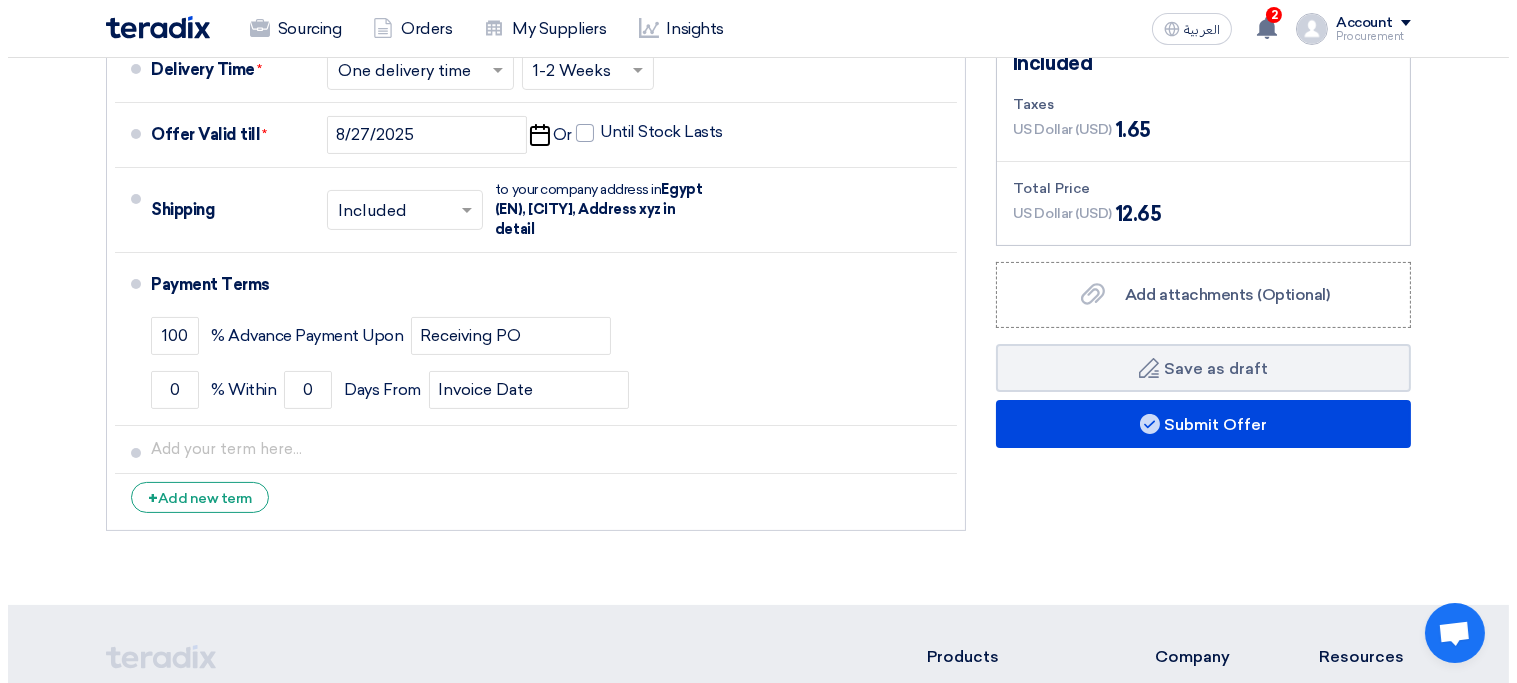 scroll, scrollTop: 641, scrollLeft: 0, axis: vertical 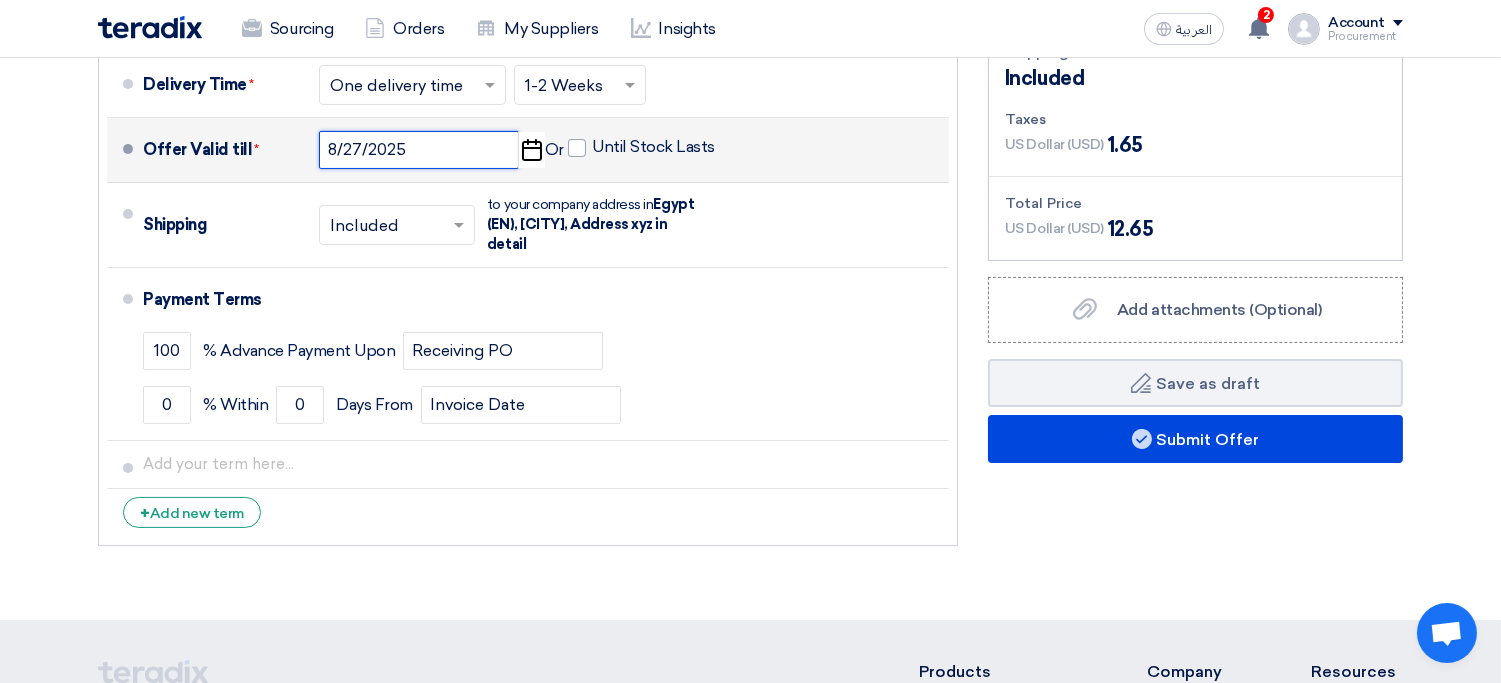 click on "8/27/2025" 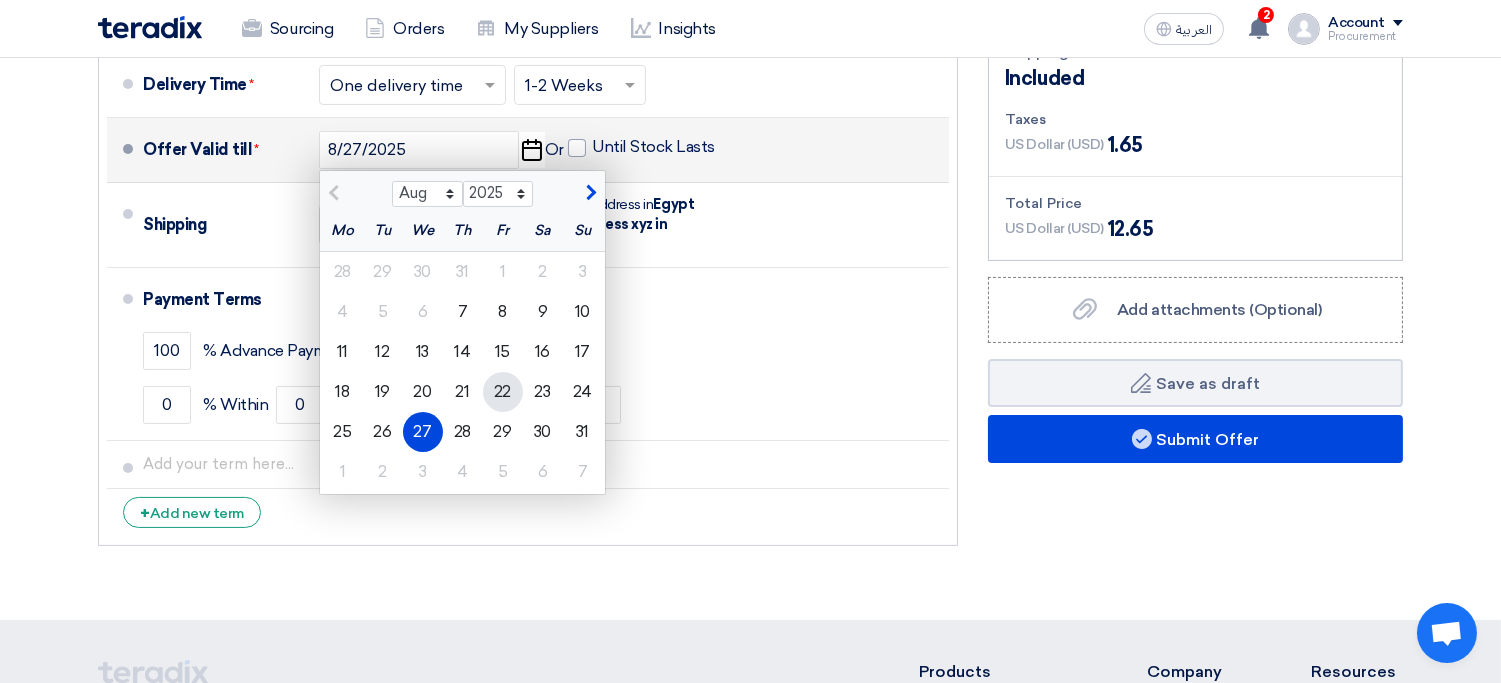 click on "22" 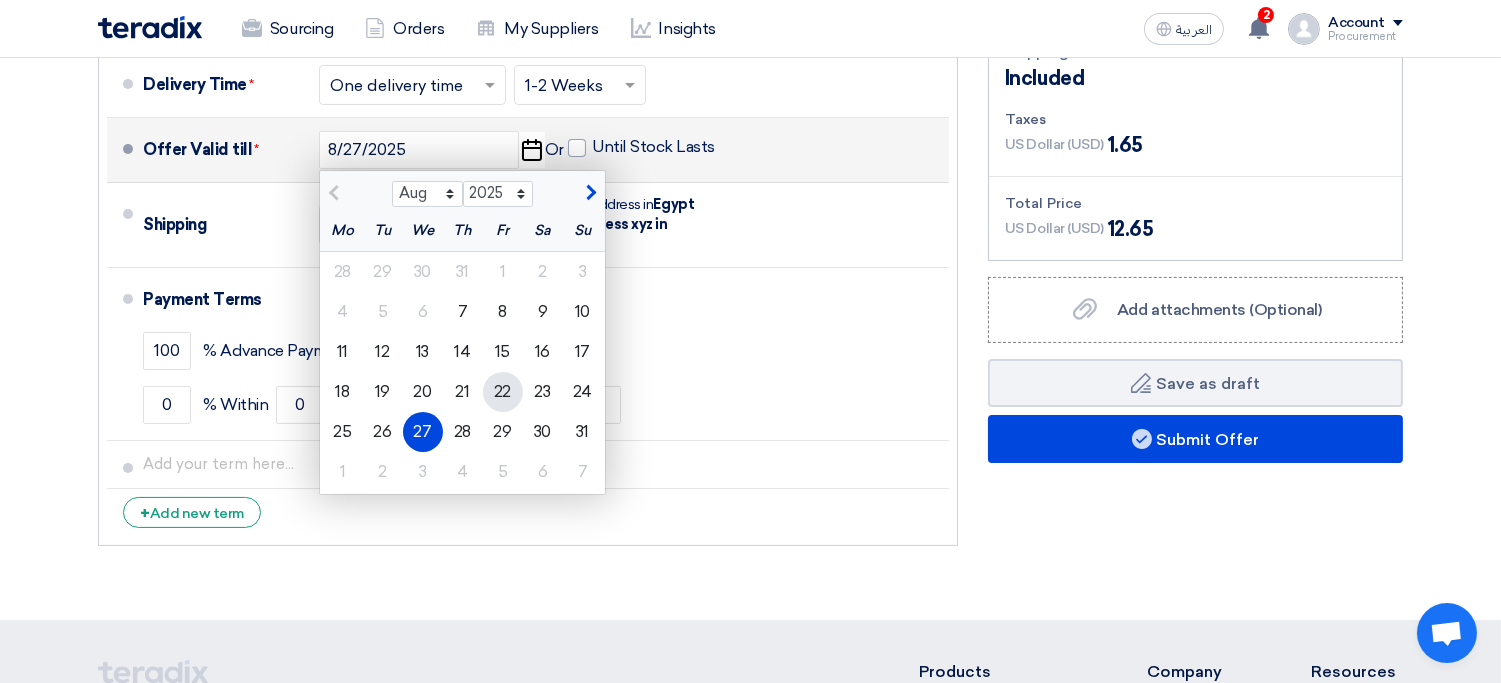 type on "8/22/2025" 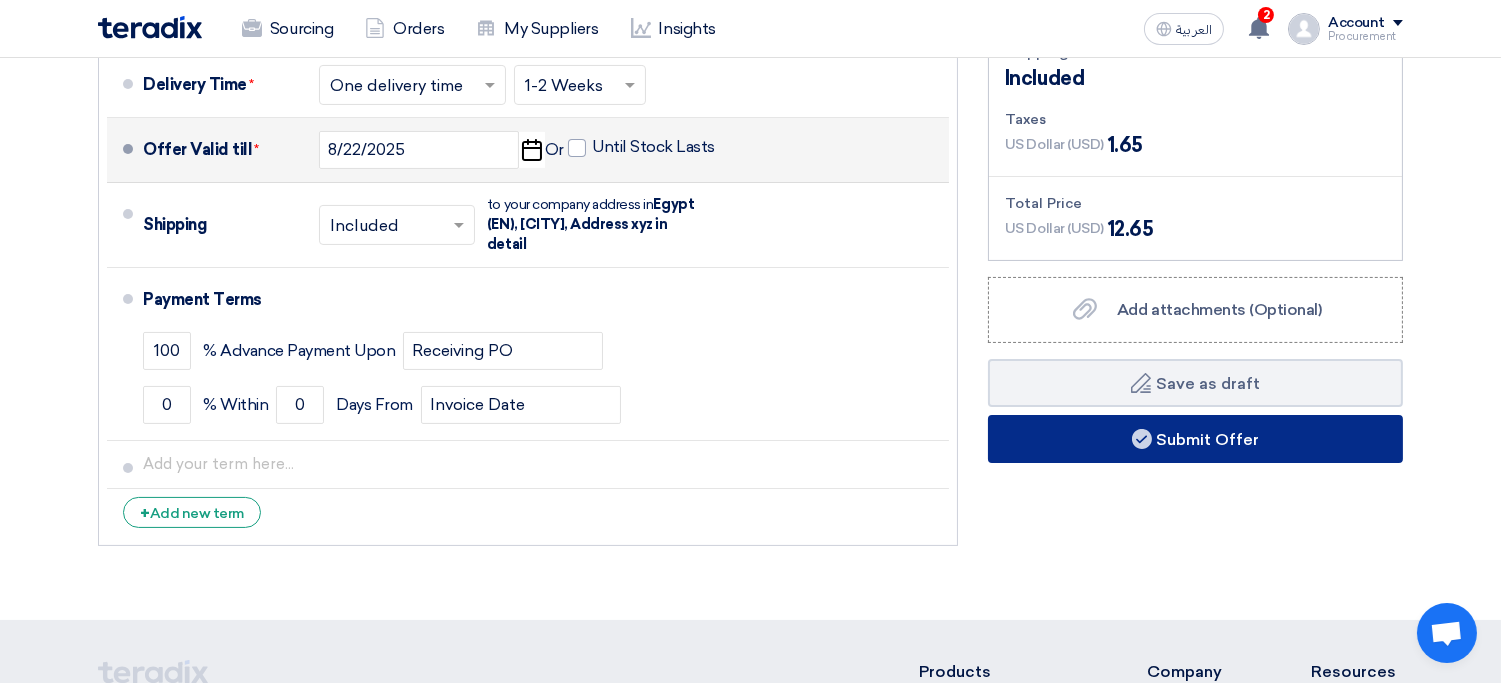 click on "Submit Offer" 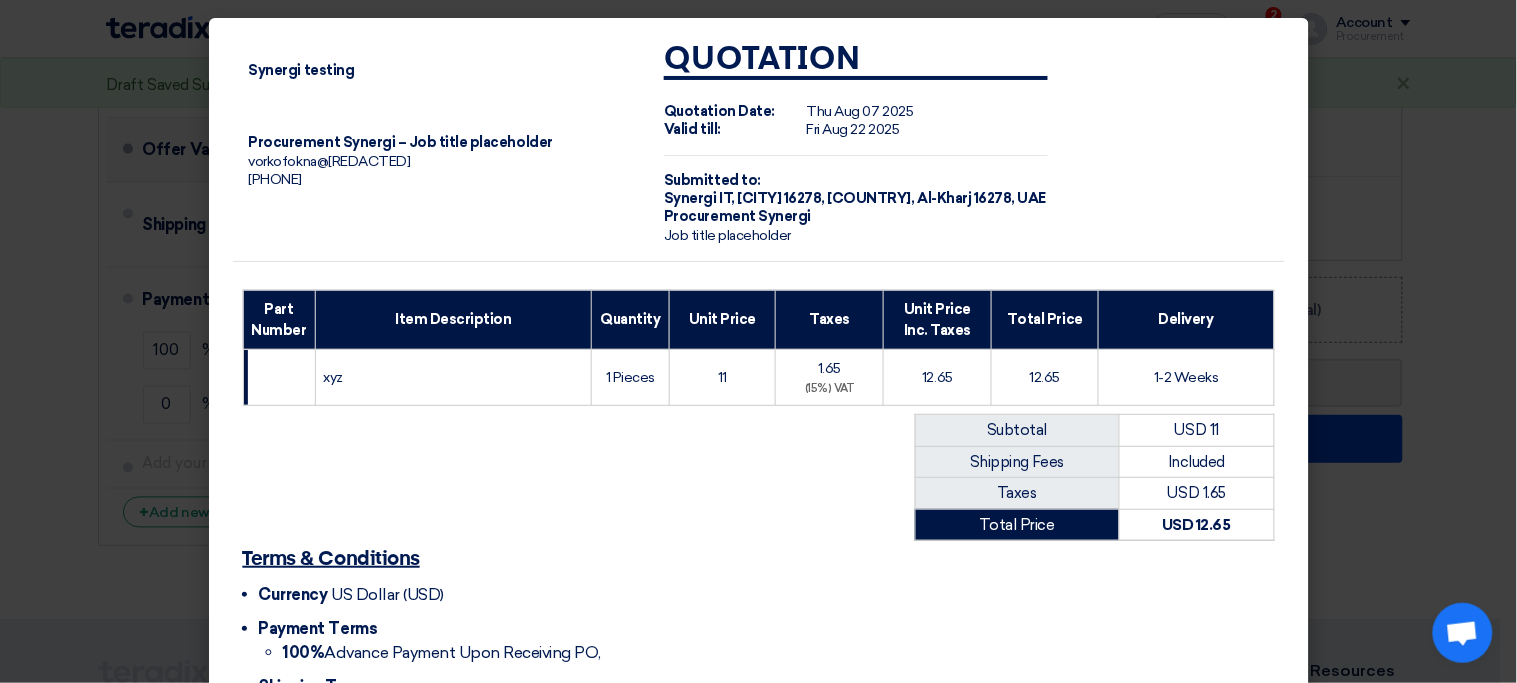 scroll, scrollTop: 184, scrollLeft: 0, axis: vertical 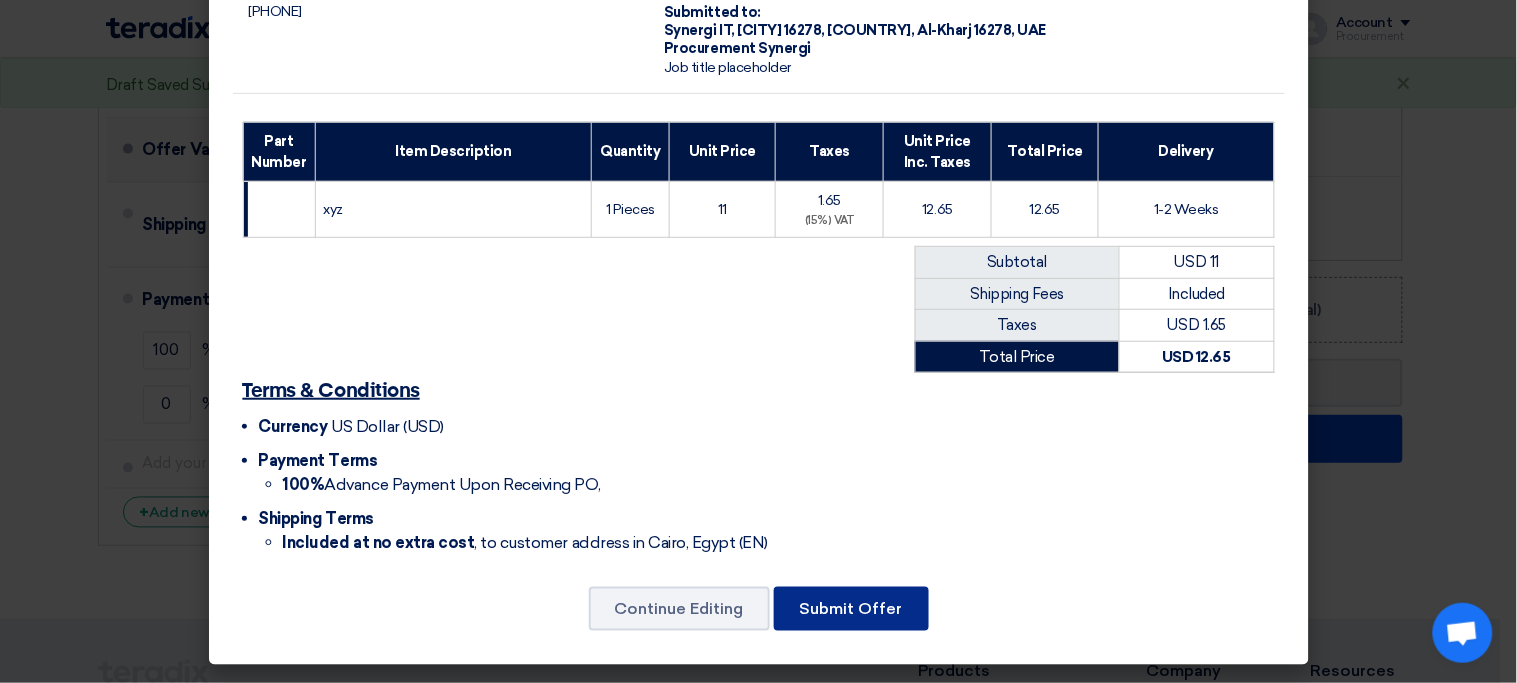 click on "Submit Offer" 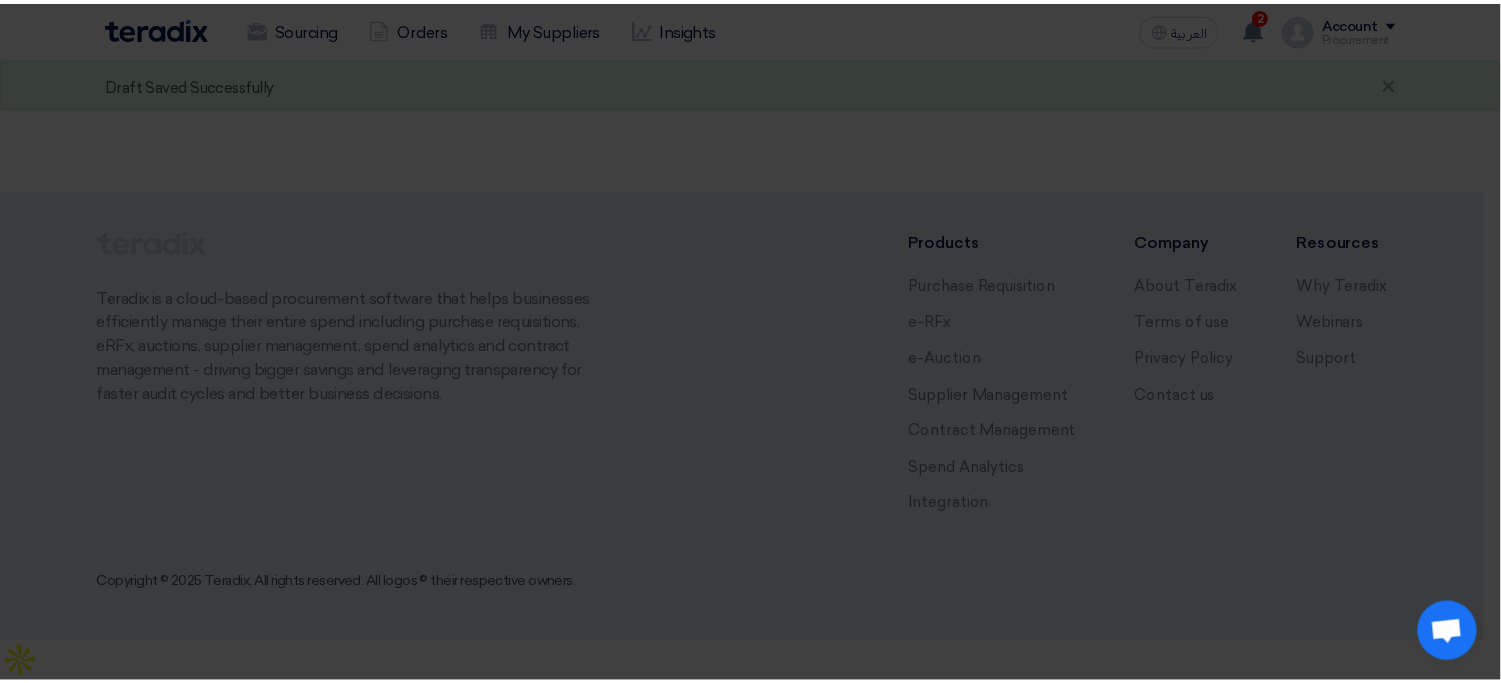 scroll, scrollTop: 0, scrollLeft: 0, axis: both 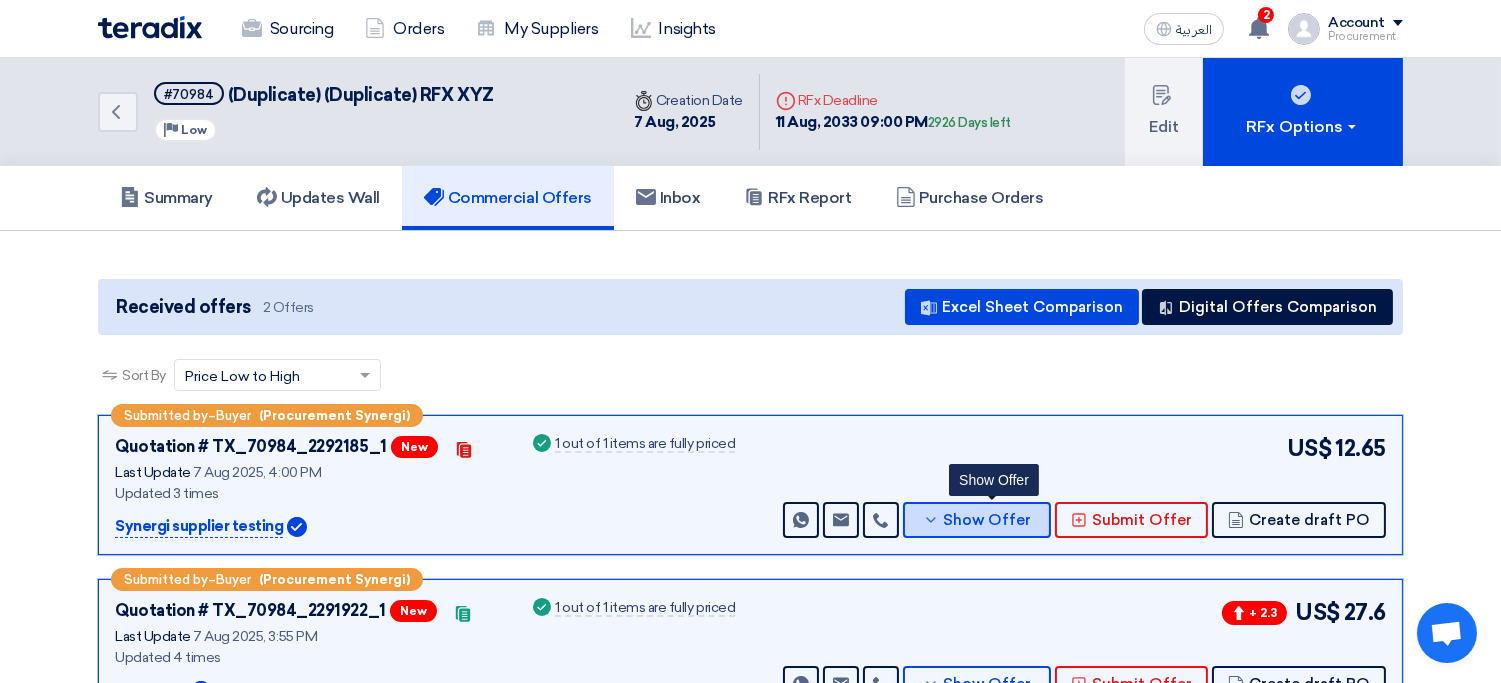 click on "Show Offer" at bounding box center (988, 520) 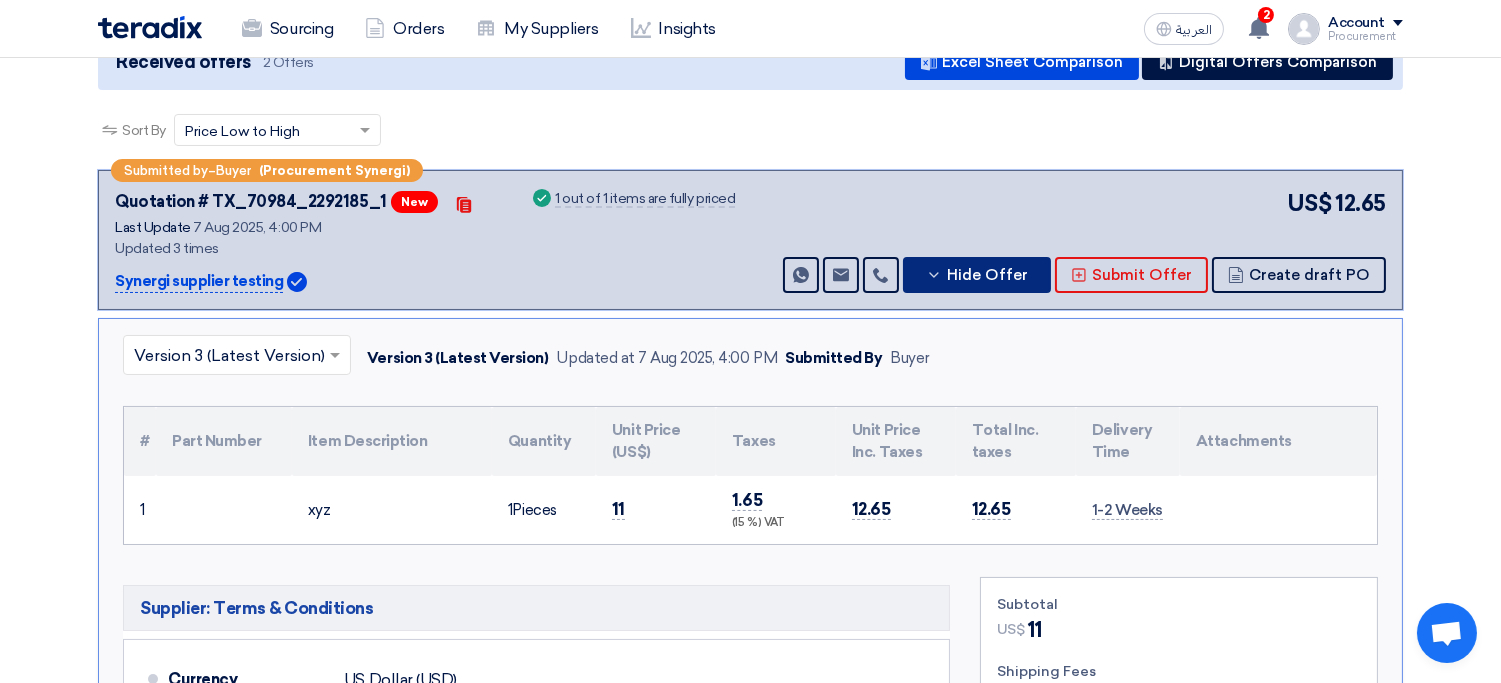 scroll, scrollTop: 263, scrollLeft: 0, axis: vertical 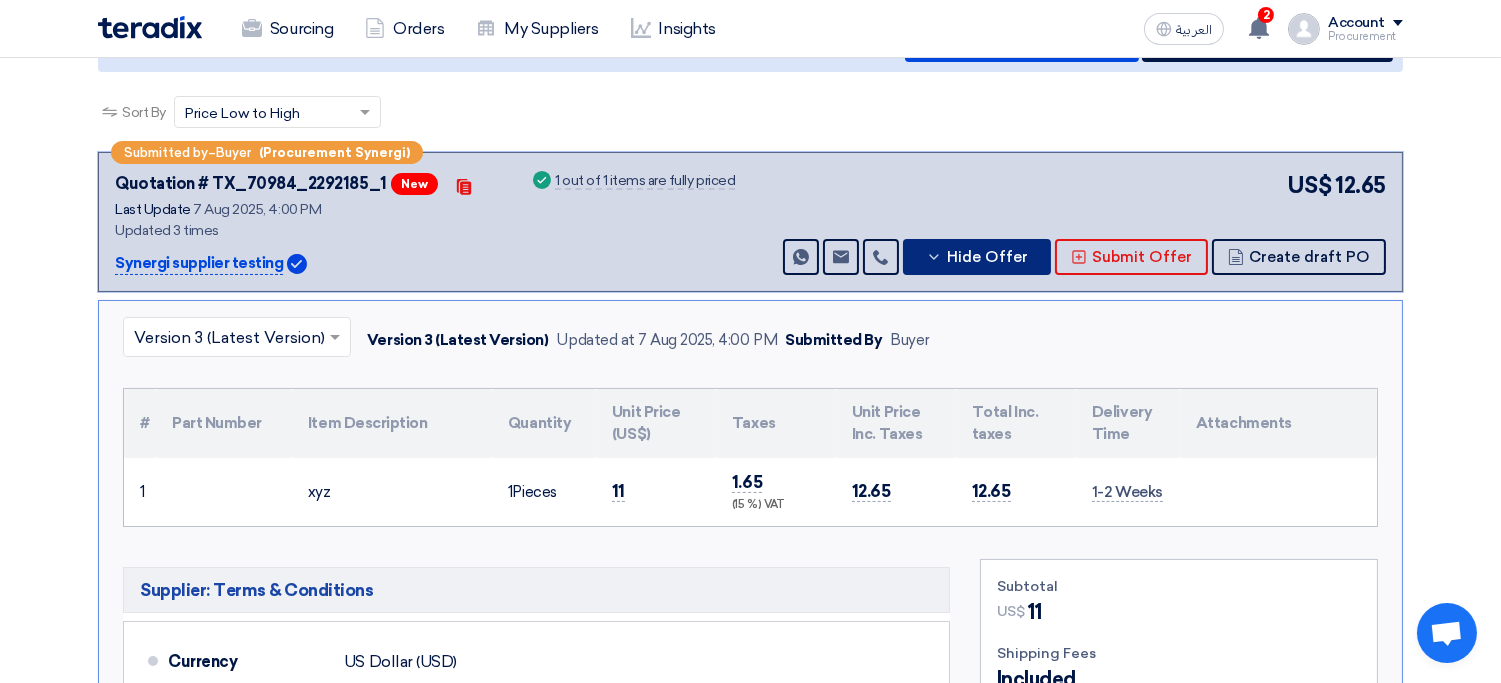 click at bounding box center [227, 339] 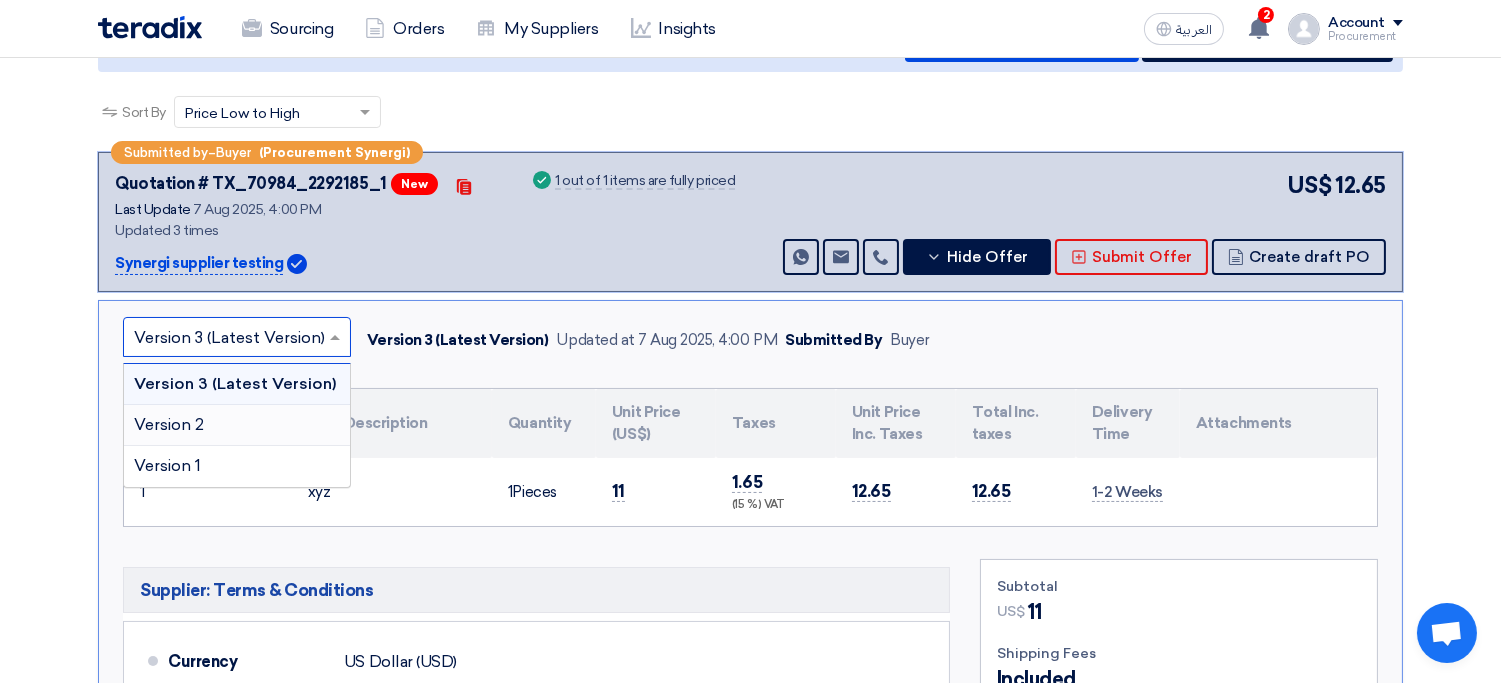 click on "Version 2" at bounding box center (237, 425) 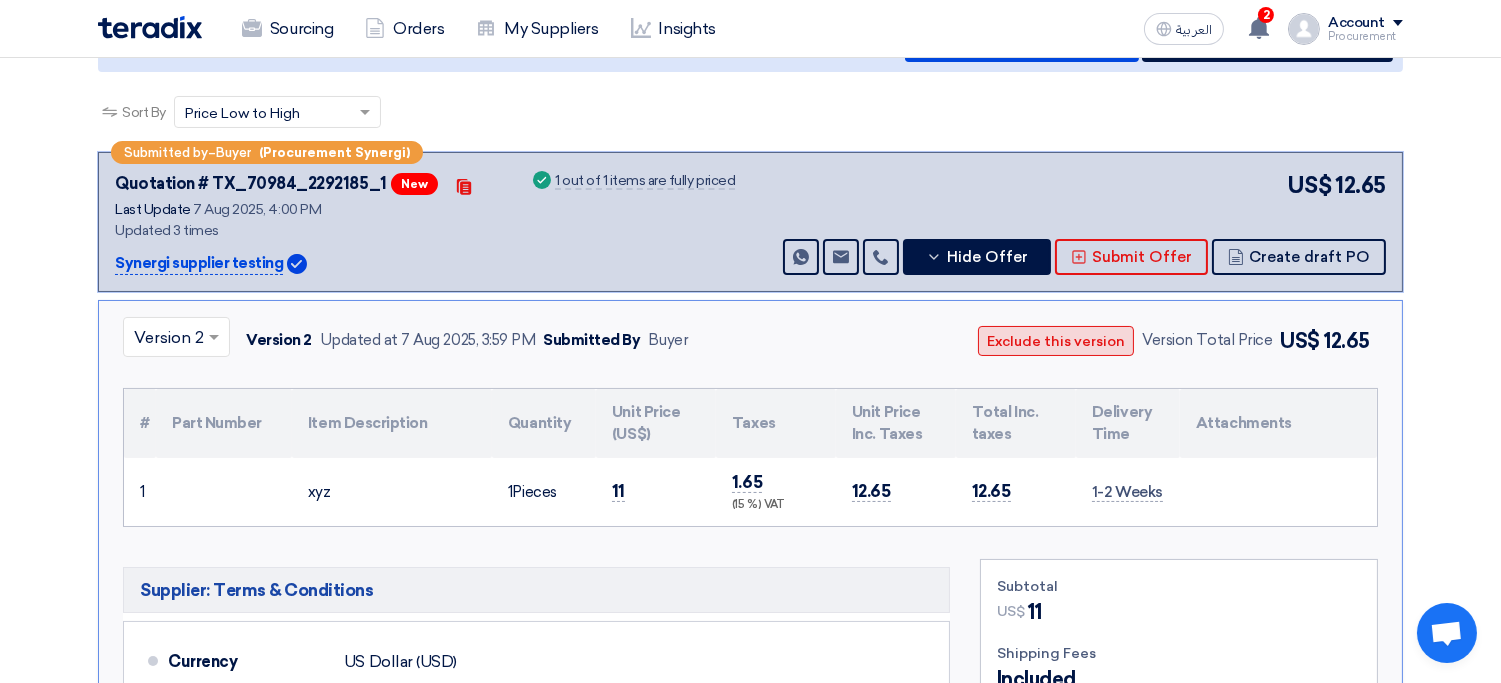 click on "Exclude this version" at bounding box center [1056, 341] 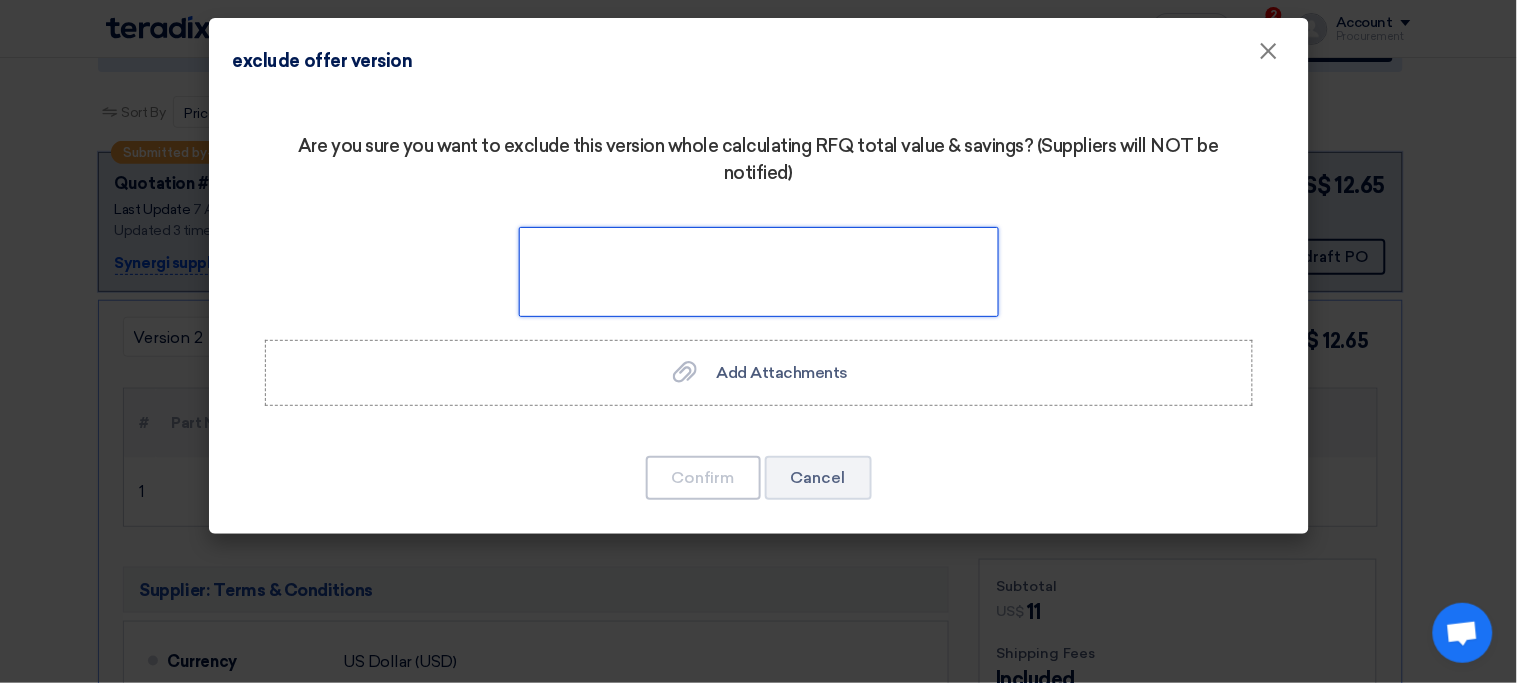 click 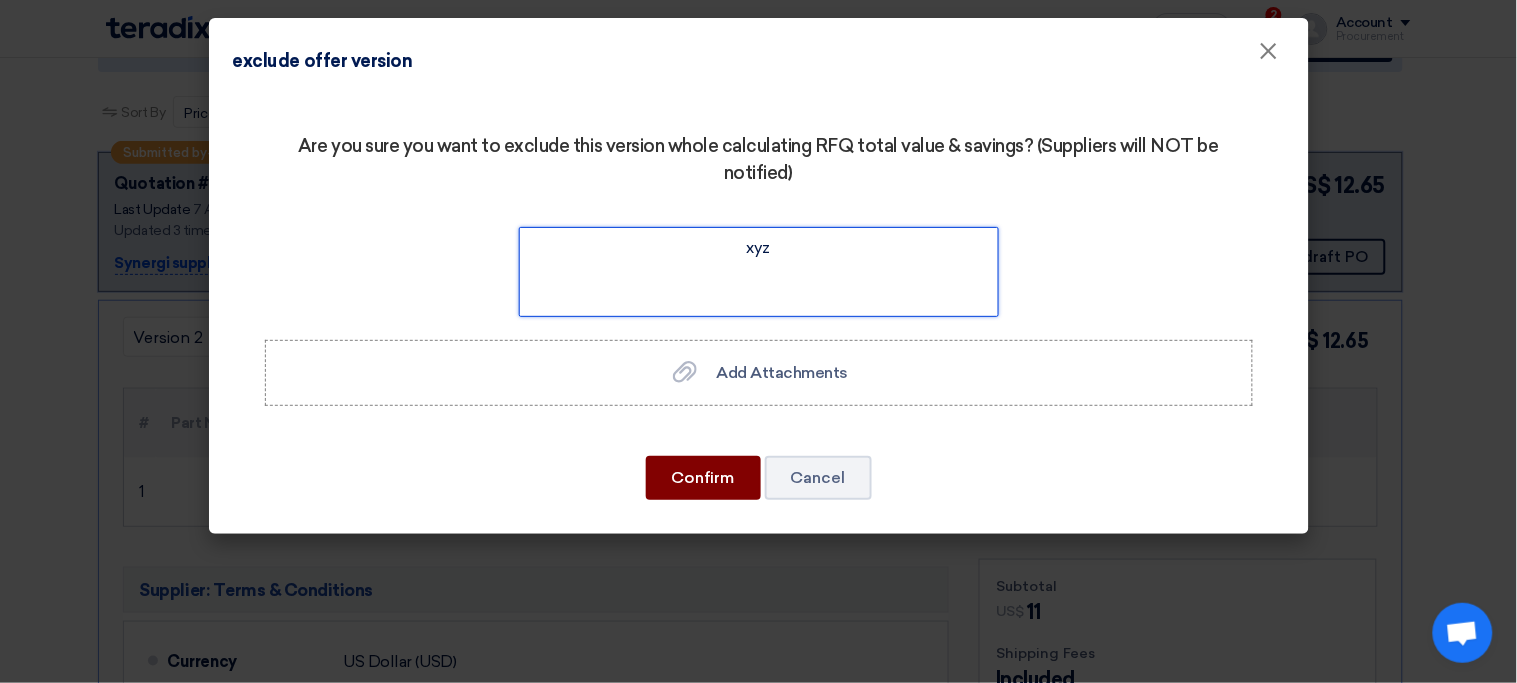 type on "xyz" 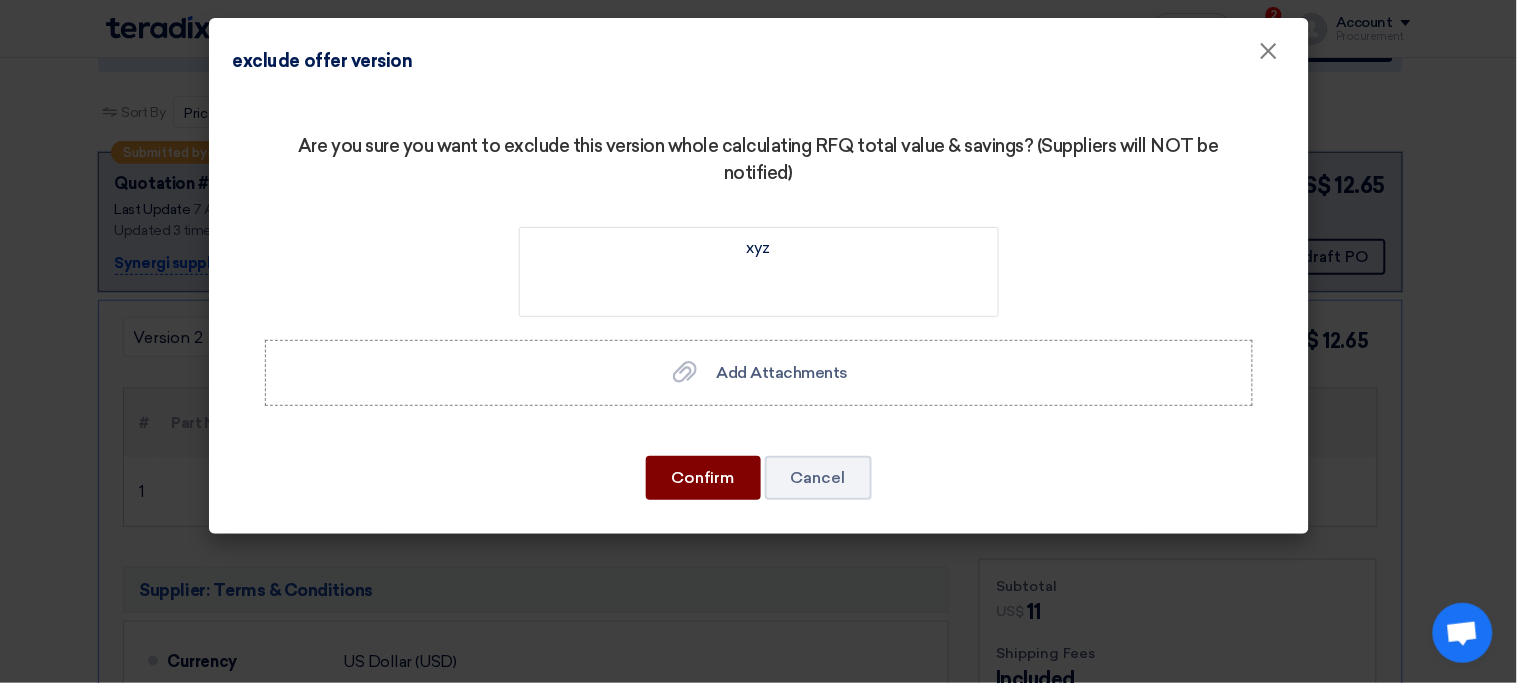 click on "Confirm" 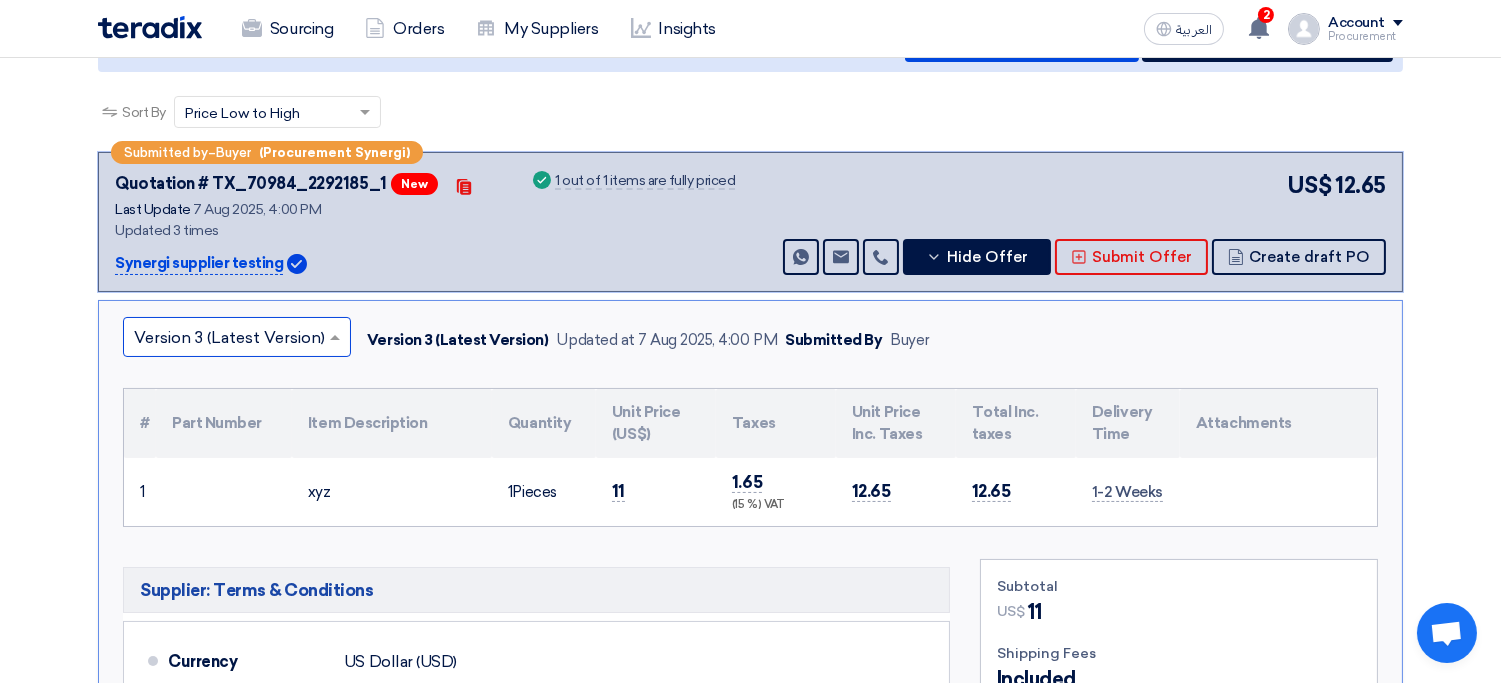 click at bounding box center (237, 337) 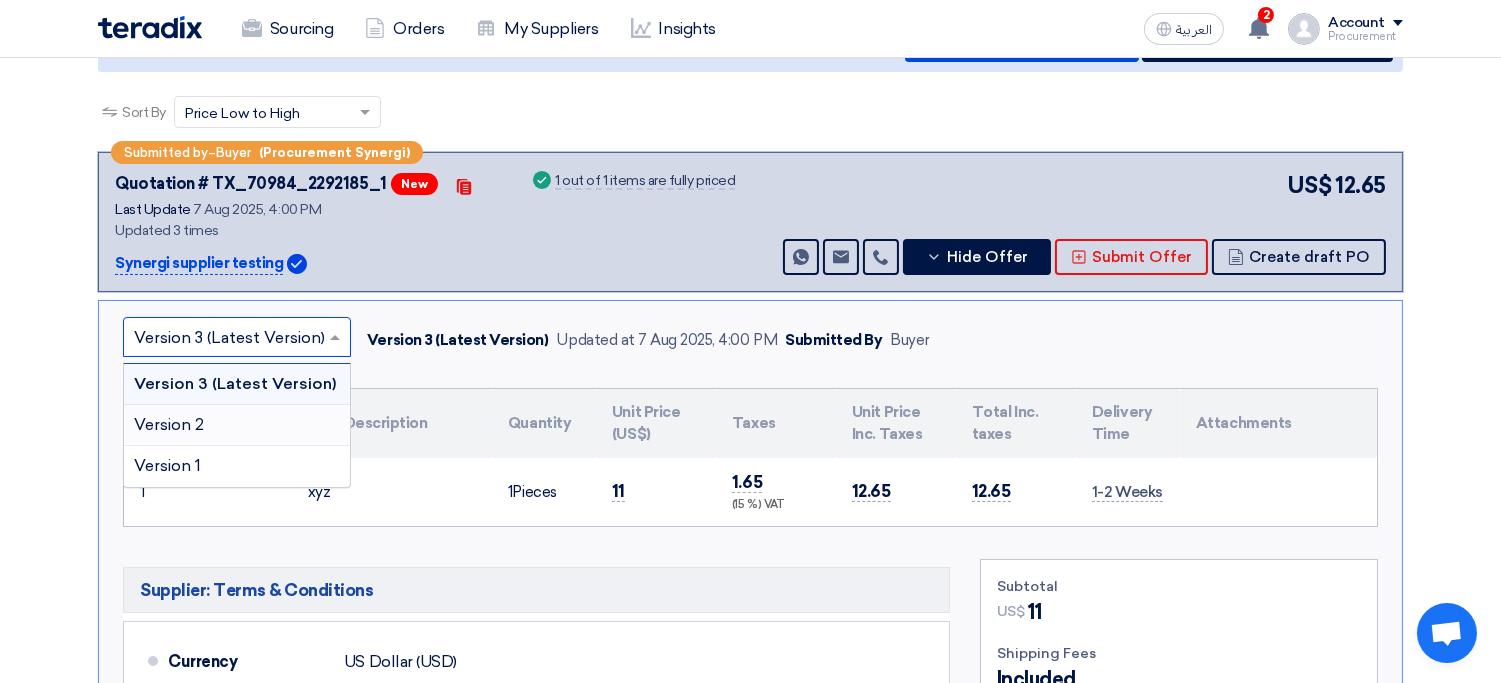 click on "Version 2" at bounding box center [237, 425] 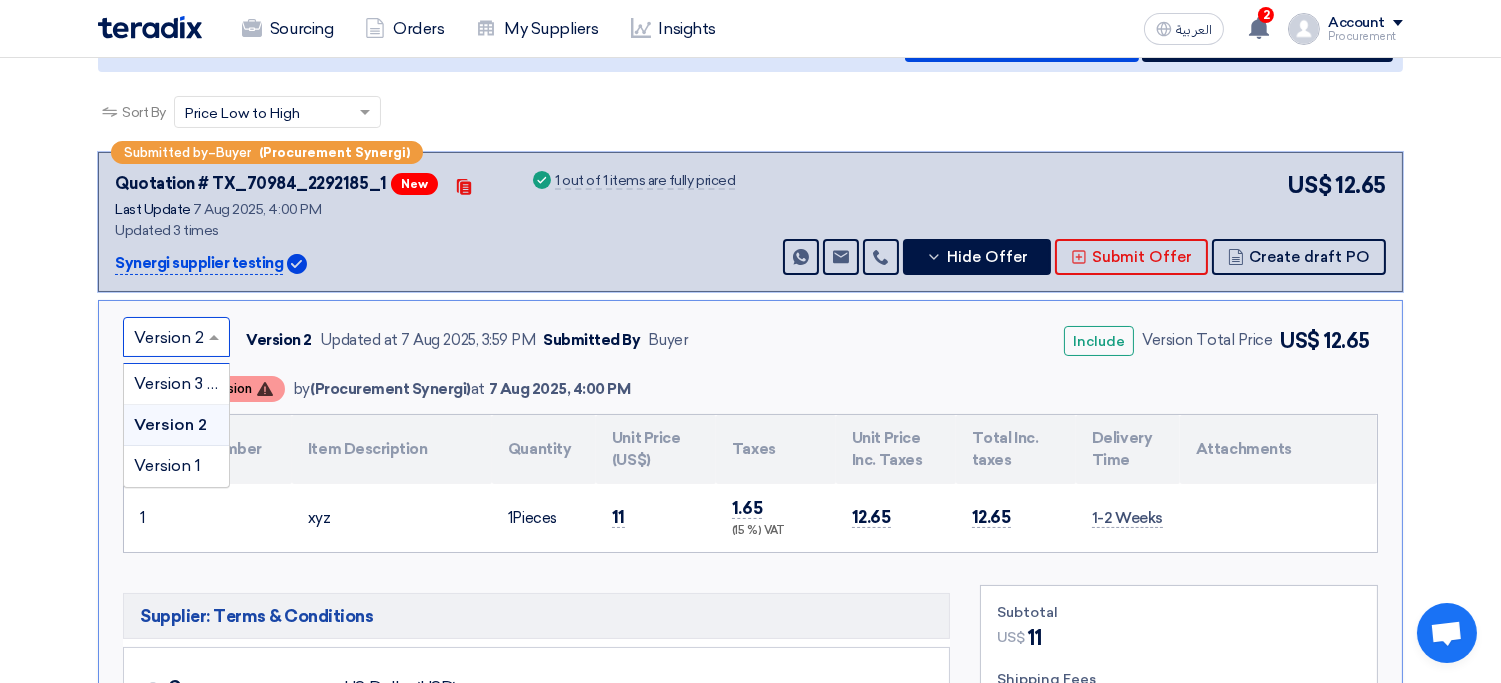 click at bounding box center (166, 339) 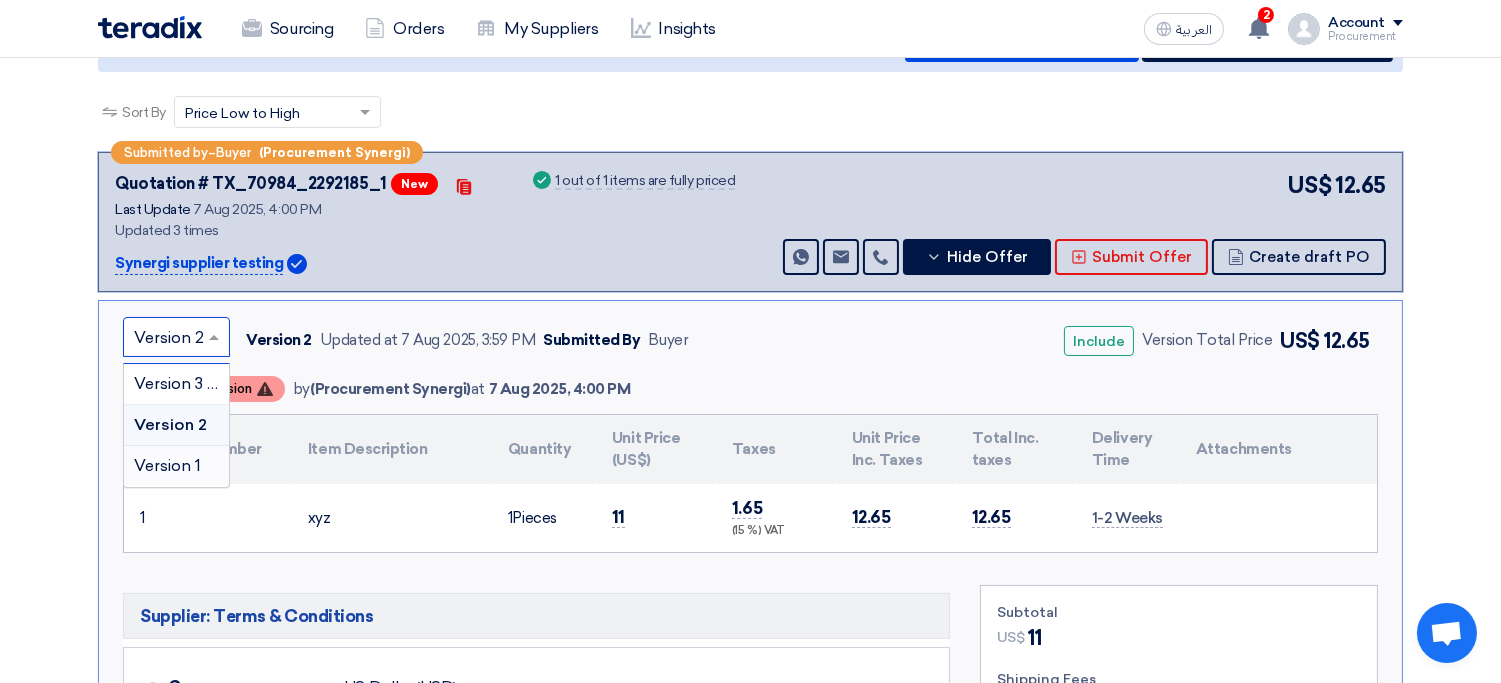 click on "Version 1" at bounding box center [167, 465] 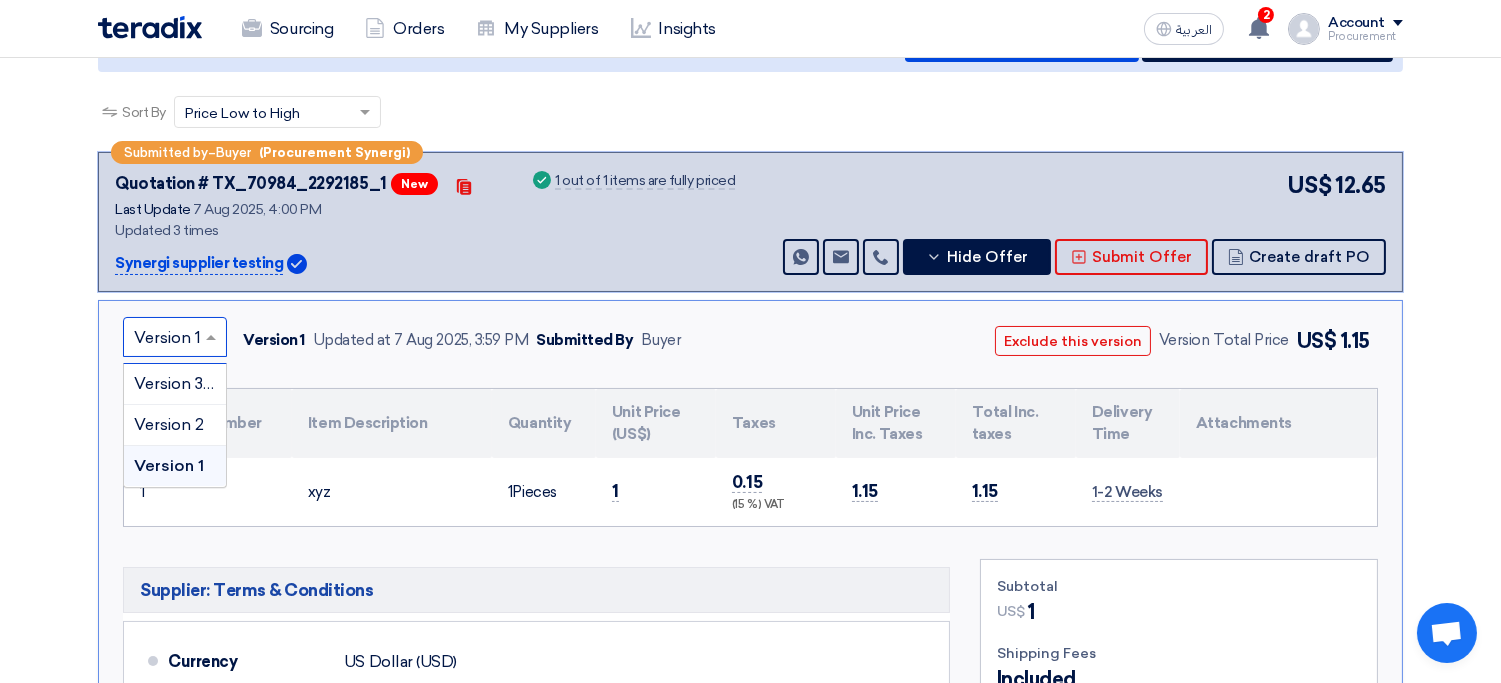 click at bounding box center (165, 339) 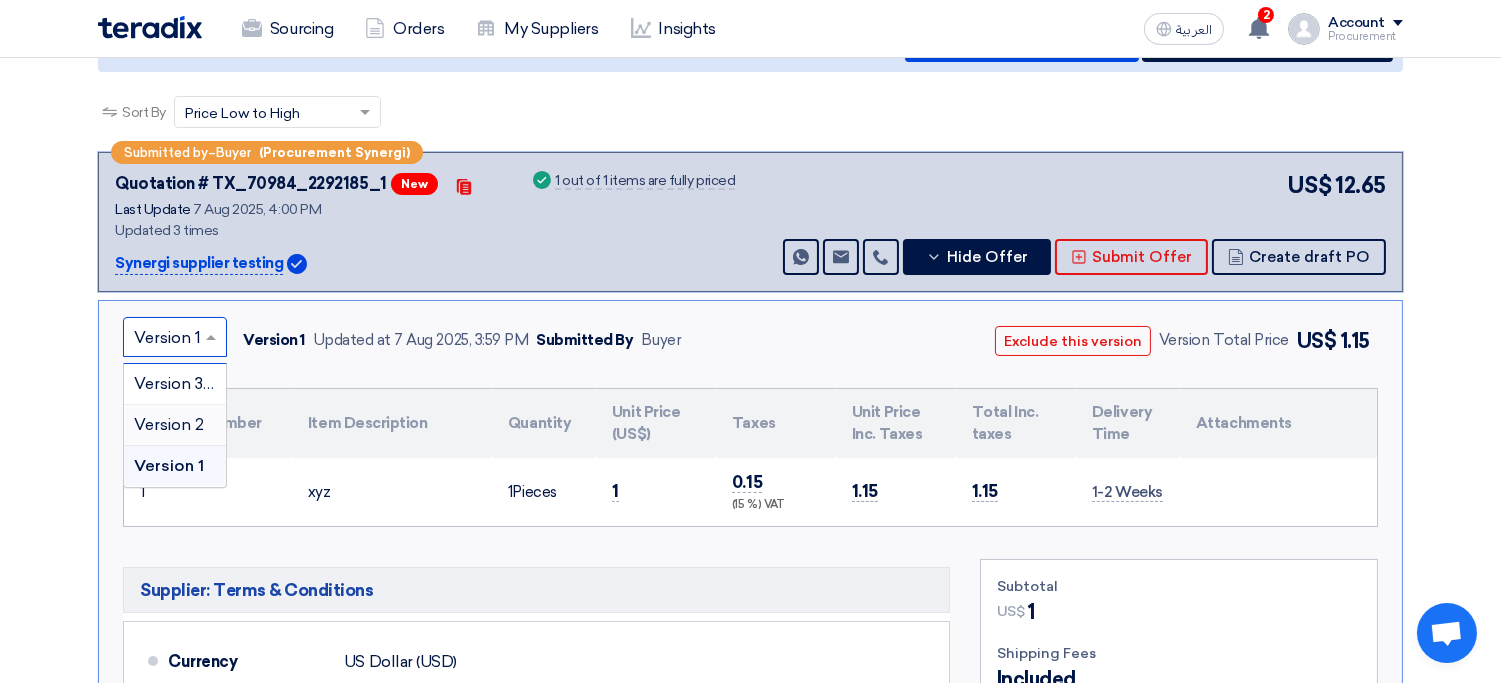 click on "Version 2" at bounding box center (175, 425) 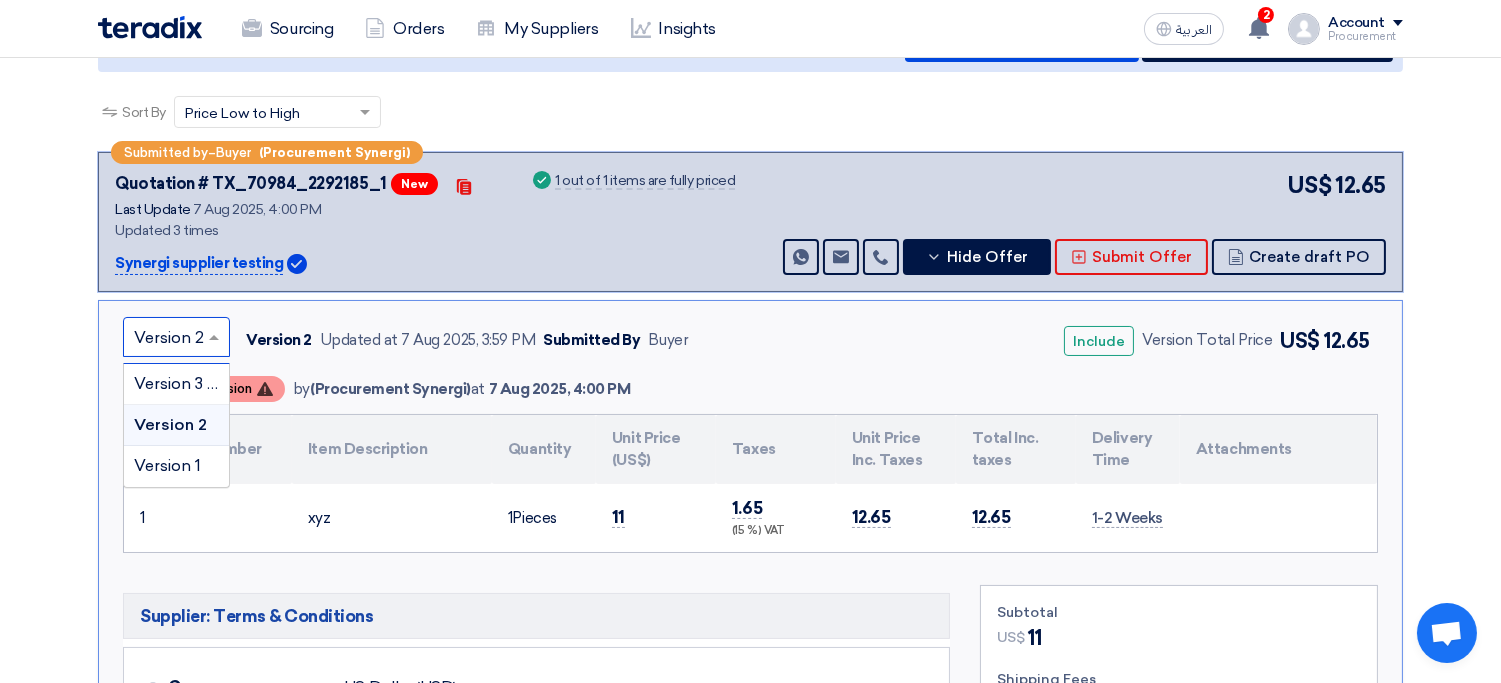 click at bounding box center [176, 337] 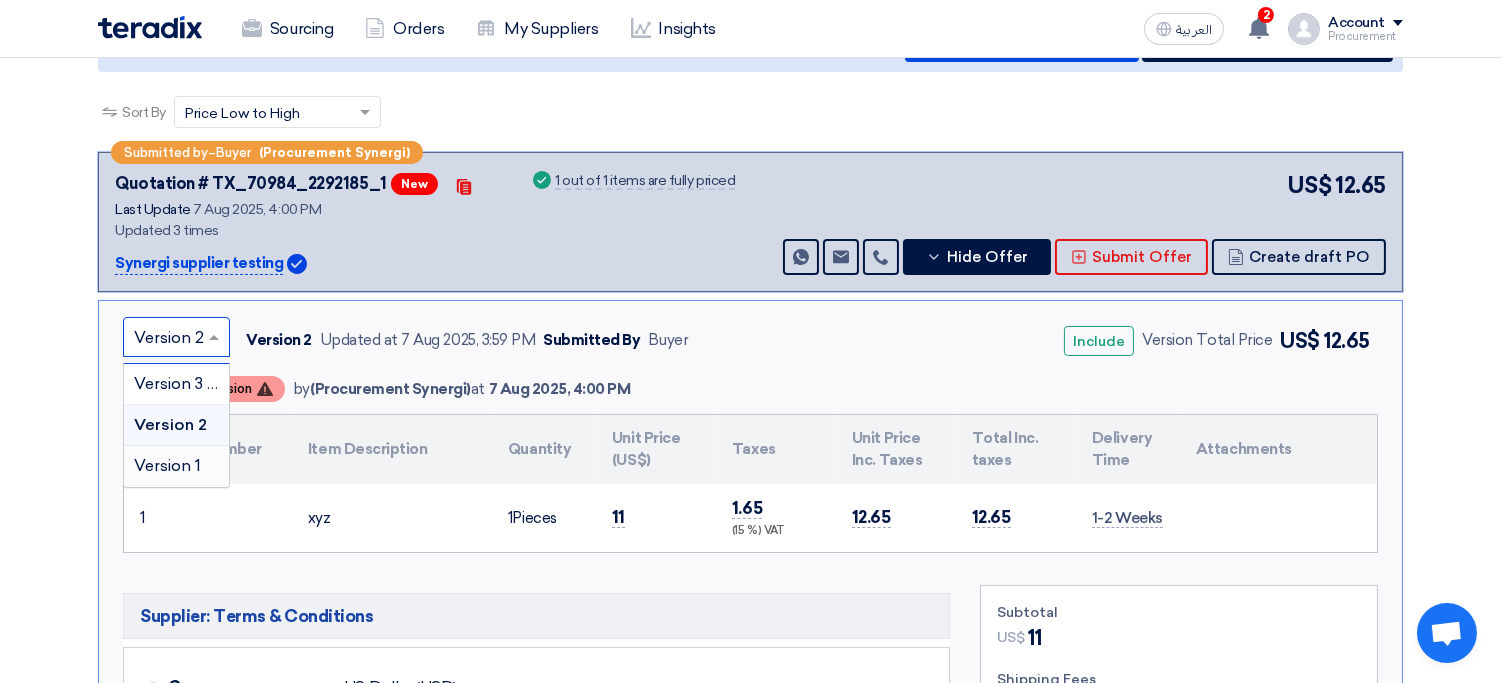 click on "Version 1" at bounding box center [167, 465] 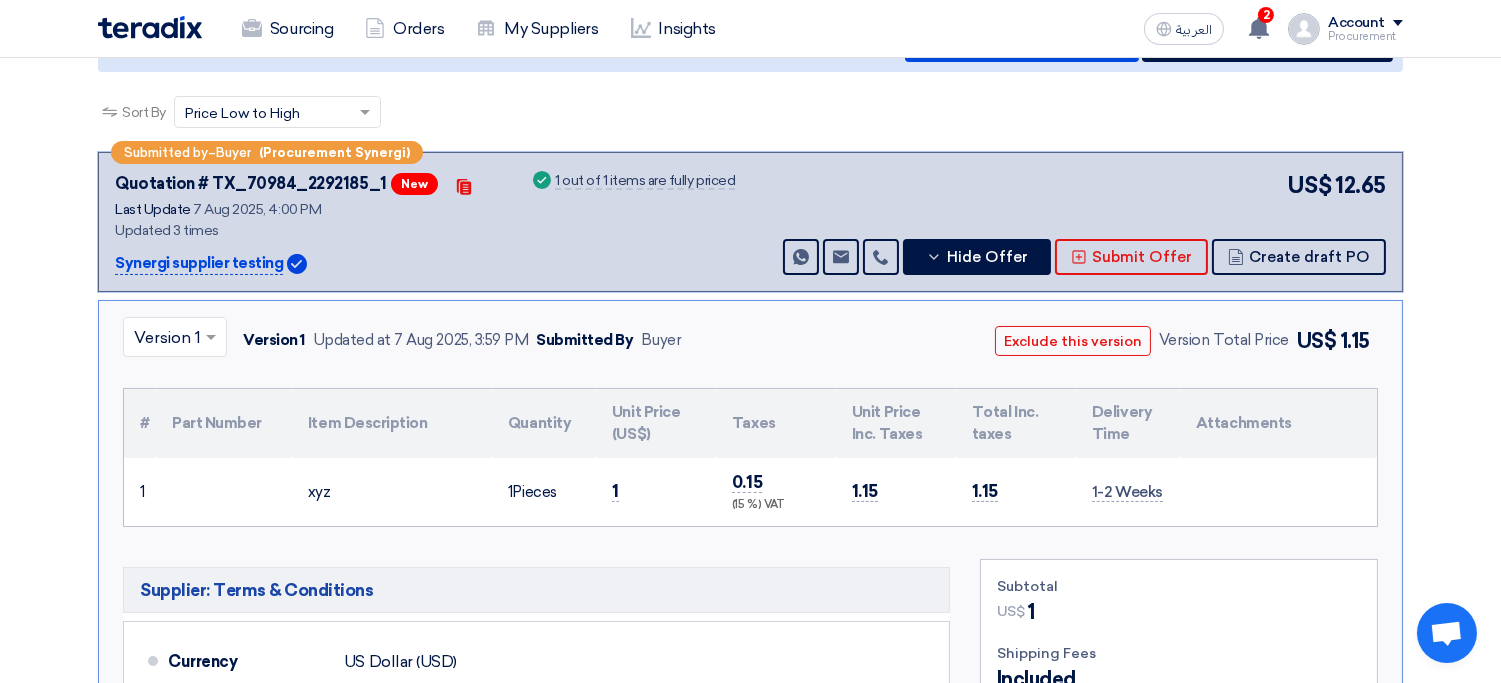 click at bounding box center [175, 337] 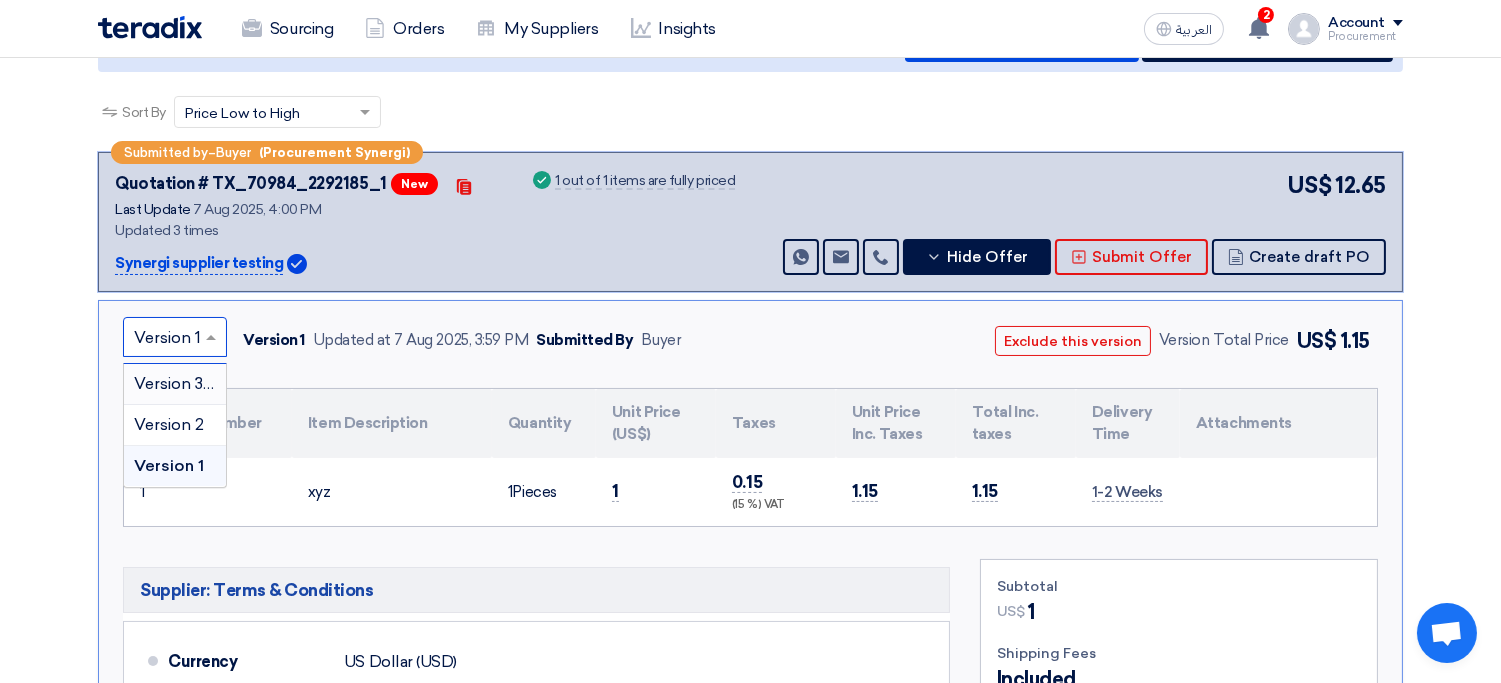 click on "Version 3 (Latest Version)" at bounding box center [175, 384] 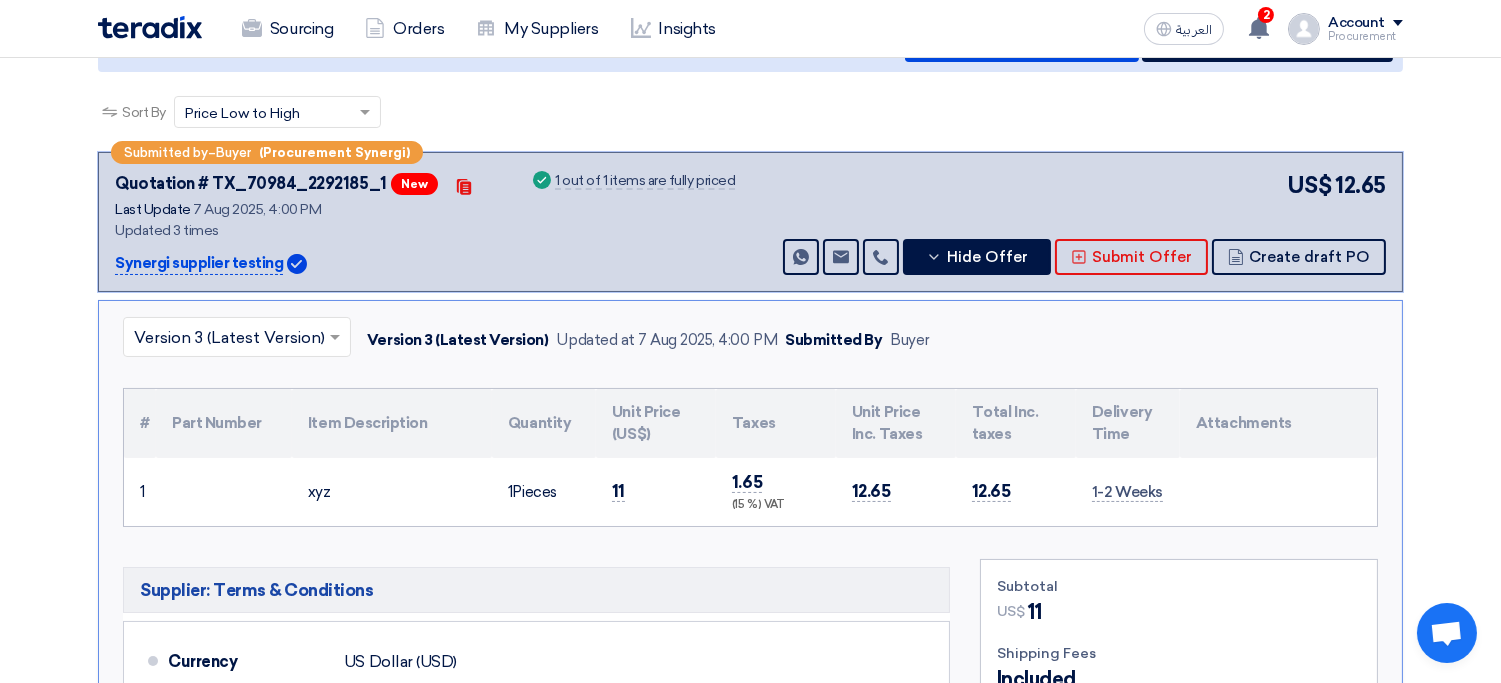 click on "×
Version 3 (Latest Version)
Version 3 (Latest Version)
Updated at
7 Aug 2025, 4:00 PM
Submitted By
Buyer
#" at bounding box center (750, 644) 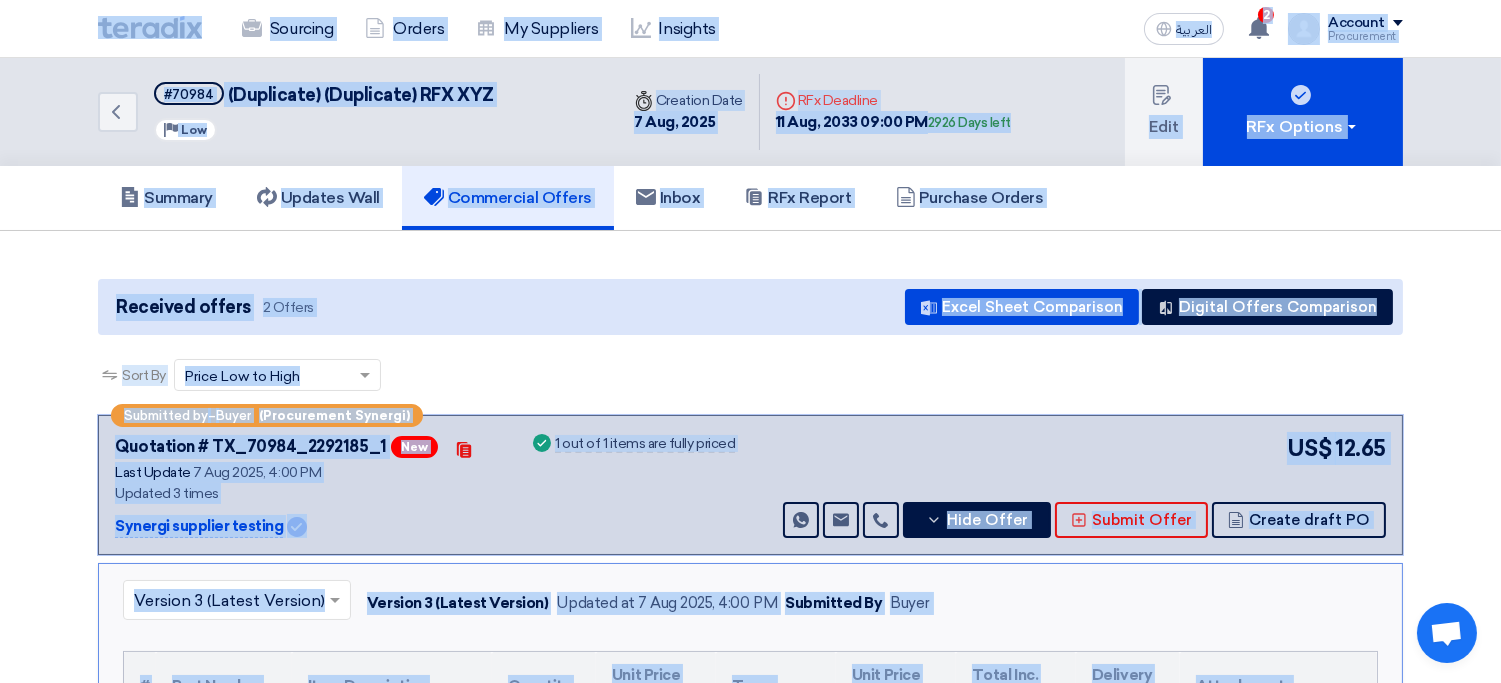 click on "Received offers
2 Offers
Excel Sheet Comparison
Digital Offers Comparison
Sort By
Sort by
×
Price Low to High
×
Submitted by
–
Buyer" 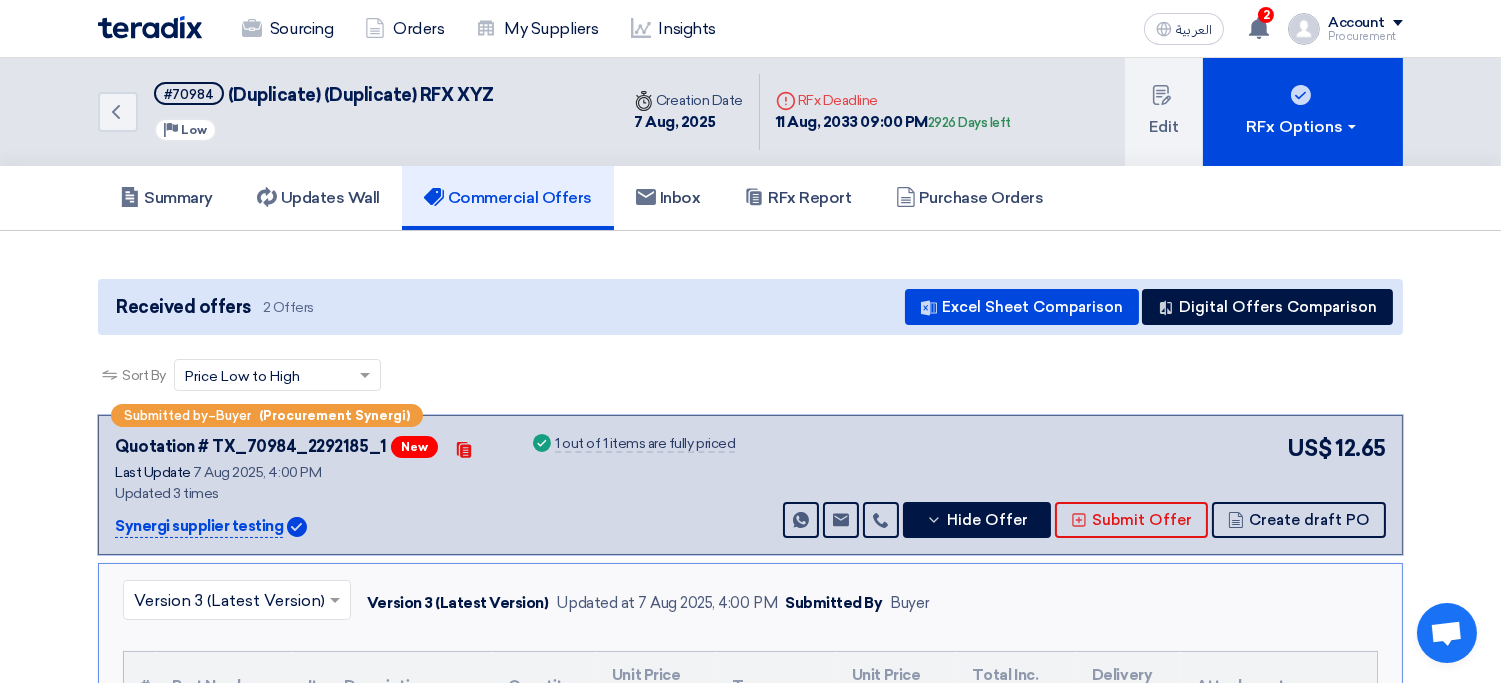 click on "Received offers
2 Offers
Excel Sheet Comparison
Digital Offers Comparison
Sort By
Sort by
×
Price Low to High
×
Submitted by
–
Buyer" 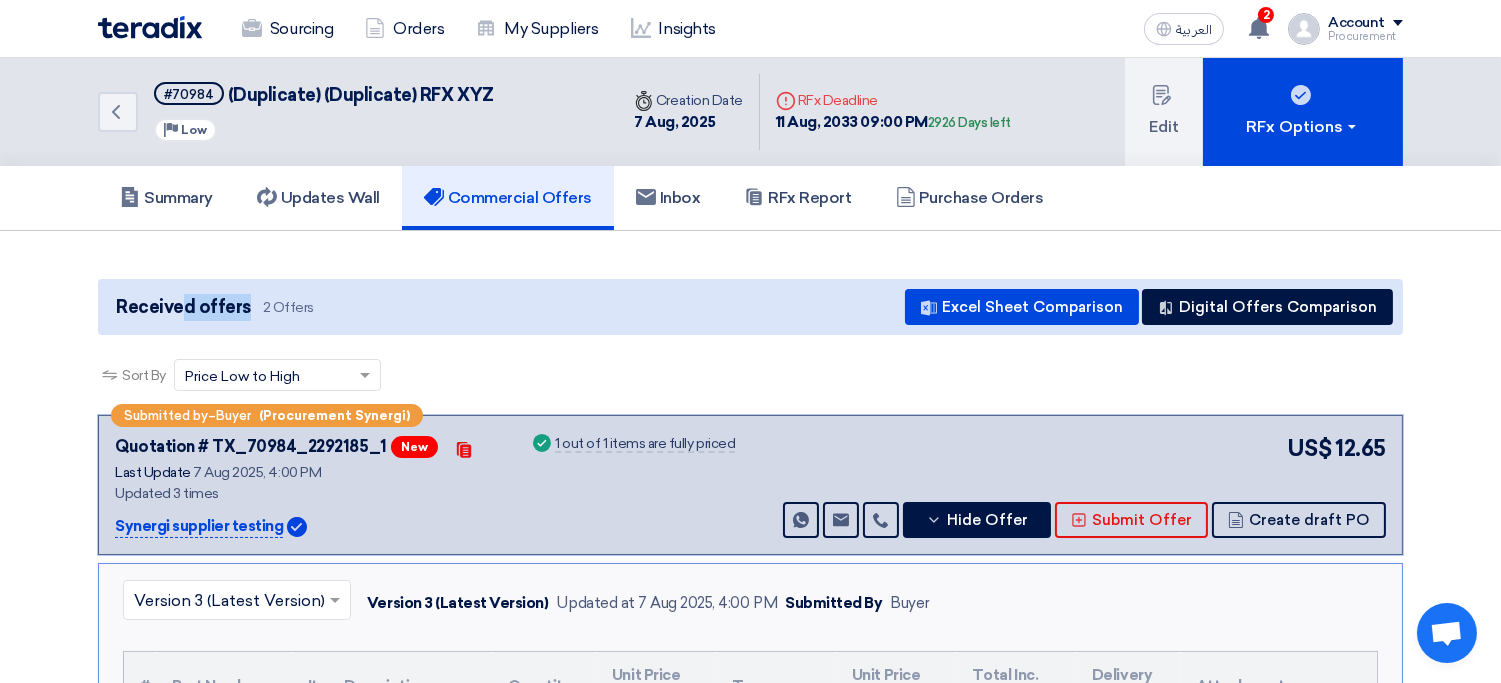 click on "Received offers
2 Offers
Excel Sheet Comparison
Digital Offers Comparison
Sort By
Sort by
×
Price Low to High
×
Submitted by
–
Buyer" 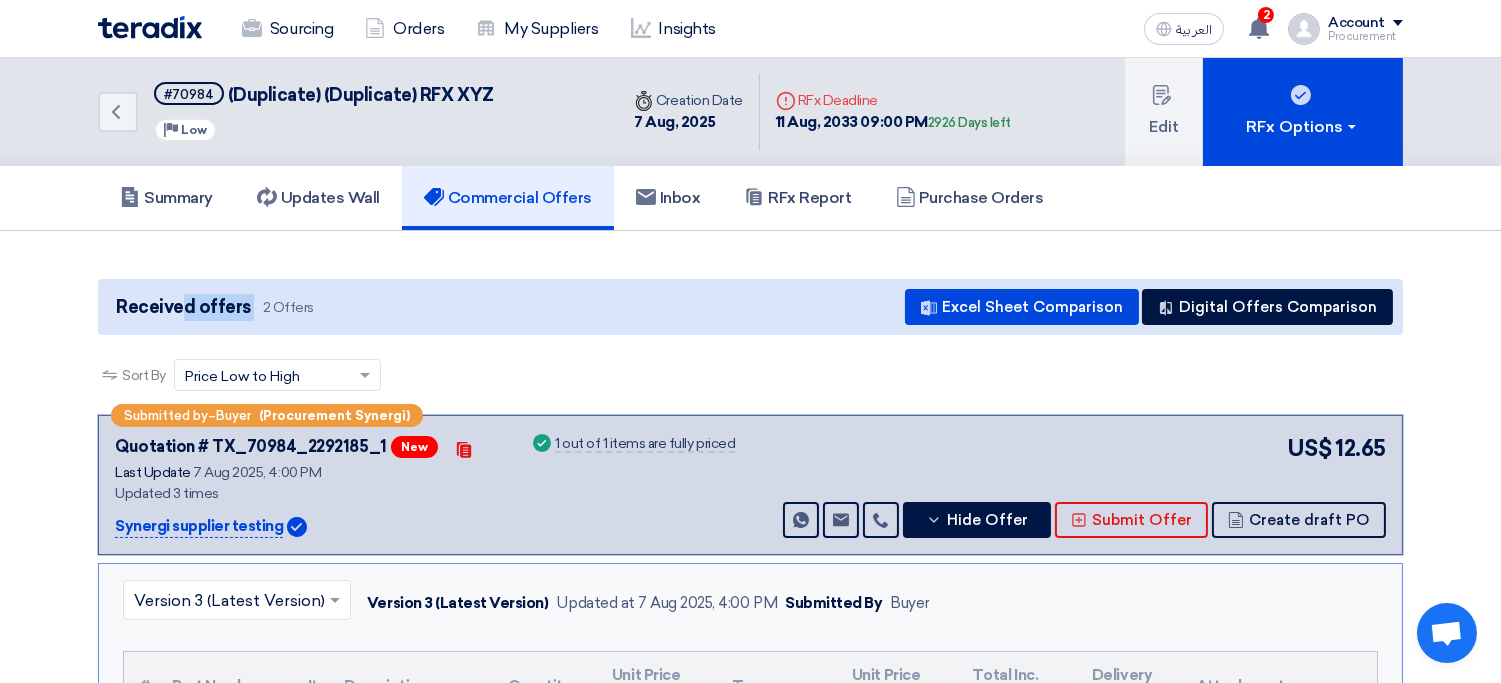 click on "Received offers
2 Offers
Excel Sheet Comparison
Digital Offers Comparison
Sort By
Sort by
×
Price Low to High
×
Submitted by
–
Buyer" 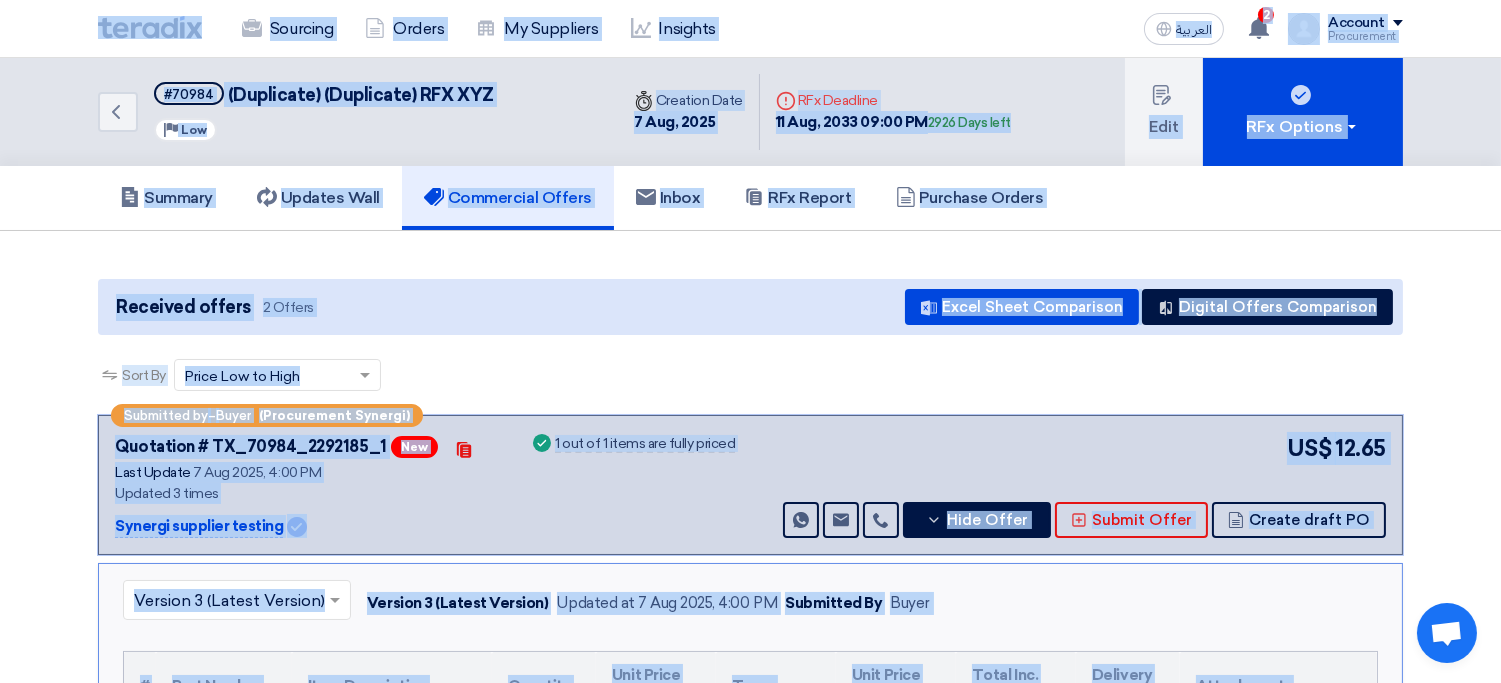 click on "Received offers
2 Offers
Excel Sheet Comparison
Digital Offers Comparison
Sort By
Sort by
×
Price Low to High
×
Submitted by
–
Buyer" 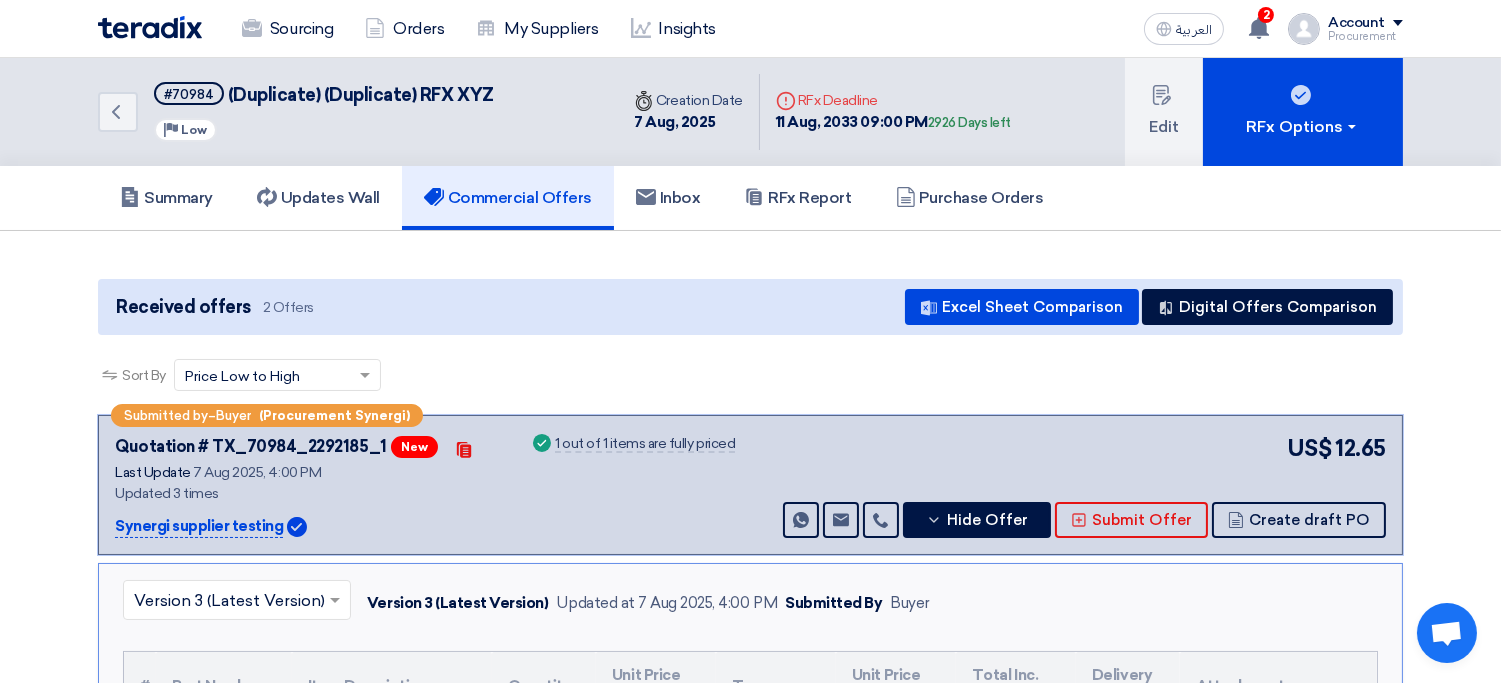 click on "Sort By
Sort by
×
Price Low to High
×" 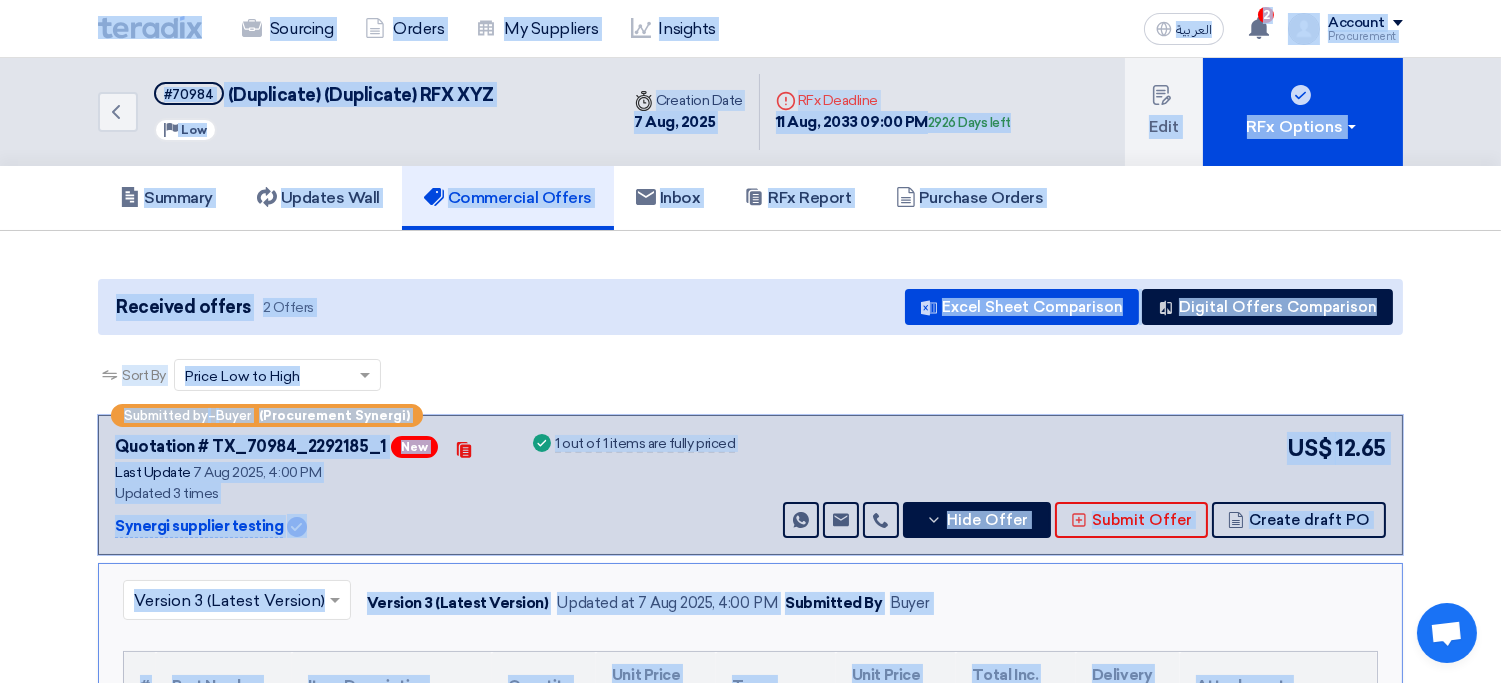 click on "Received offers
2 Offers
Excel Sheet Comparison
Digital Offers Comparison" 